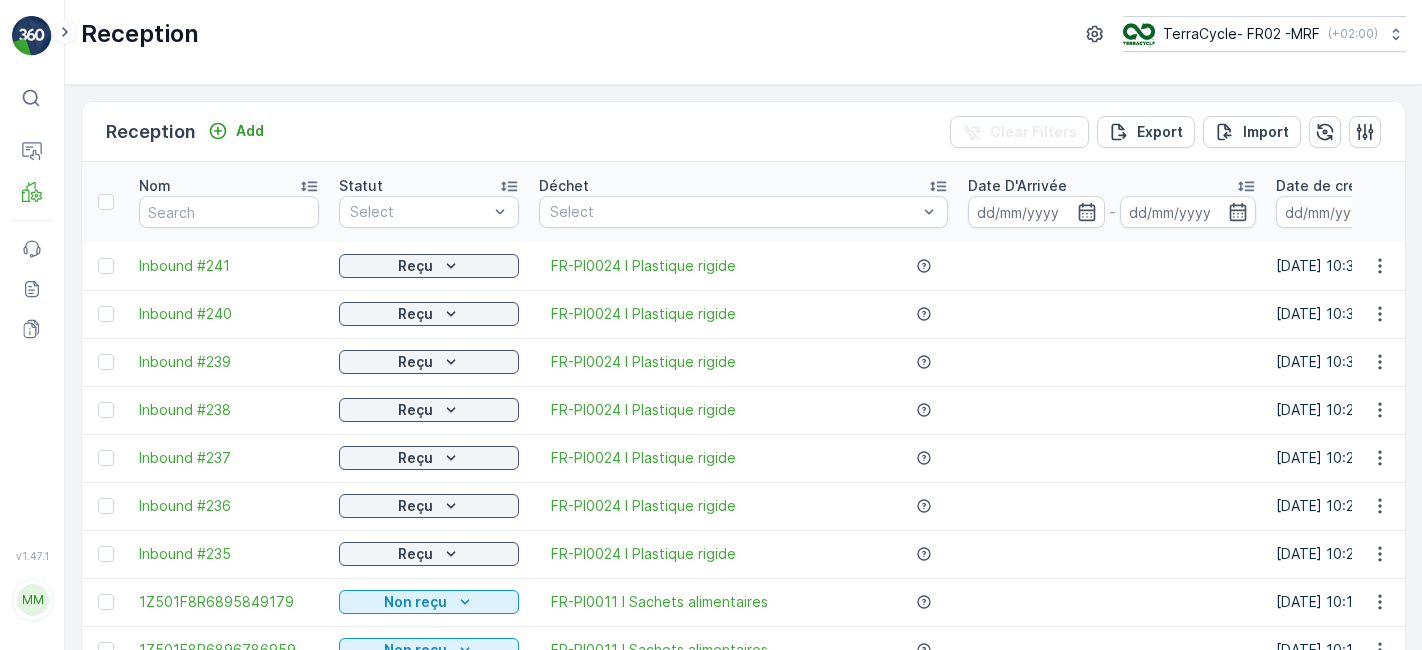 scroll, scrollTop: 0, scrollLeft: 0, axis: both 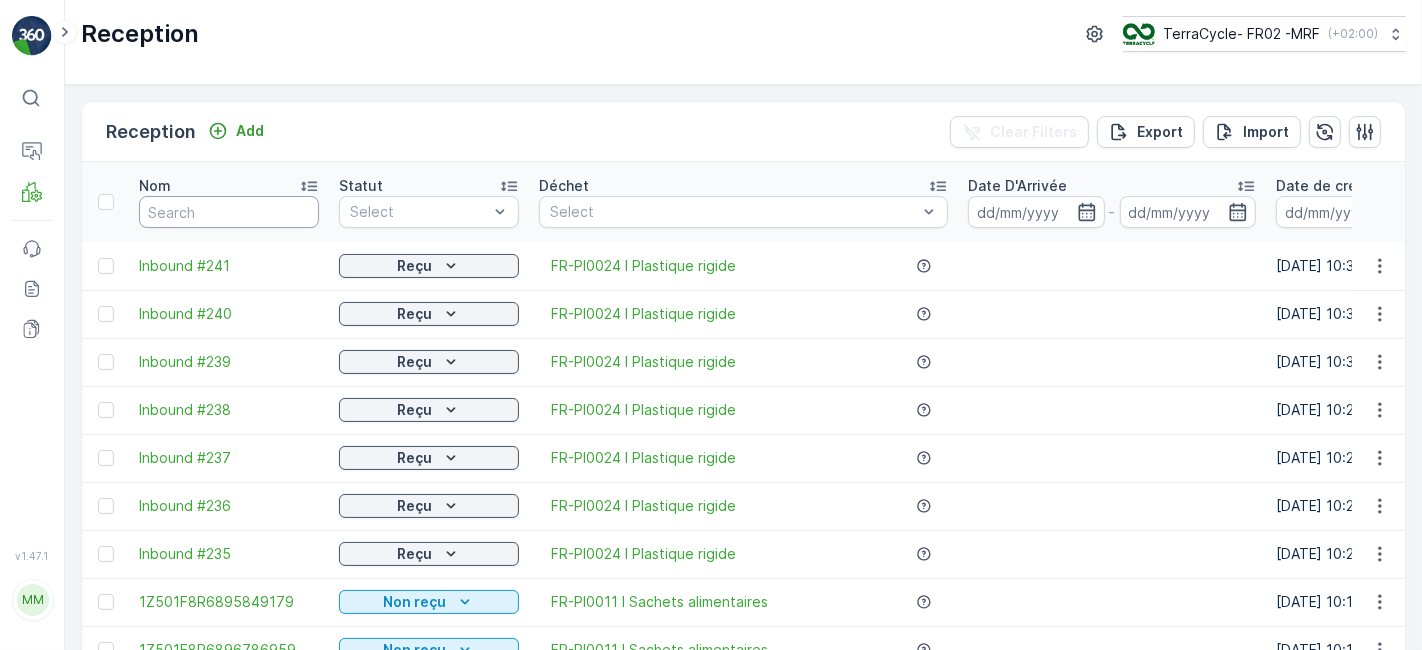 click at bounding box center [229, 212] 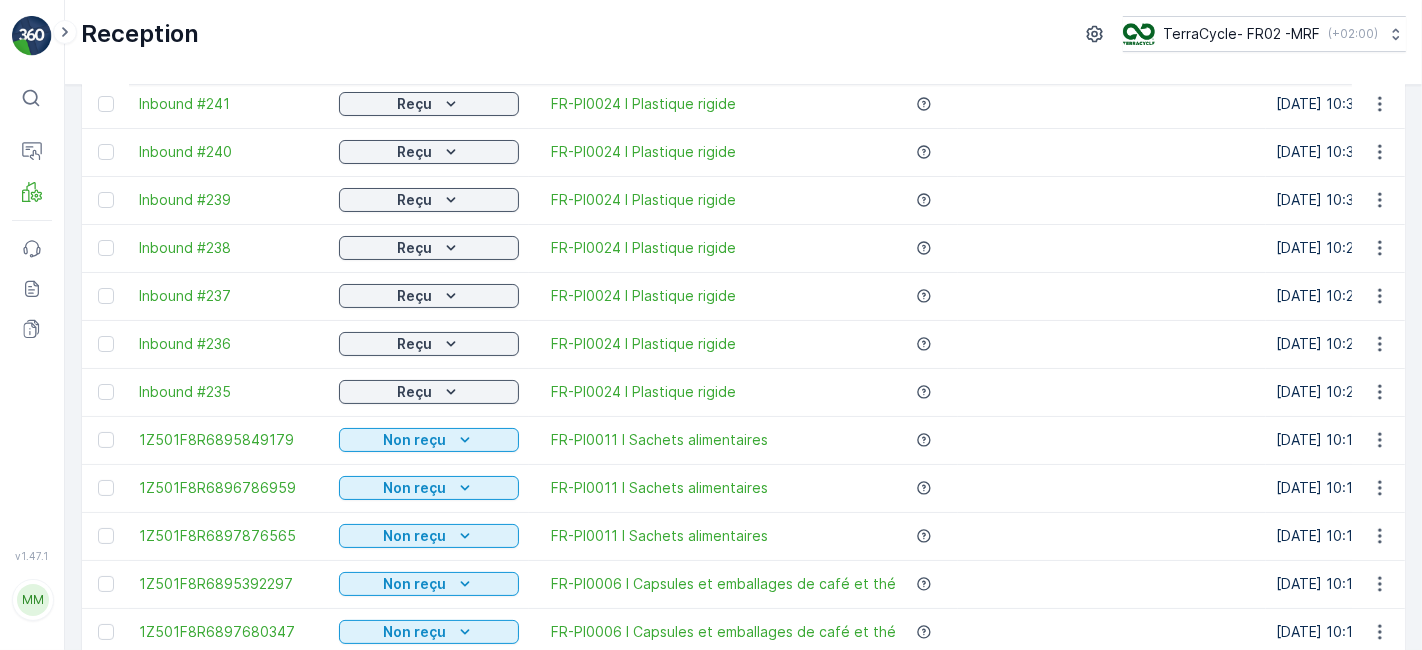 scroll, scrollTop: 0, scrollLeft: 0, axis: both 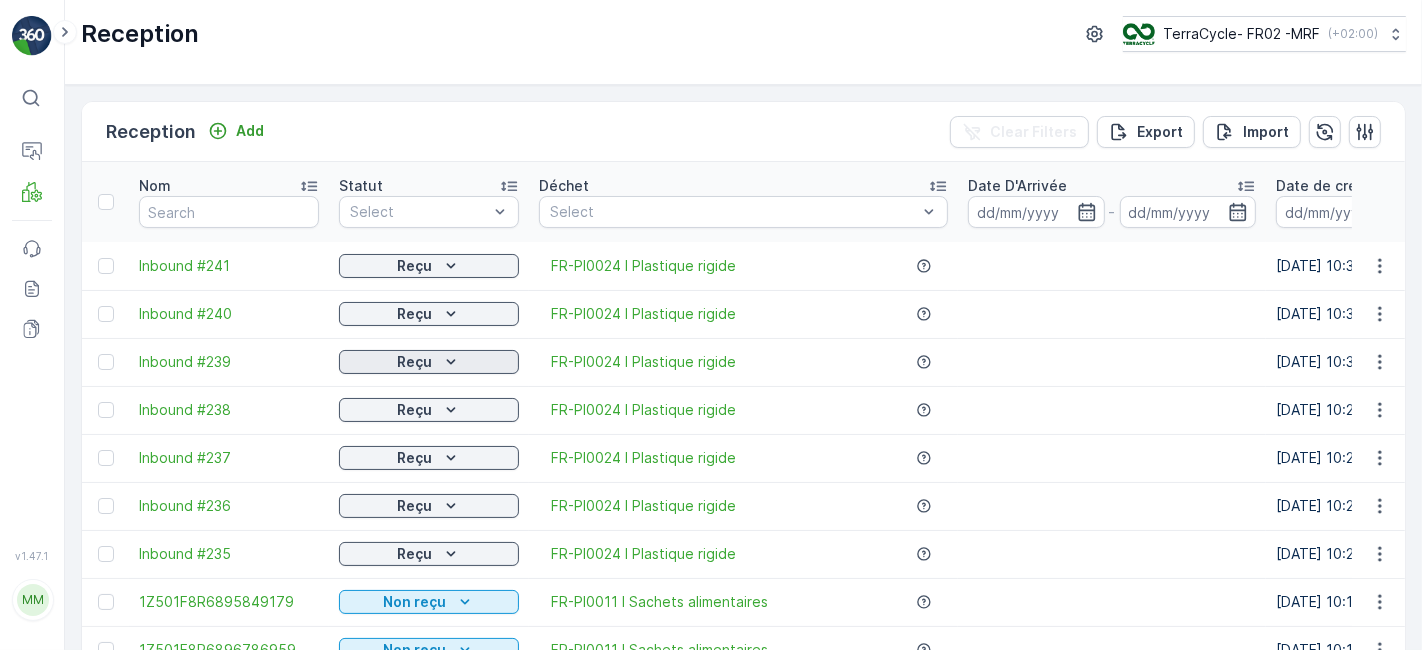 click on "Reçu" at bounding box center (429, 362) 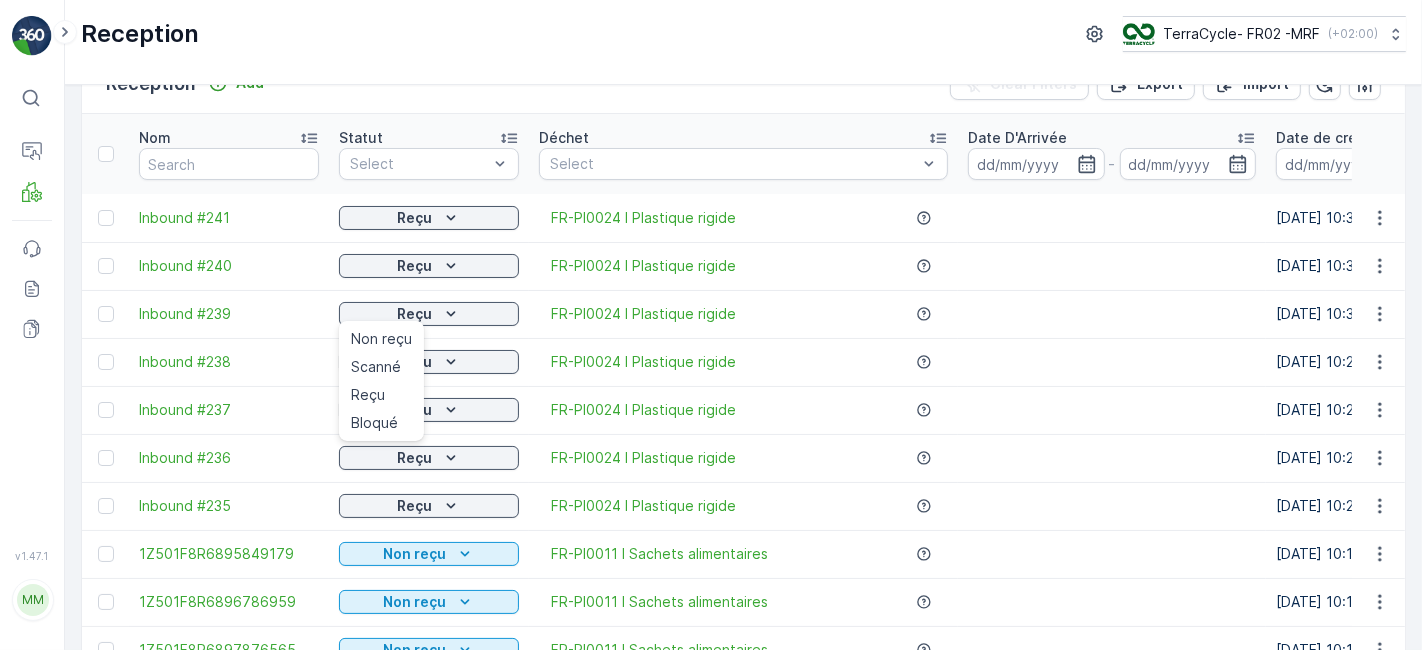 scroll, scrollTop: 55, scrollLeft: 0, axis: vertical 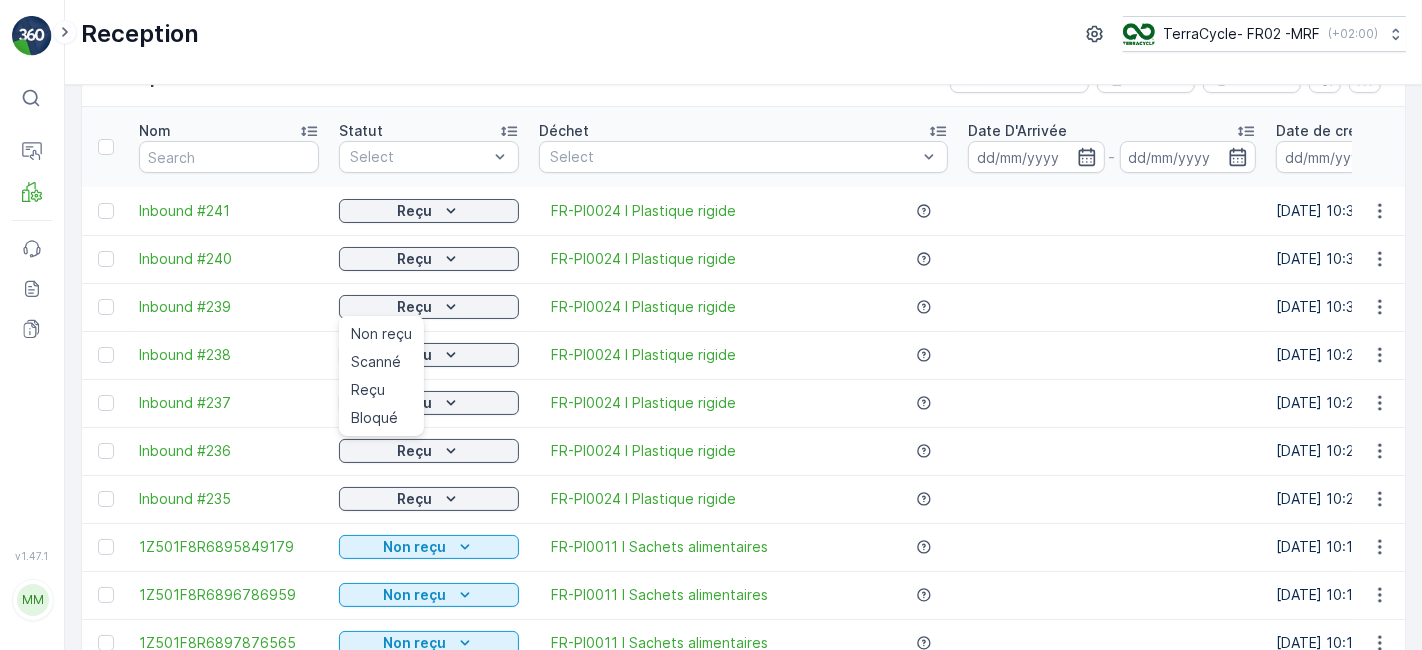 click on "Reception Add Clear Filters Export Import" at bounding box center [743, 77] 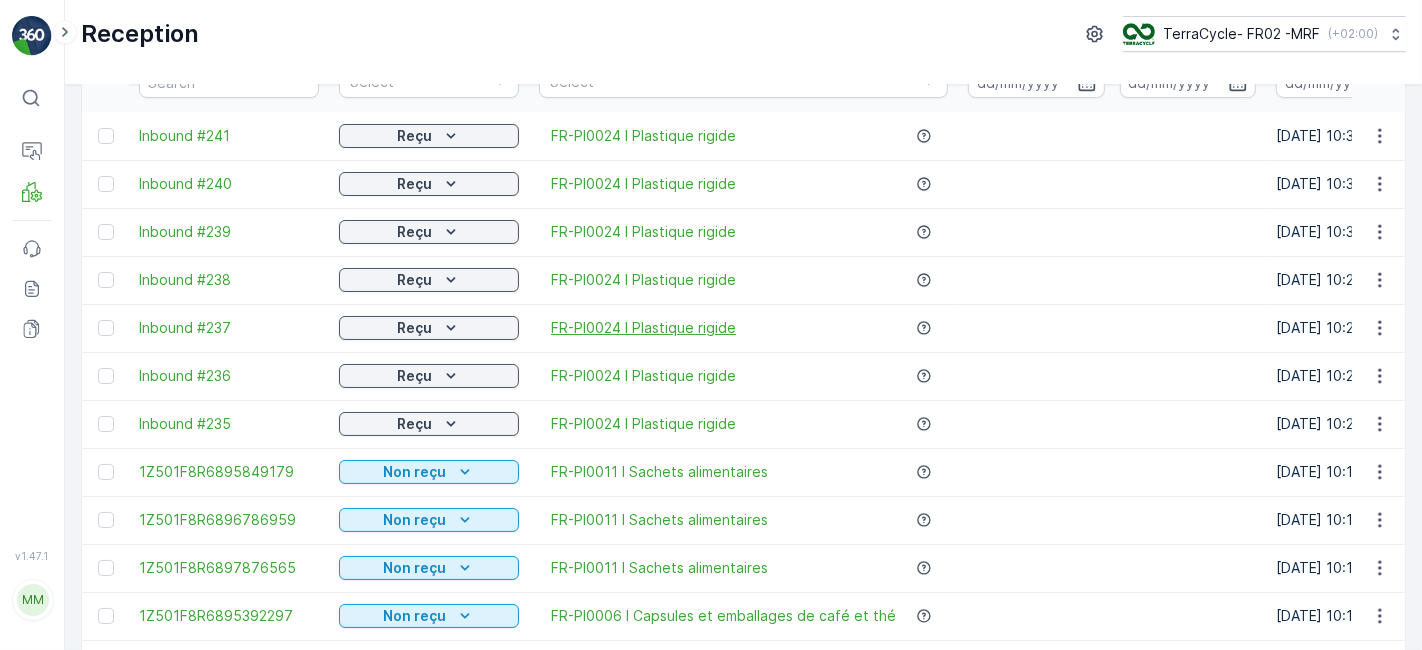 scroll, scrollTop: 0, scrollLeft: 0, axis: both 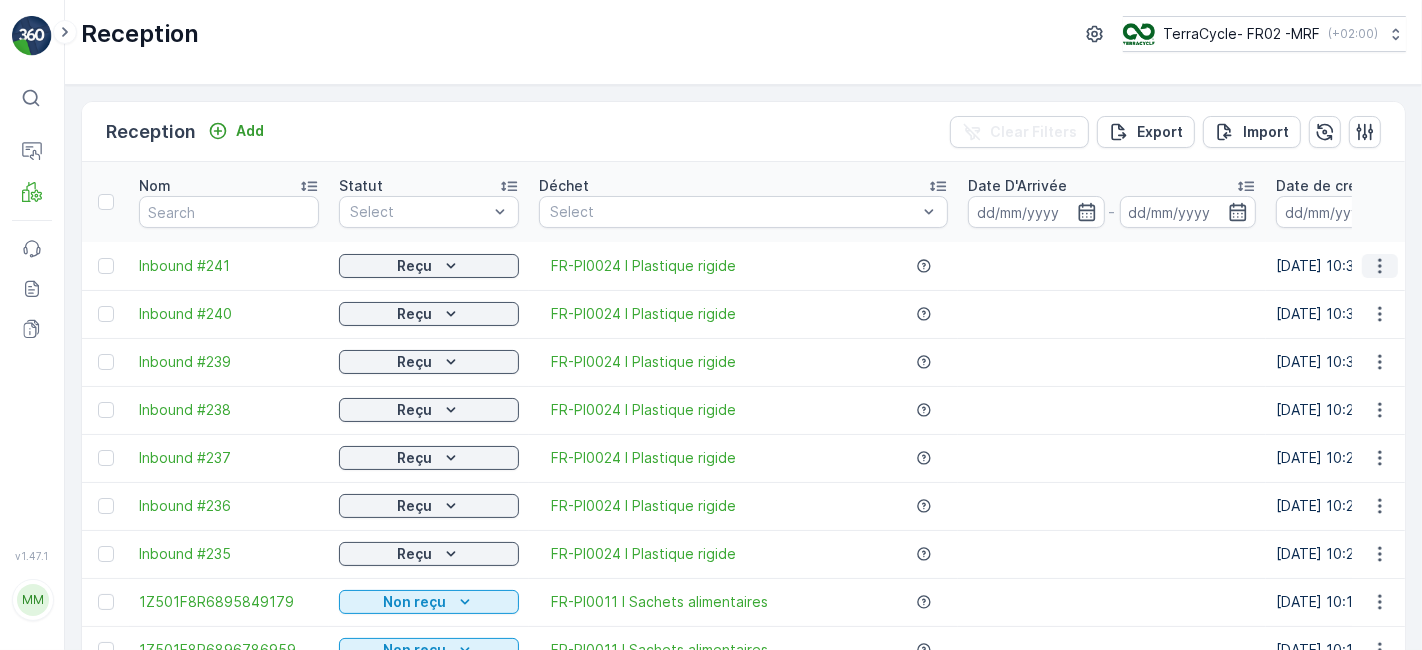 click 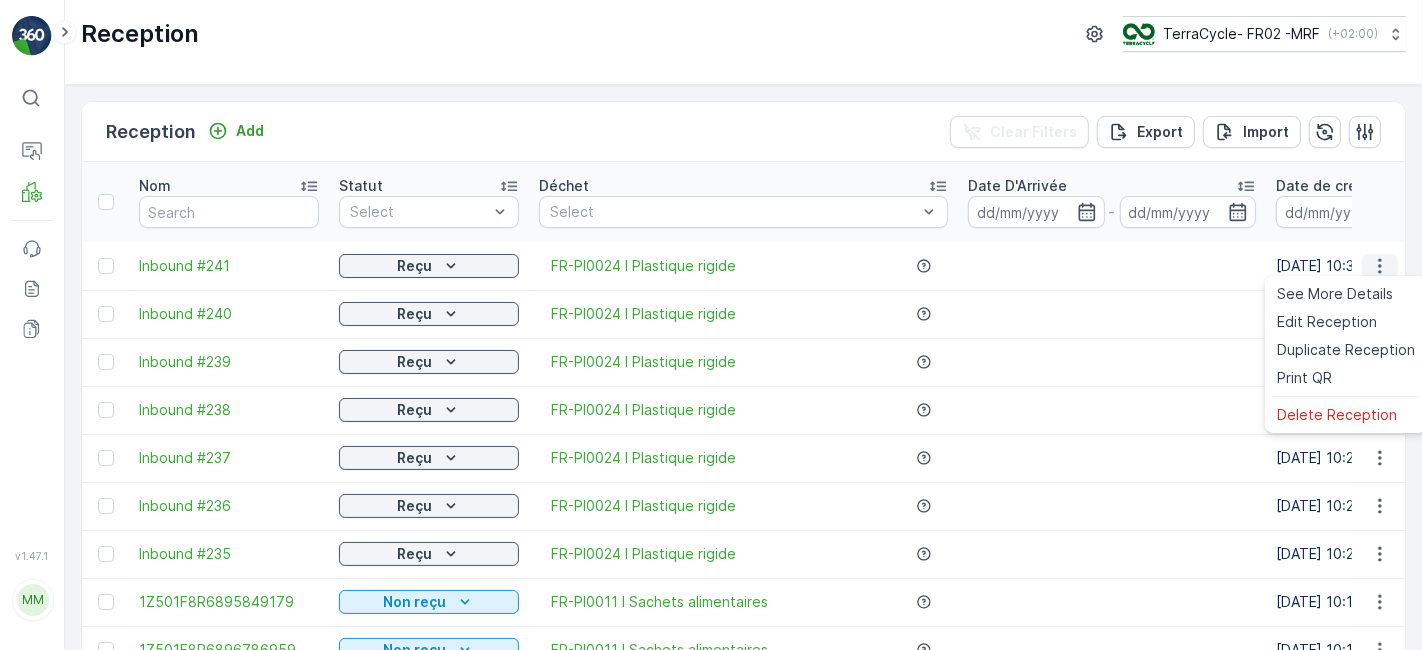 click 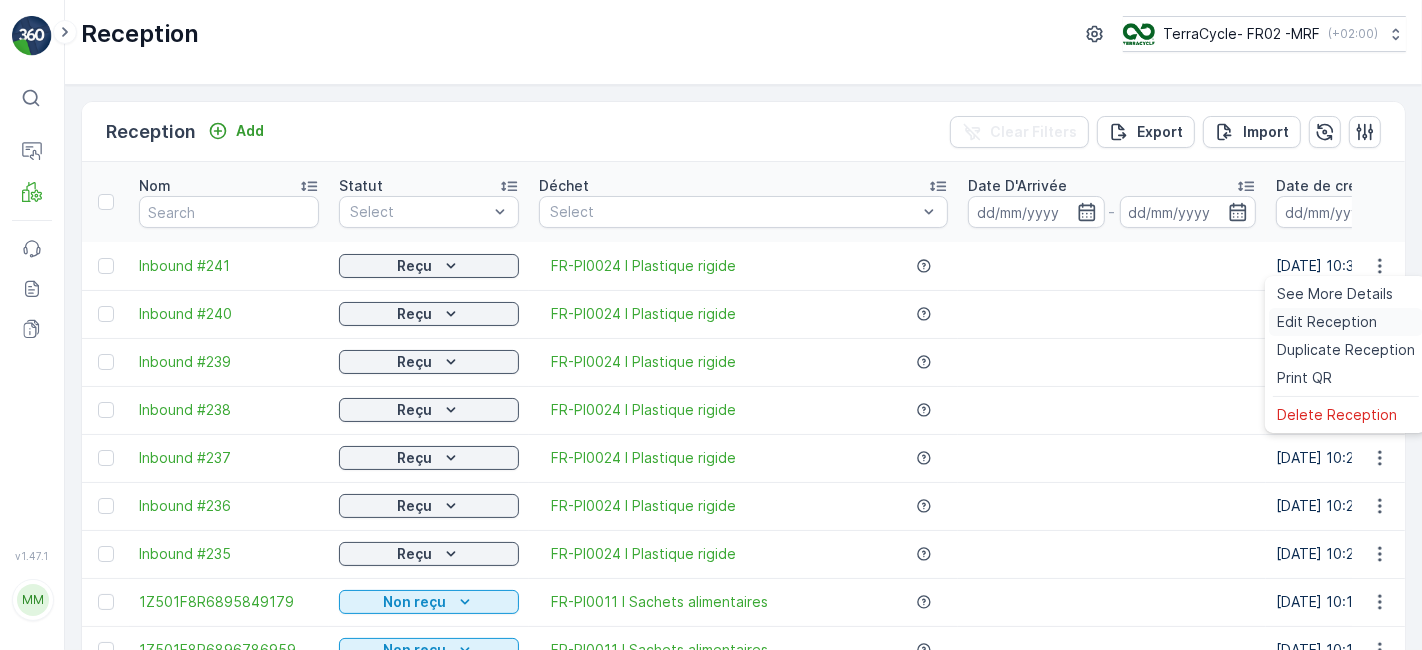 click on "Edit Reception" at bounding box center [1327, 322] 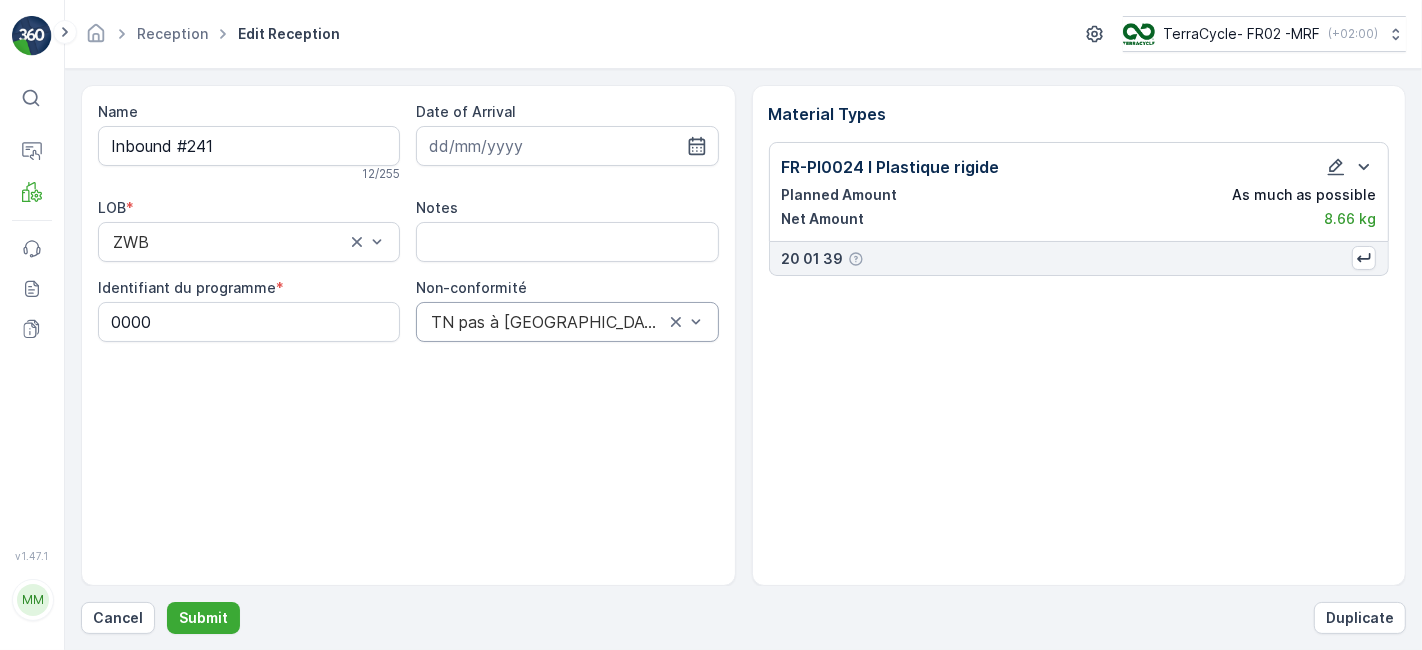 click at bounding box center (547, 322) 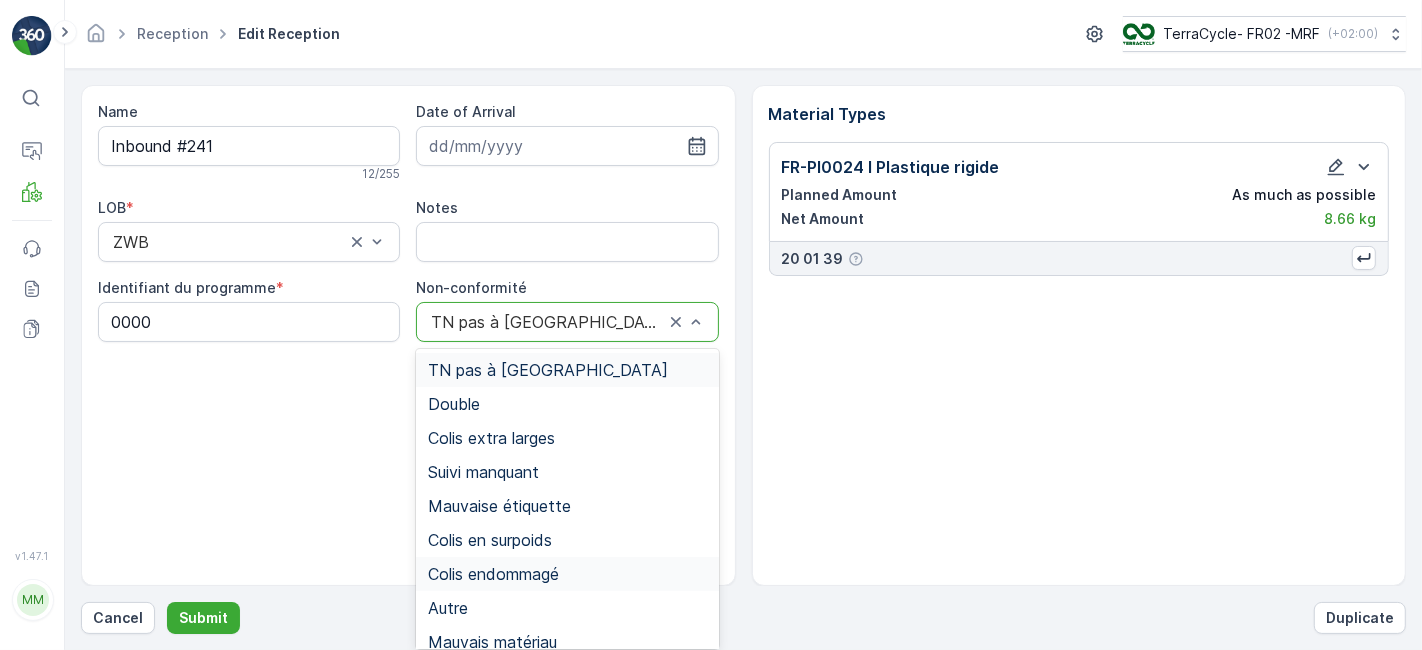 scroll, scrollTop: 14, scrollLeft: 0, axis: vertical 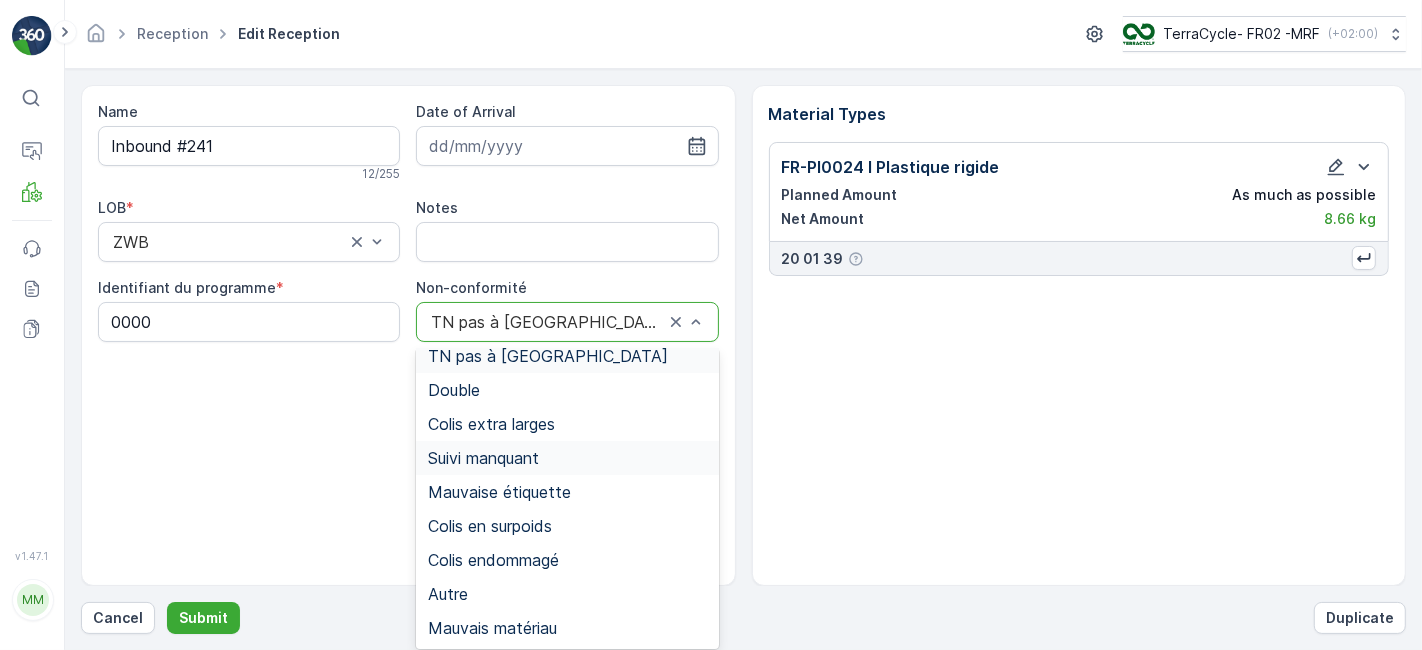 click on "Suivi manquant" at bounding box center [567, 458] 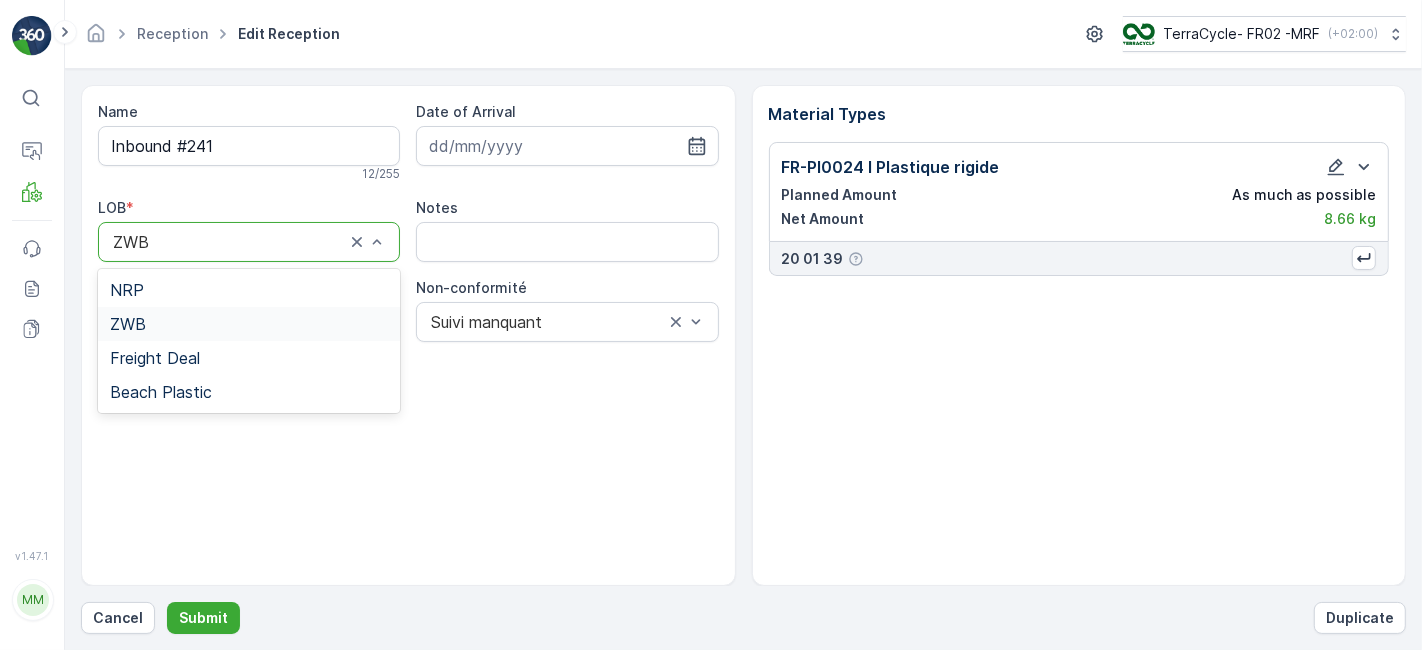 click at bounding box center (229, 242) 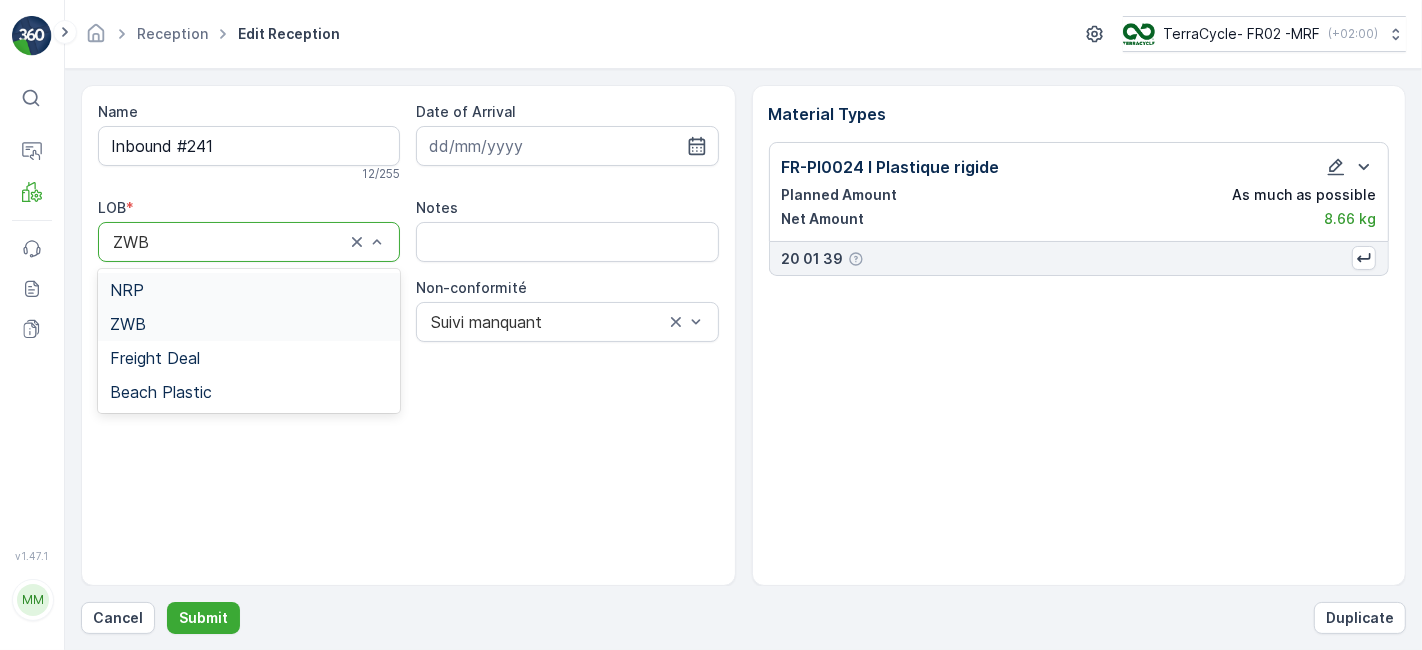 click on "NRP" at bounding box center (249, 290) 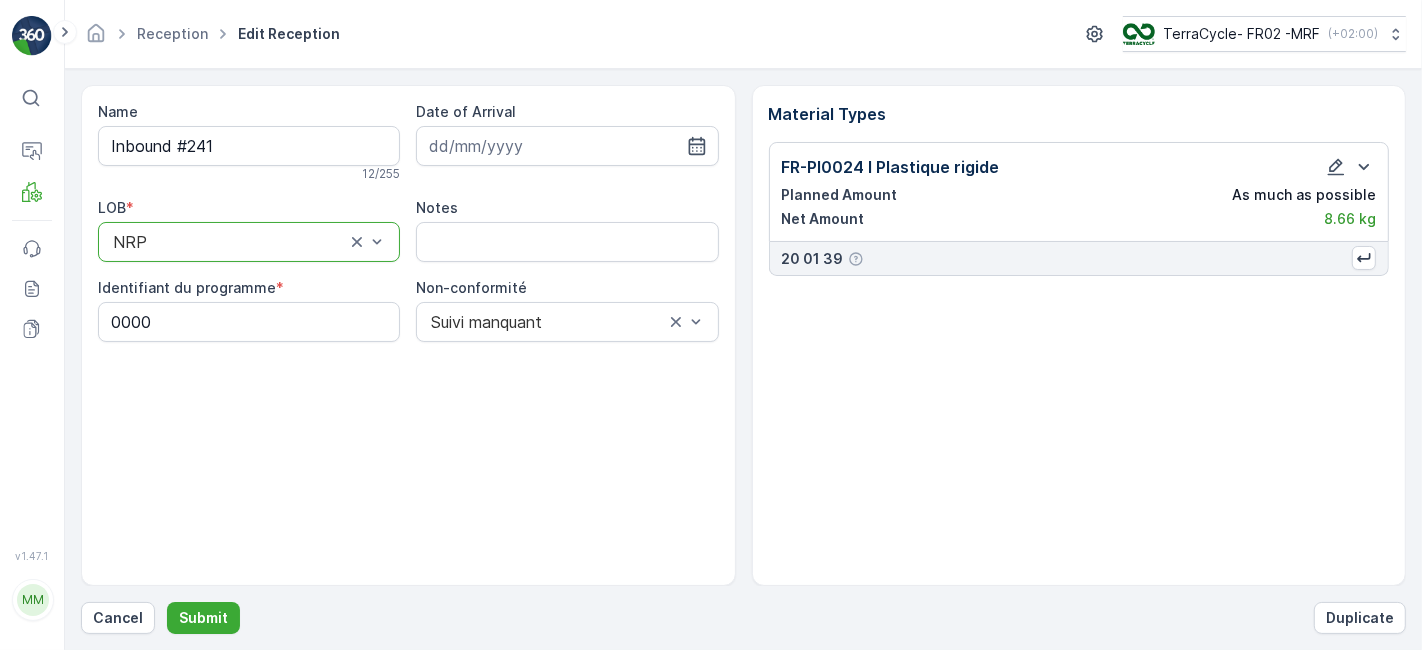 click on "NRP" at bounding box center [249, 242] 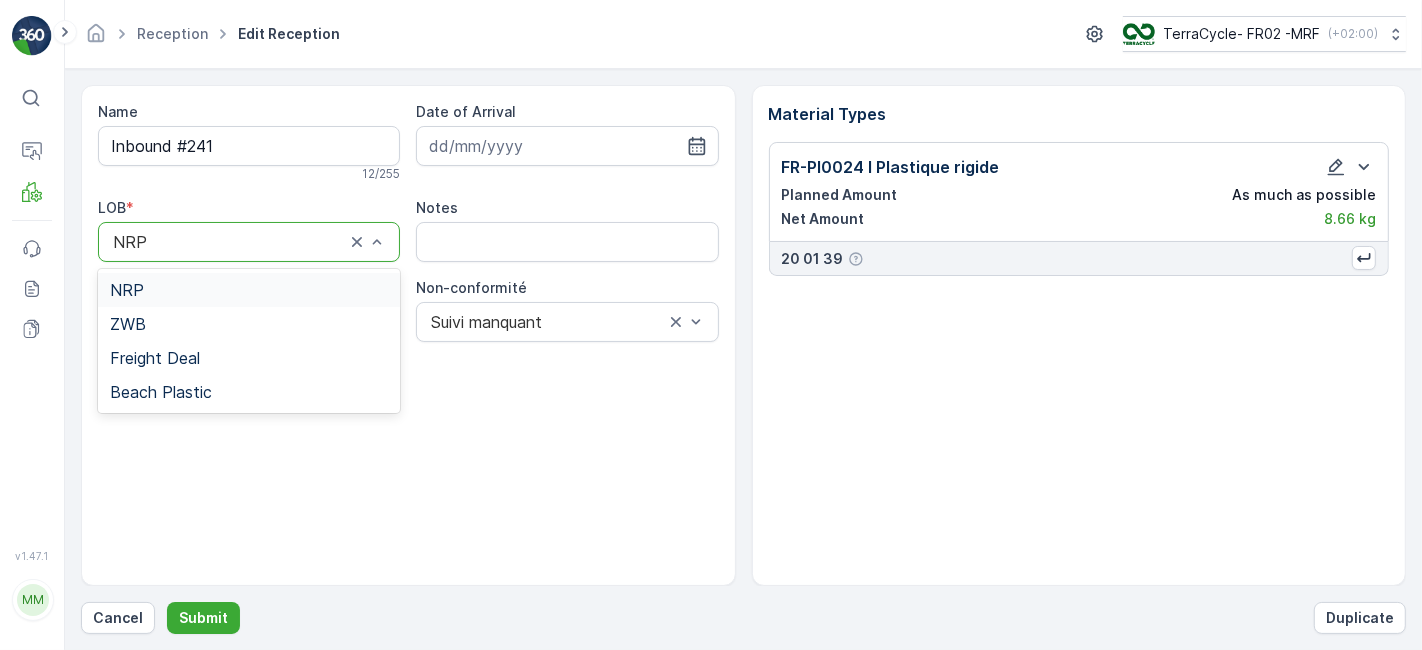 click on "NRP" at bounding box center [249, 290] 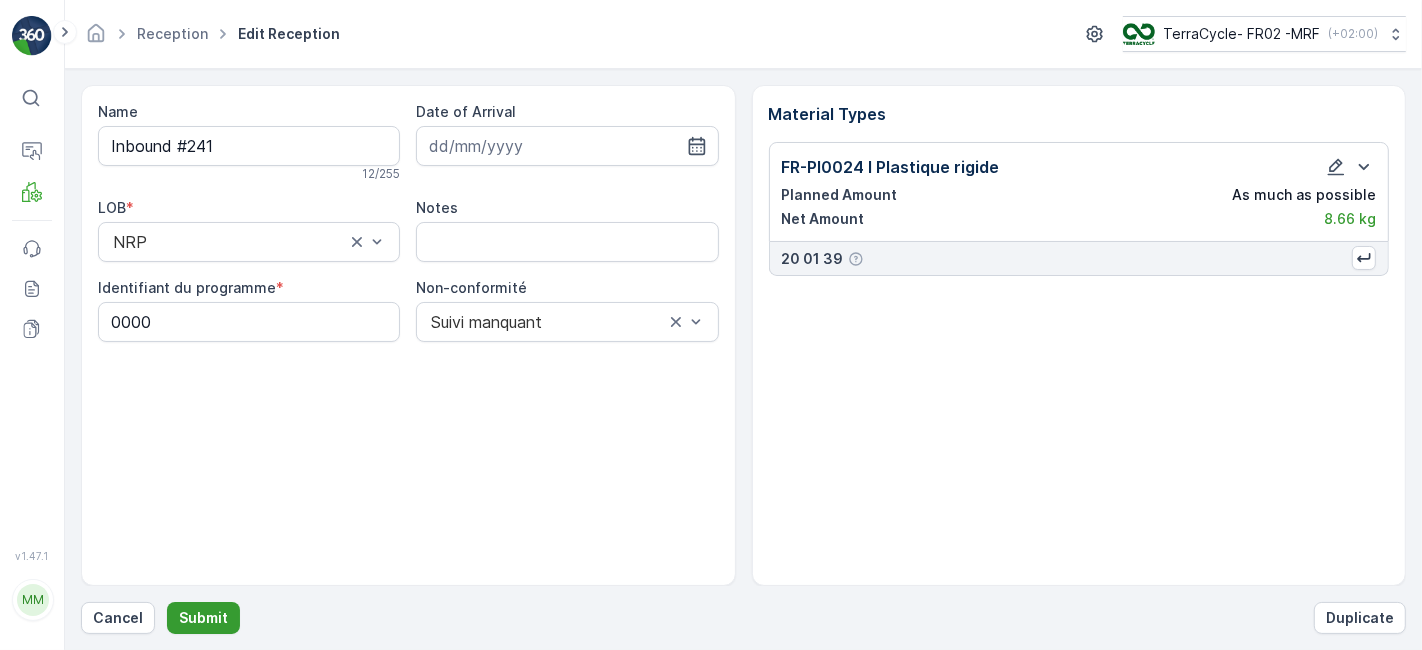 click on "Submit" at bounding box center [203, 618] 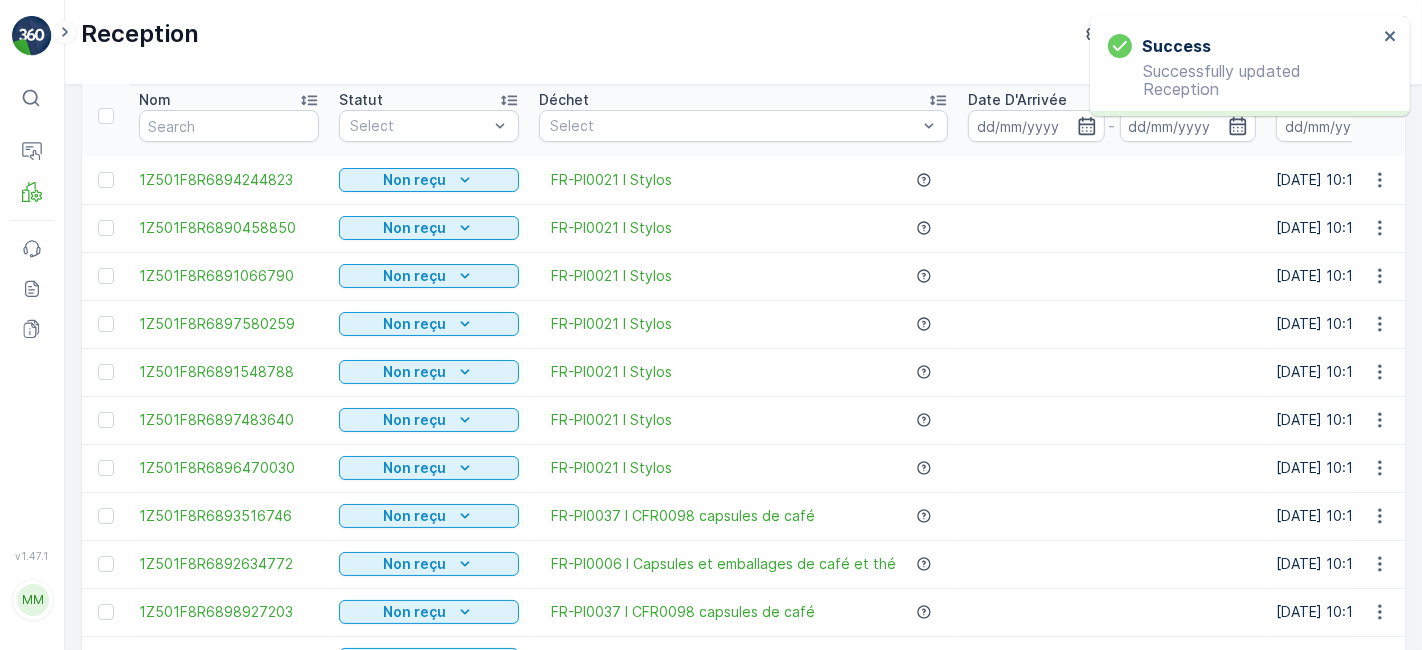 scroll, scrollTop: 0, scrollLeft: 0, axis: both 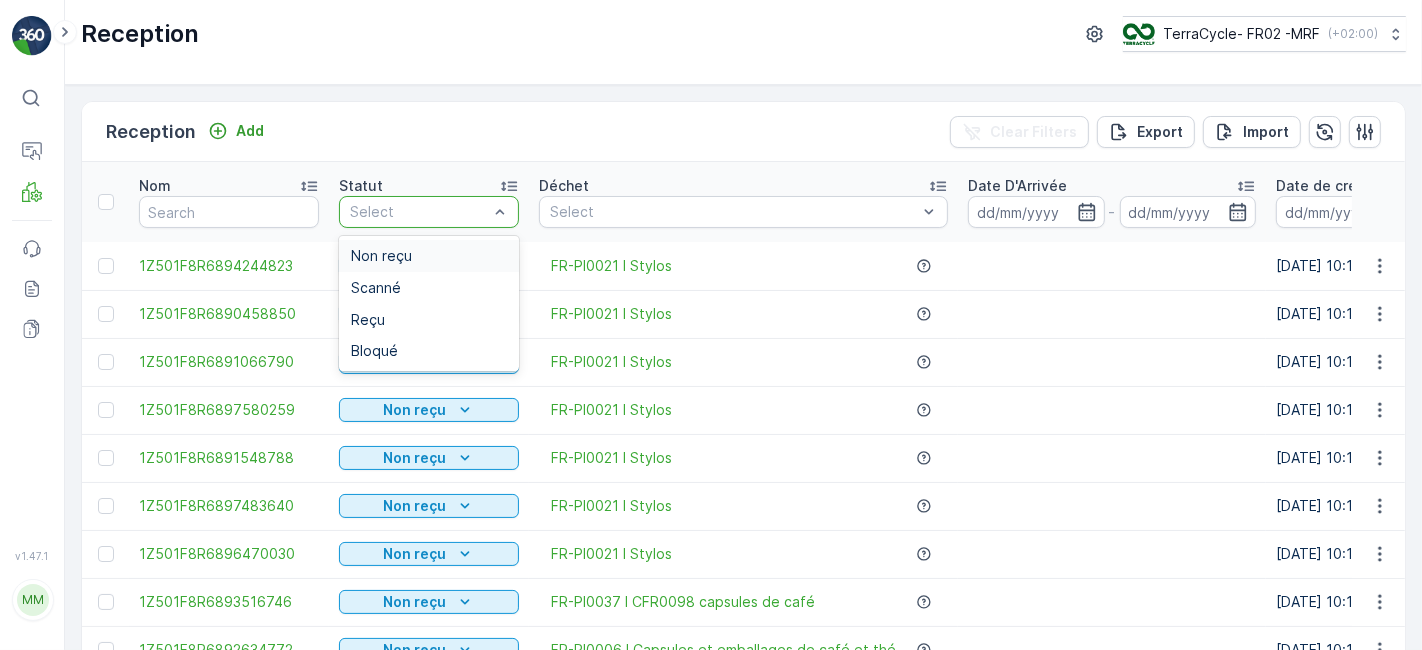 click on "Select" at bounding box center (429, 212) 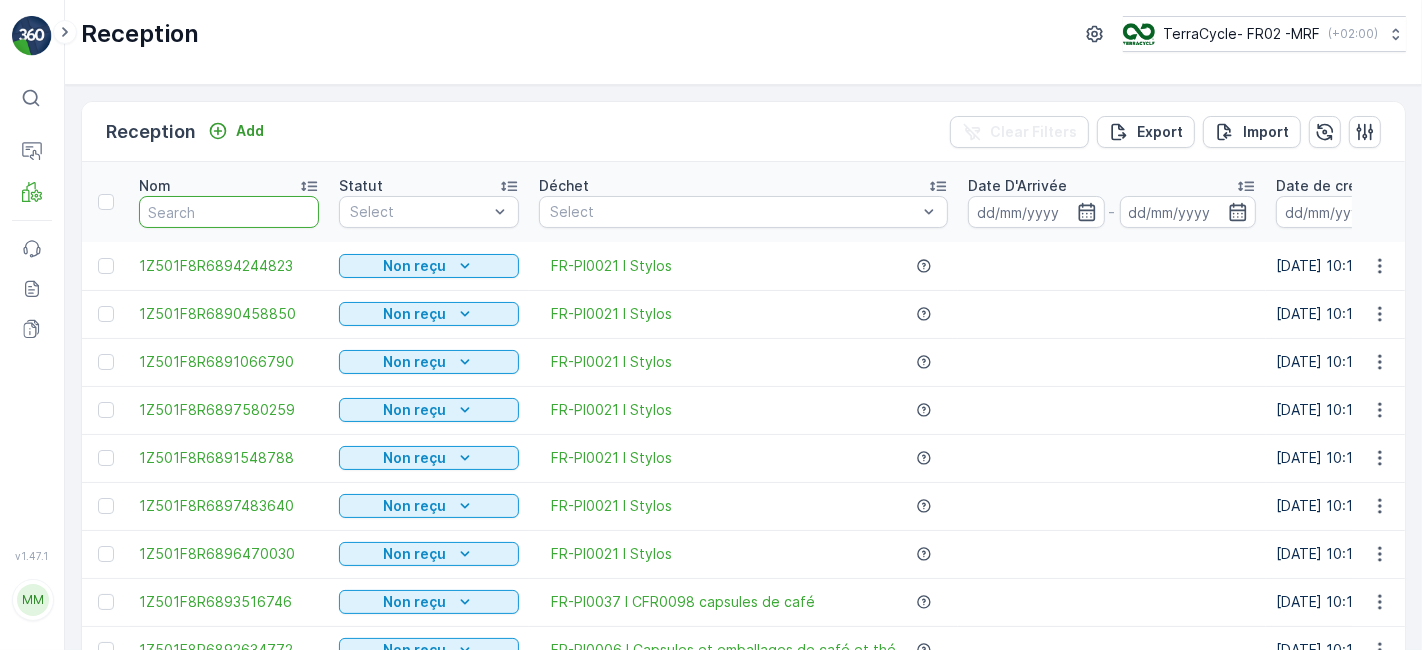 click at bounding box center (229, 212) 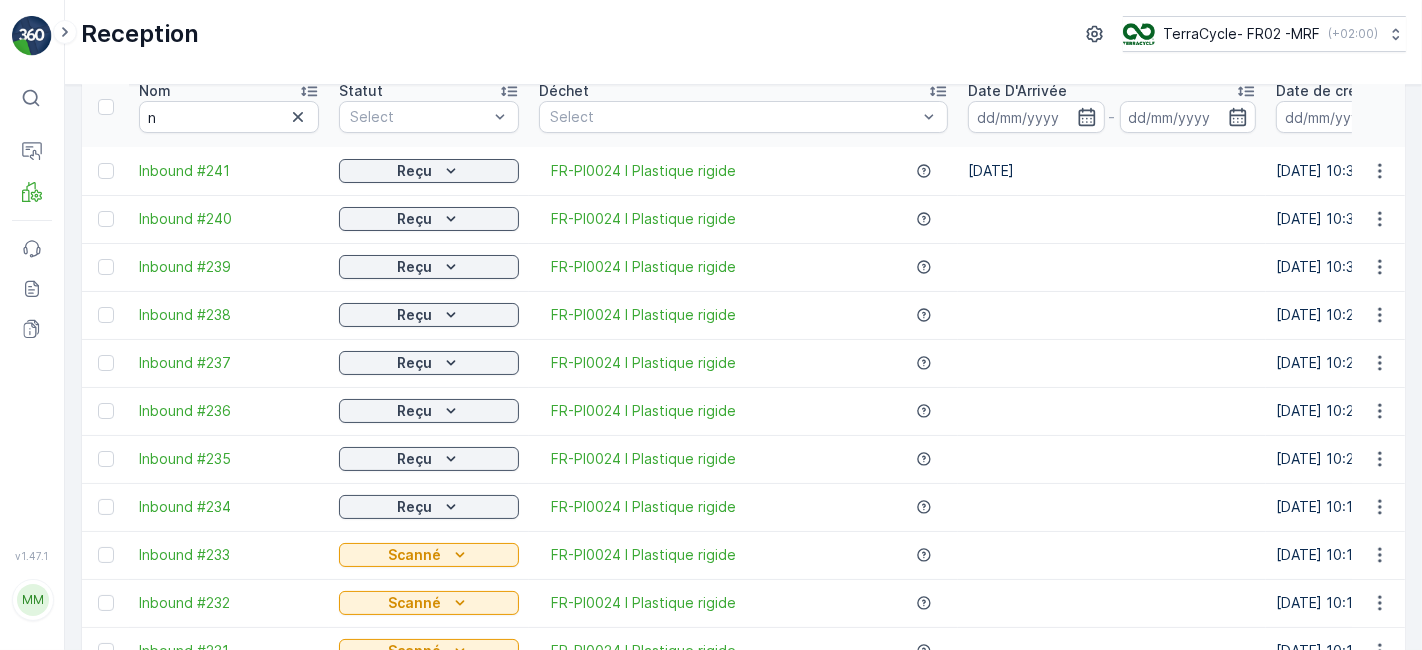 scroll, scrollTop: 94, scrollLeft: 0, axis: vertical 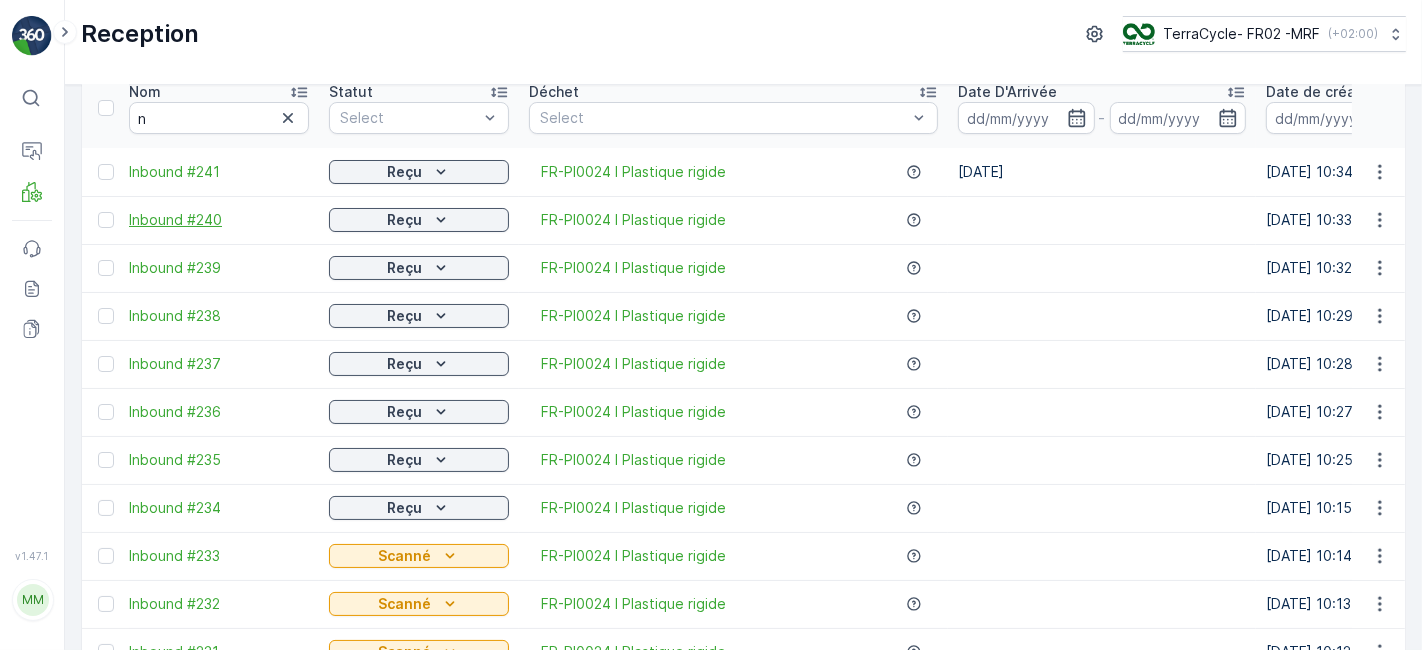 click on "Inbound #240" at bounding box center [219, 220] 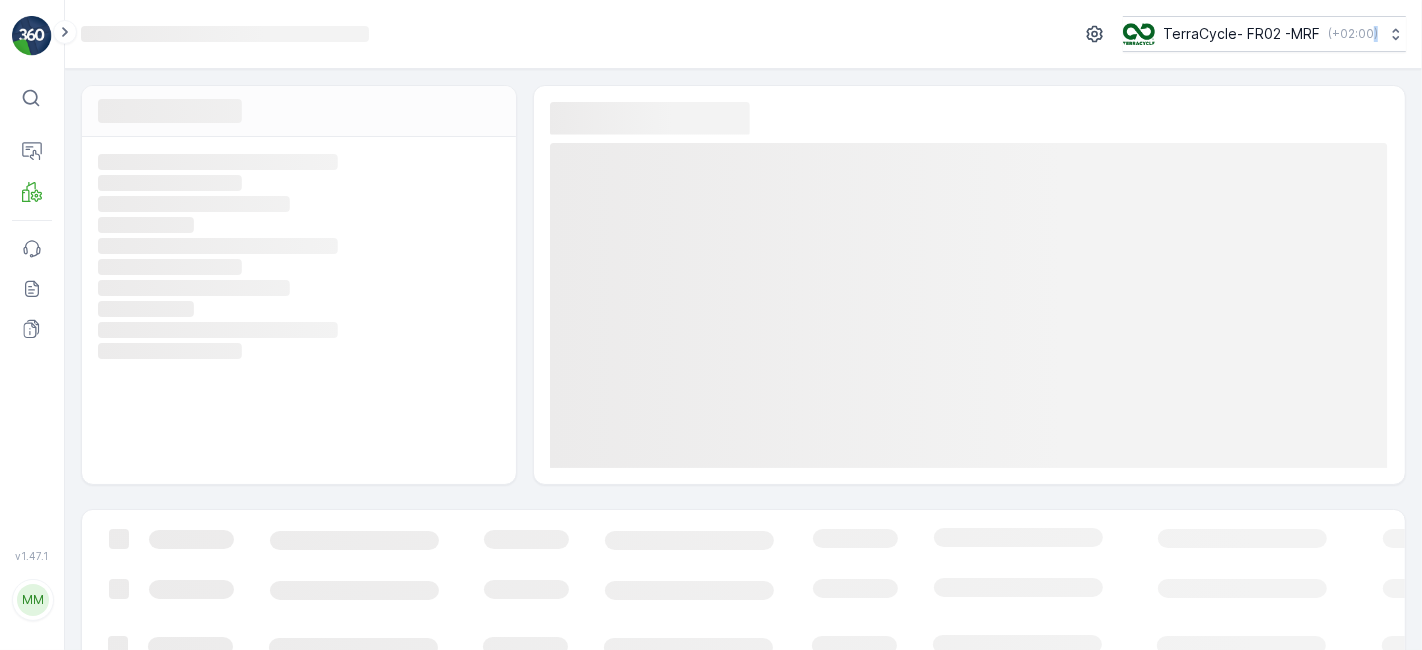 click 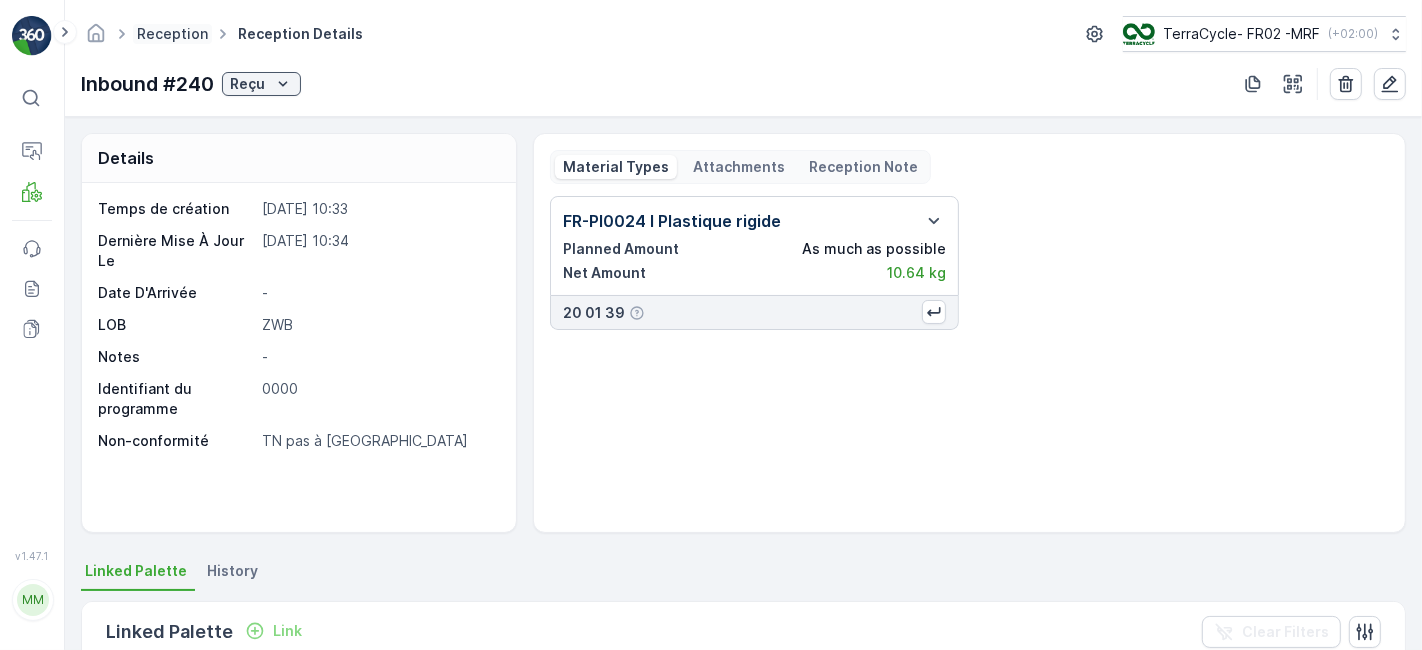 click on "Reception" at bounding box center (172, 33) 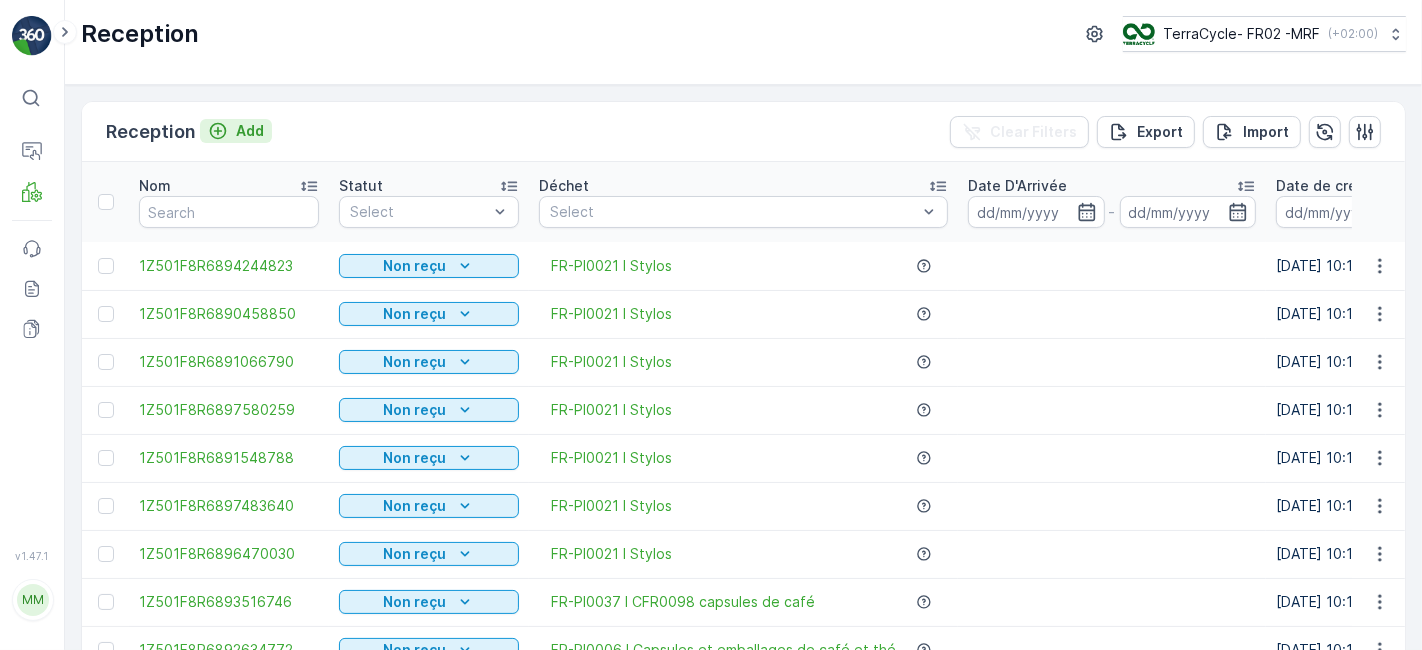 click on "Add" at bounding box center (236, 131) 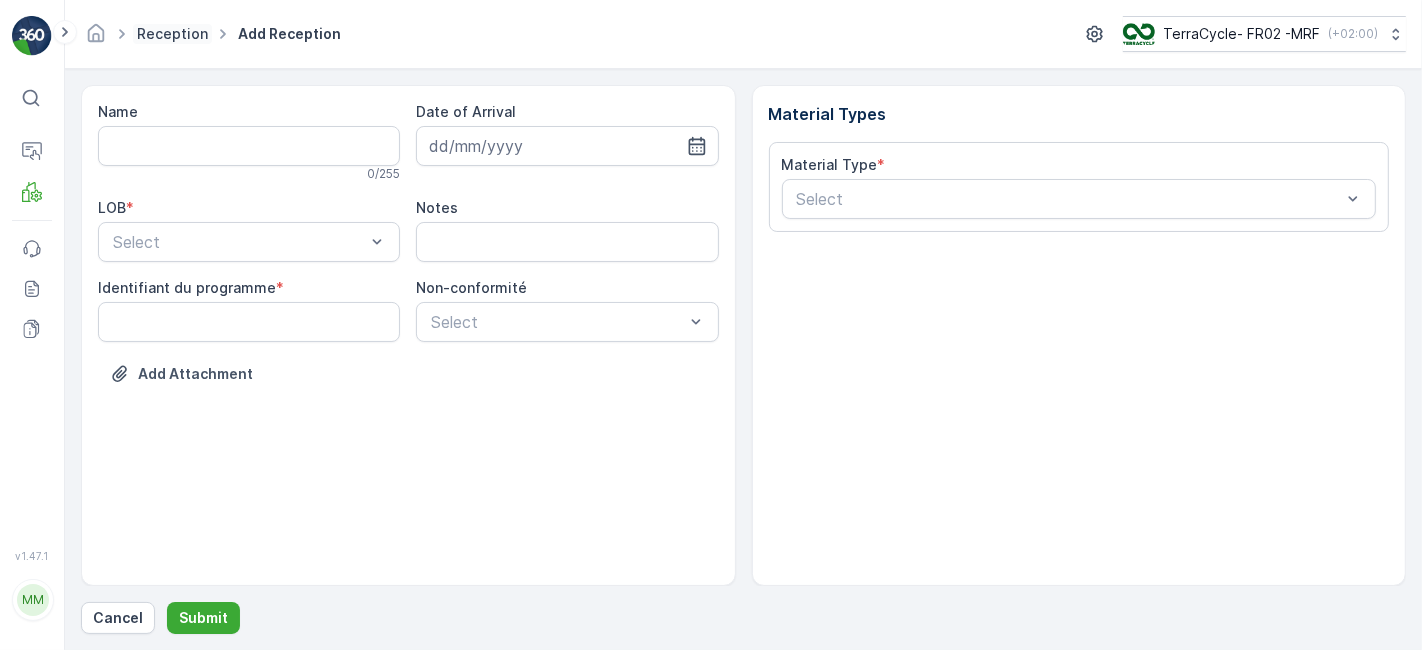 click on "Reception" at bounding box center [172, 33] 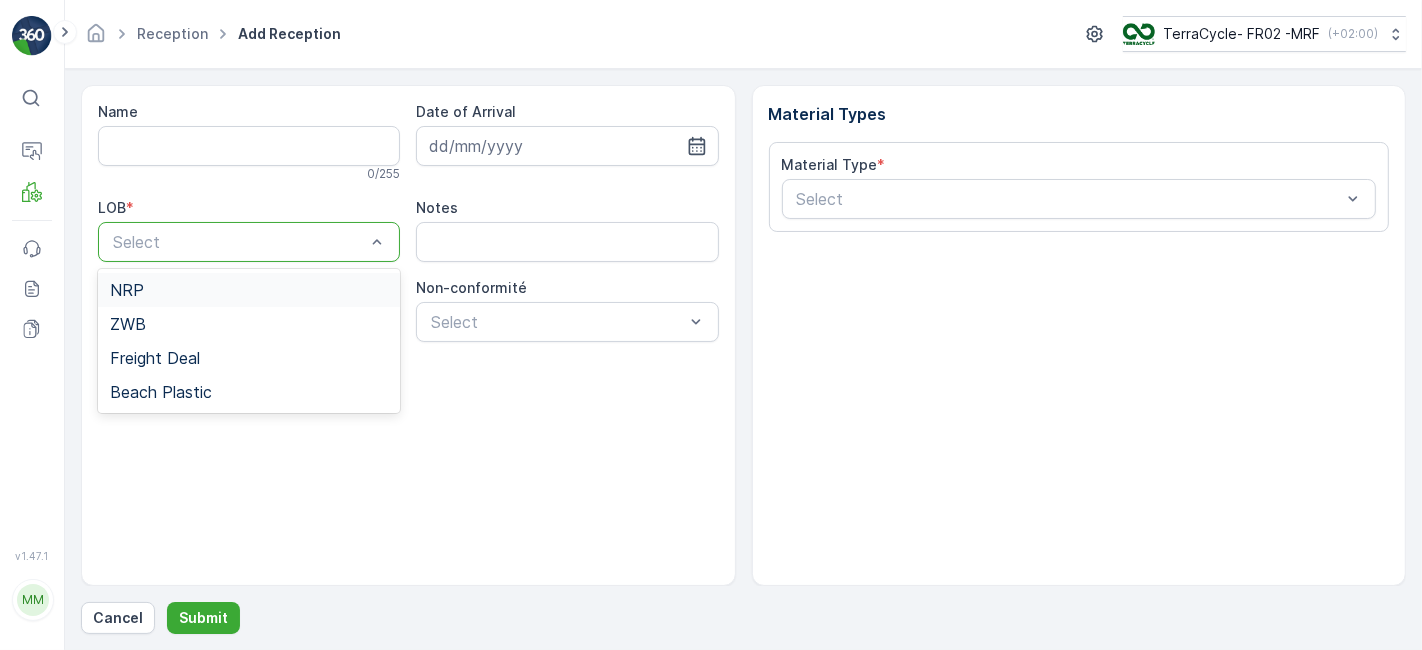 click on "0  /  255" at bounding box center [249, 174] 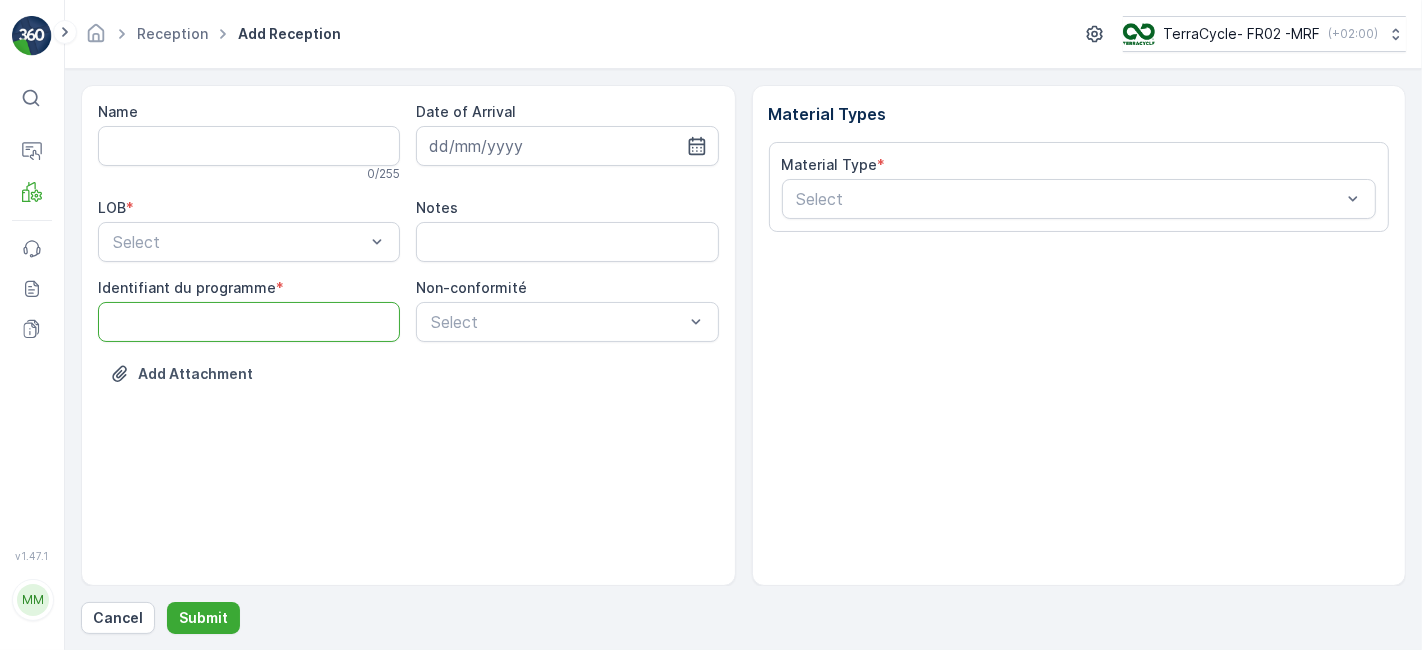 drag, startPoint x: 163, startPoint y: 335, endPoint x: 167, endPoint y: 325, distance: 10.770329 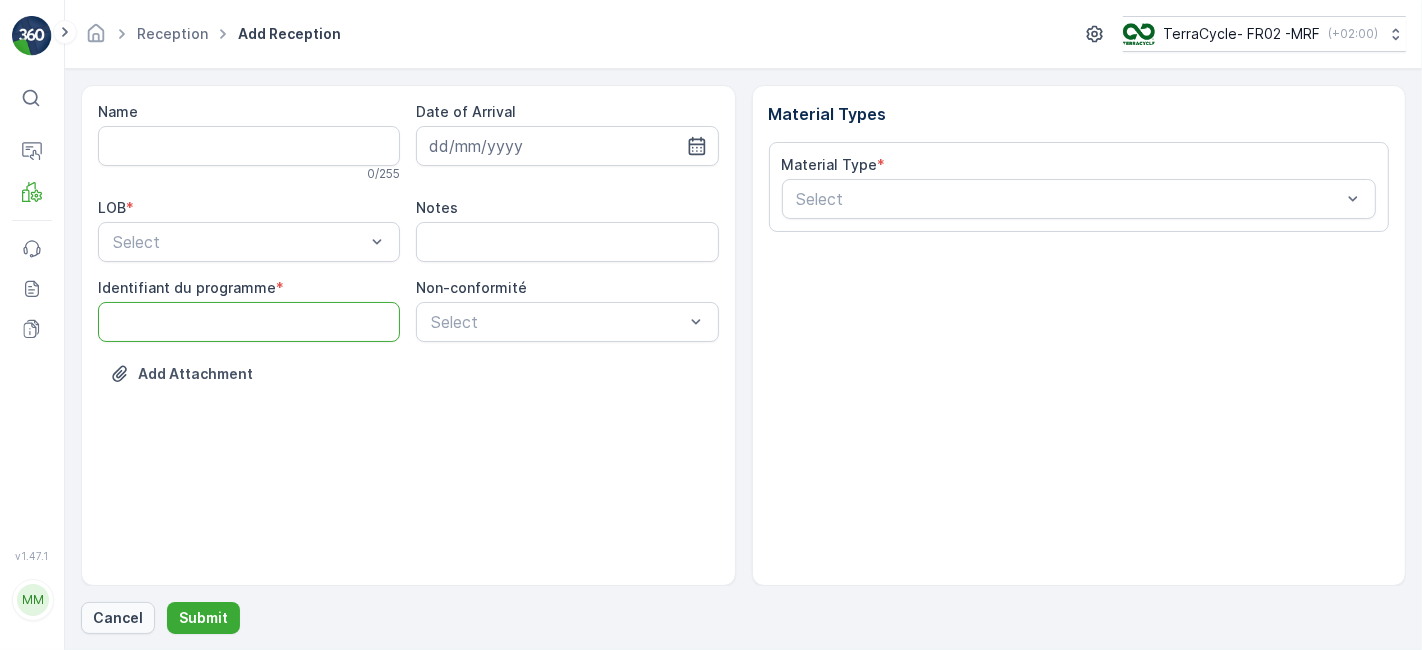 click on "Cancel" at bounding box center [118, 618] 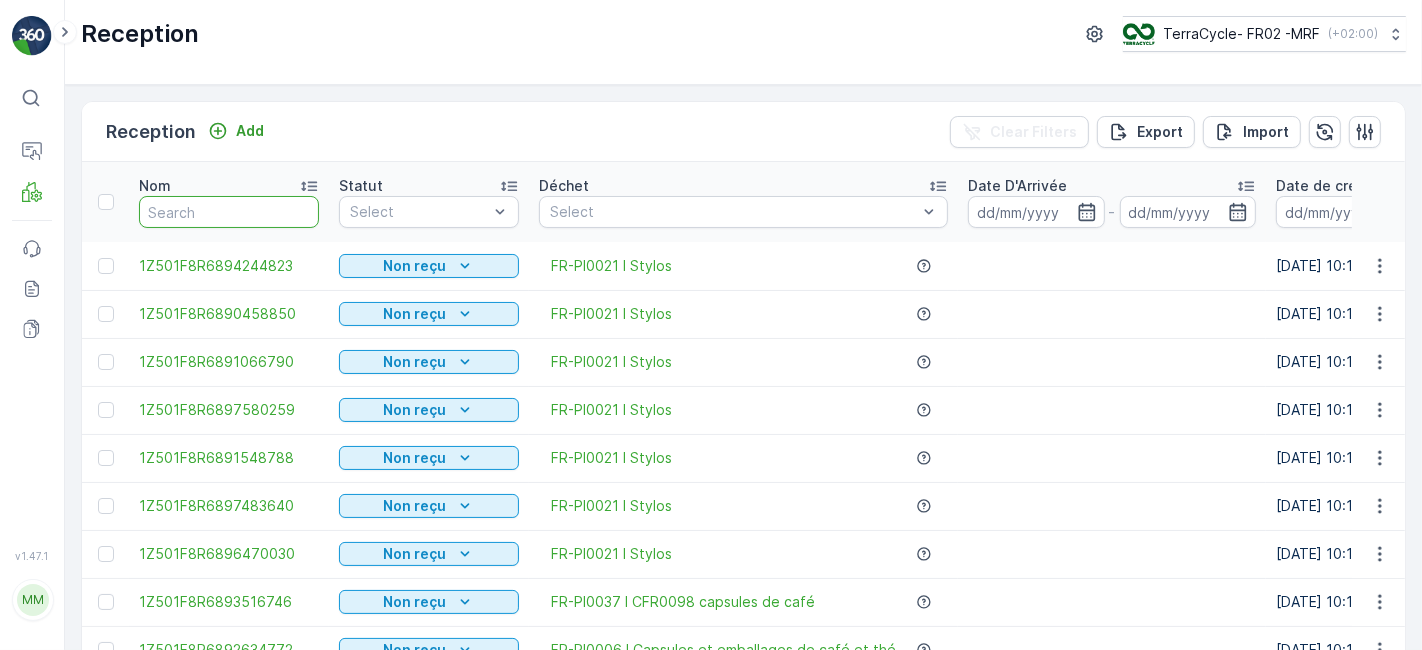 click at bounding box center (229, 212) 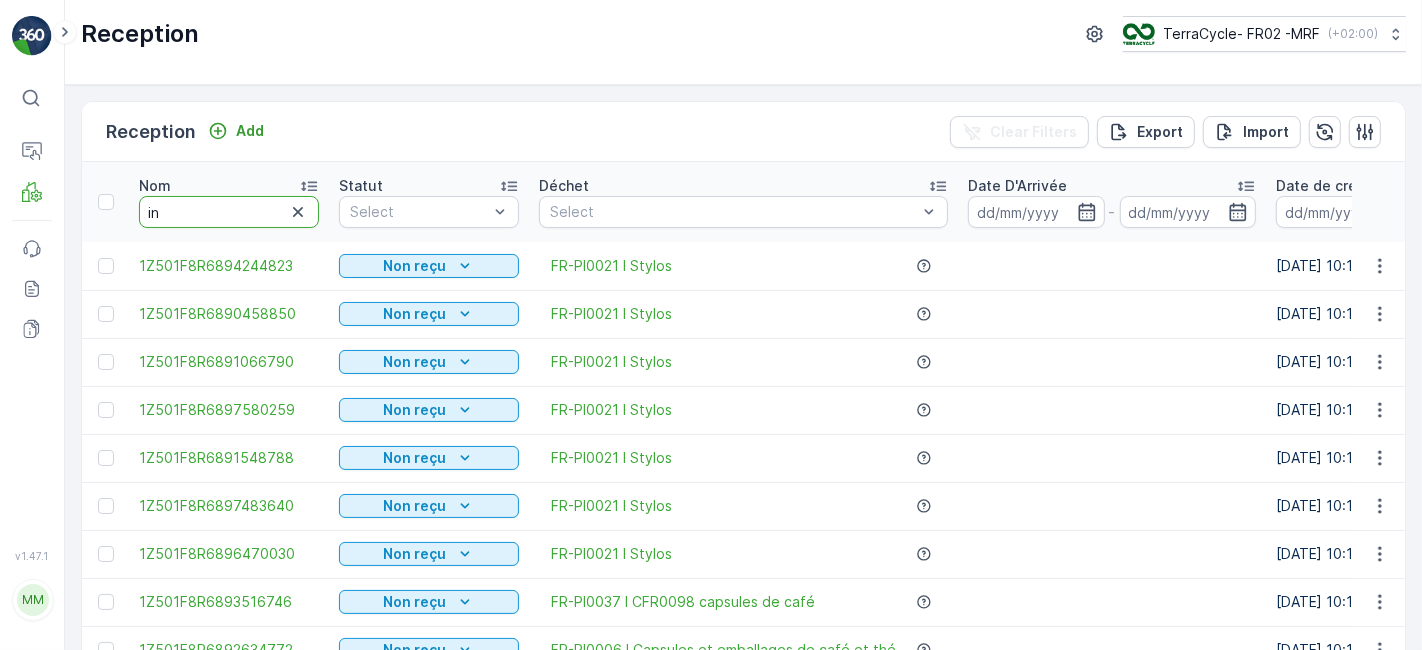 type on "inb" 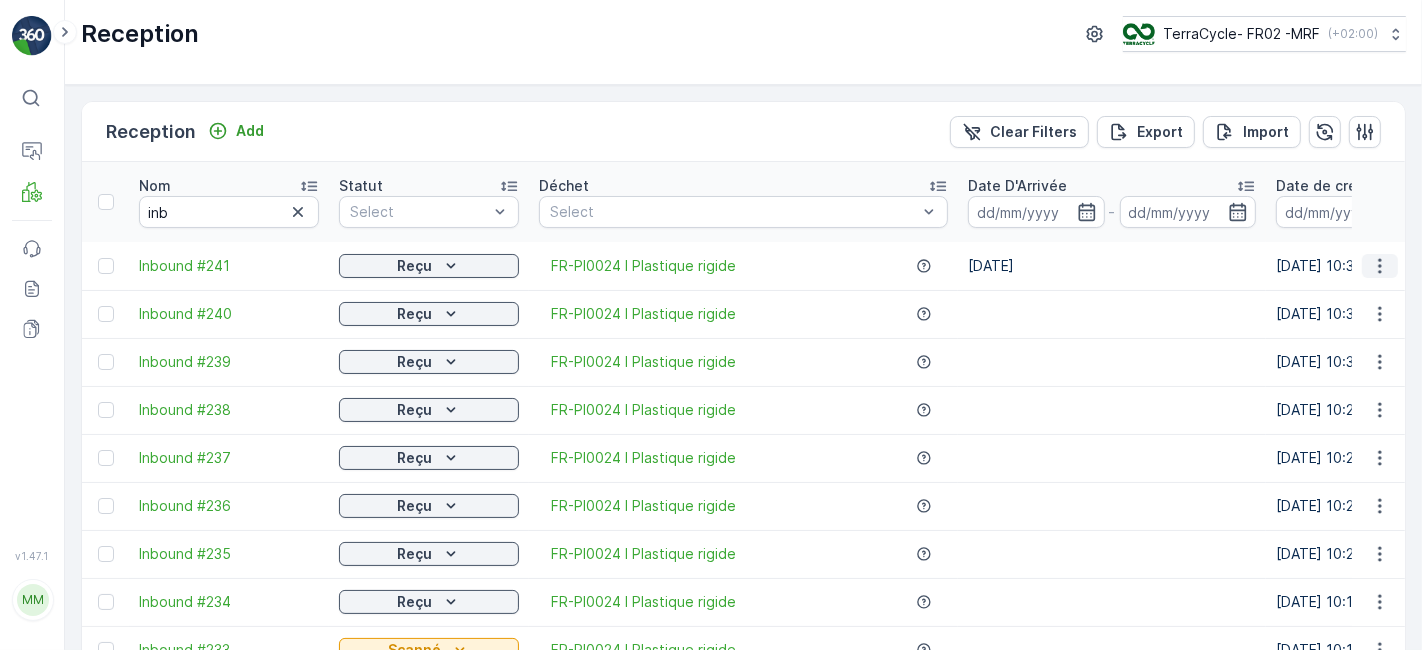 click 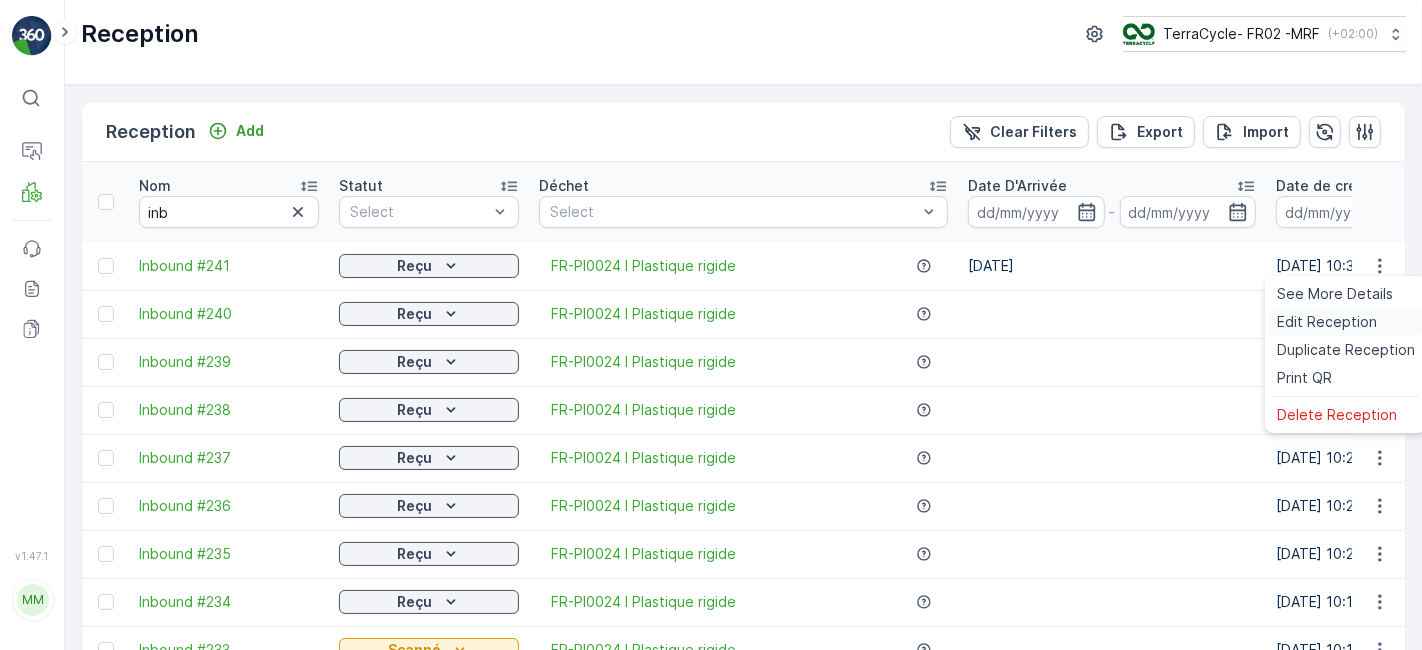 click on "Edit Reception" at bounding box center [1327, 322] 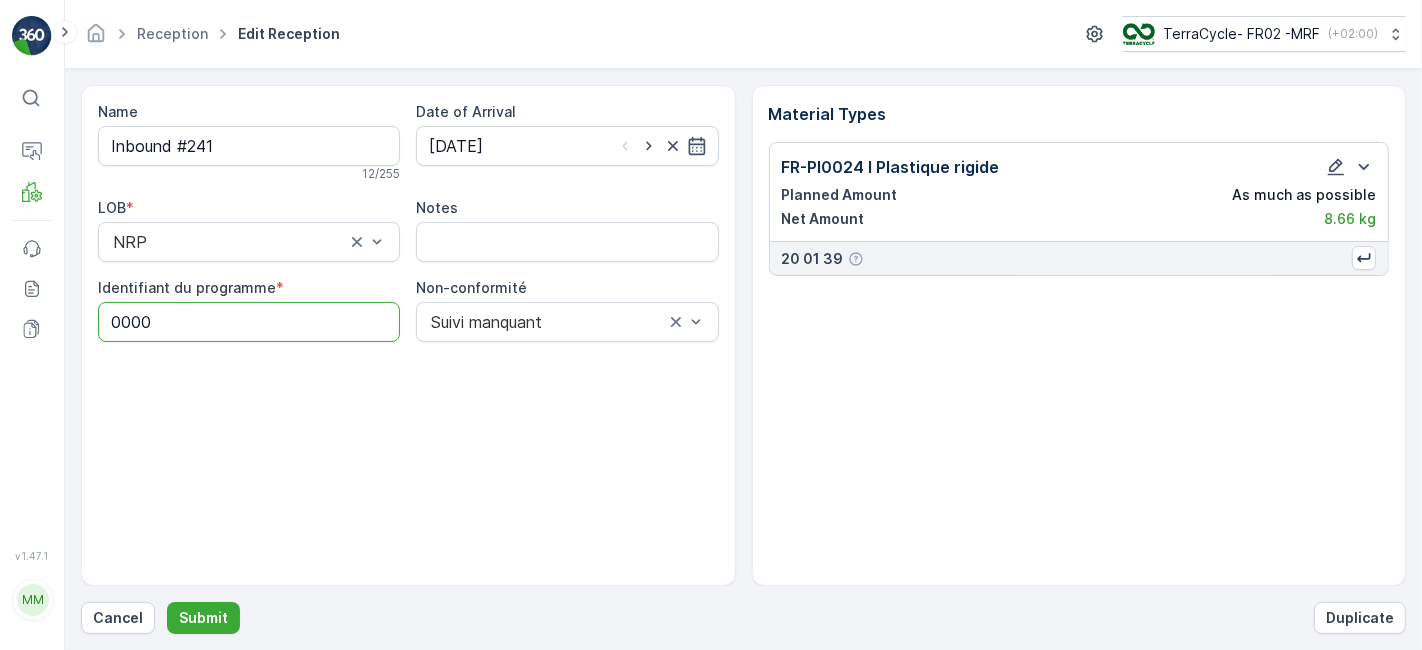 click on "0000" at bounding box center [249, 322] 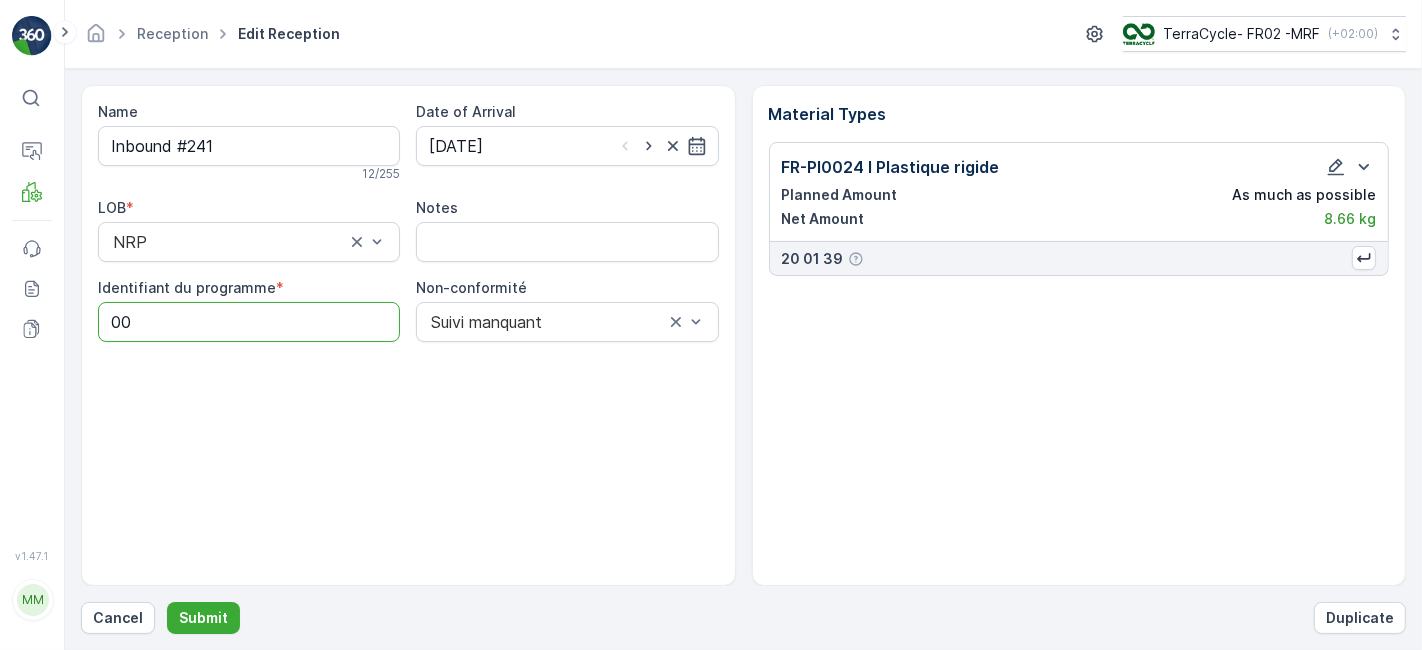 type on "0" 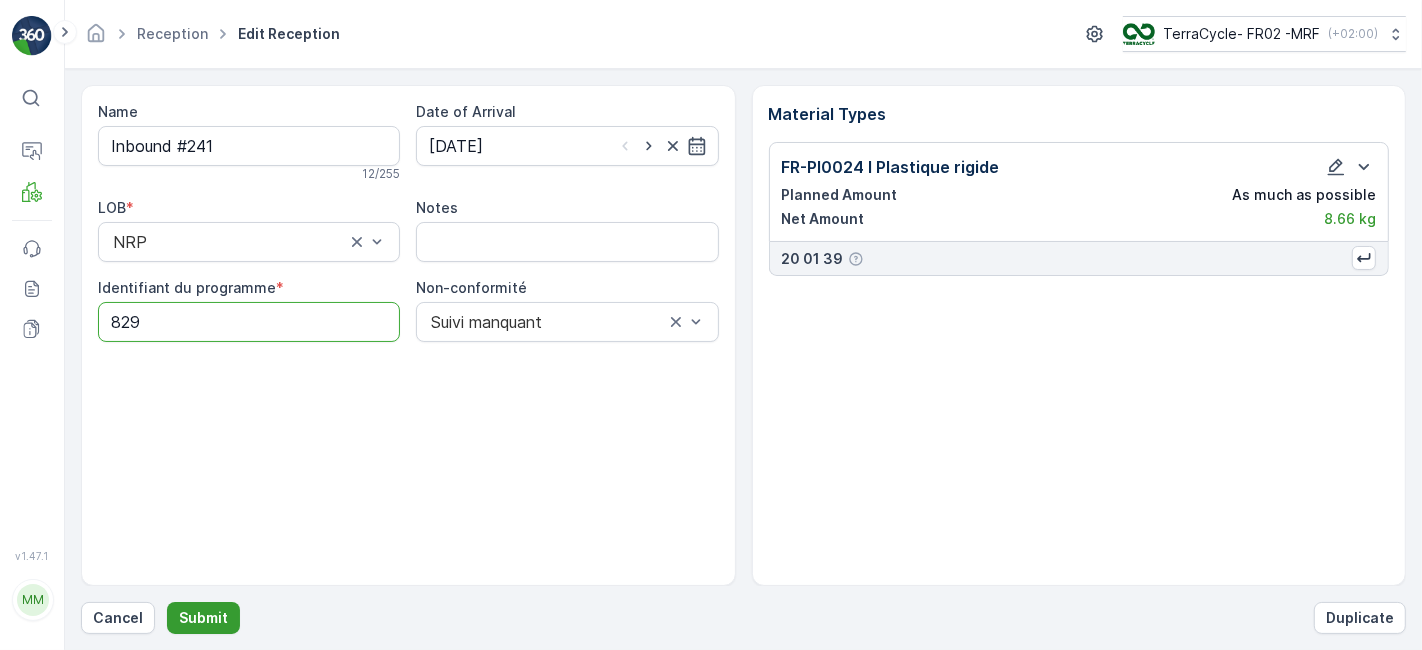 type on "829" 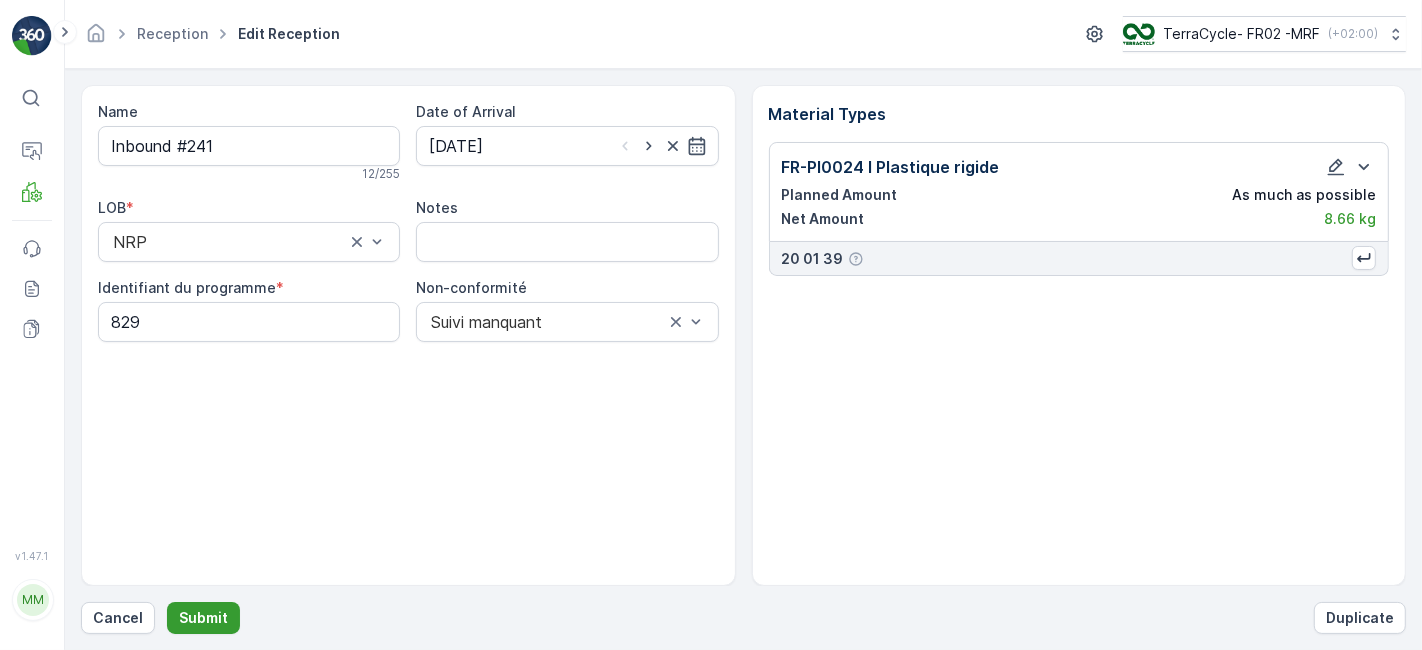 click on "Submit" at bounding box center (203, 618) 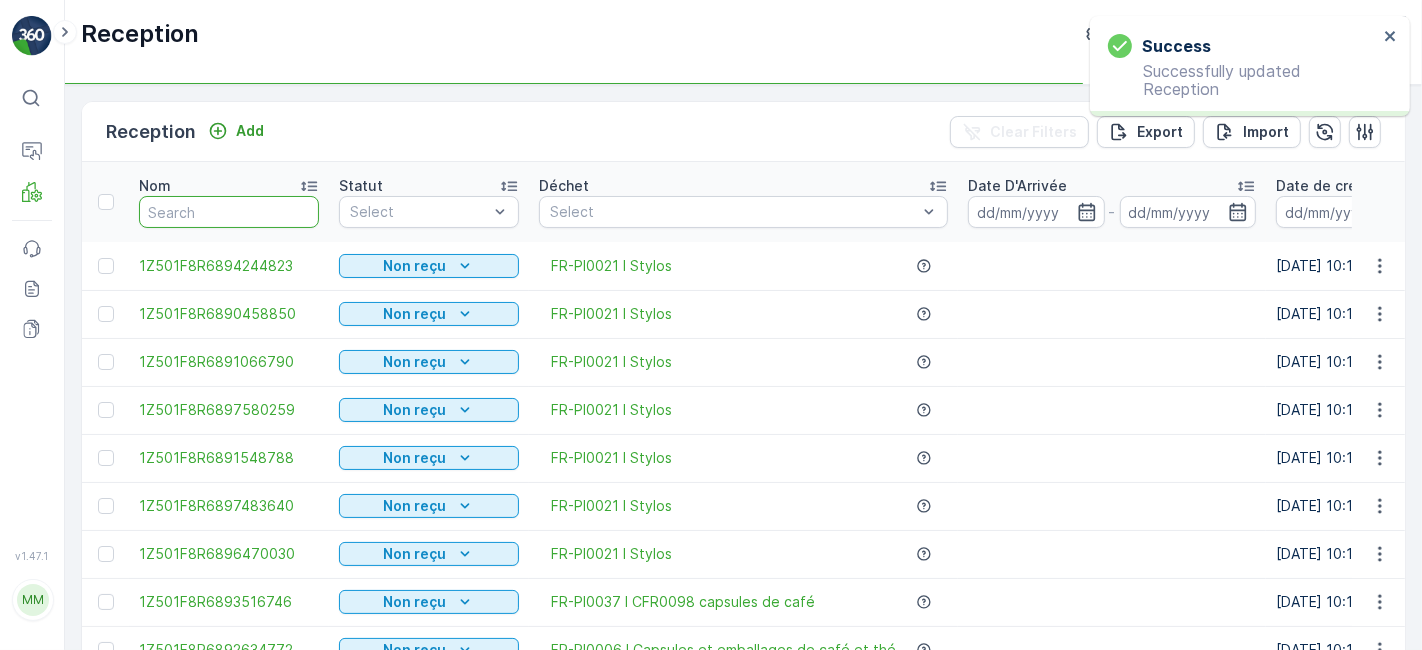 click at bounding box center (229, 212) 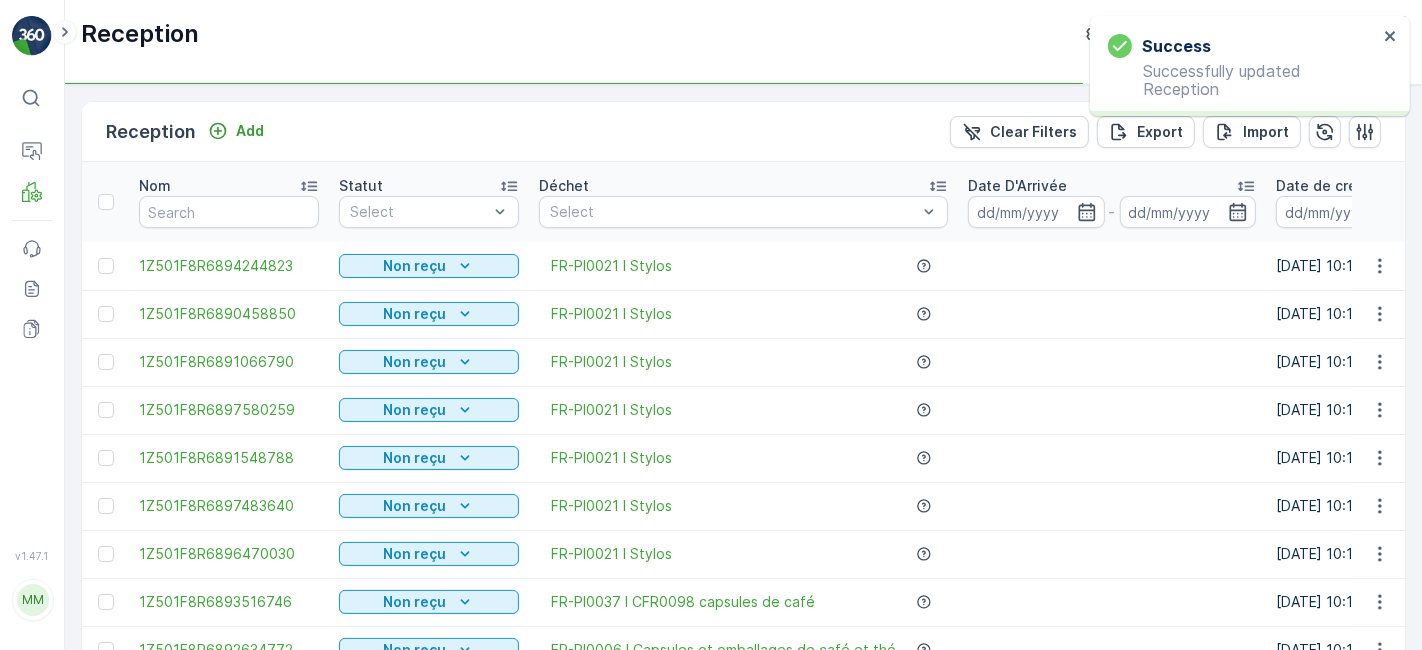 type on "in" 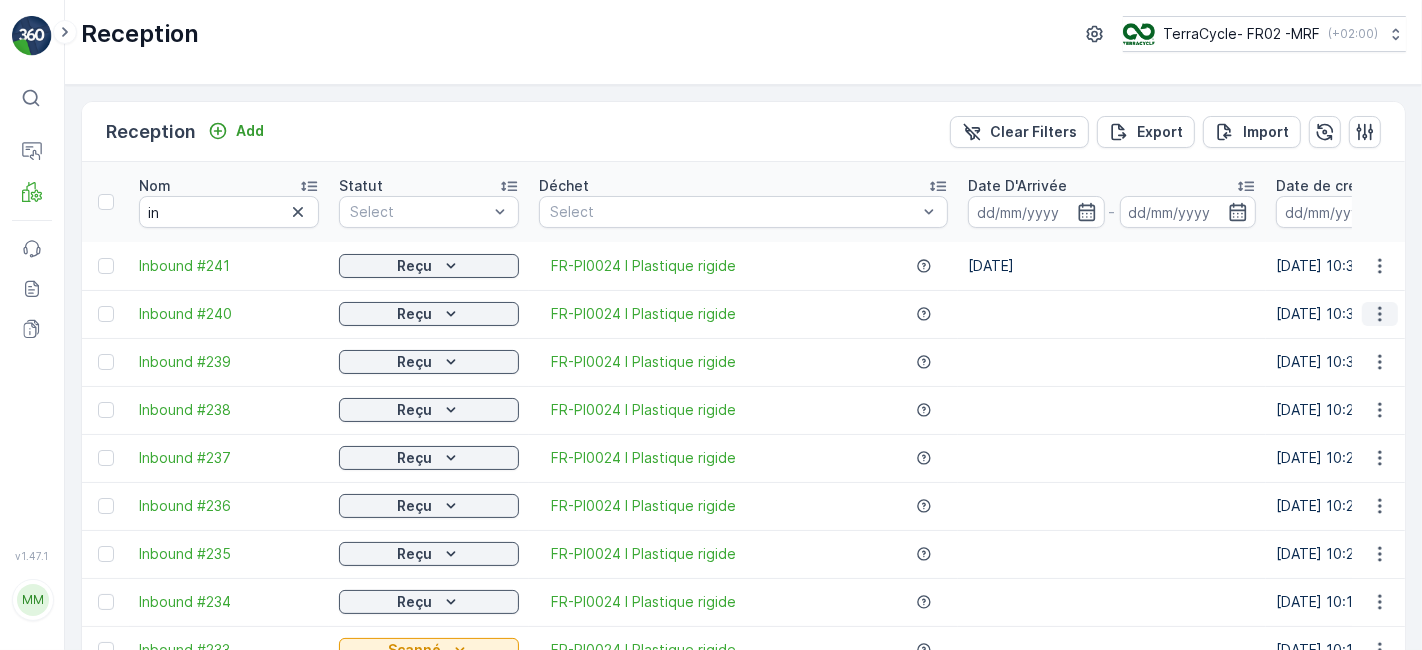 click at bounding box center [1380, 314] 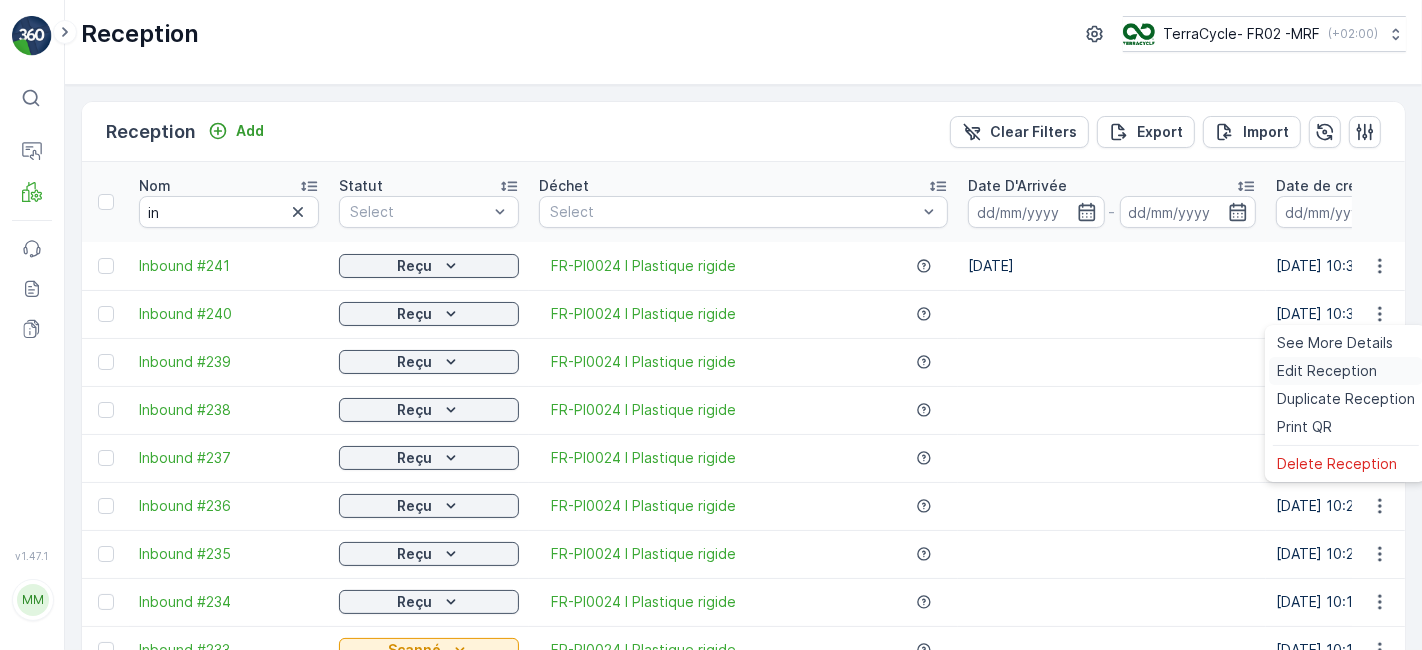 click on "Edit Reception" at bounding box center [1327, 371] 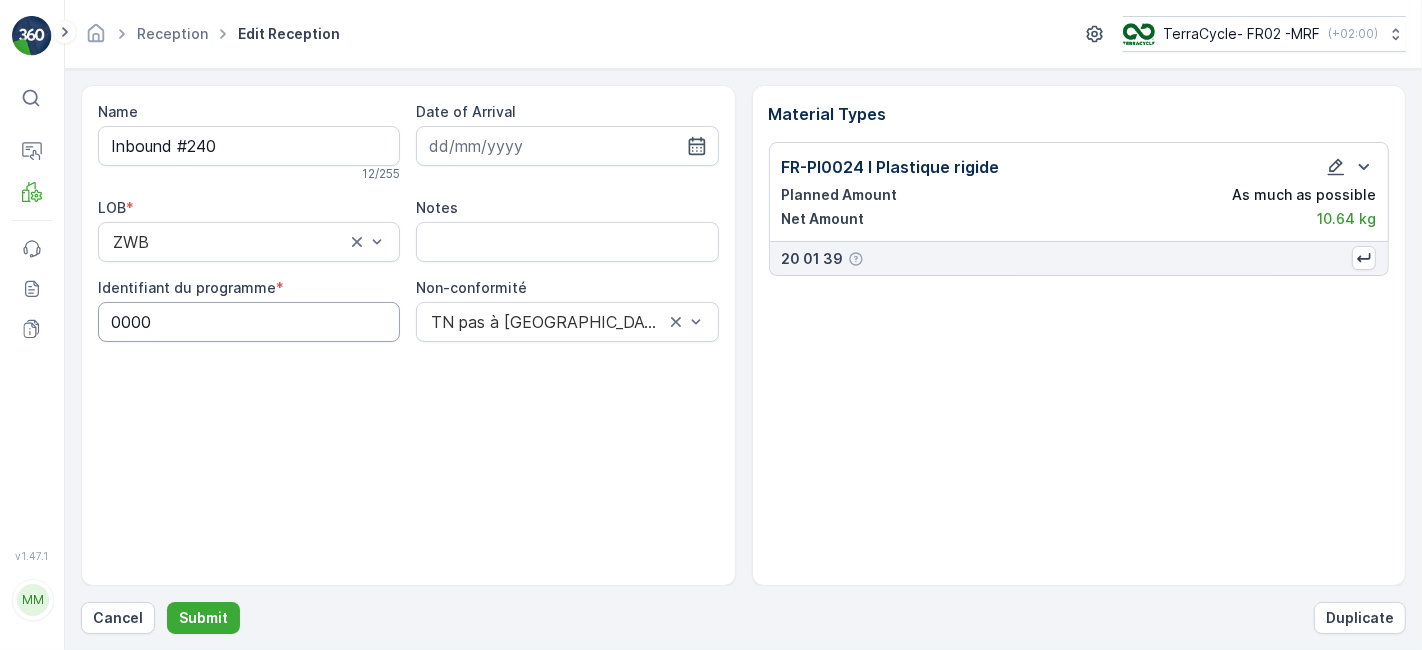click on "0000" at bounding box center (249, 322) 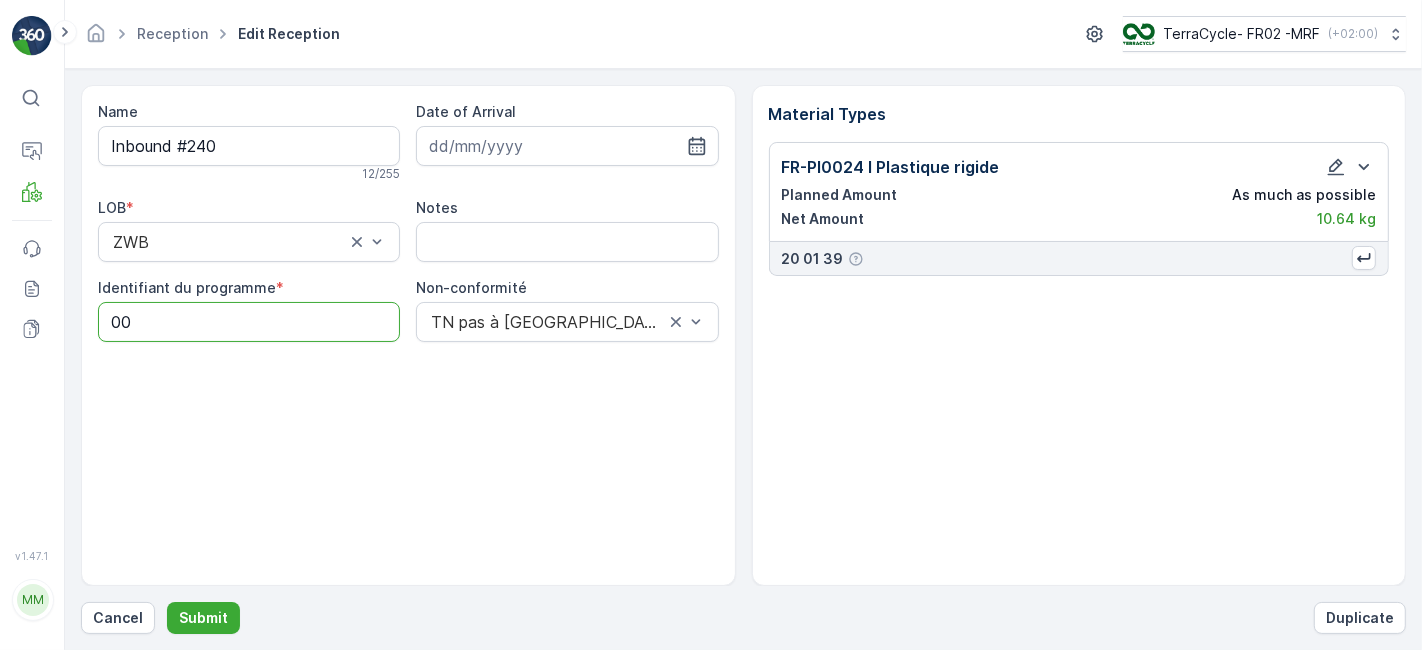 type on "0" 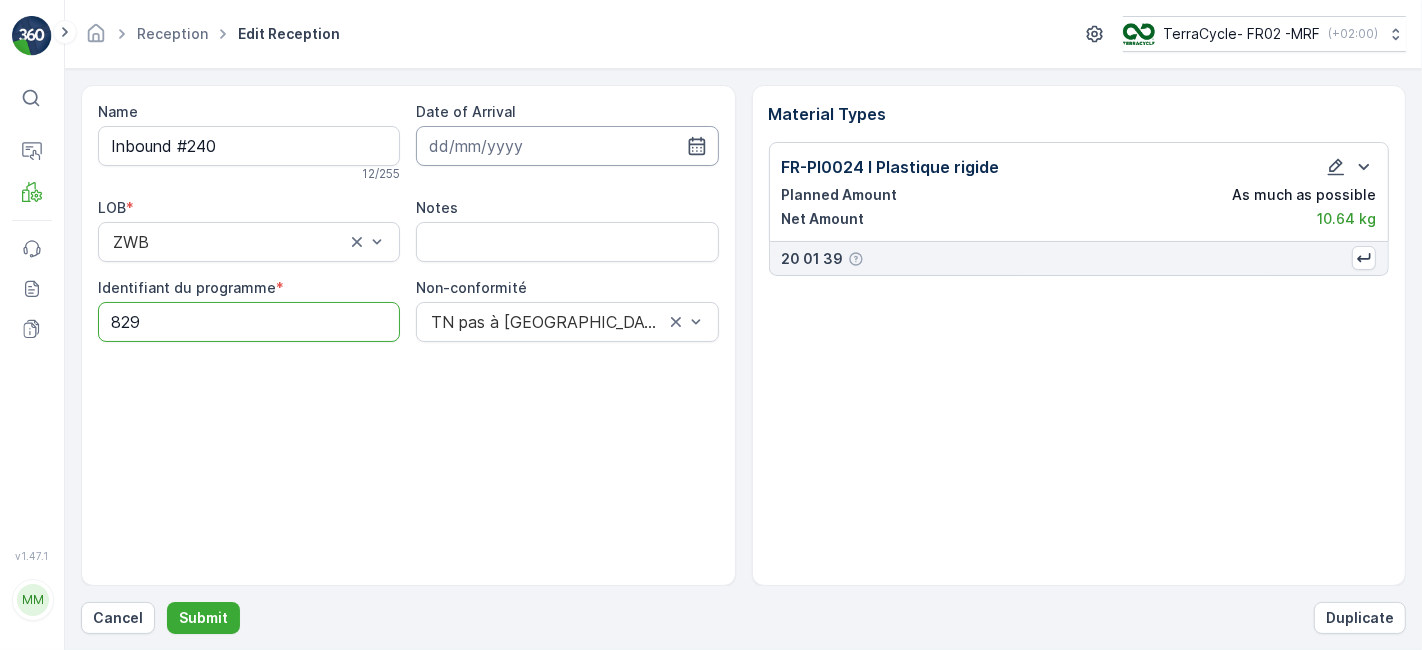 type on "829" 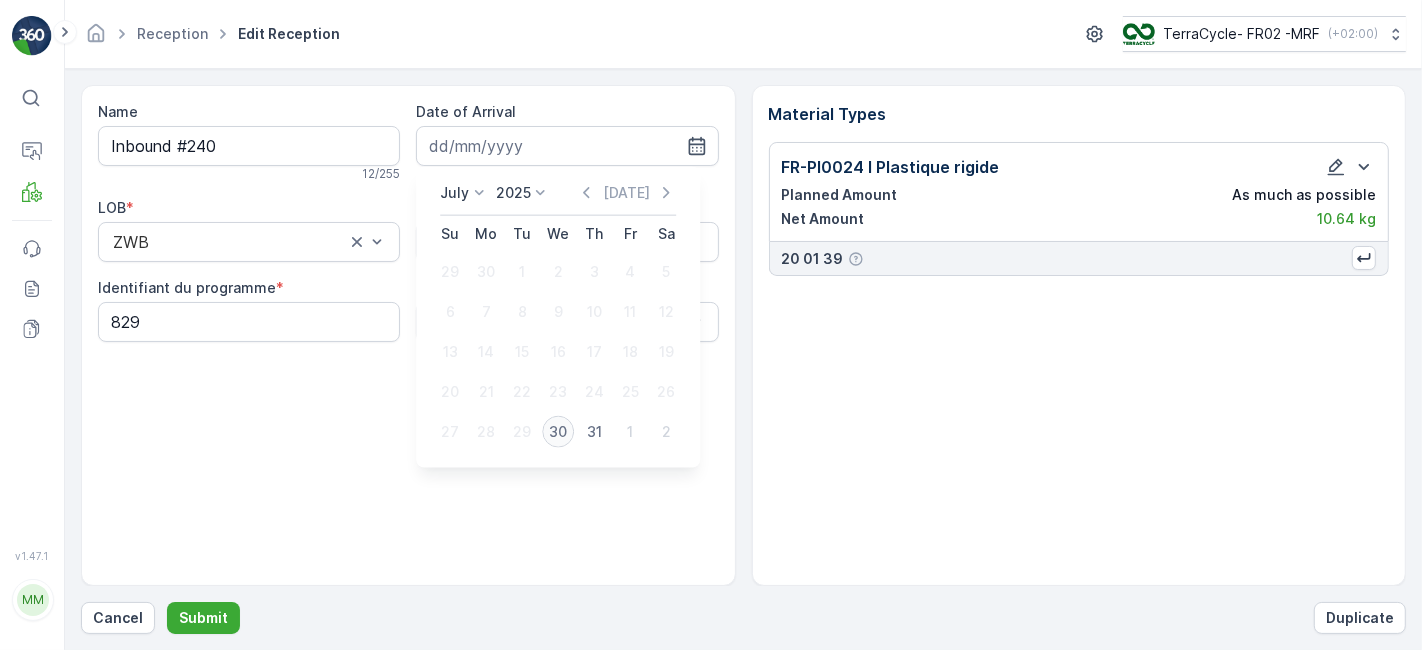 click on "30" at bounding box center (558, 432) 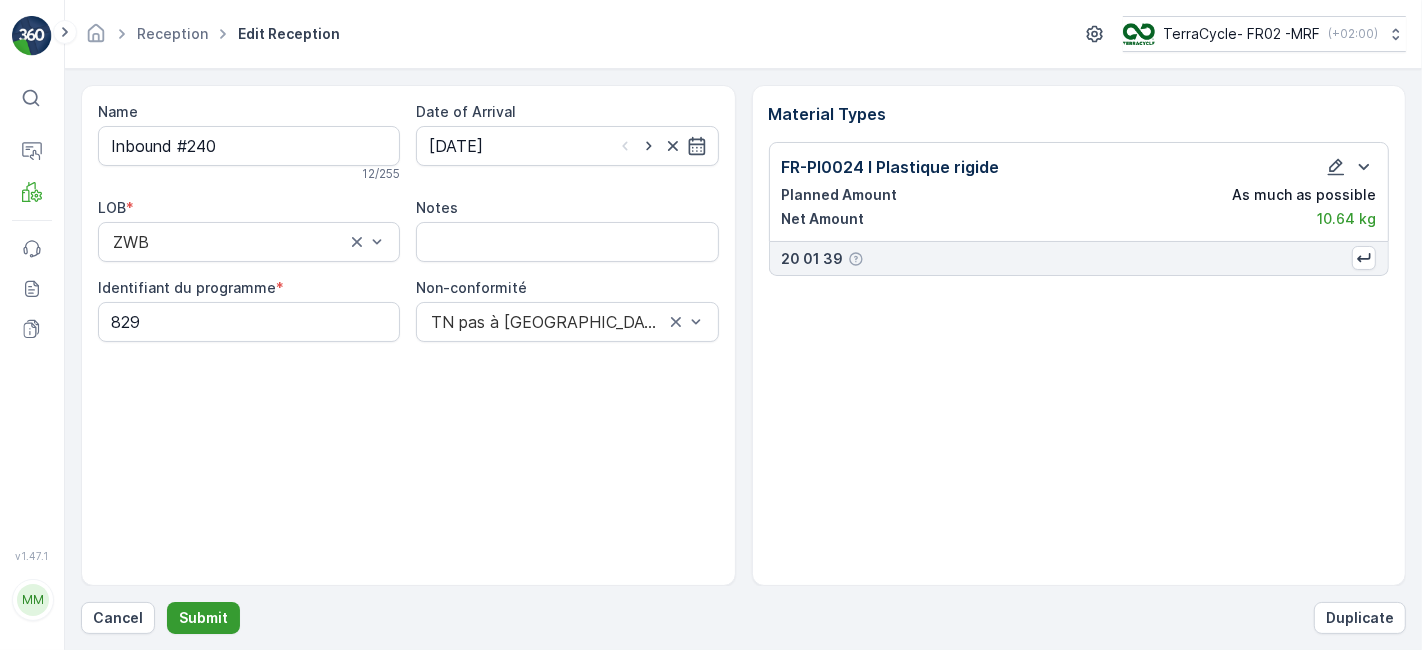 click on "Submit" at bounding box center (203, 618) 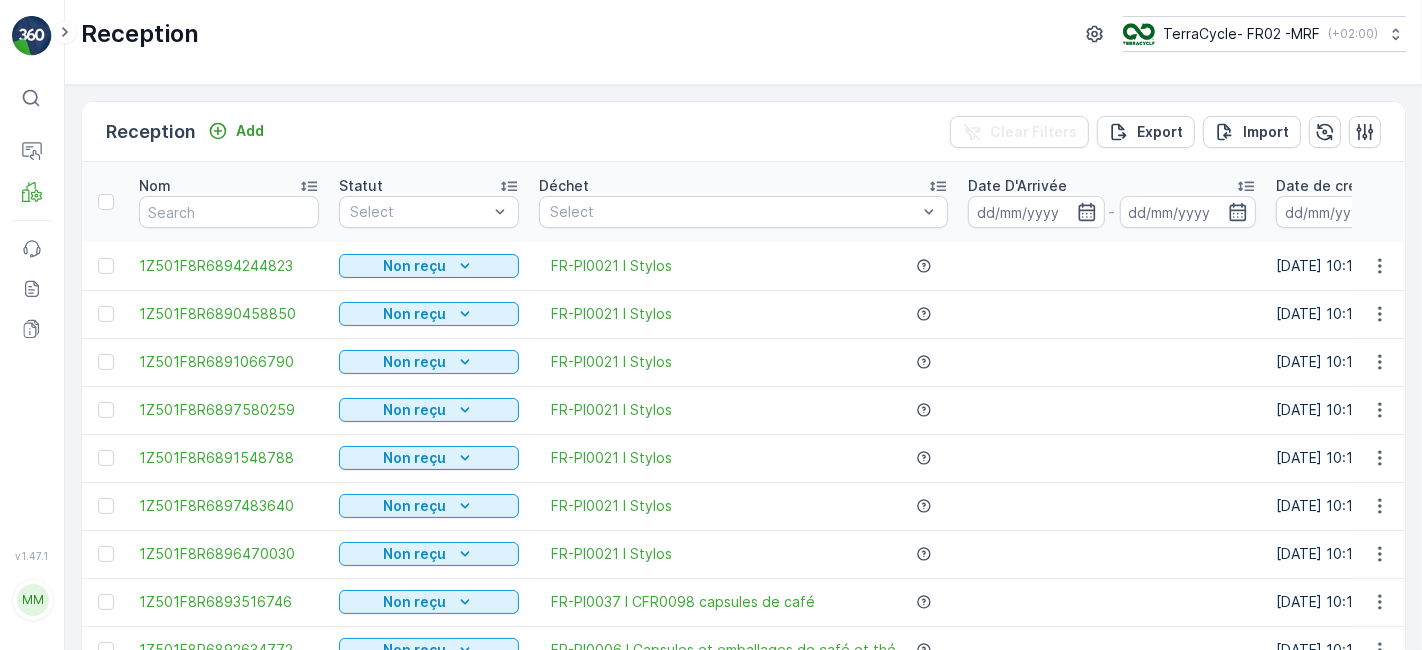 click on "1Z501F8R6893516746" at bounding box center [229, 602] 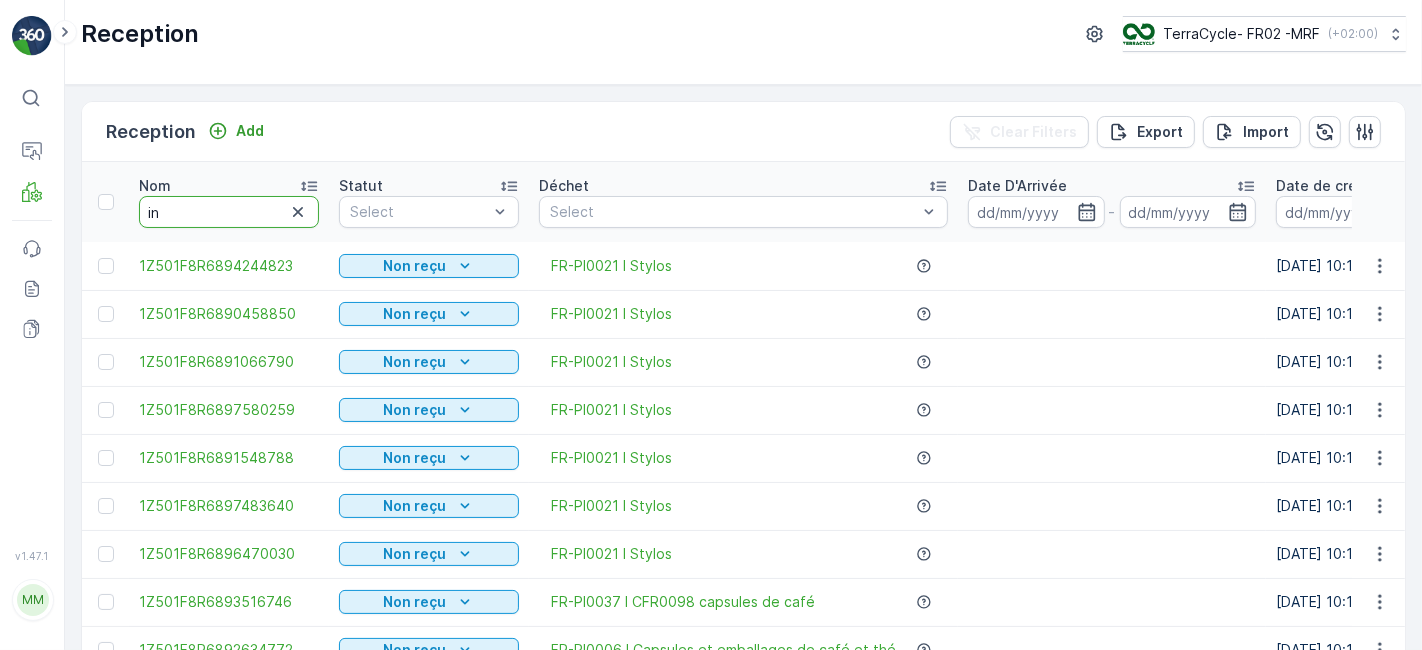 type on "inb" 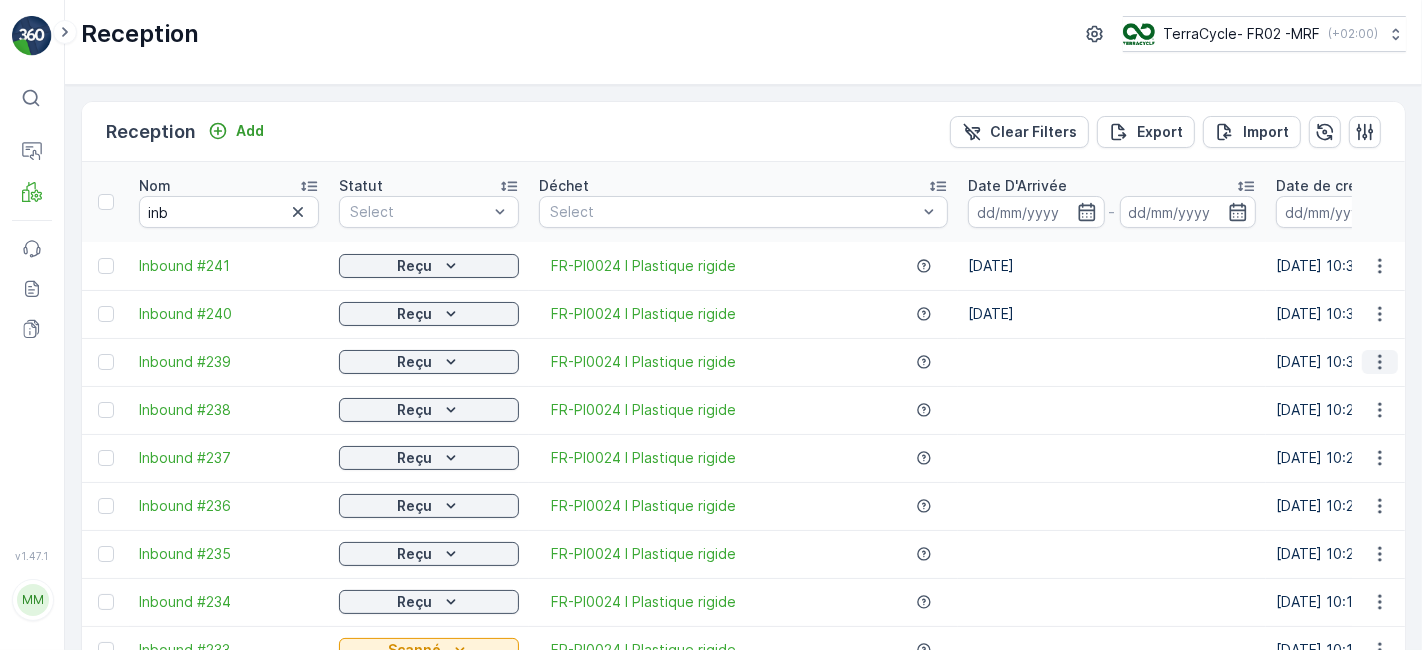 click 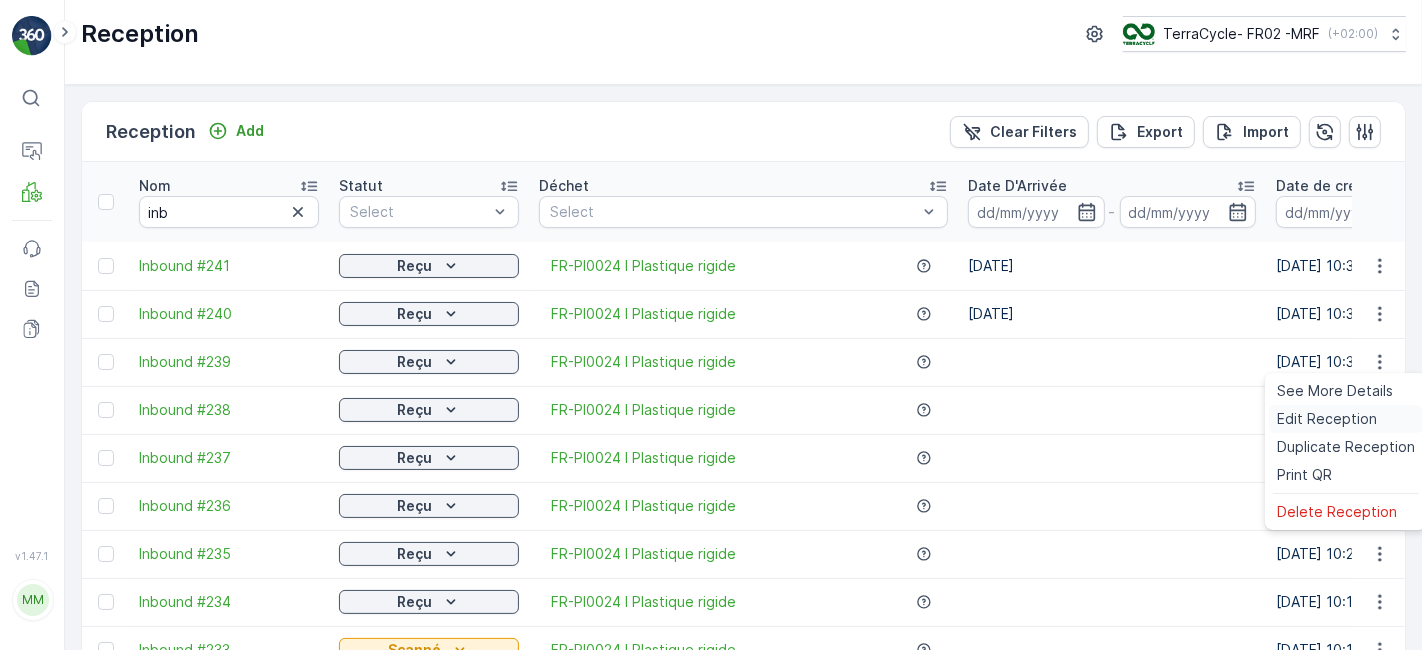 click on "Edit Reception" at bounding box center [1327, 419] 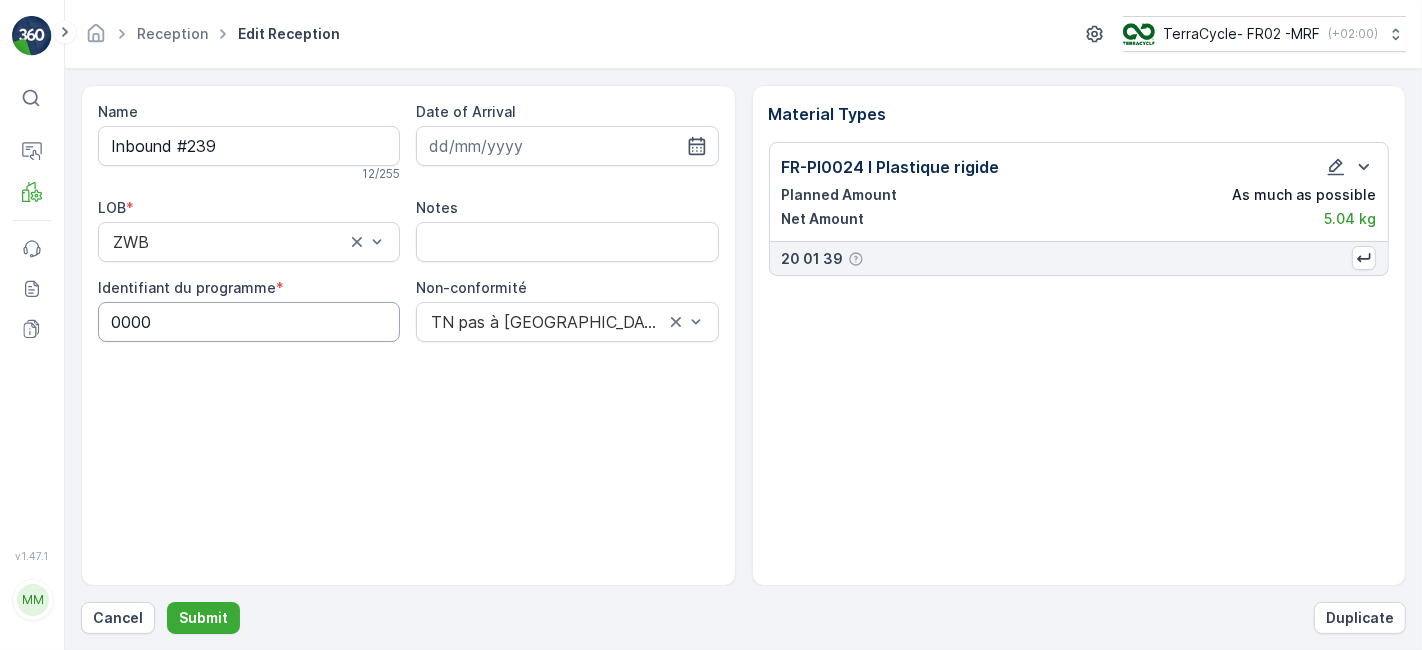 click on "0000" at bounding box center (249, 322) 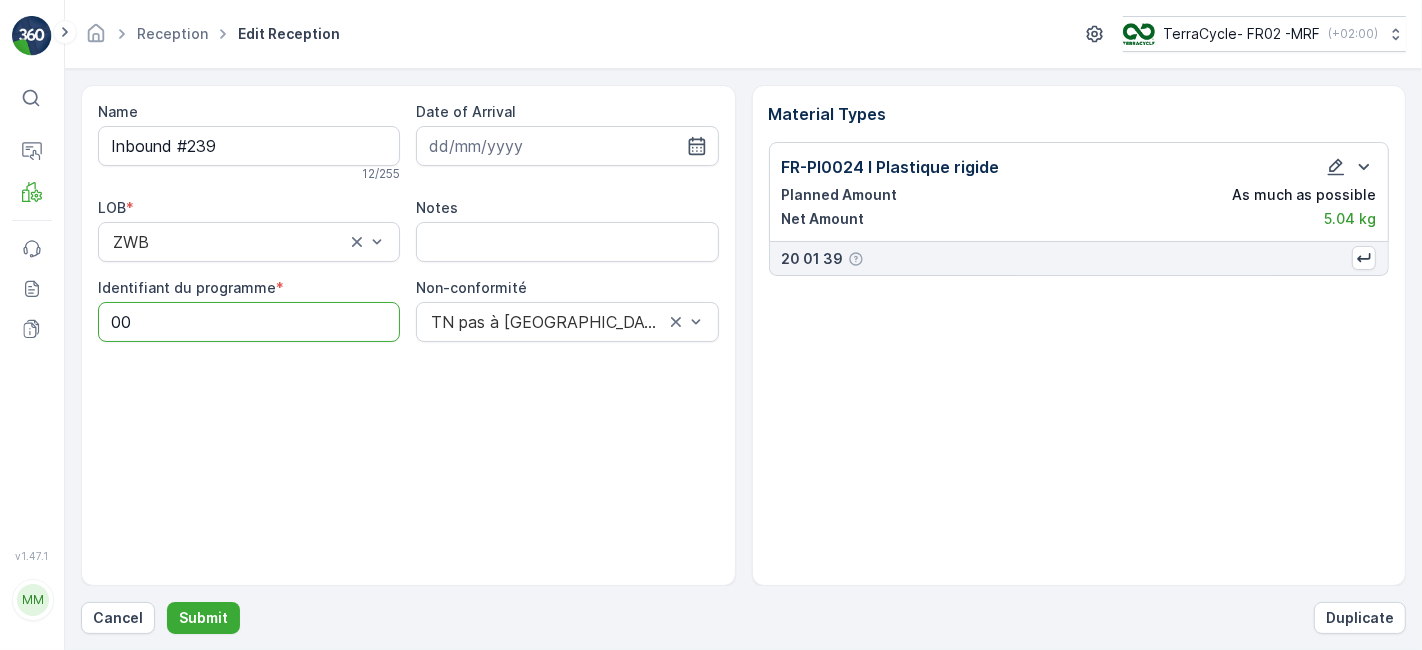 type on "0" 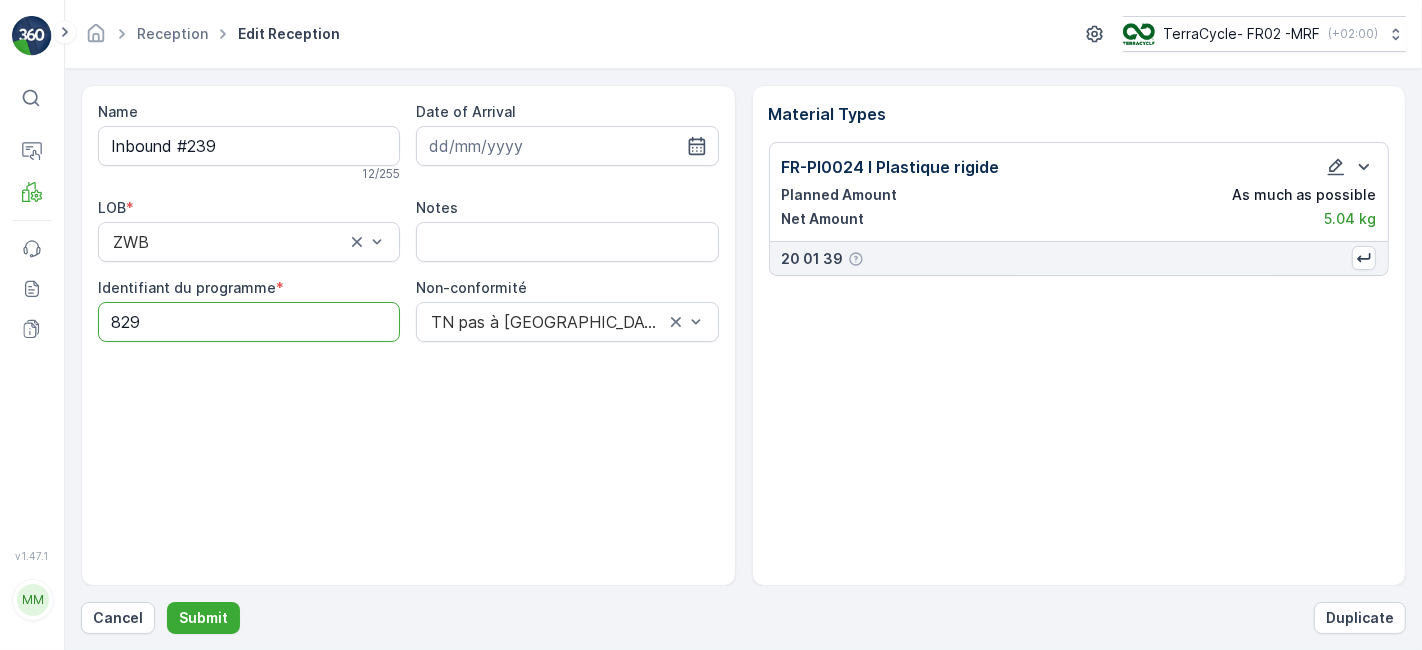 type on "829" 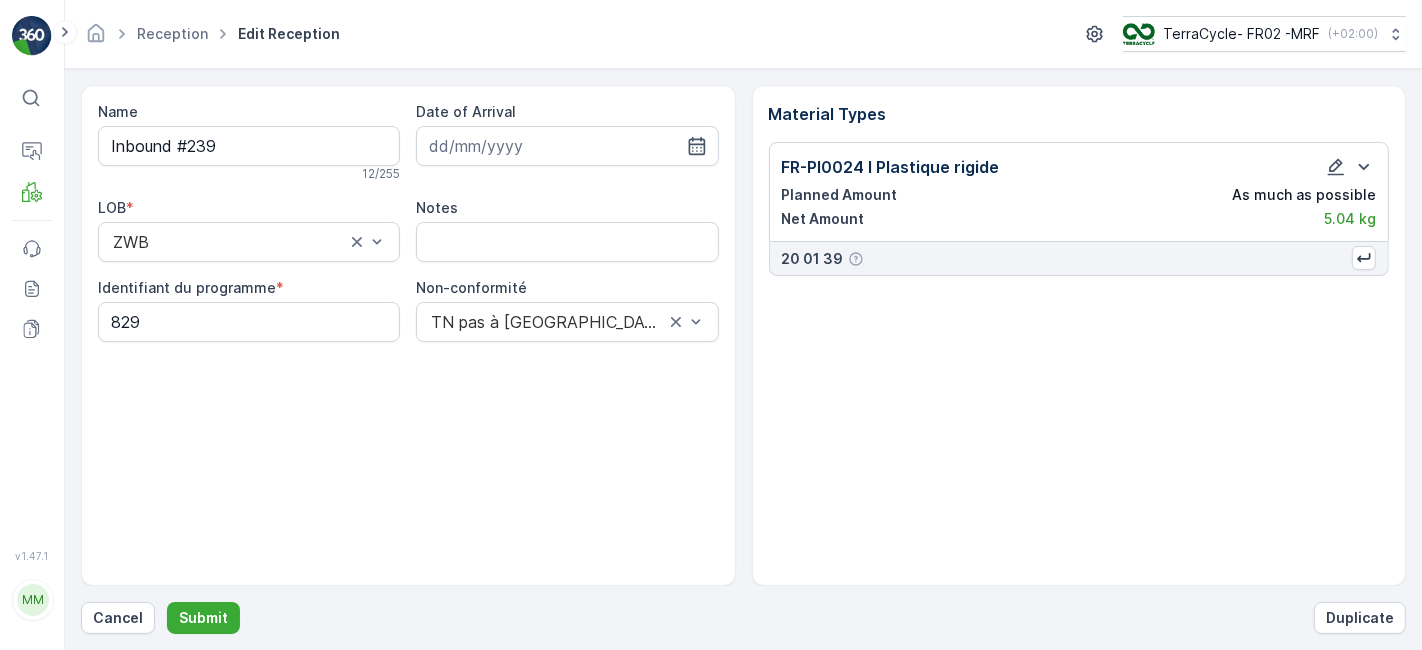 click on "Date of Arrival" at bounding box center [567, 142] 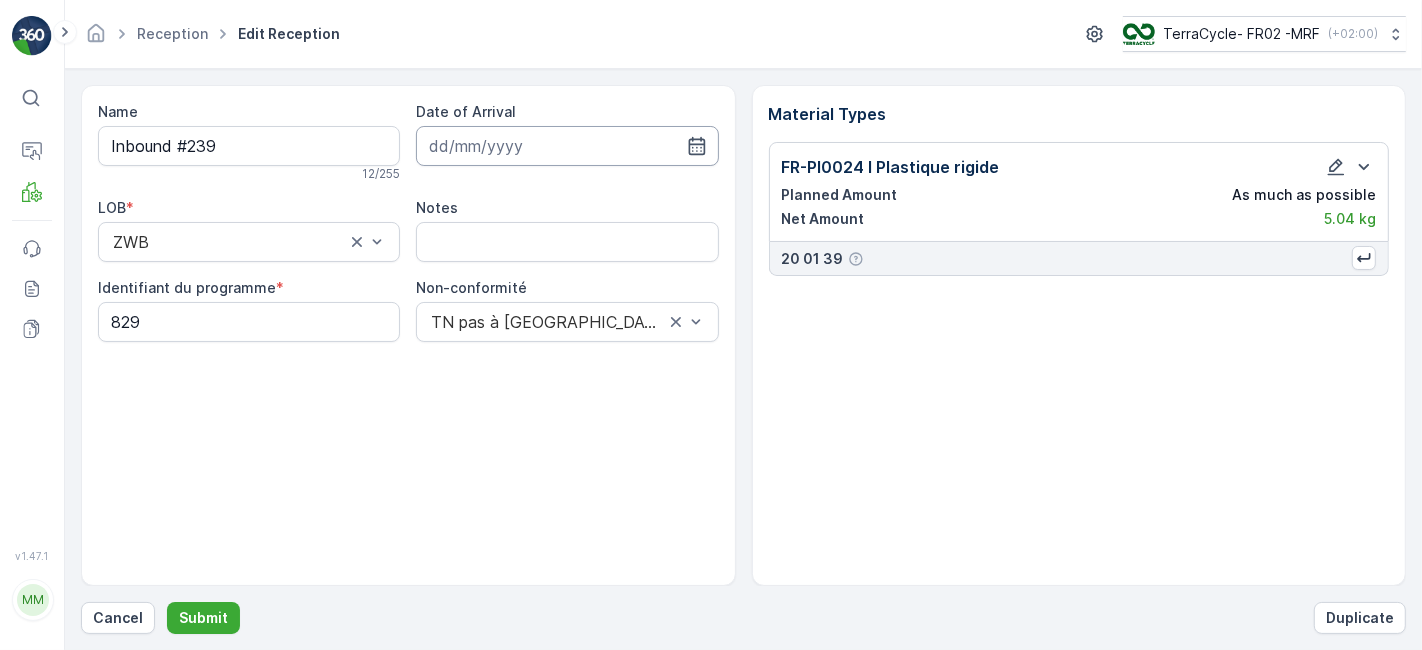 click at bounding box center [567, 146] 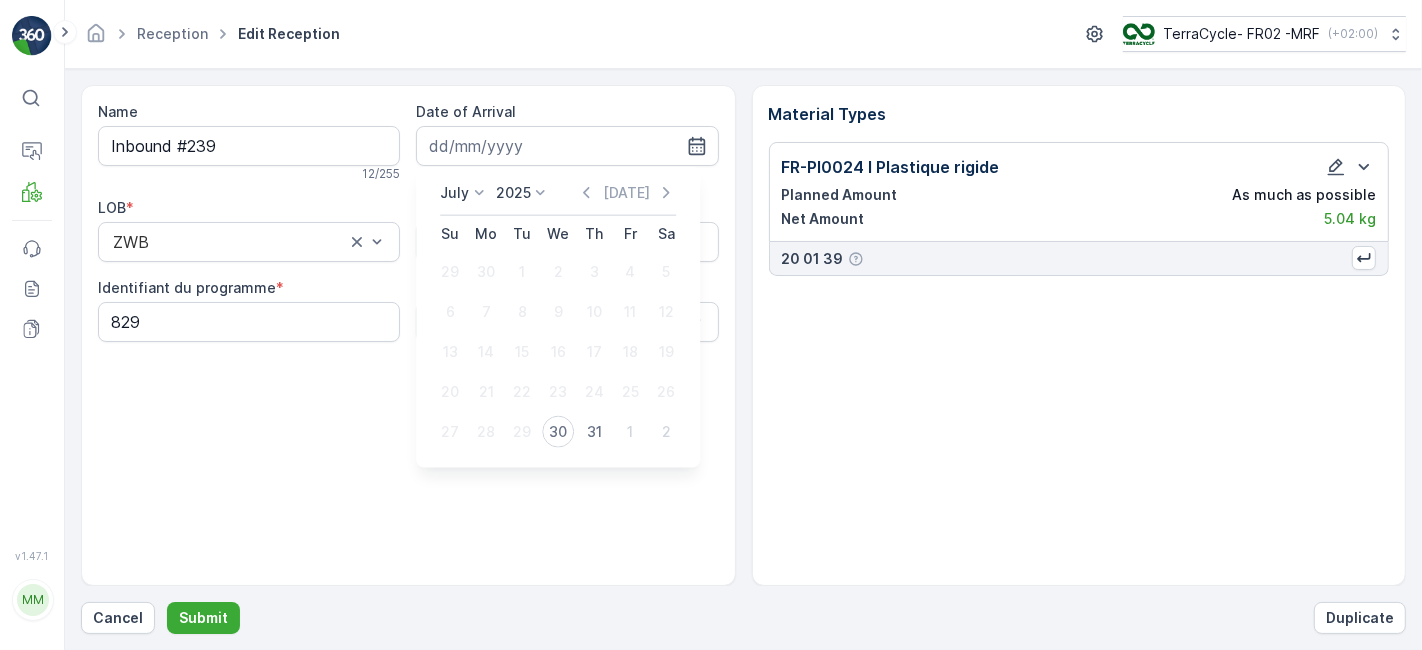 click on "30" at bounding box center [558, 432] 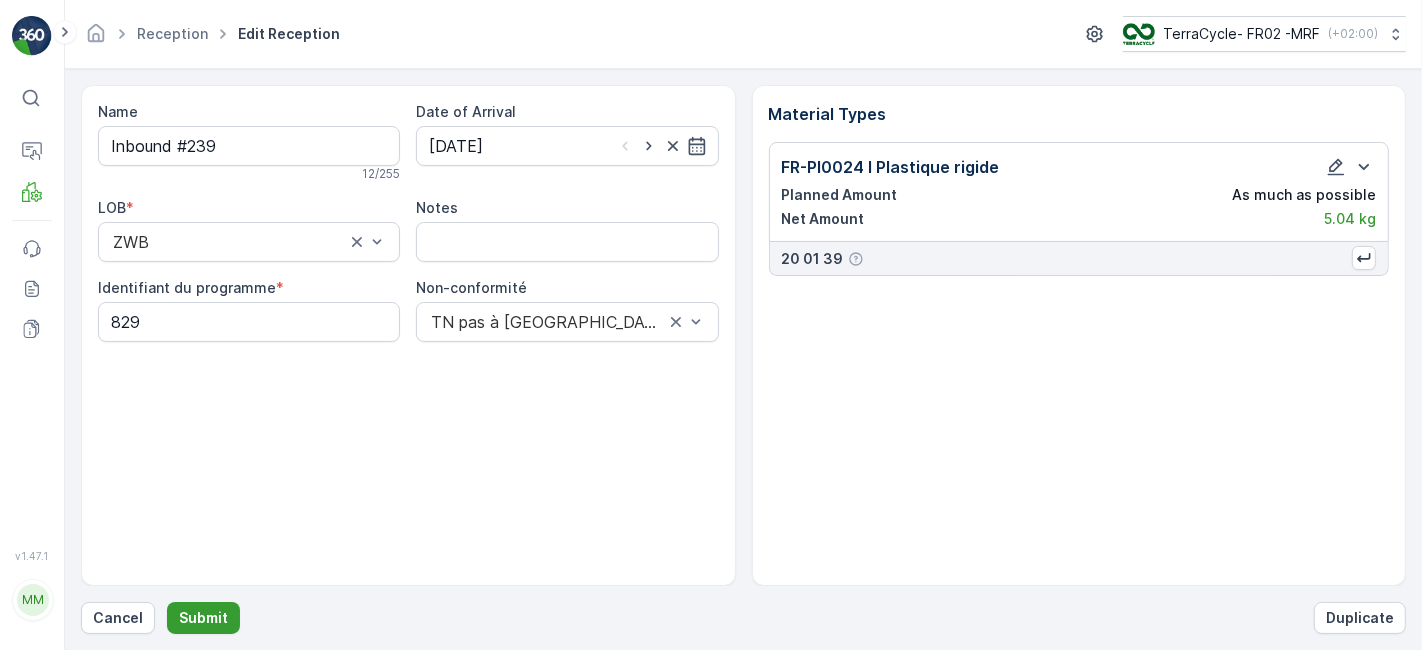 click on "Submit" at bounding box center (203, 618) 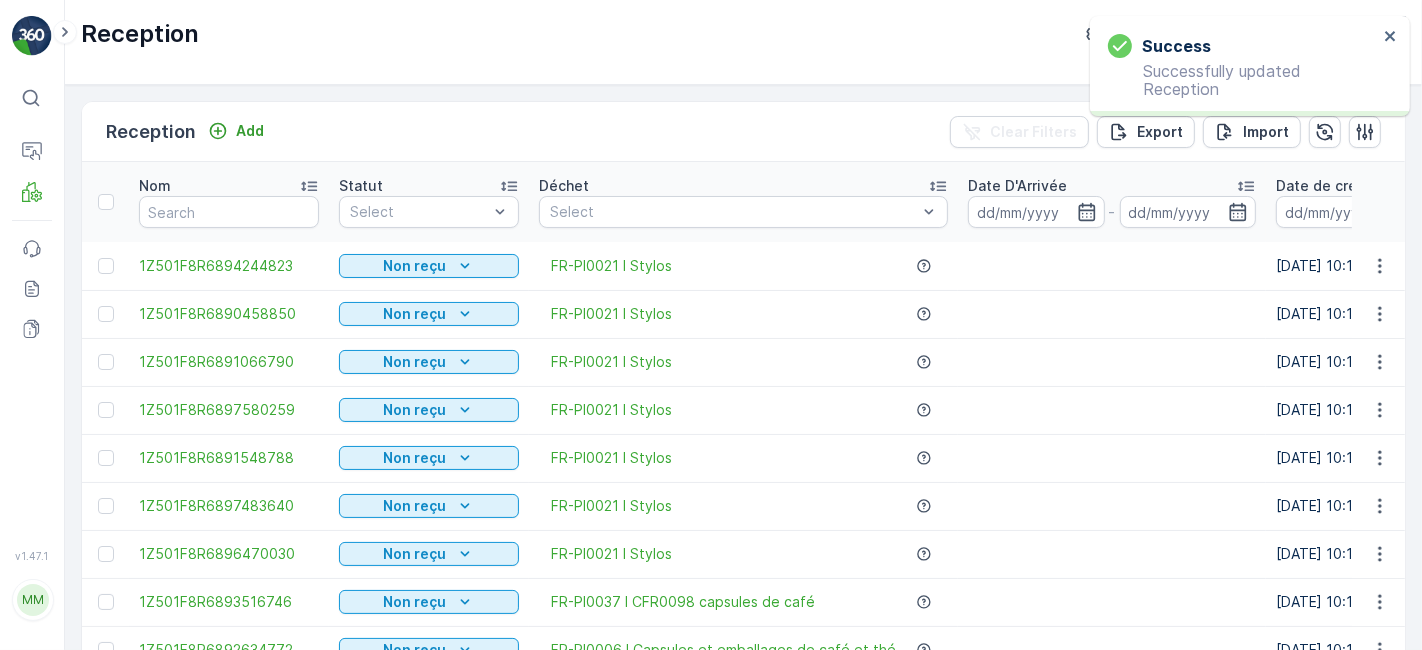 click on "Nom" at bounding box center [229, 202] 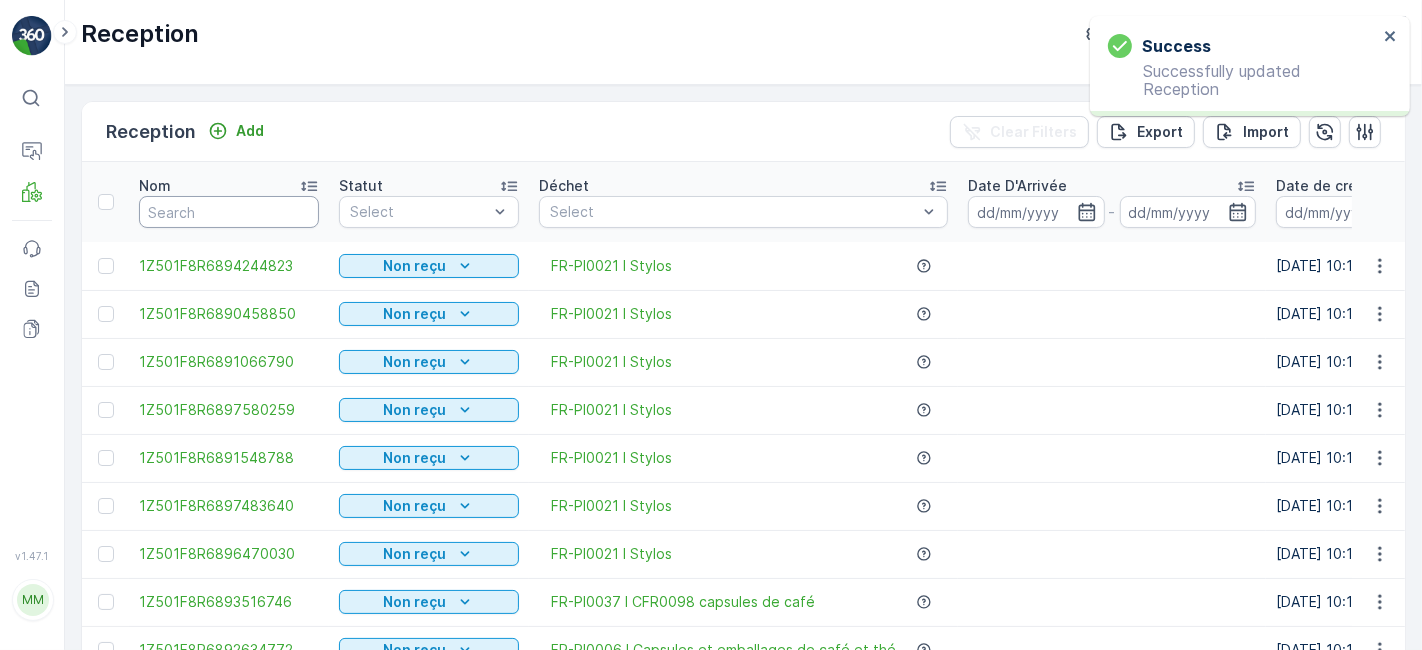 click at bounding box center (229, 212) 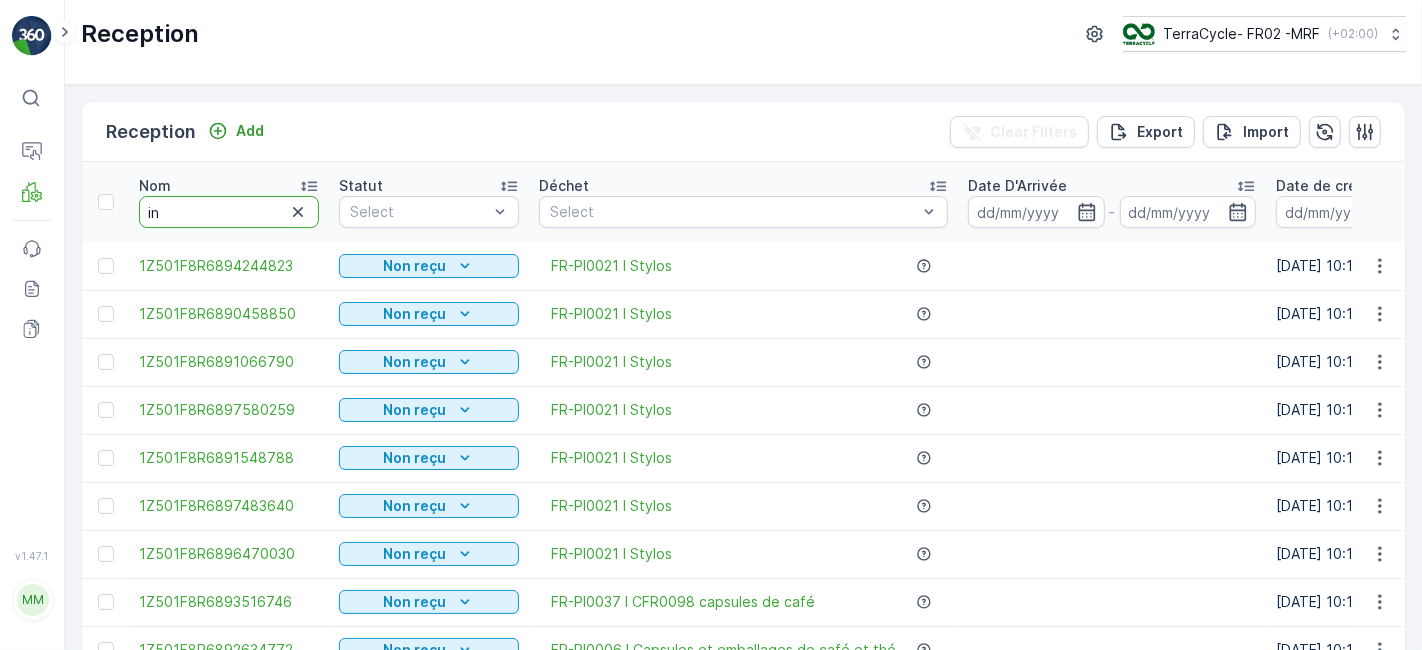 type on "inb" 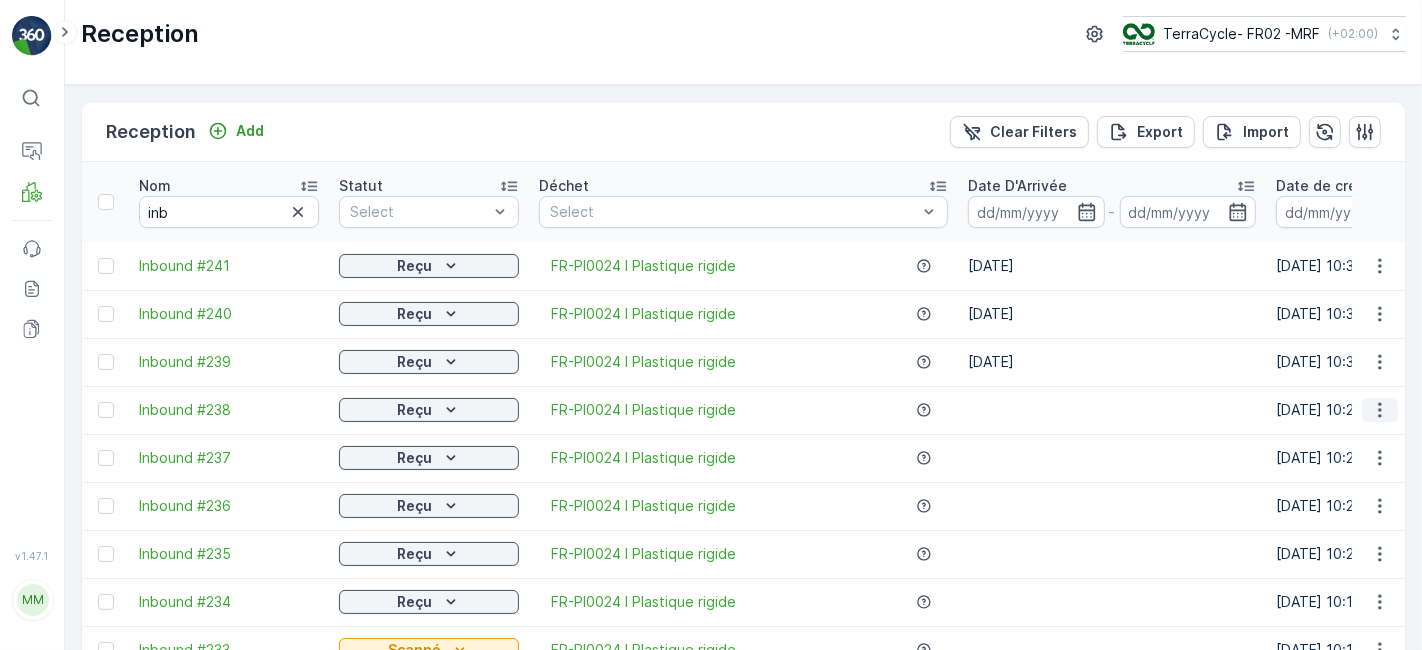 click 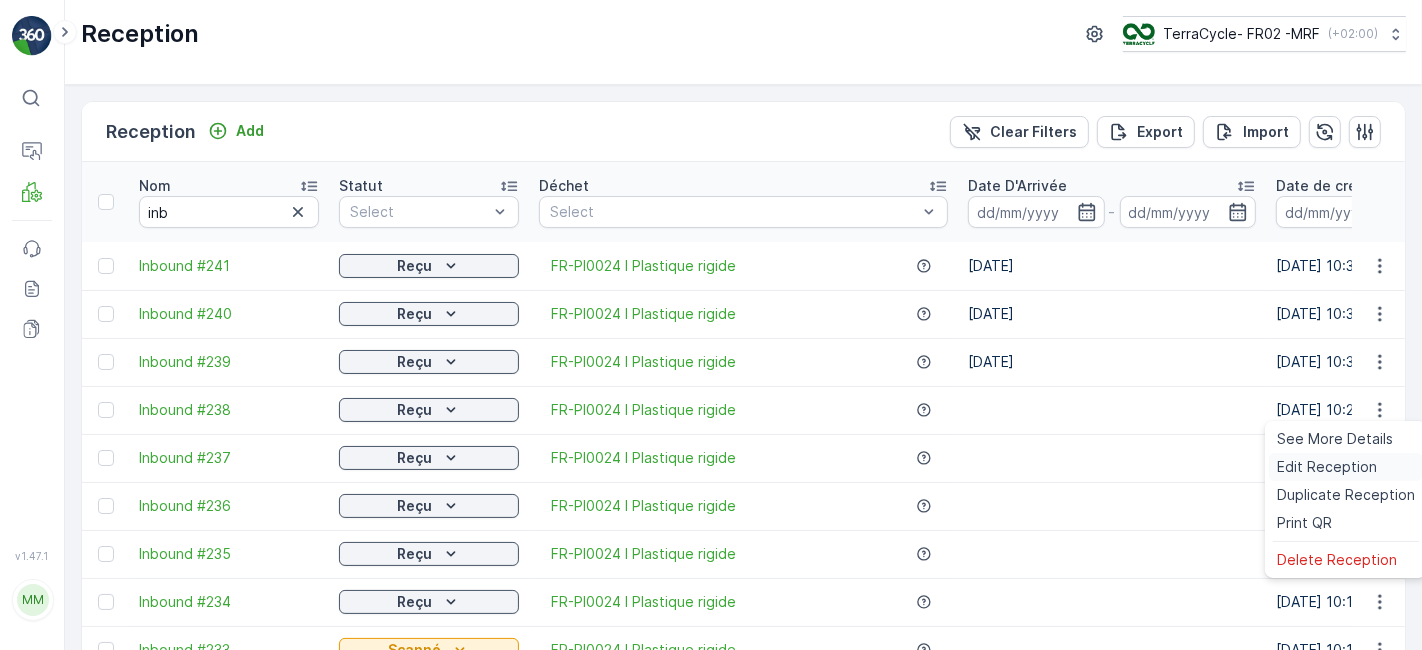 click on "Edit Reception" at bounding box center (1327, 467) 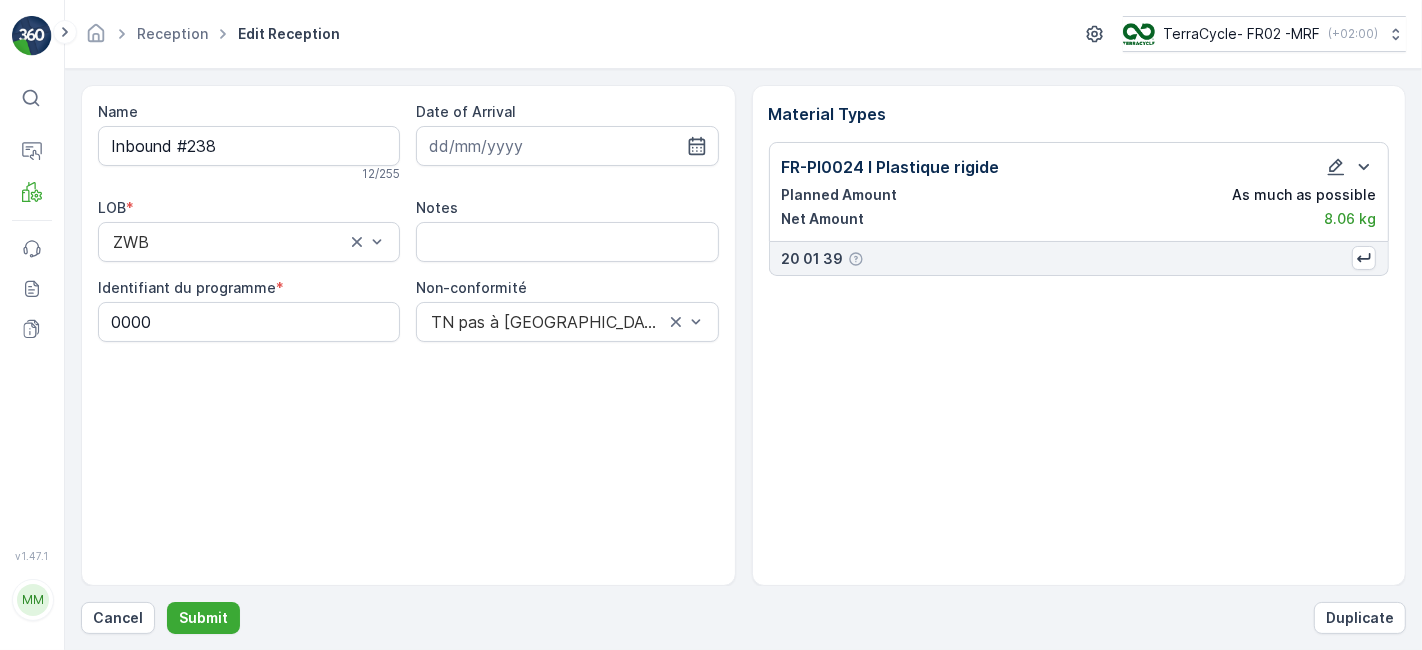click on "0000" at bounding box center (249, 322) 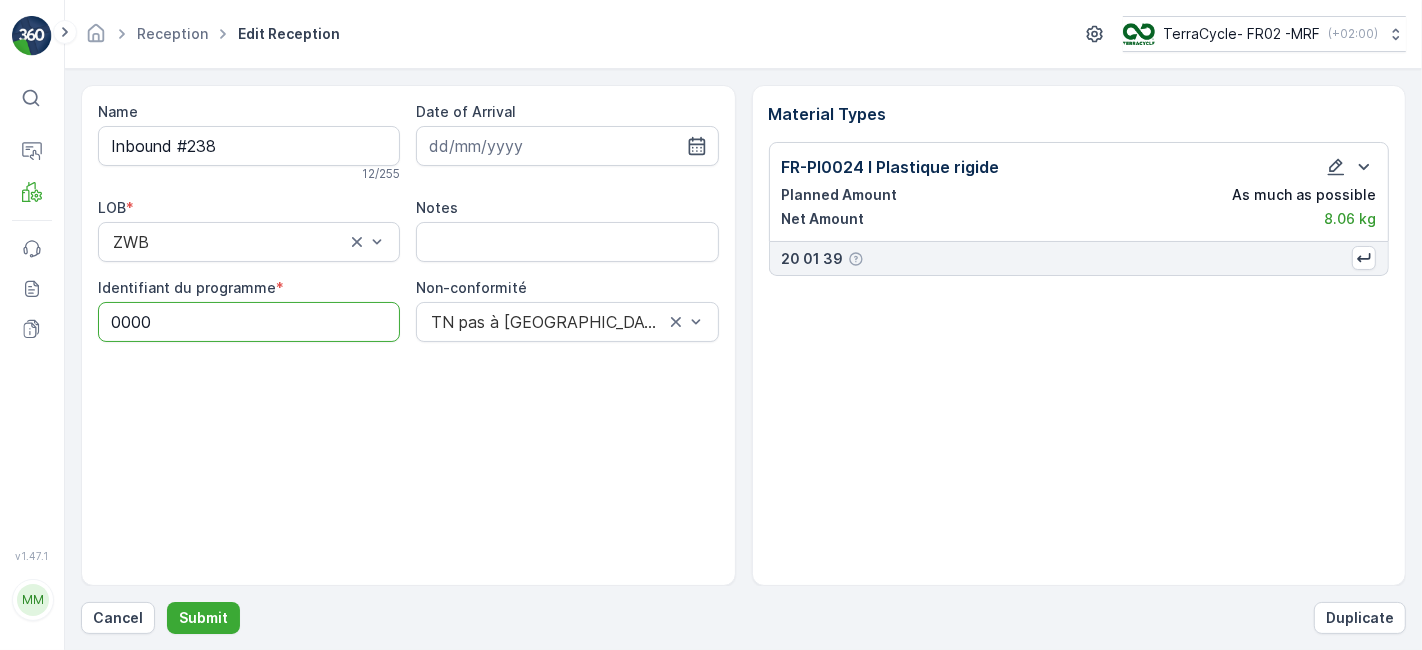 click on "0000" at bounding box center [249, 322] 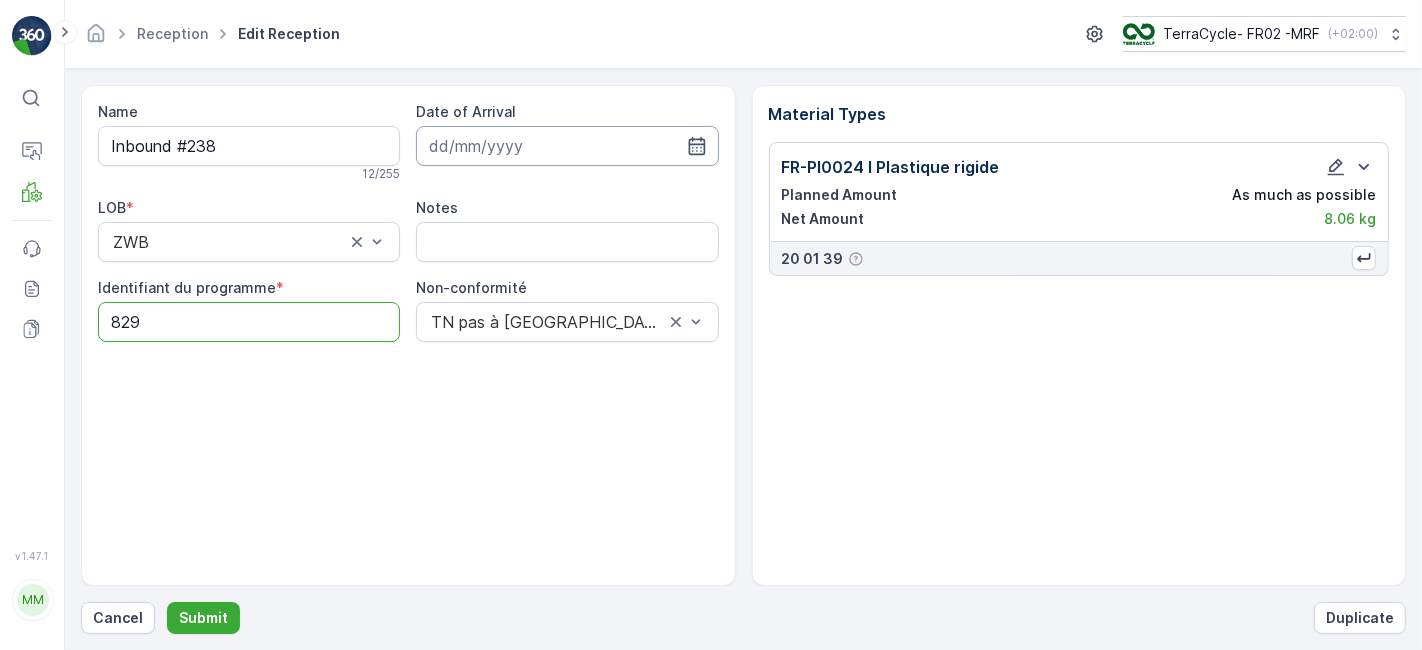 type on "829" 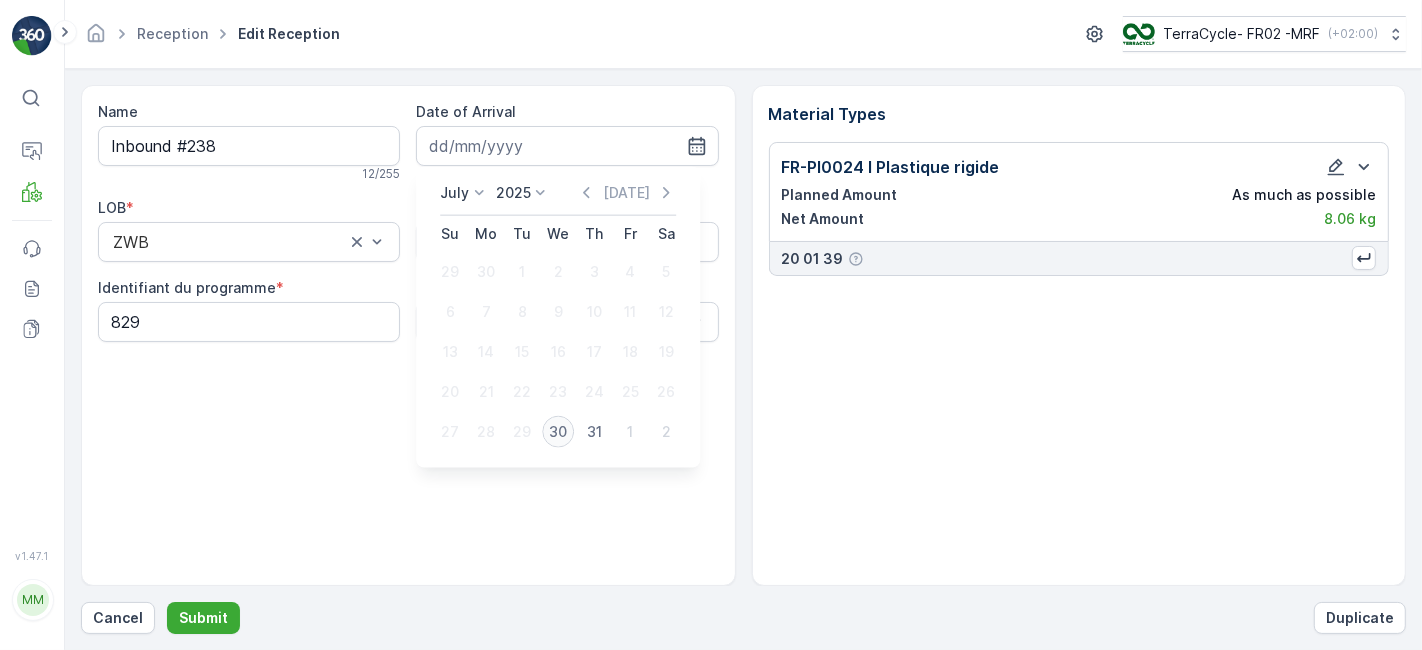 click on "30" at bounding box center (558, 432) 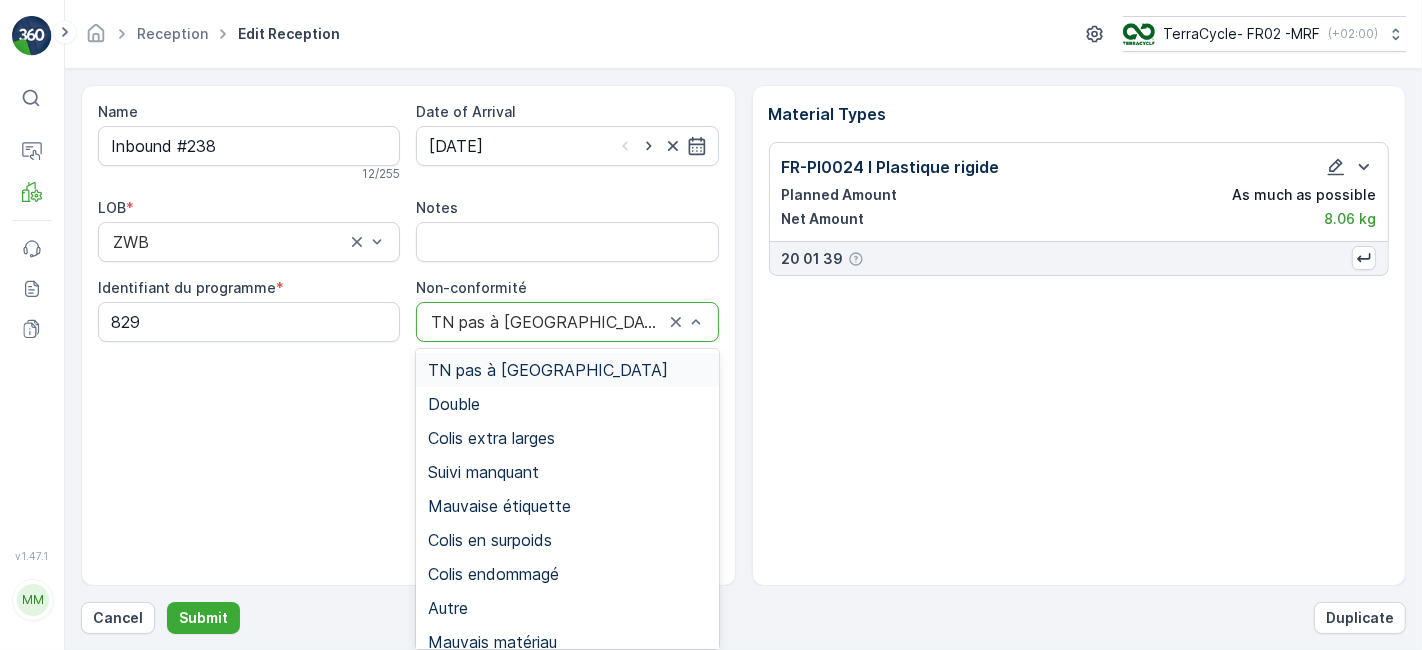 click at bounding box center [547, 322] 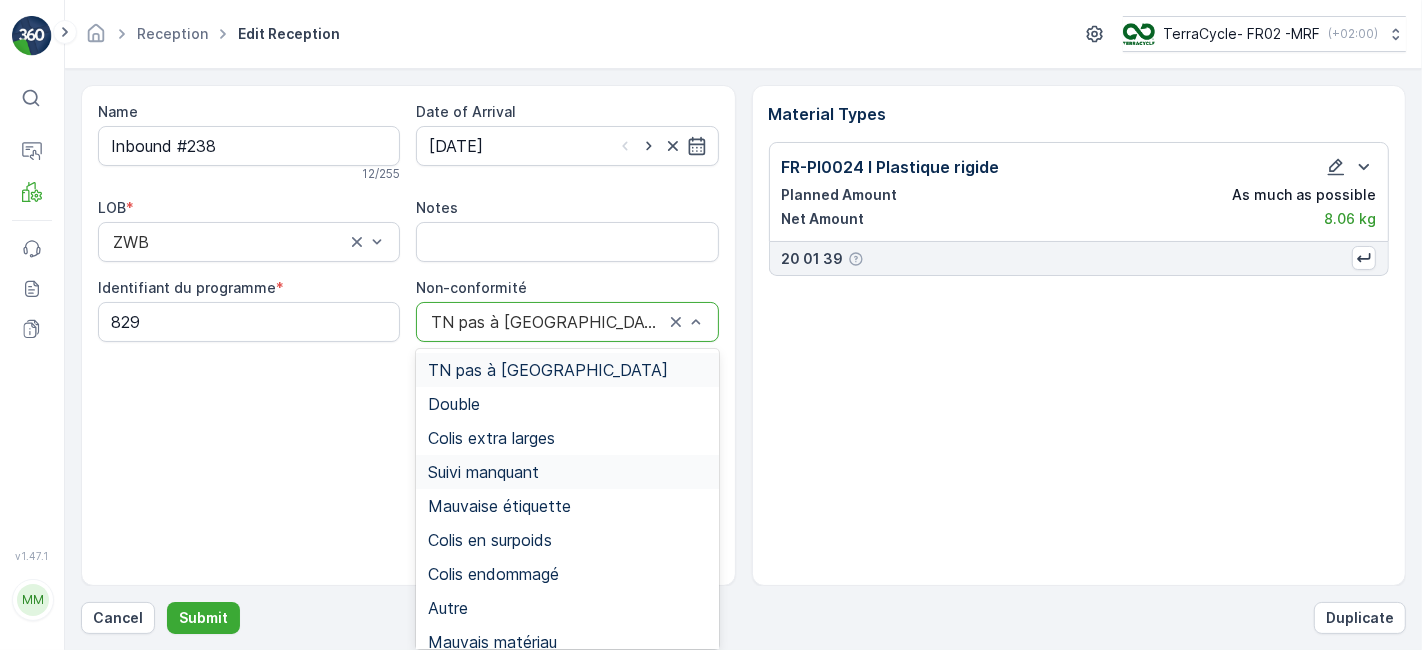click on "Suivi manquant" at bounding box center [483, 472] 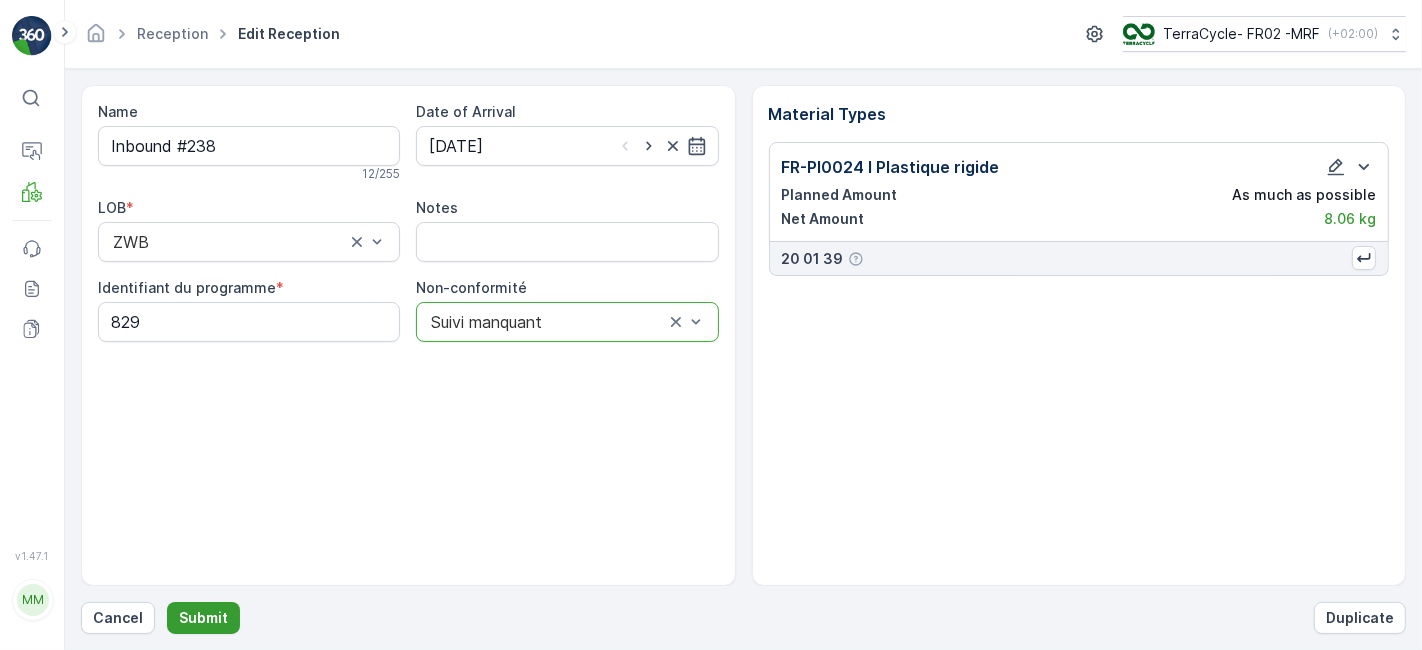 click on "Submit" at bounding box center (203, 618) 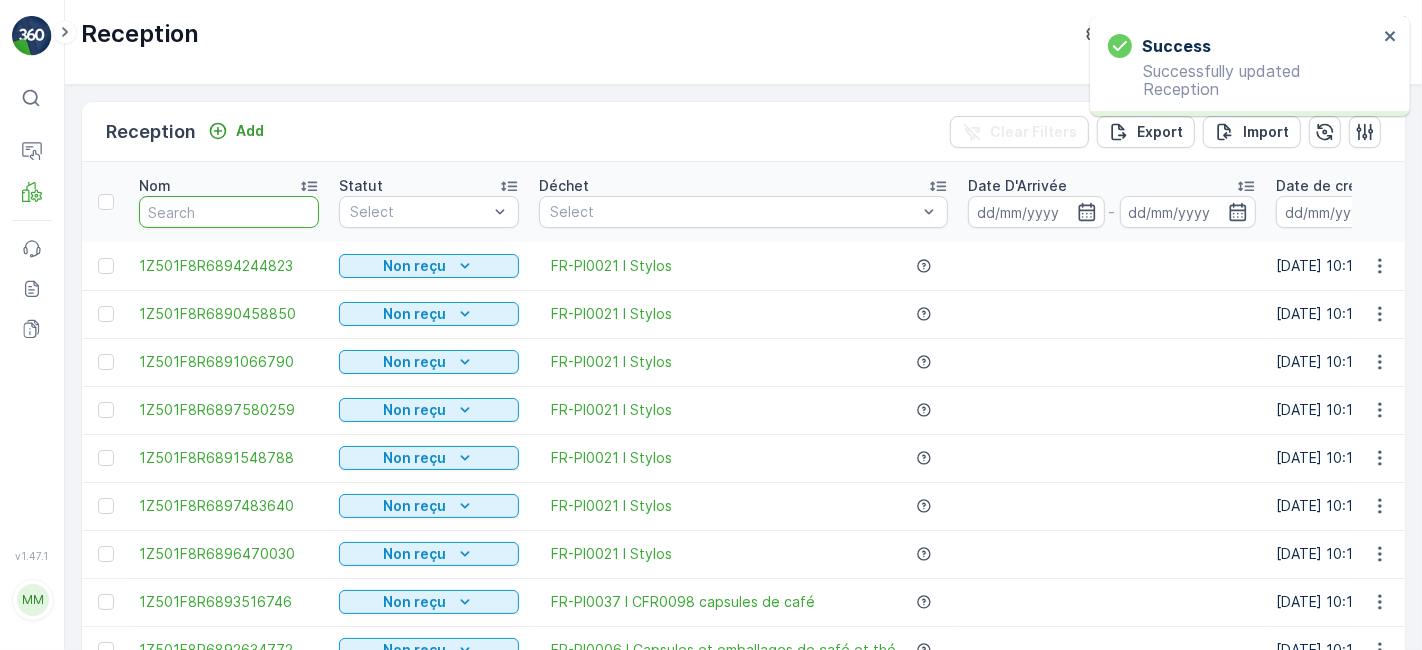 click at bounding box center (229, 212) 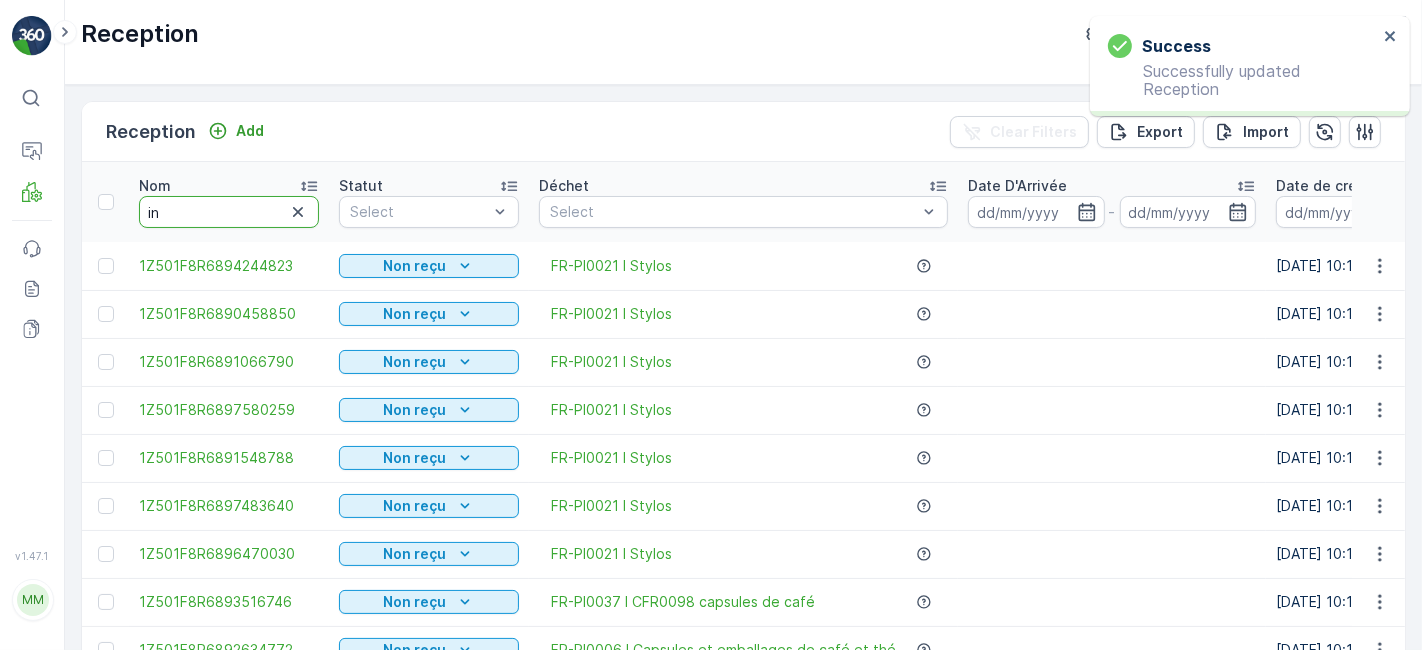 type on "inb" 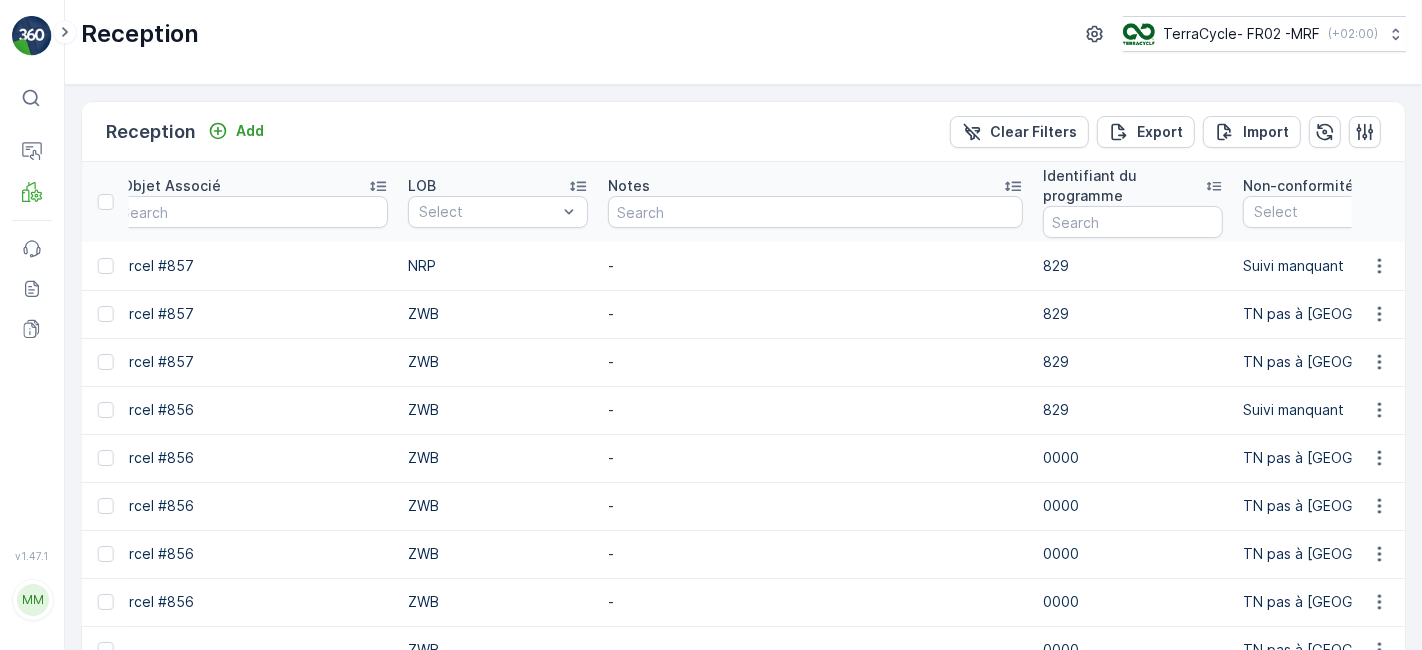 scroll, scrollTop: 0, scrollLeft: 2446, axis: horizontal 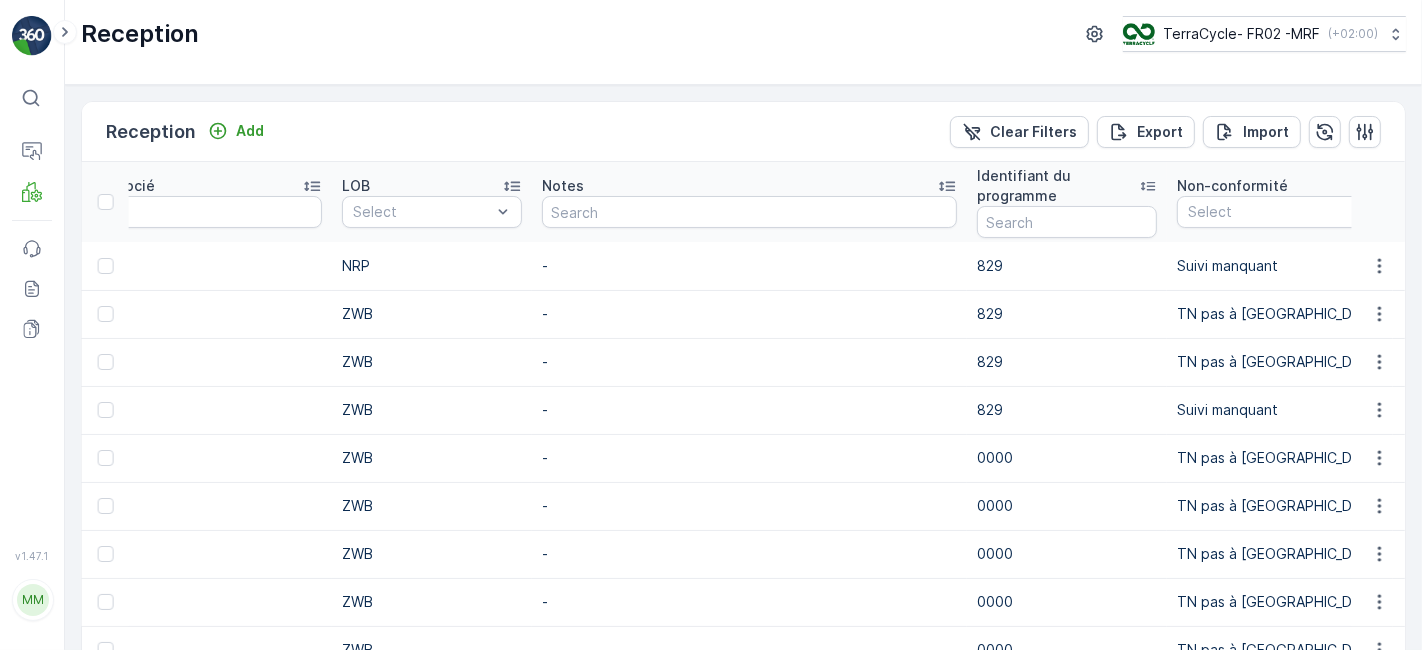 click at bounding box center [1379, 314] 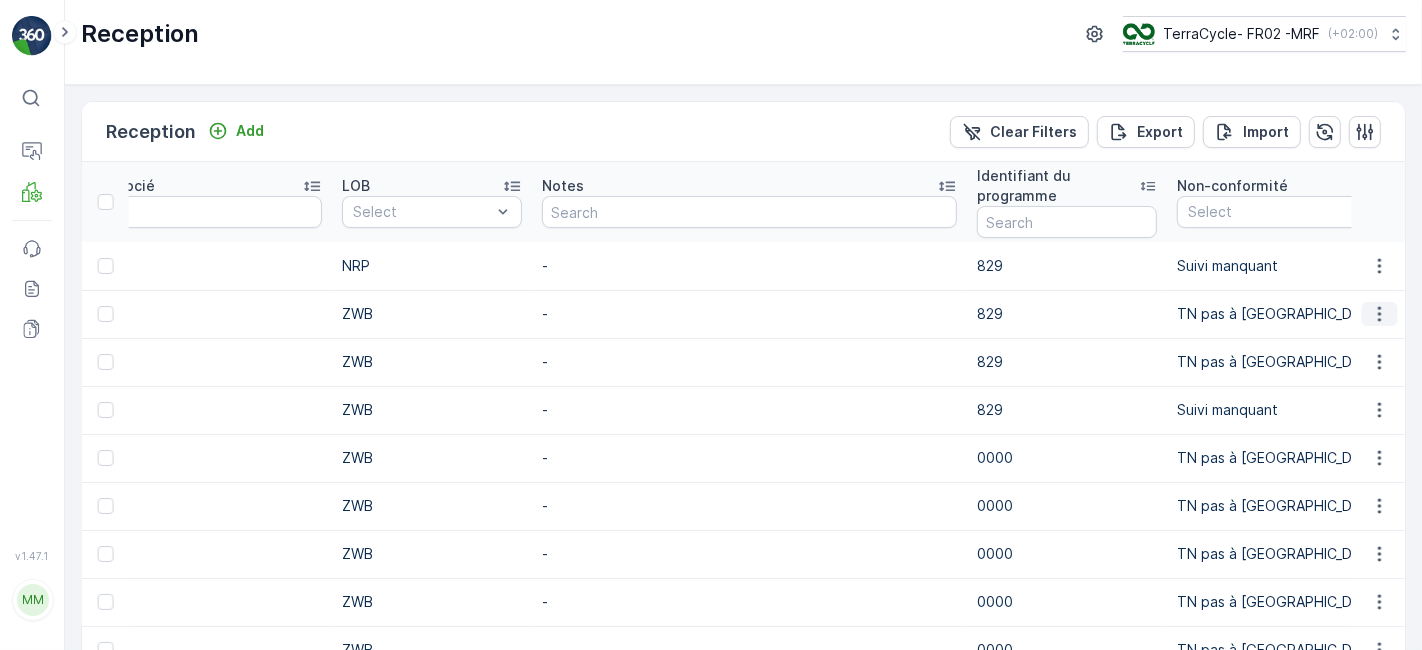 click 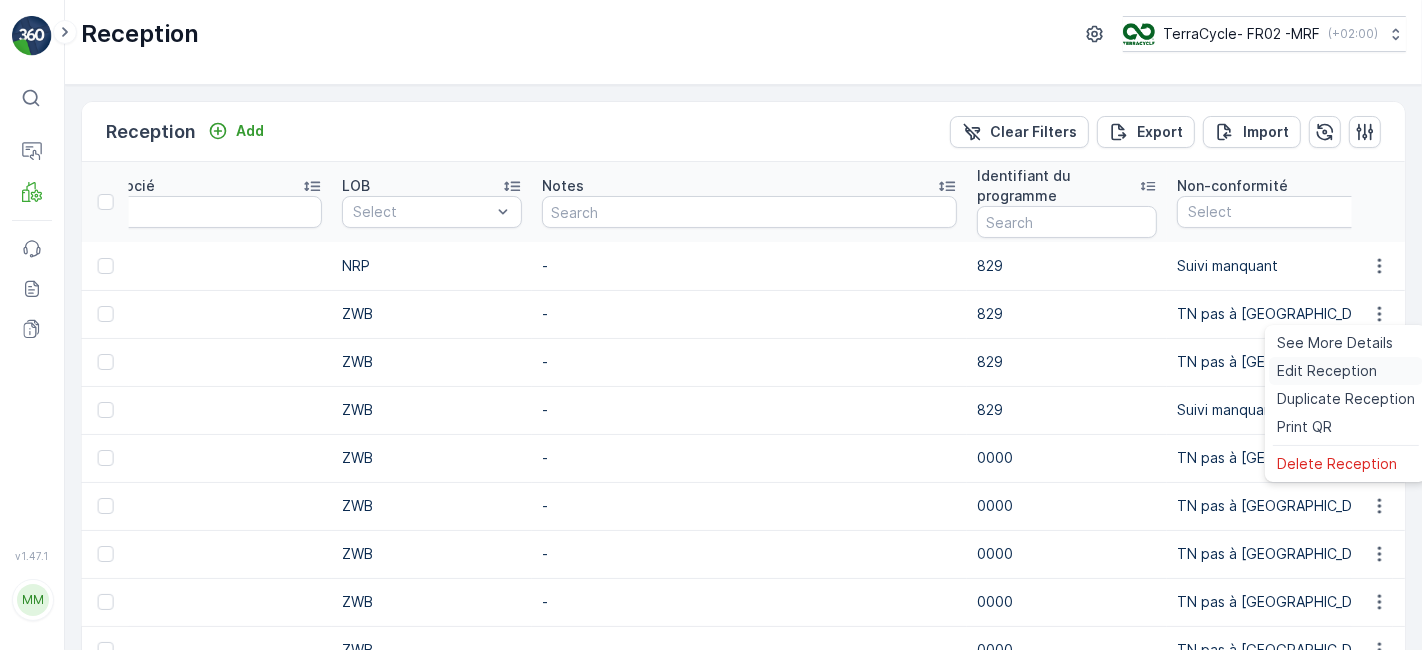 click on "Edit Reception" at bounding box center (1327, 371) 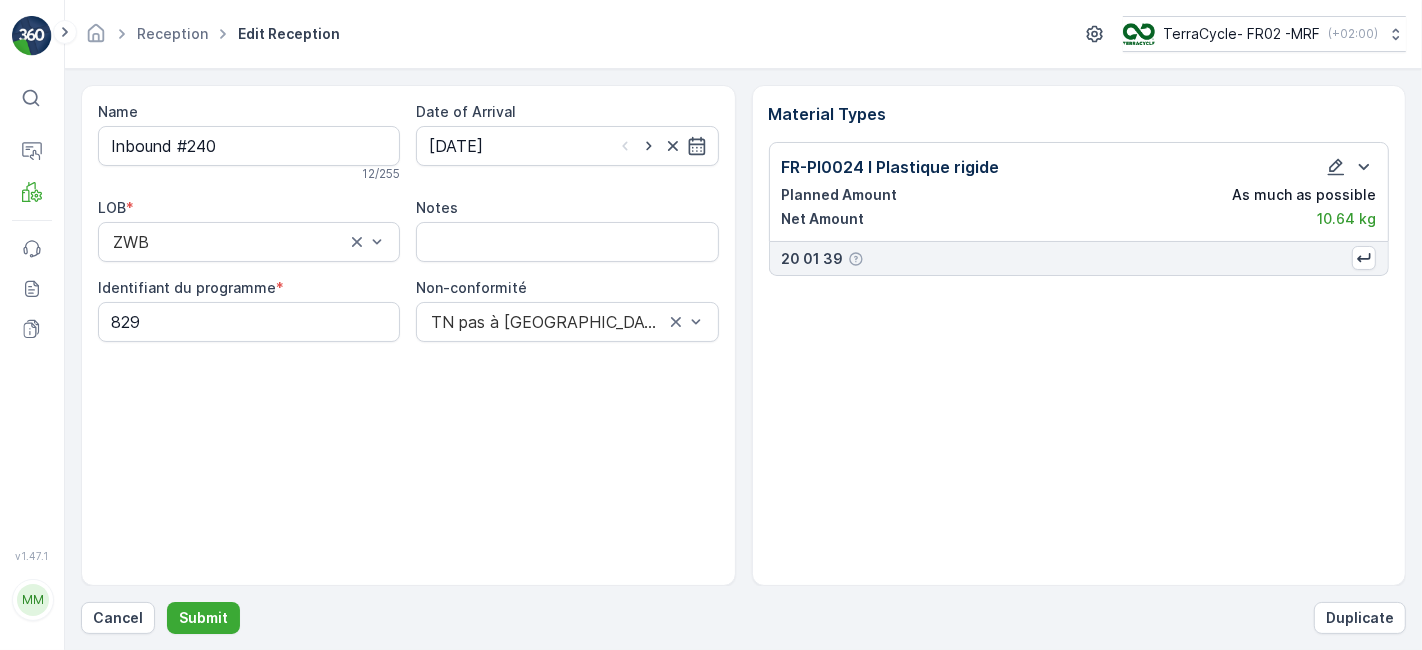 click on "Name Inbound #240 12  /  255 Date of Arrival [DATE] LOB * ZWB Notes Identifiant du programme * 829 Non-conformité TN pas à Evreka" at bounding box center (408, 335) 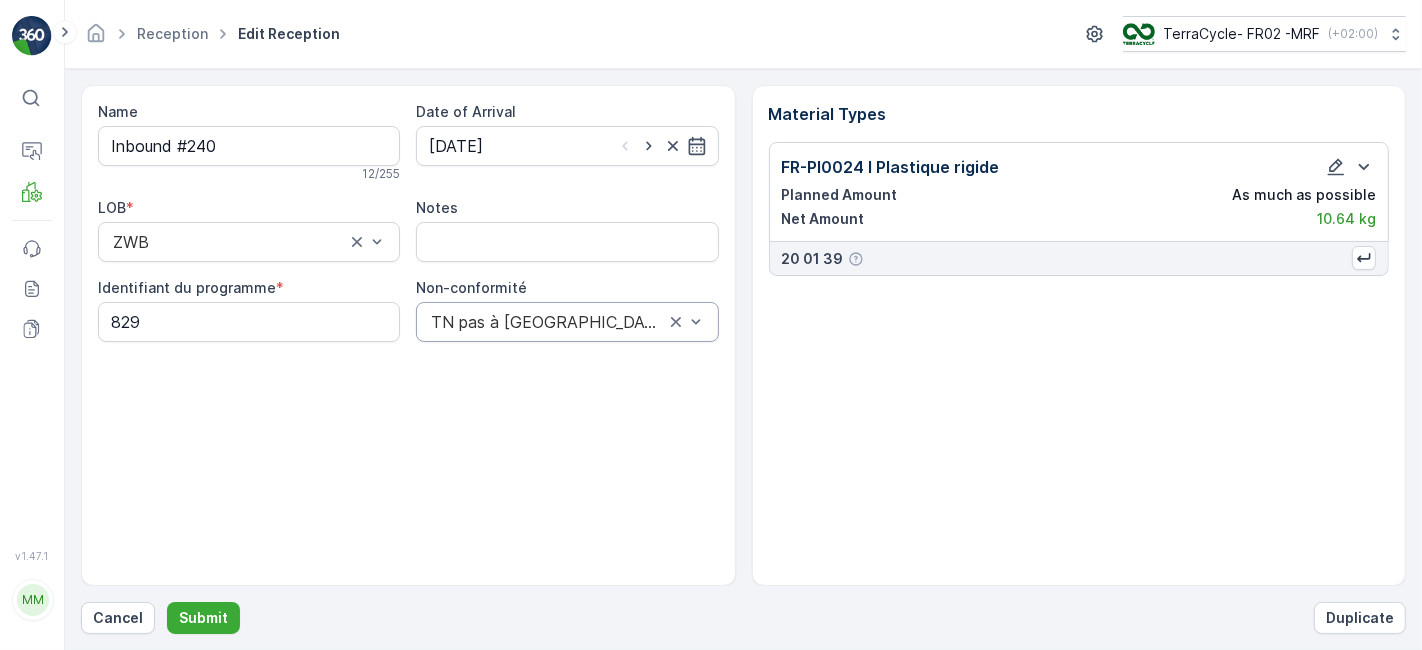 click on "TN pas à [GEOGRAPHIC_DATA]" at bounding box center (567, 322) 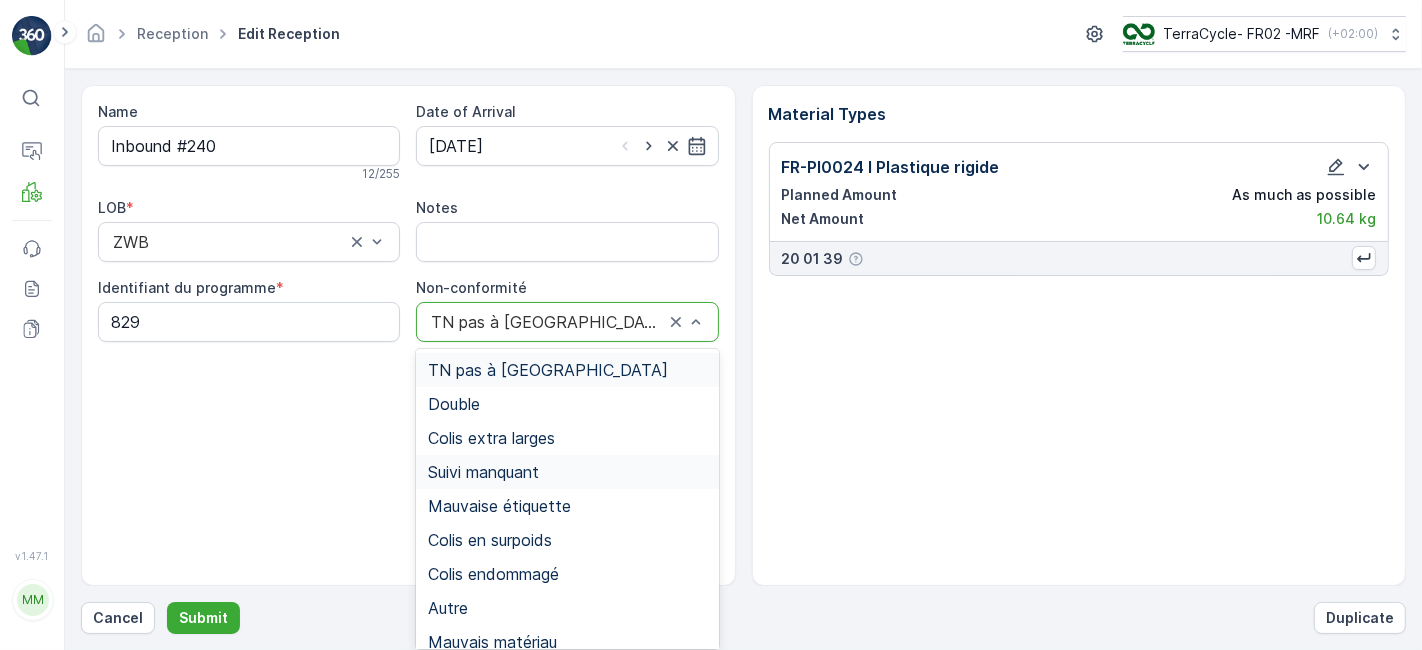 click on "Suivi manquant" at bounding box center [483, 472] 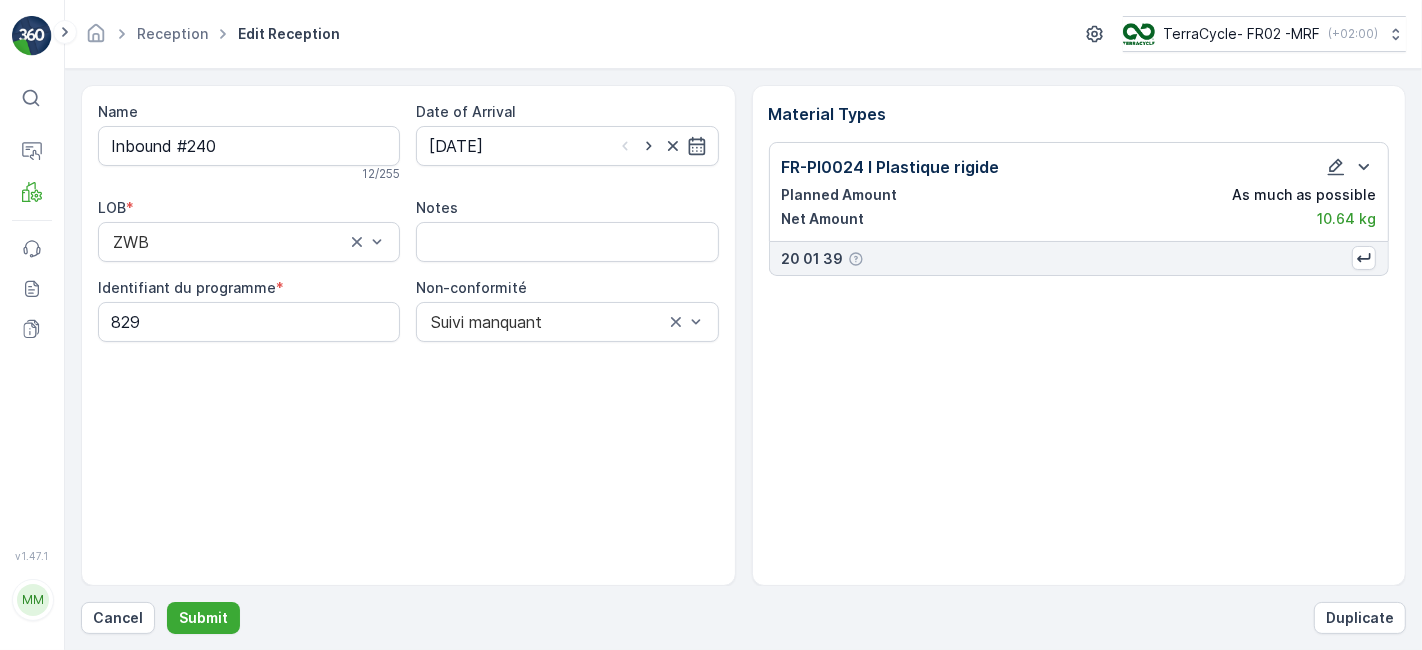 click on "Name Inbound #240 12  /  255 Date of Arrival [DATE] LOB * ZWB Notes Identifiant du programme * 829 Non-conformité Suivi manquant Material Types FR-PI0024 I Plastique rigide Planned Amount As much as possible Net Amount 10.64 kg 20 01 39 Cancel Submit Duplicate" at bounding box center [743, 359] 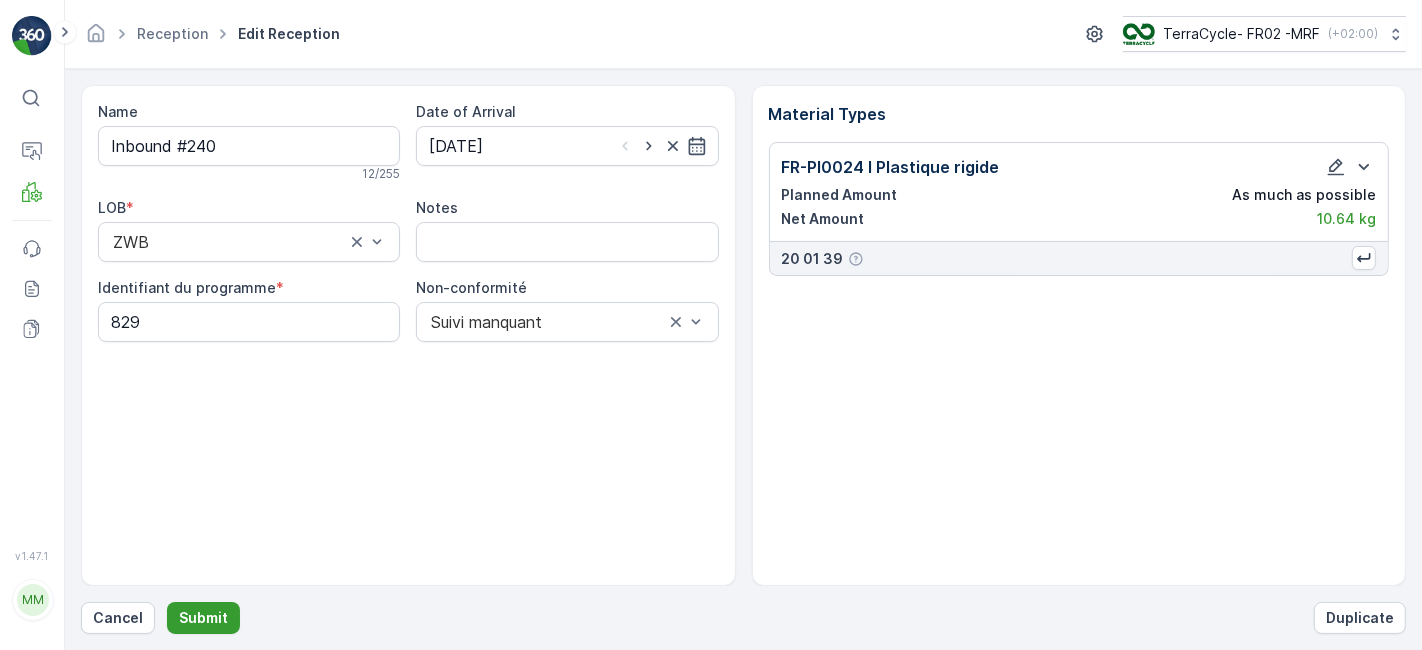 click on "Submit" at bounding box center (203, 618) 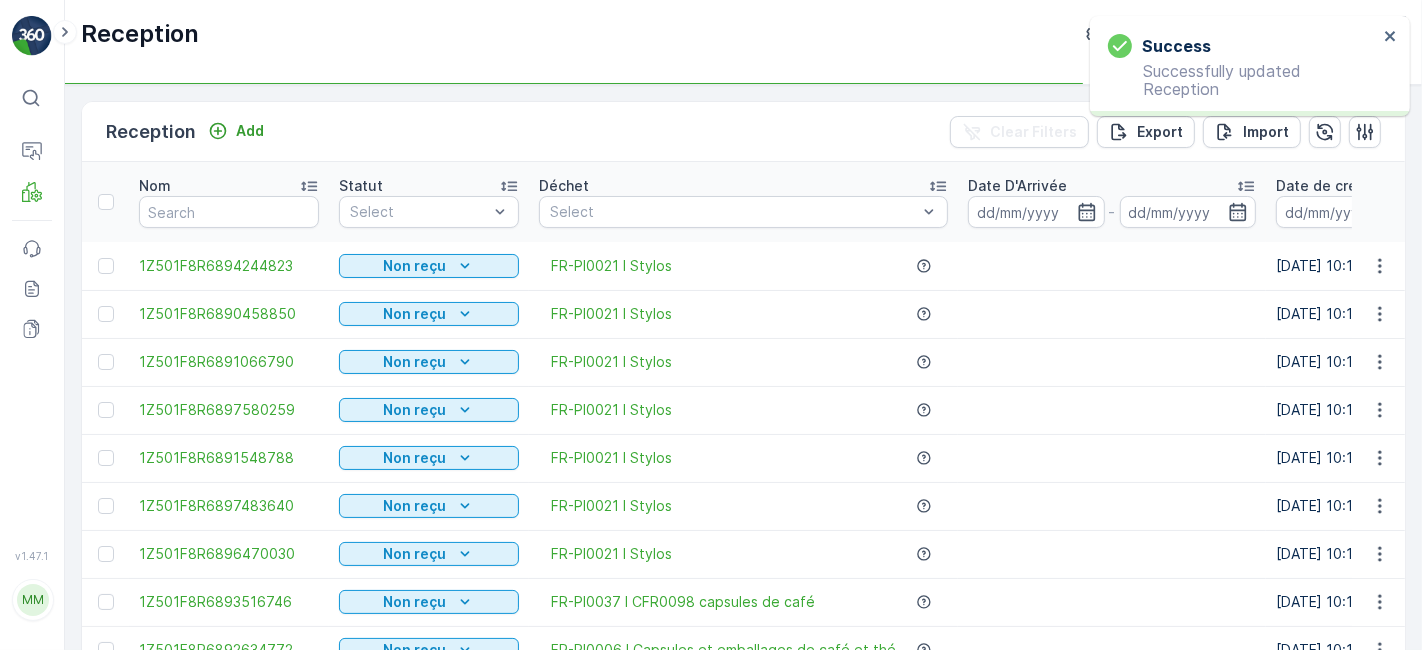 click on "Nom" at bounding box center [229, 186] 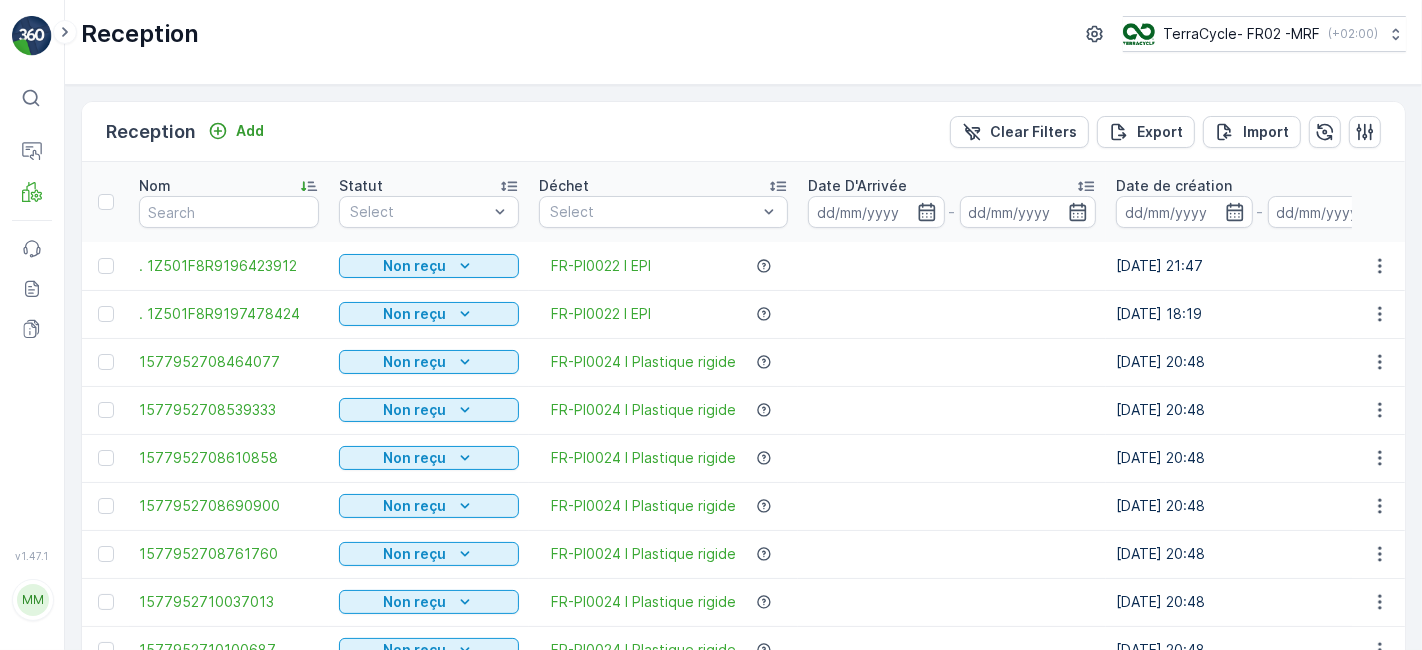 click at bounding box center (105, 266) 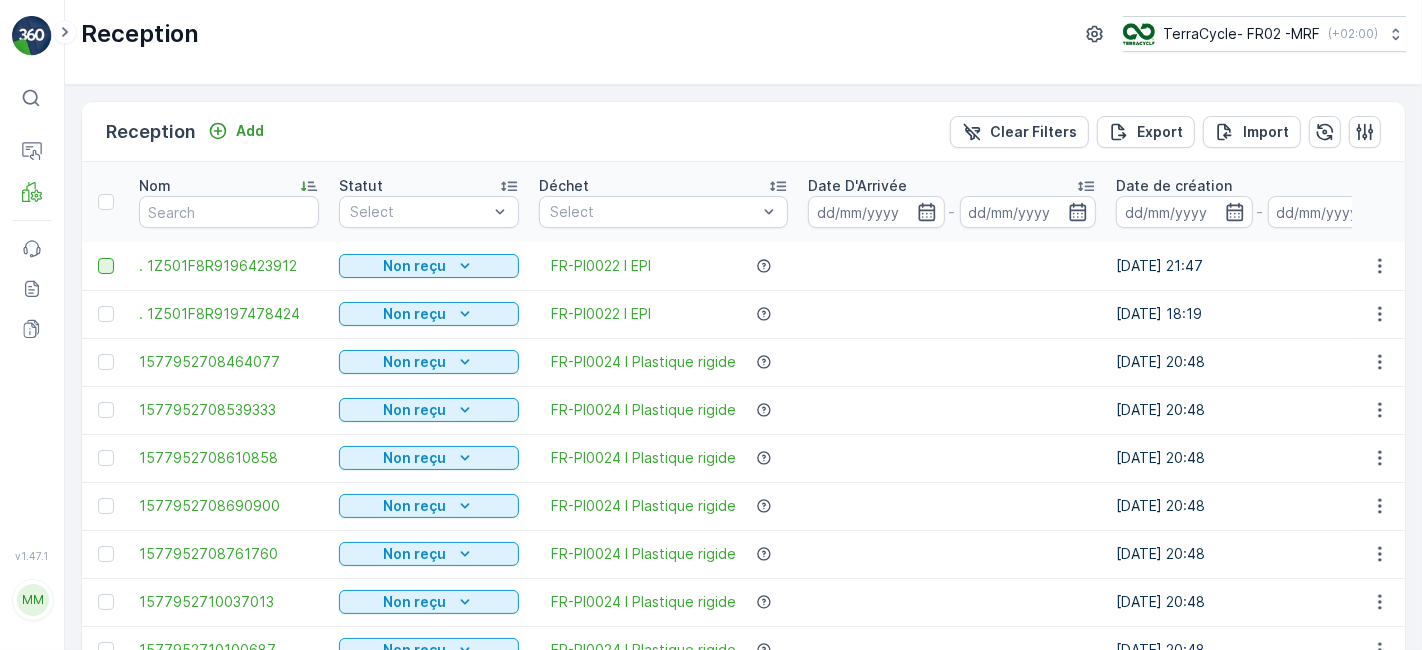 click at bounding box center (106, 266) 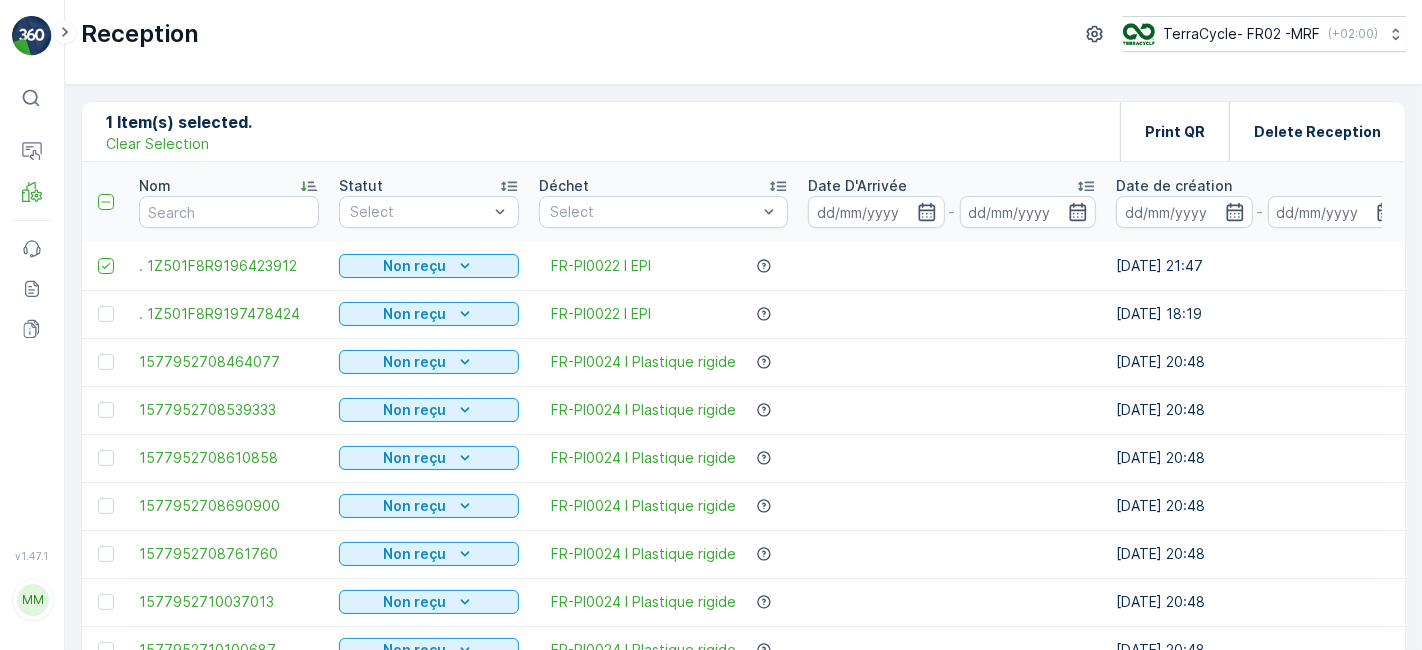 click at bounding box center [106, 314] 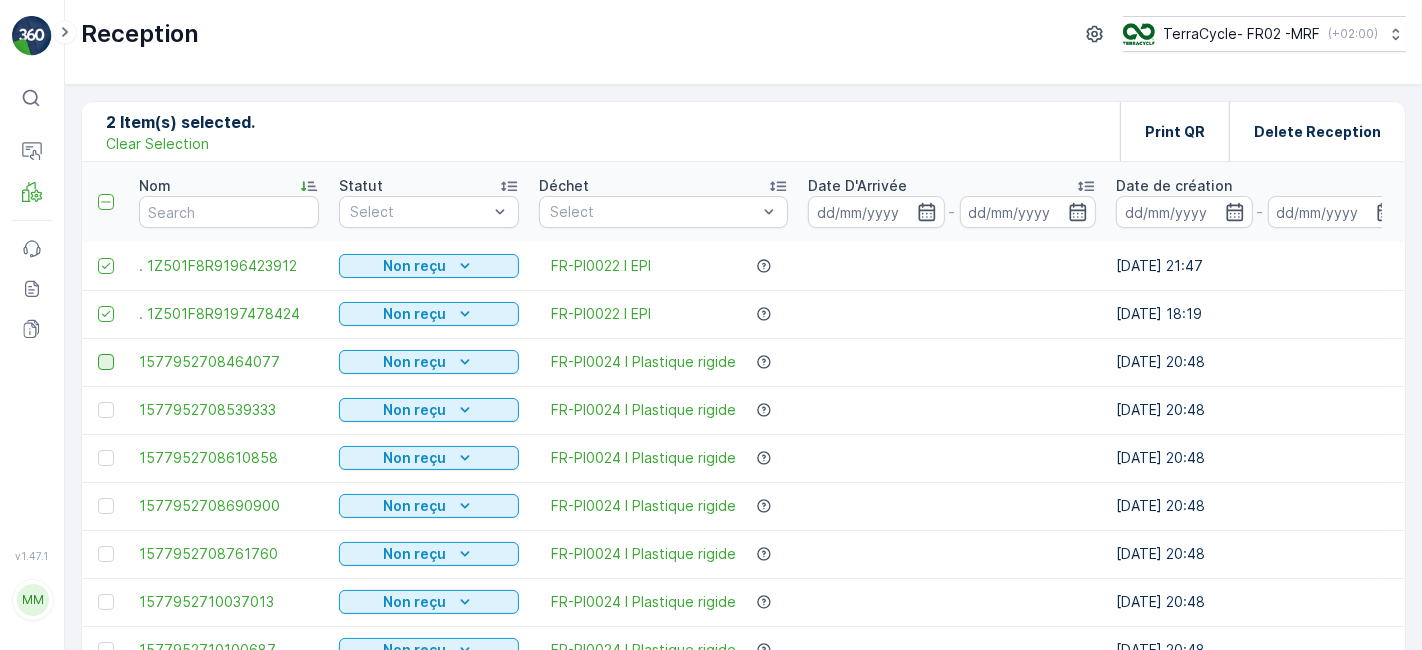 click at bounding box center [106, 362] 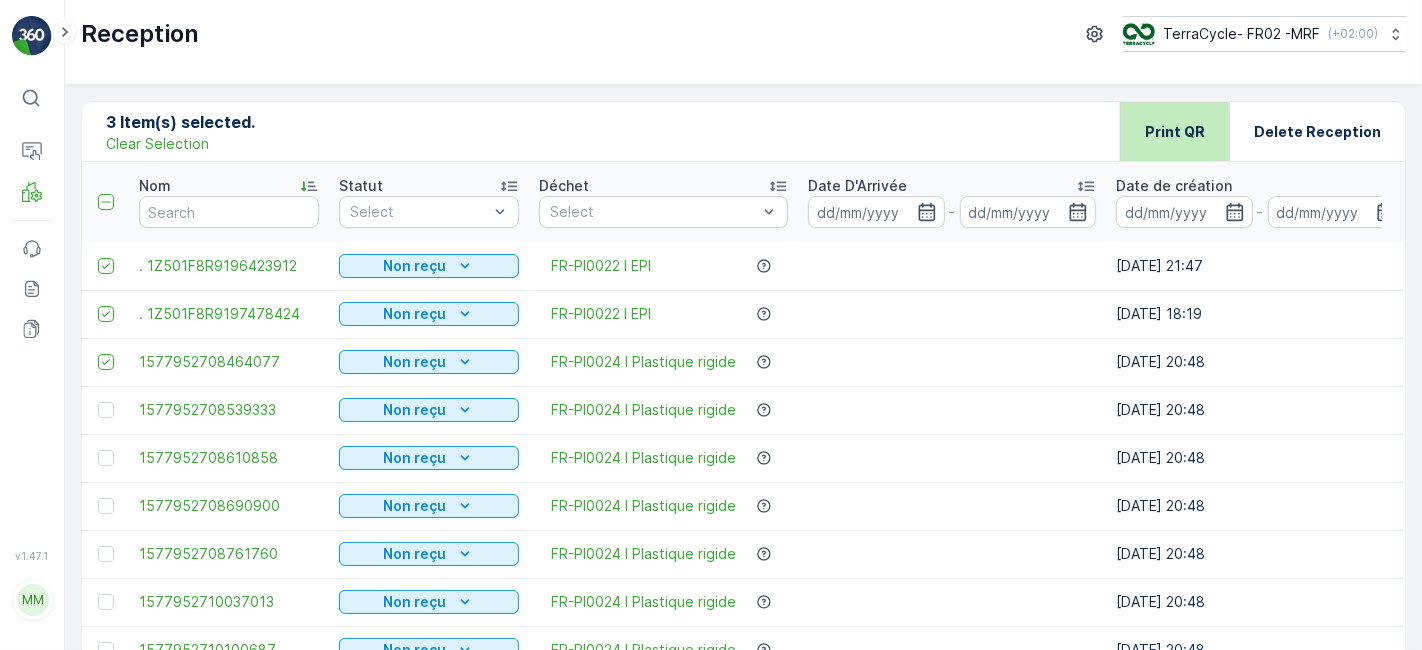 click on "Print QR" at bounding box center (1175, 132) 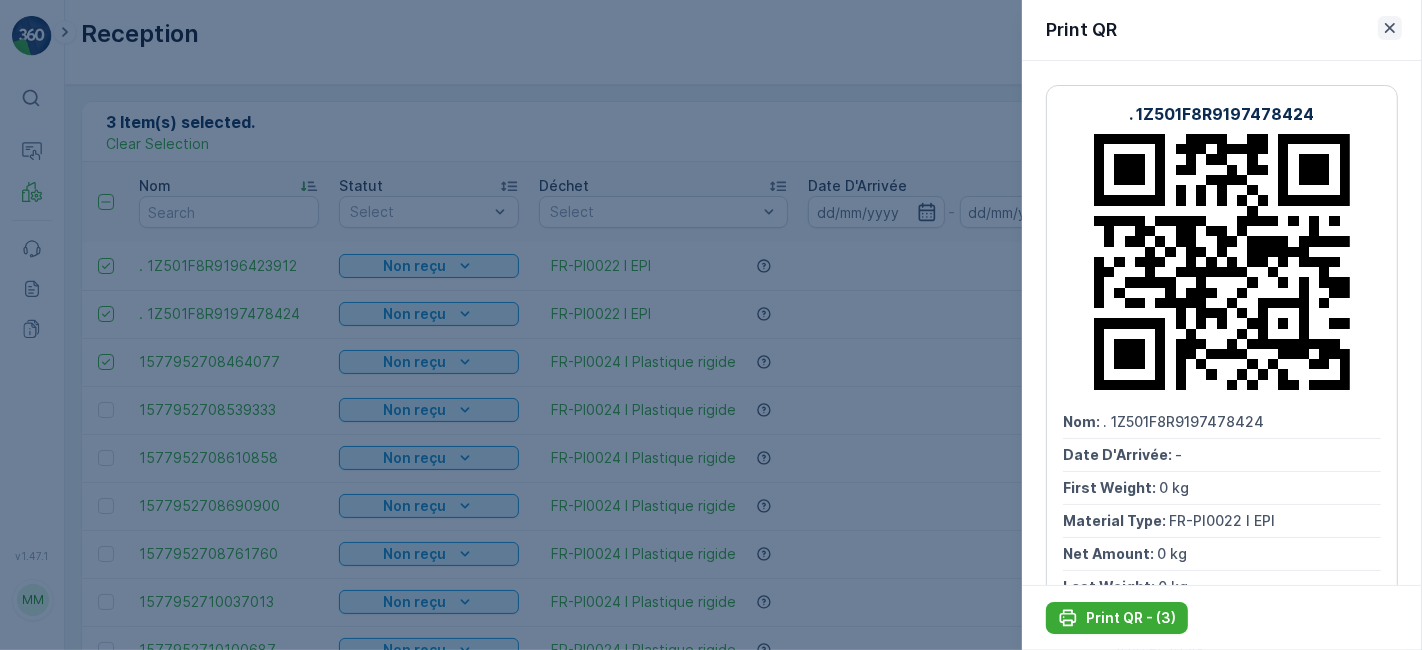 click 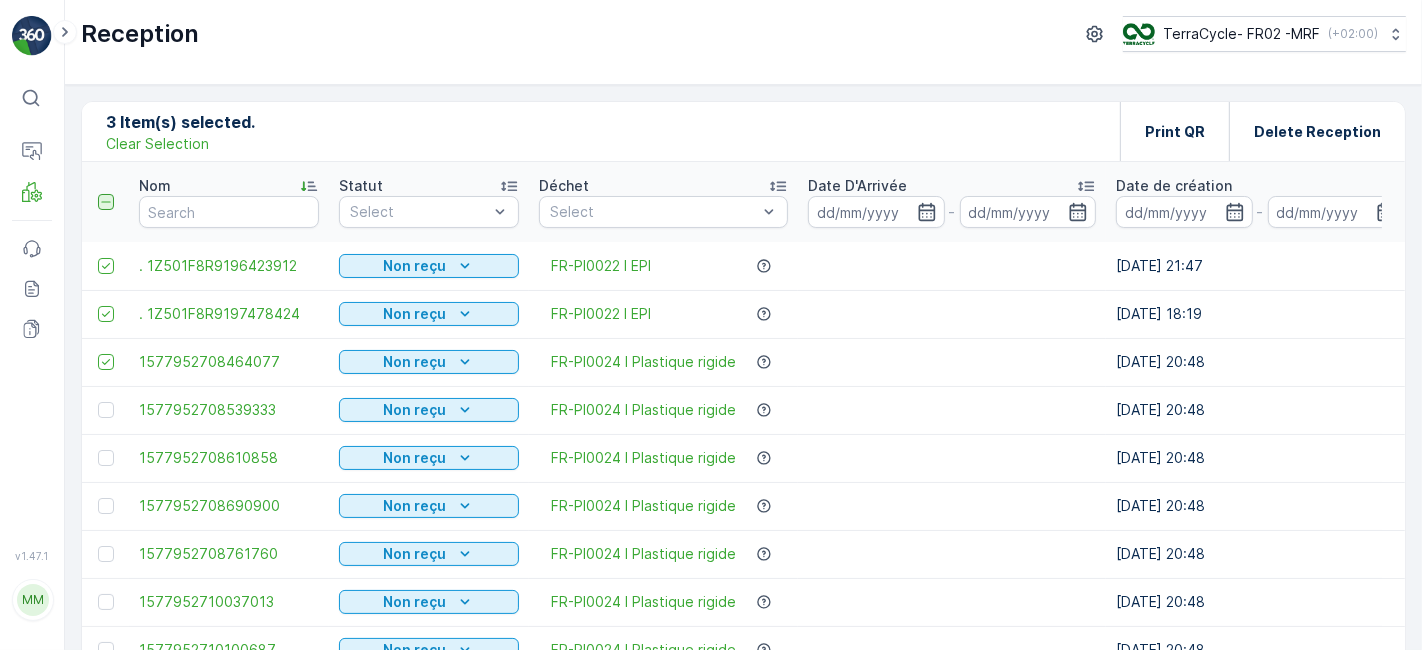 click at bounding box center (106, 202) 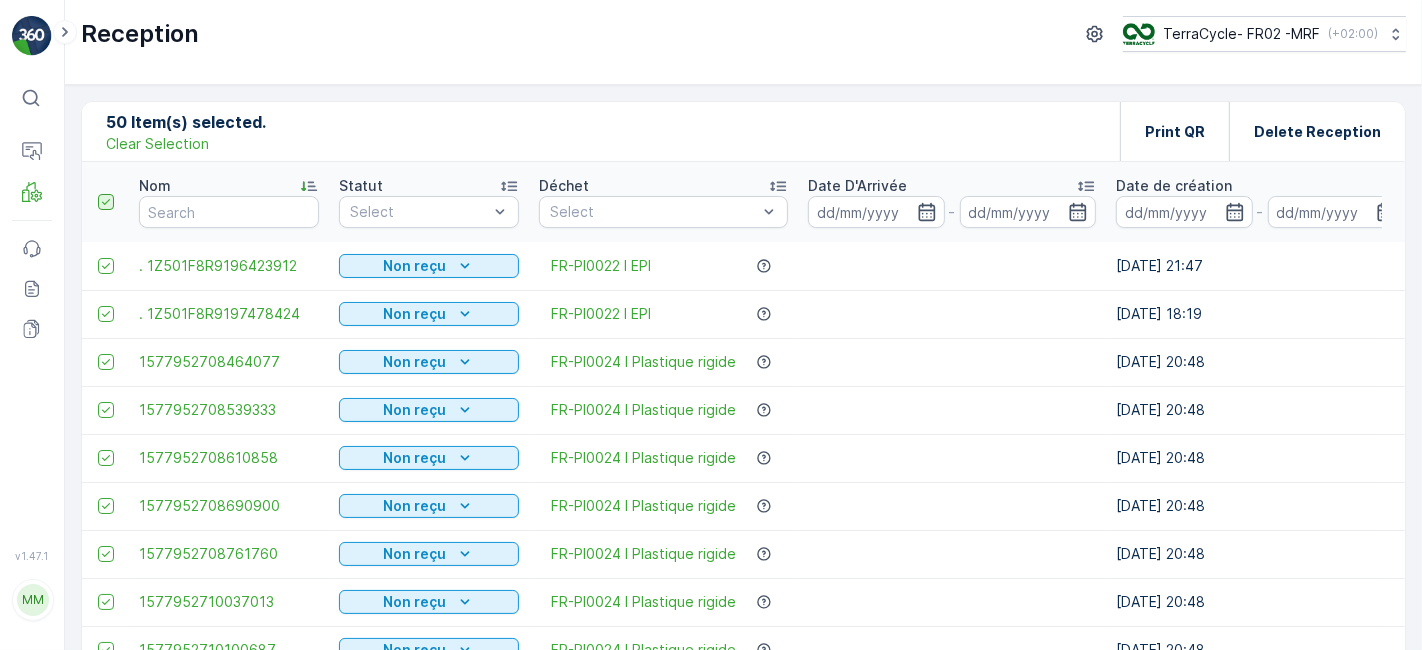 click 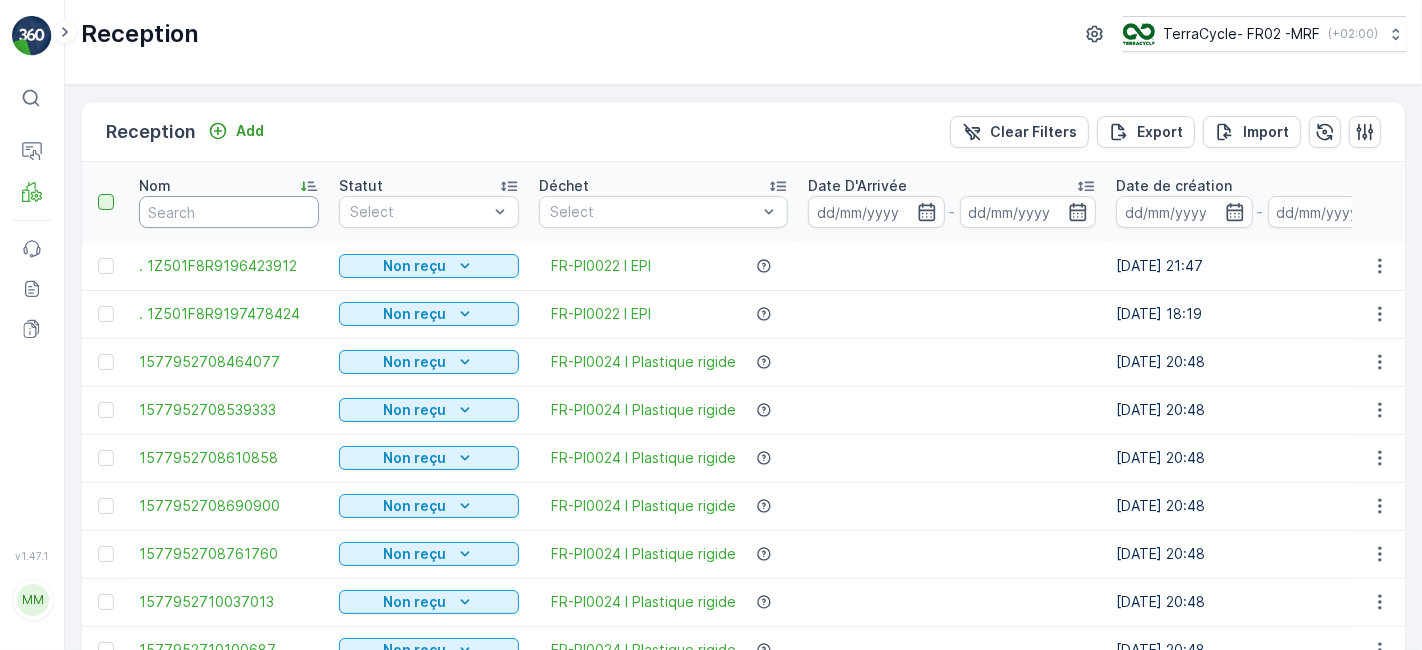 click at bounding box center (229, 212) 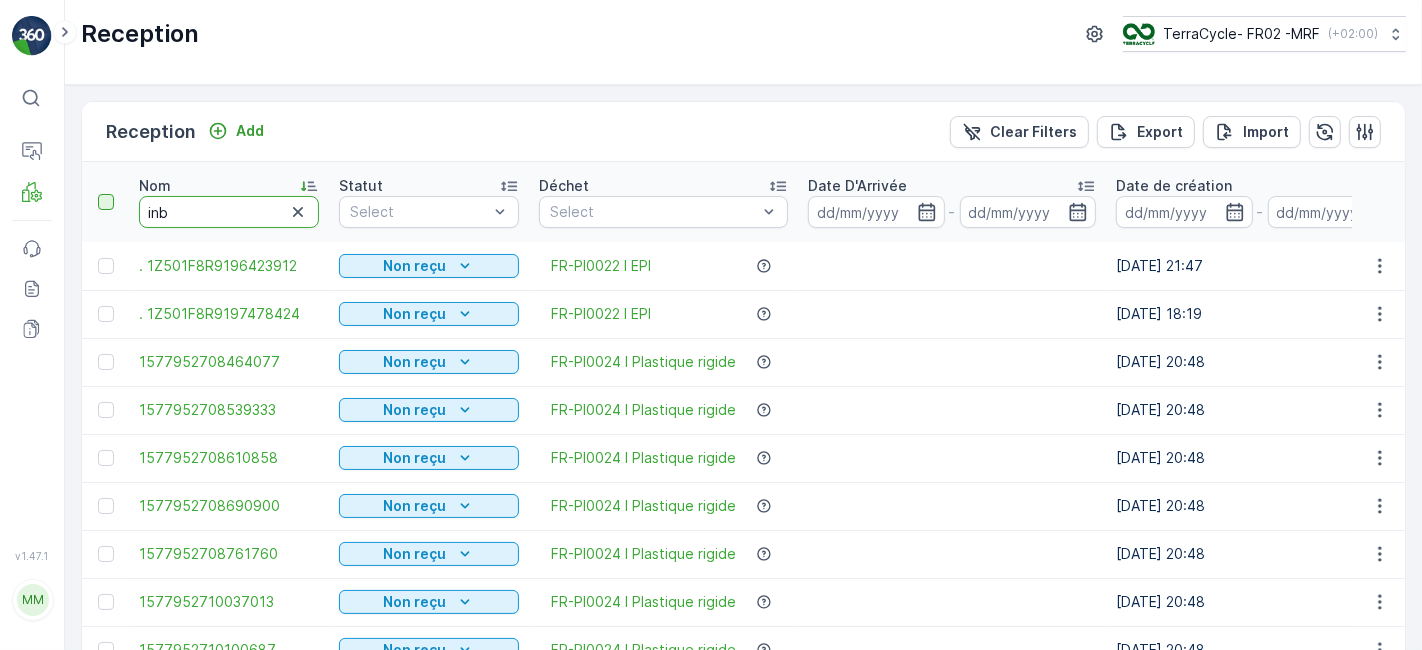 type on "inbo" 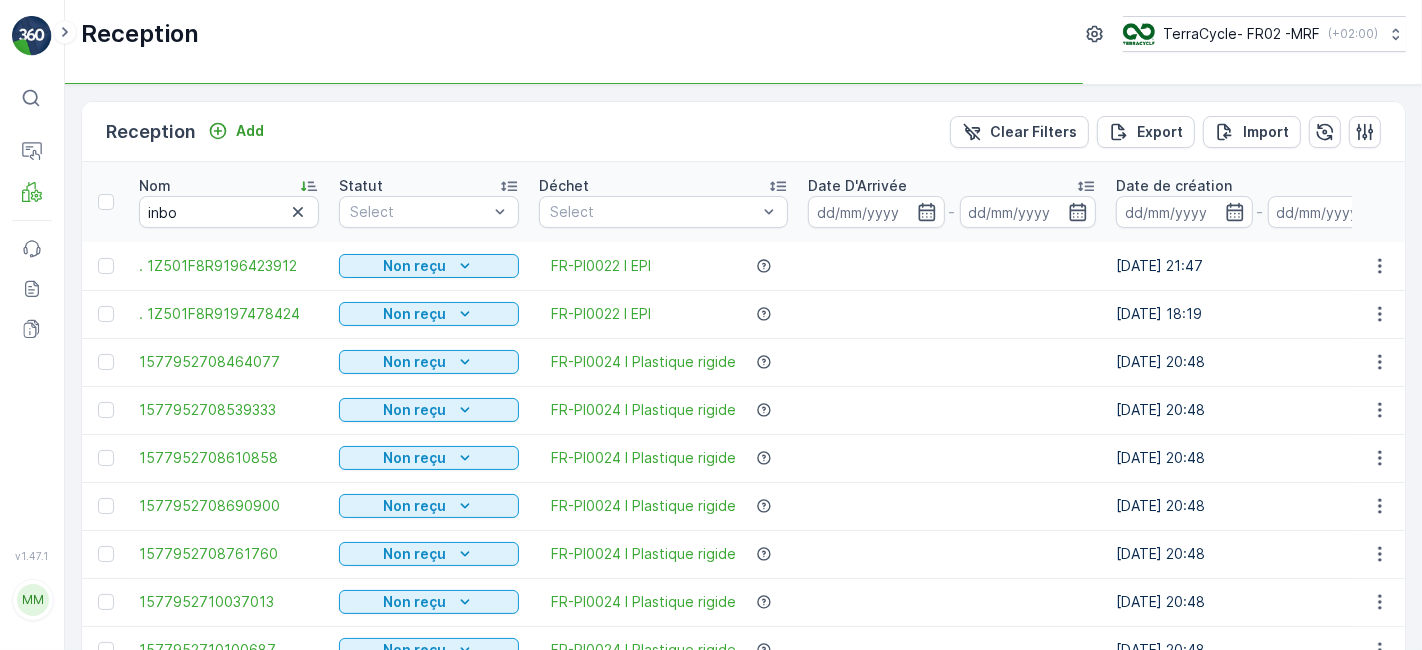 click on "Statut Select" at bounding box center [429, 202] 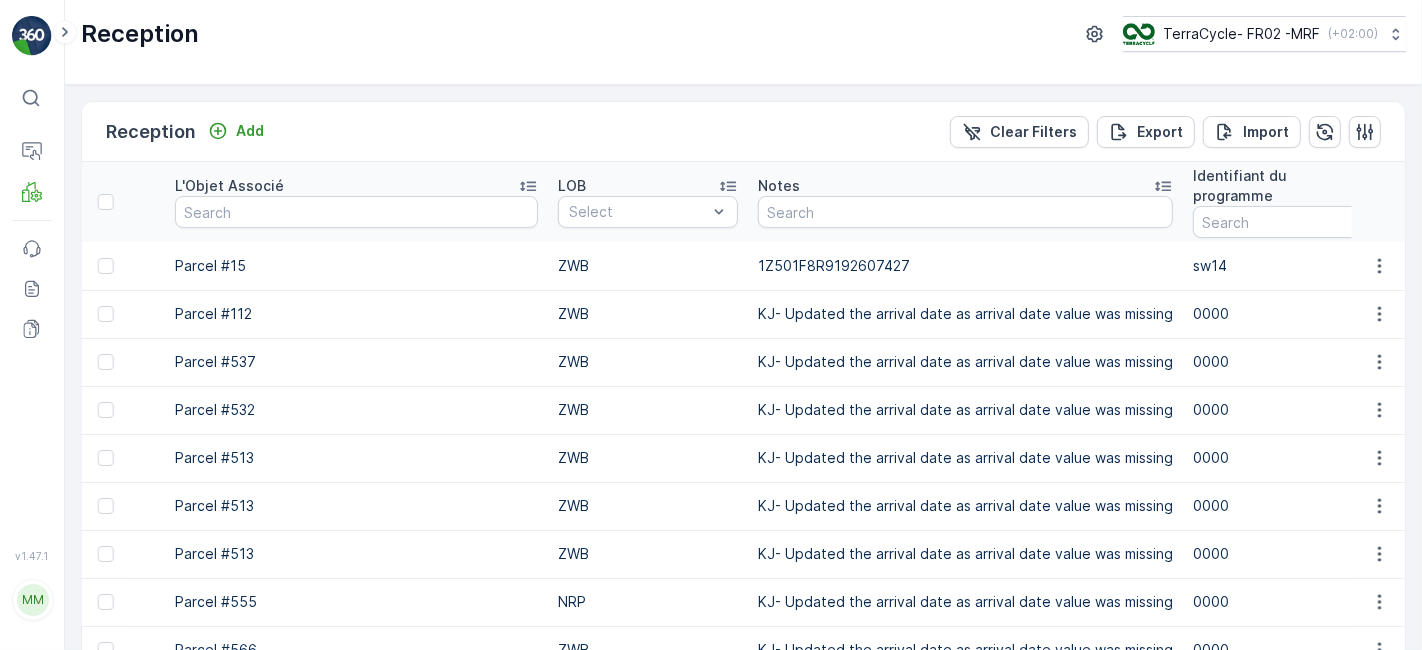 scroll, scrollTop: 0, scrollLeft: 2528, axis: horizontal 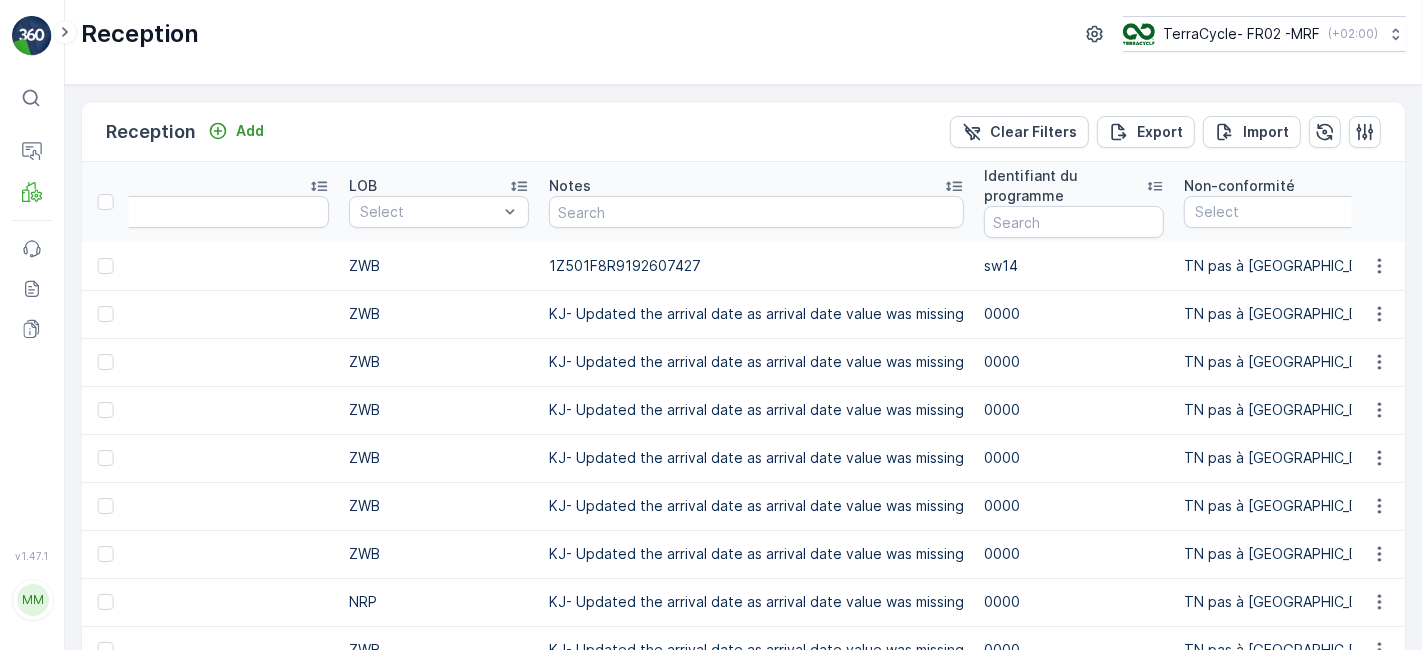 click on "KJ- Updated the arrival date as arrival date value was missing" at bounding box center (756, 362) 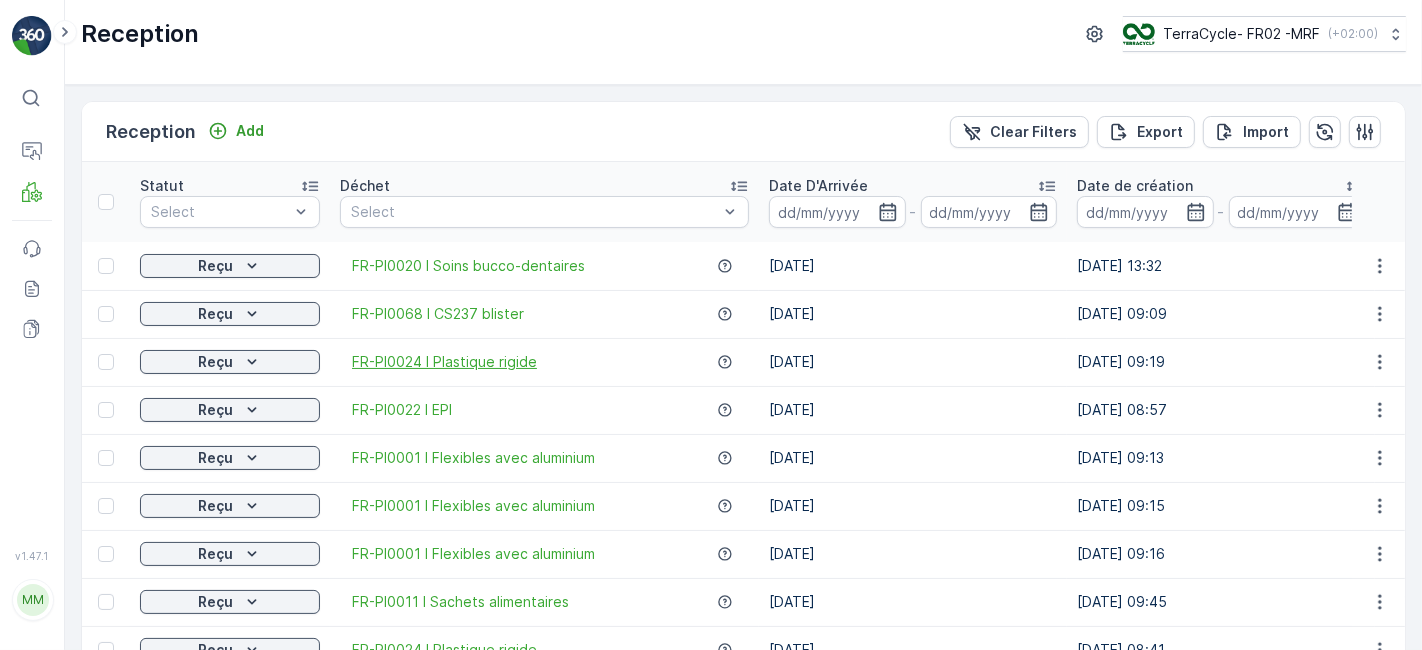 scroll, scrollTop: 0, scrollLeft: 0, axis: both 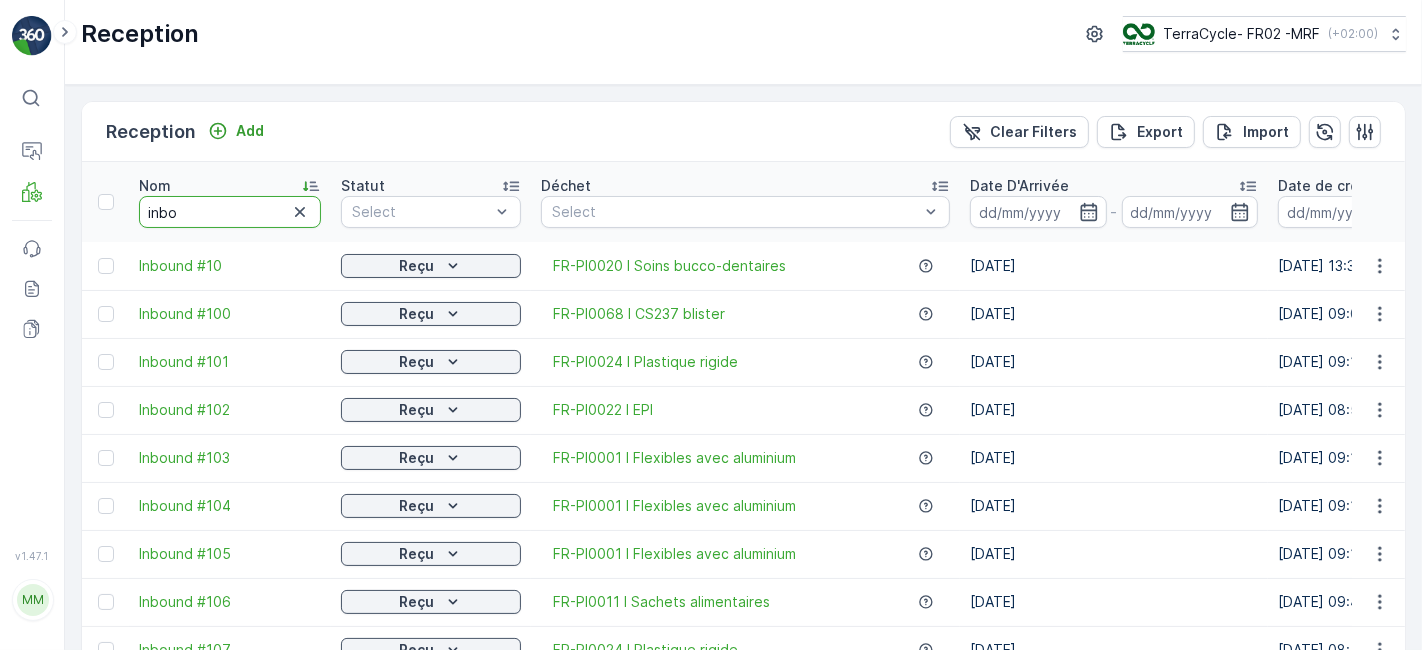 click on "inbo" at bounding box center [230, 212] 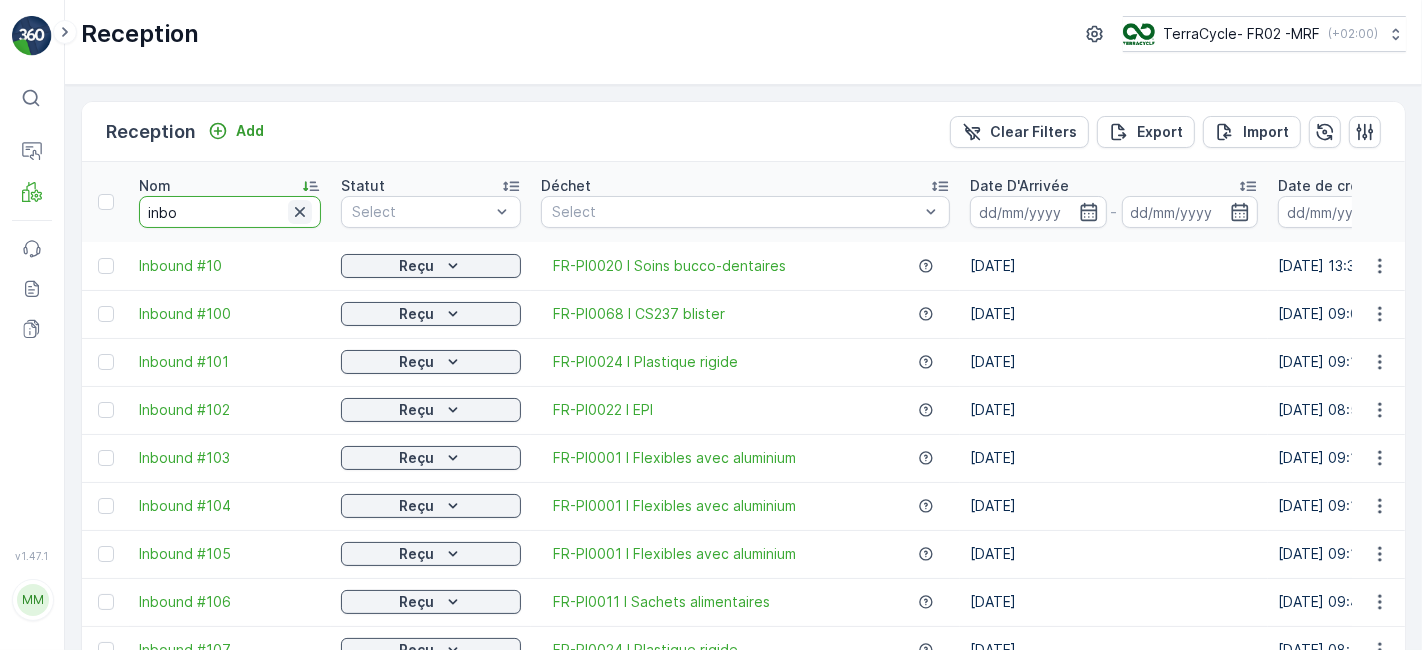 click 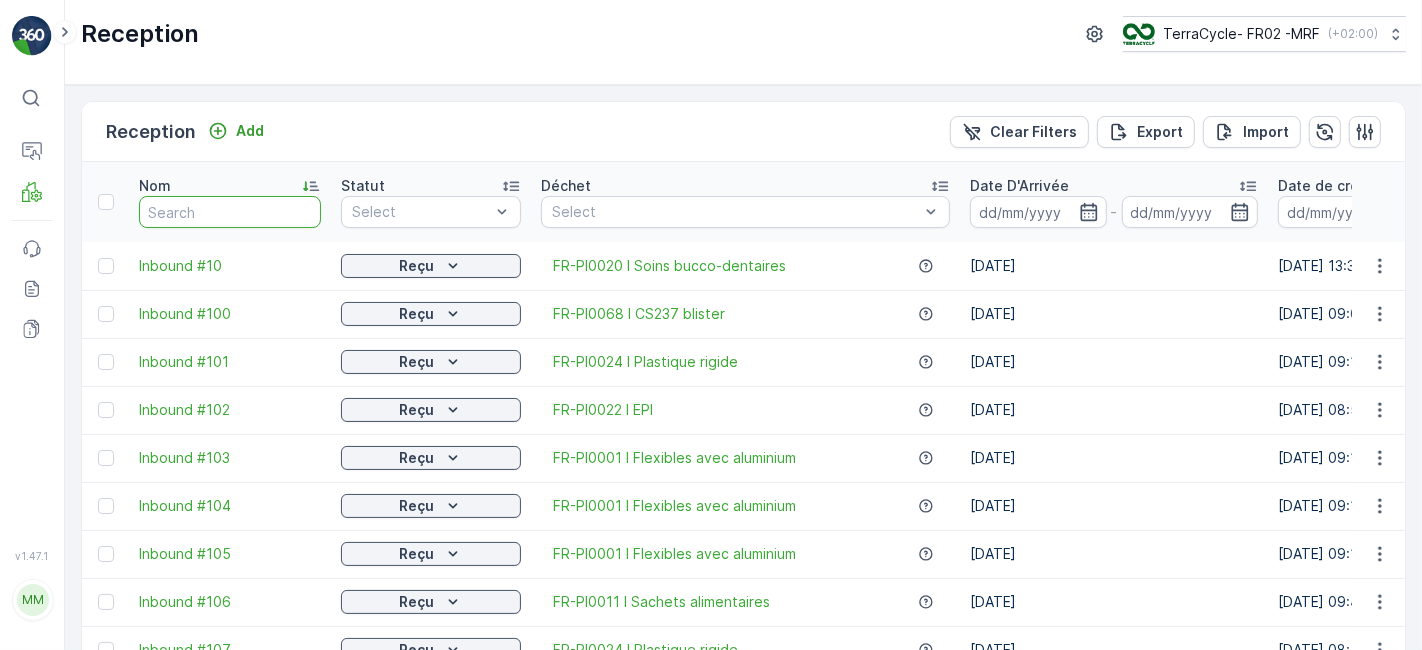 type 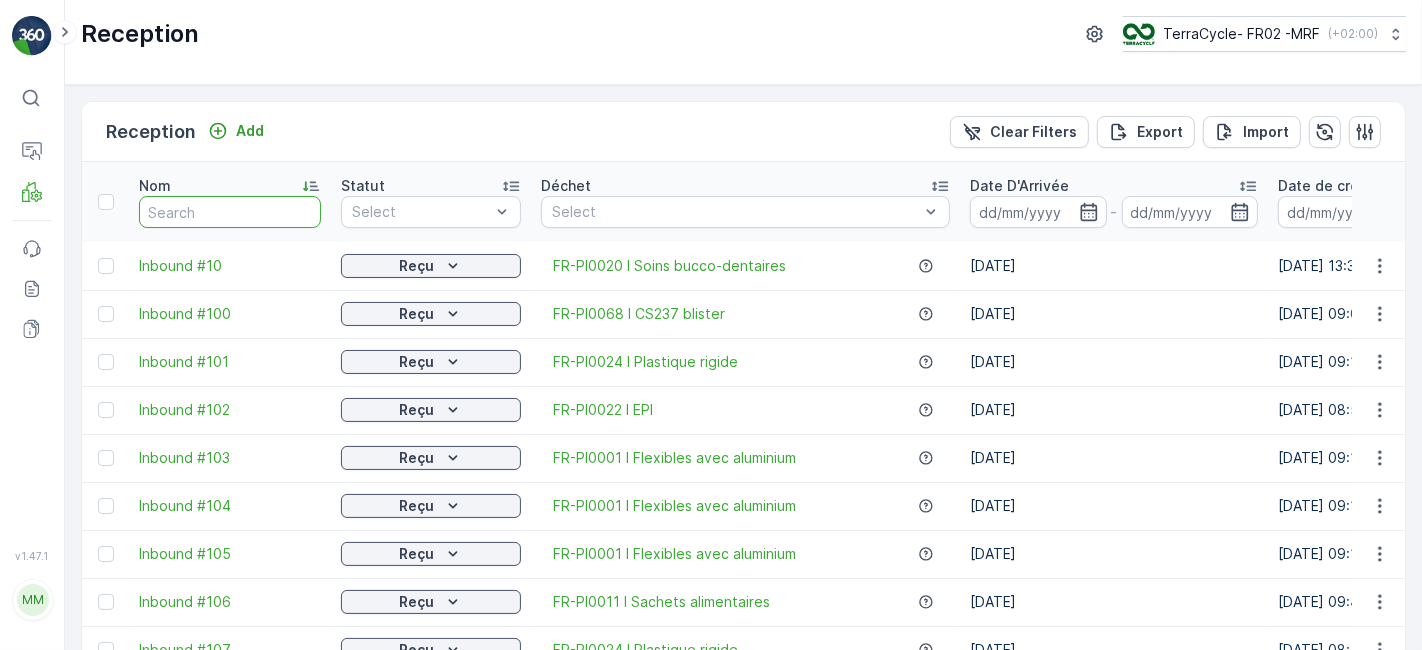 click 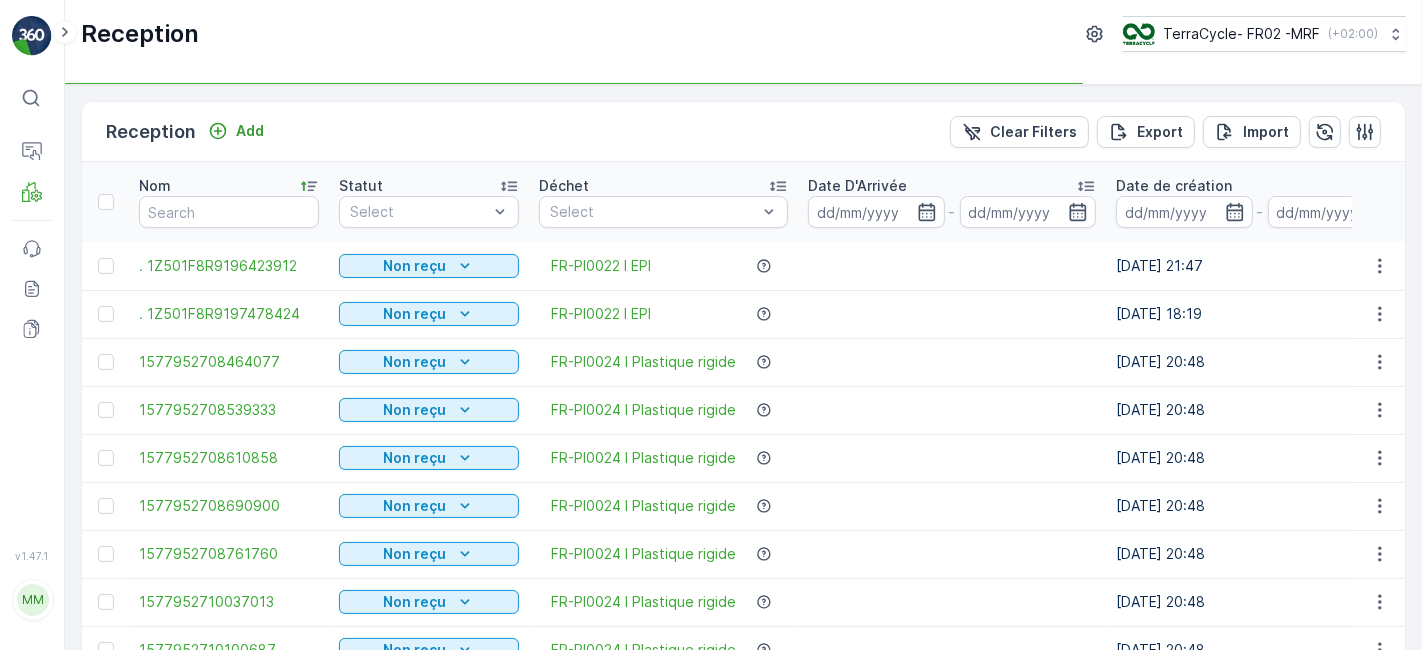 click at bounding box center [229, 212] 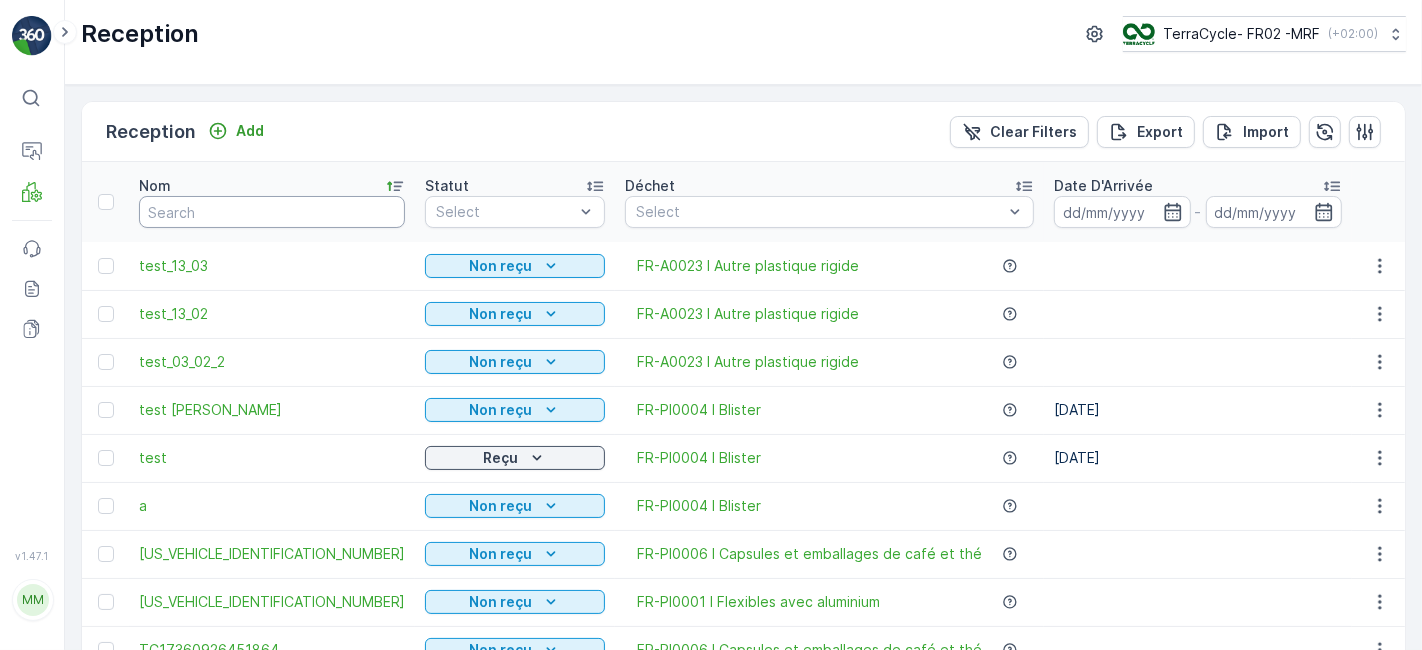 click at bounding box center (272, 212) 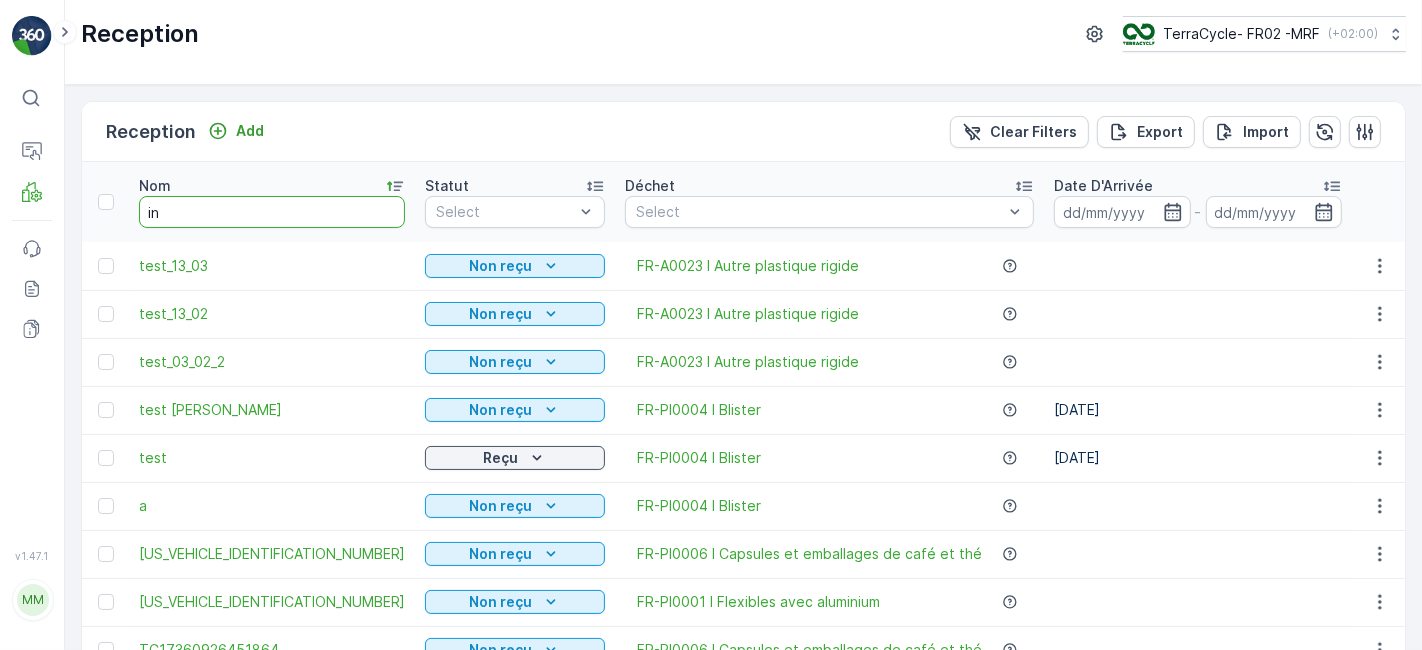 type on "inb" 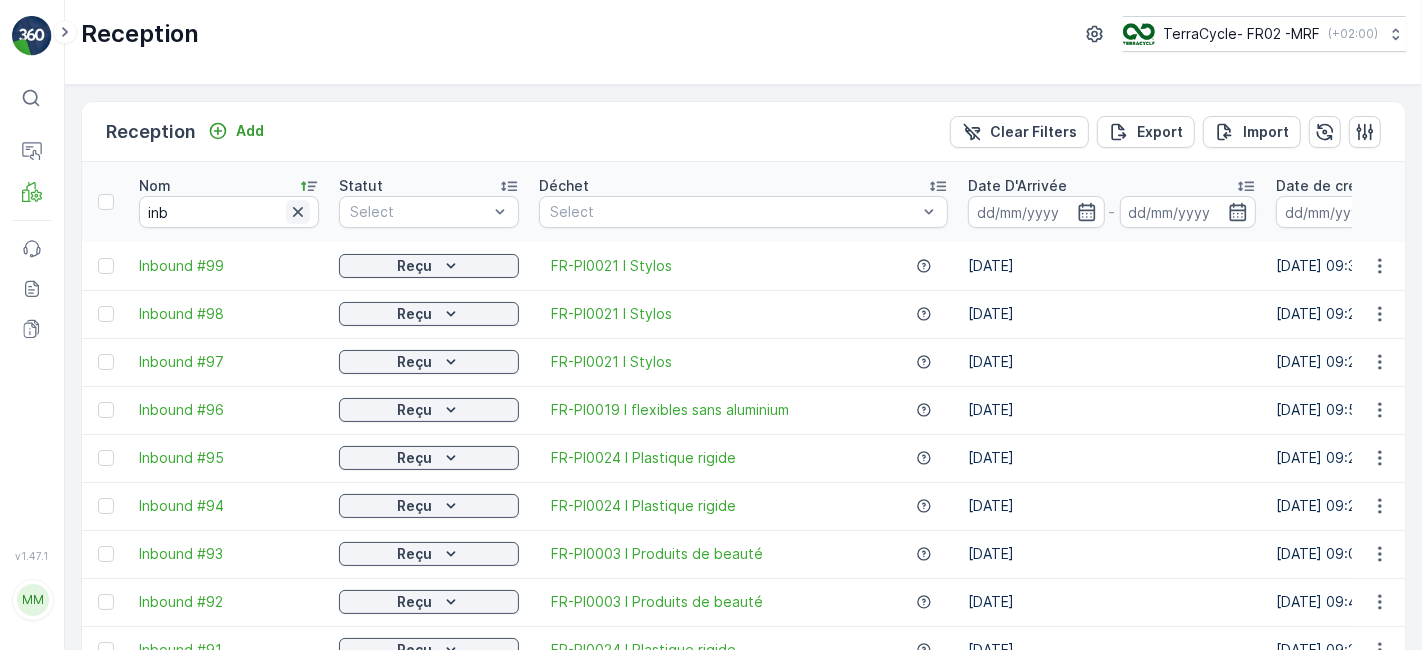 click at bounding box center (298, 212) 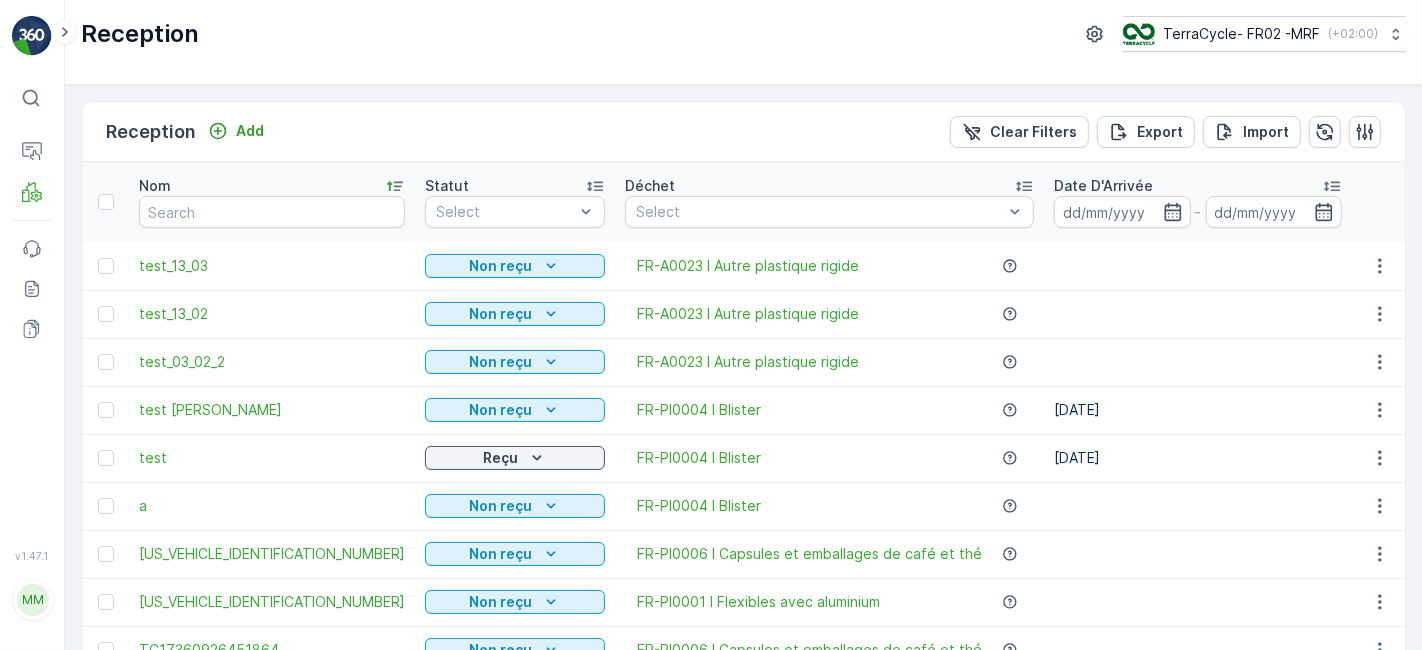 click on "Date de création" at bounding box center (1420, 186) 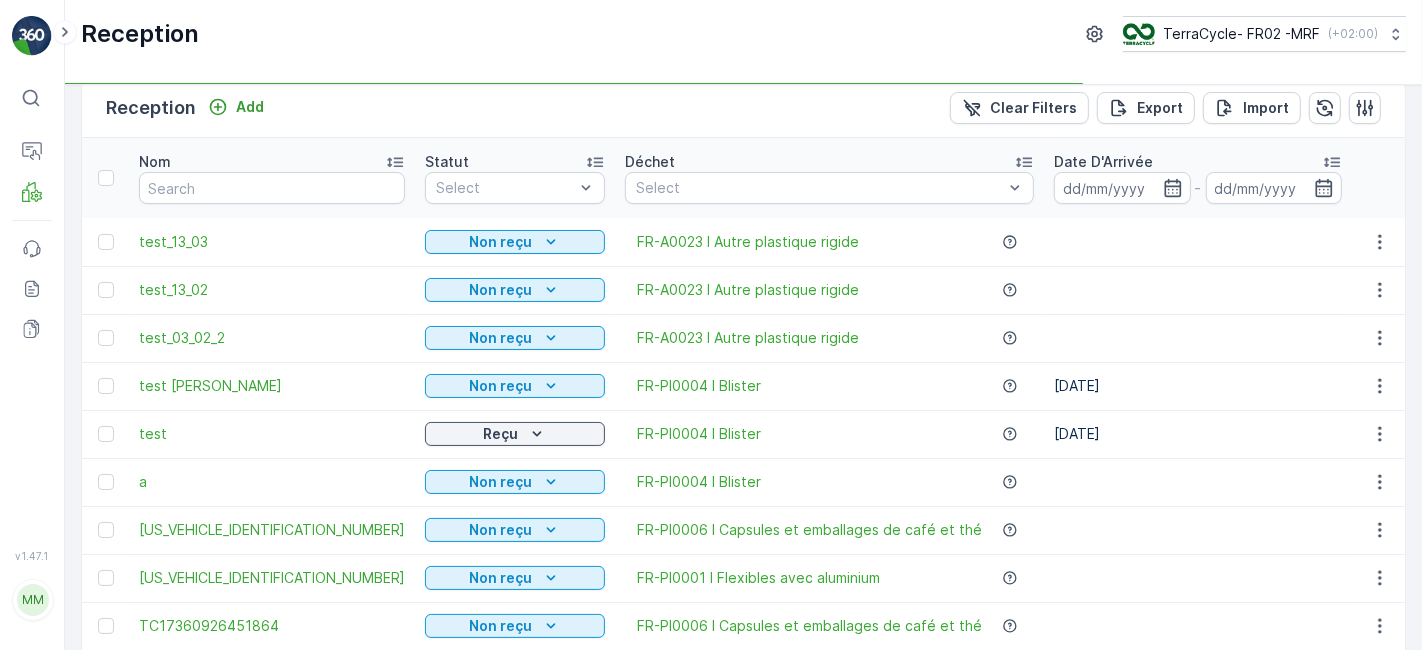 scroll, scrollTop: 22, scrollLeft: 0, axis: vertical 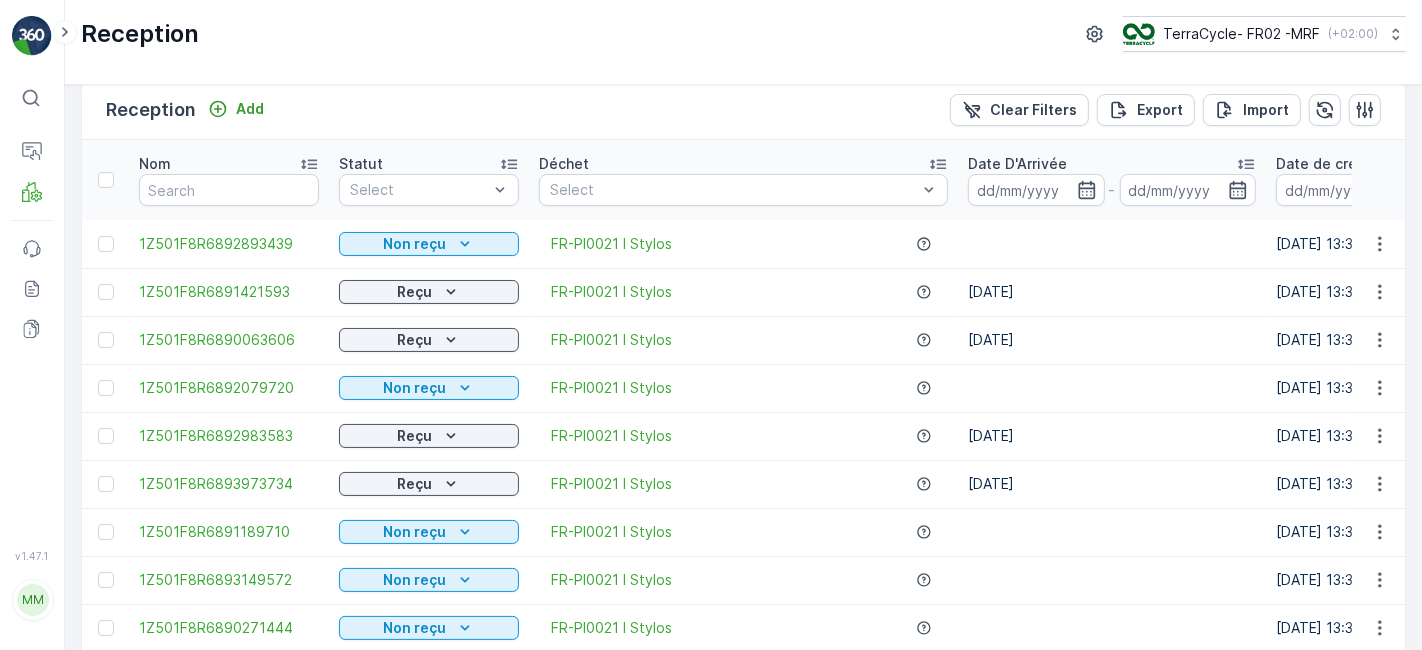 click on "Date de création" at bounding box center (1334, 164) 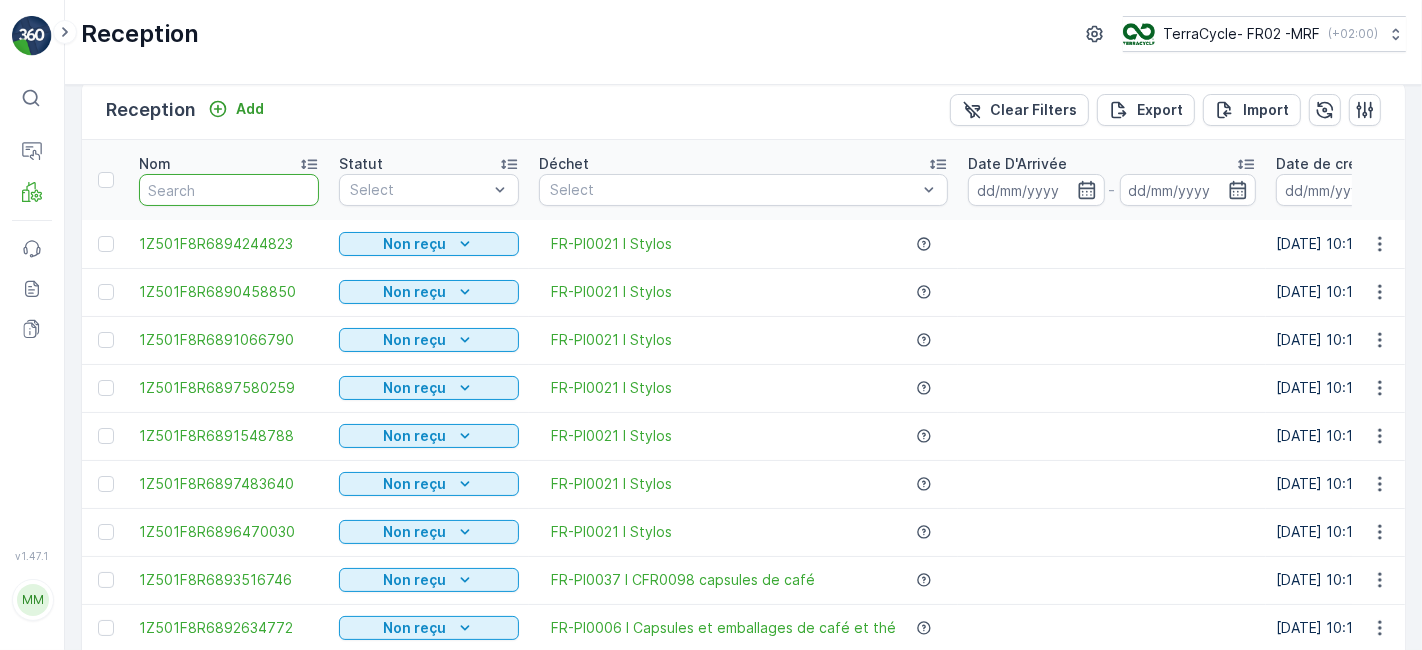 click at bounding box center [229, 190] 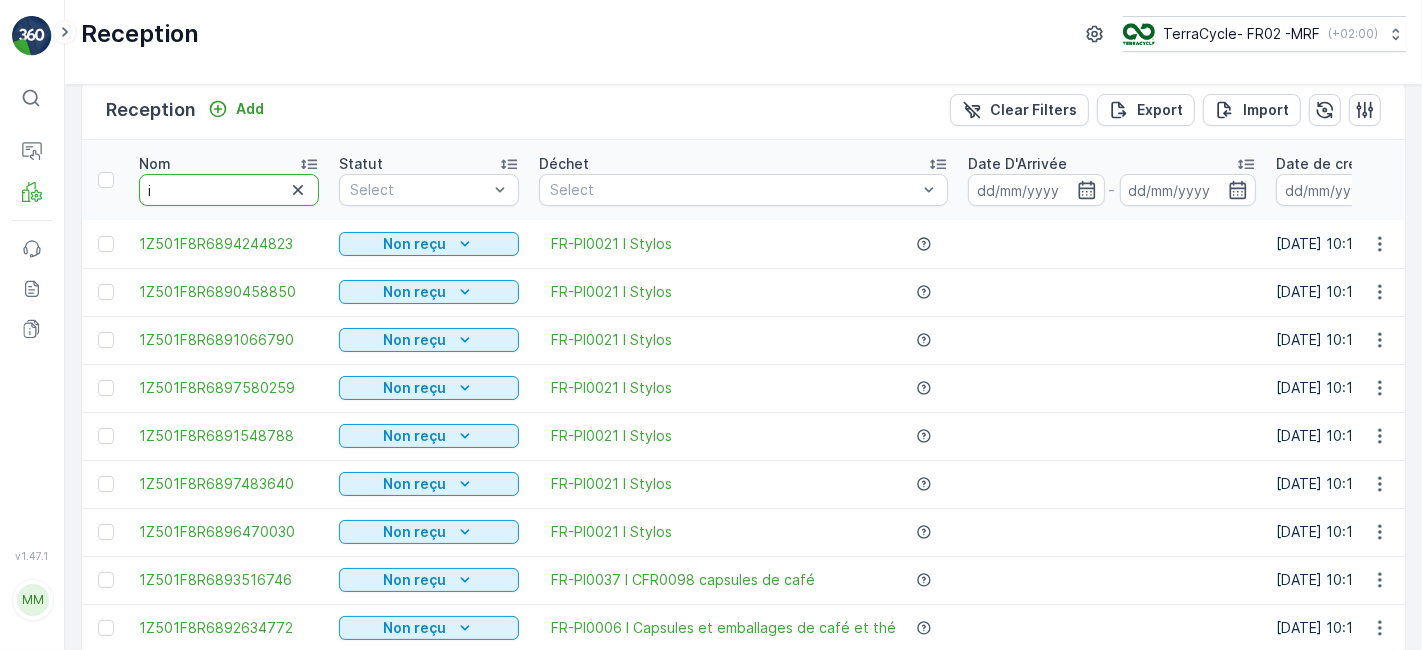 type on "ib" 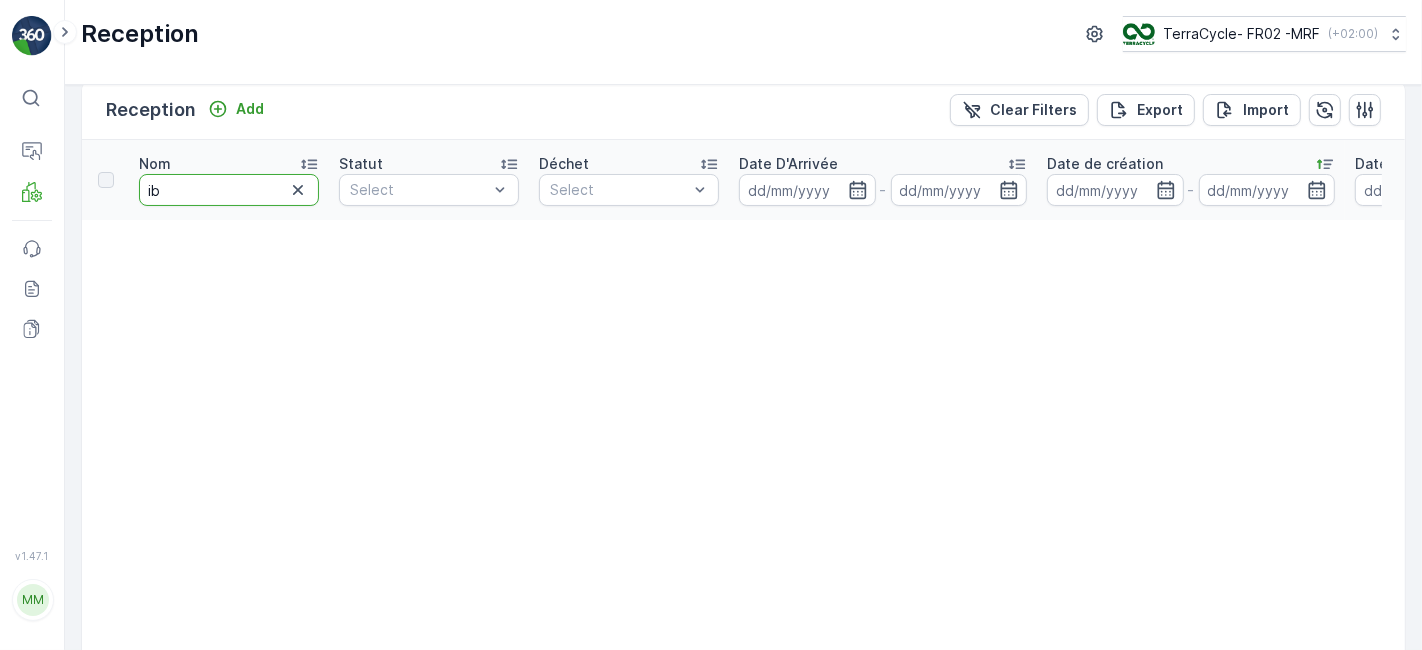 click on "ib" at bounding box center (229, 190) 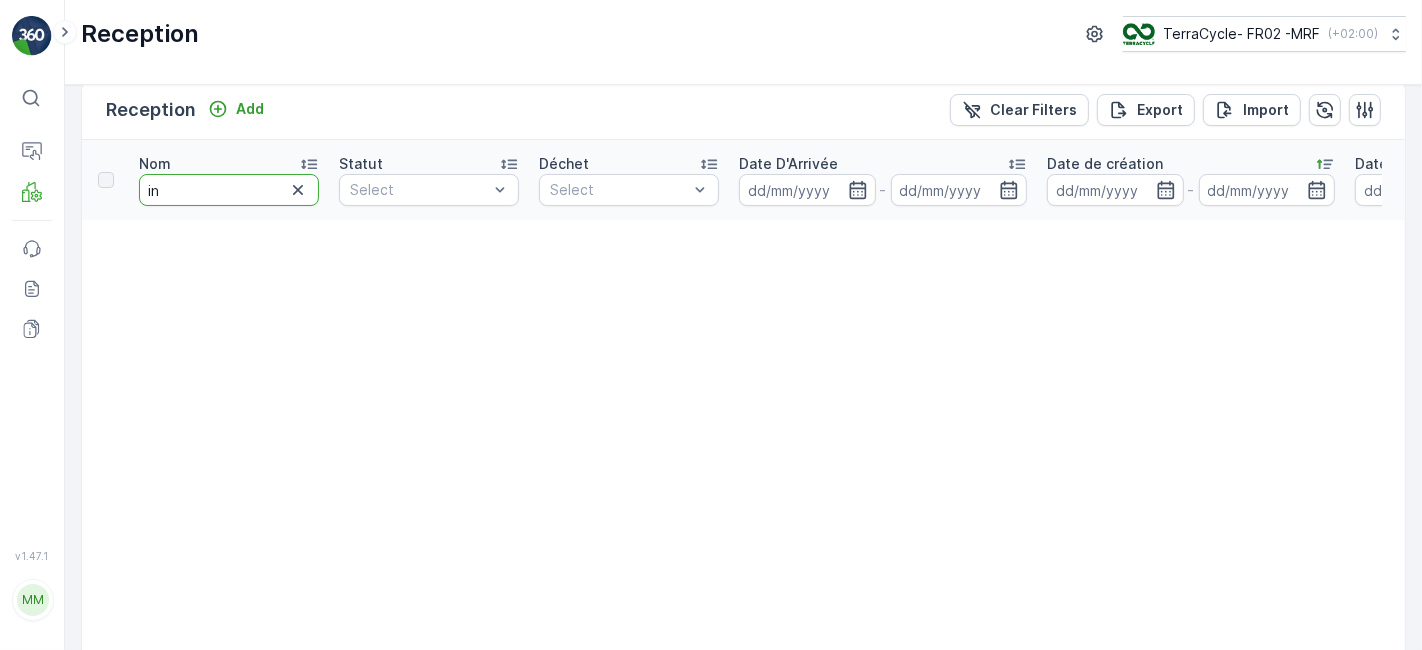 type on "inb" 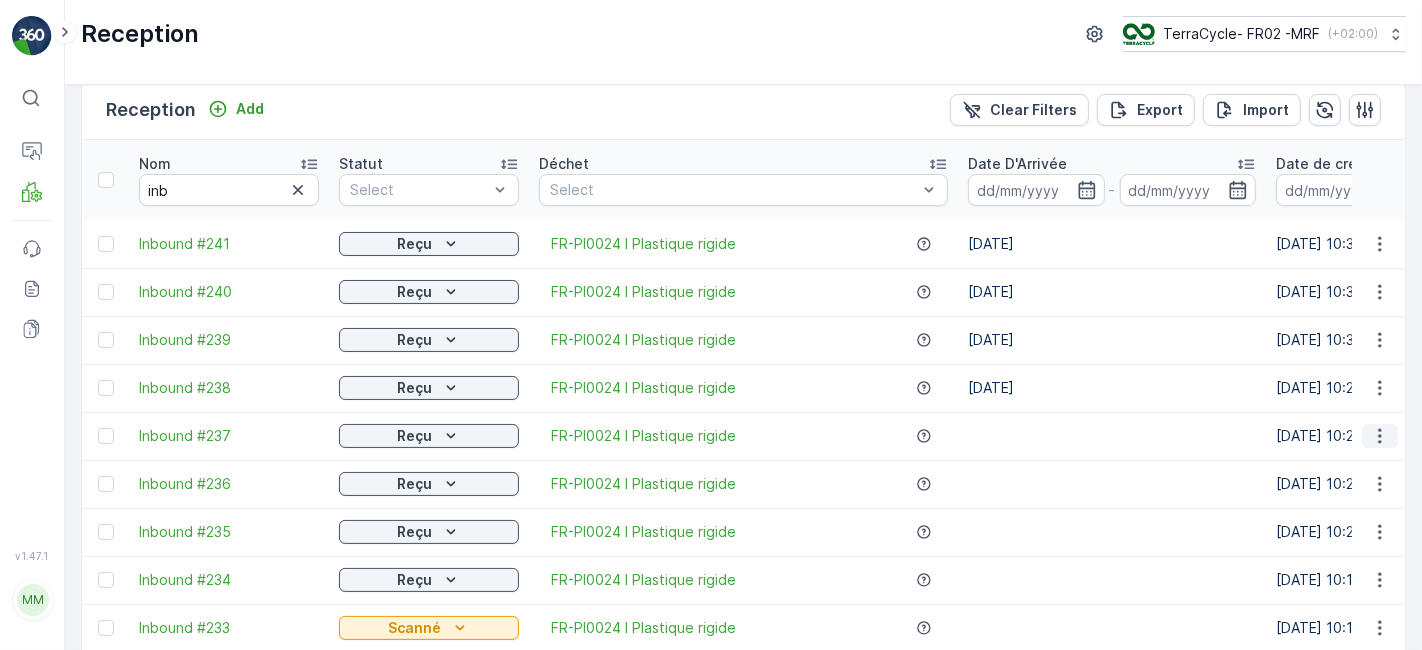 click 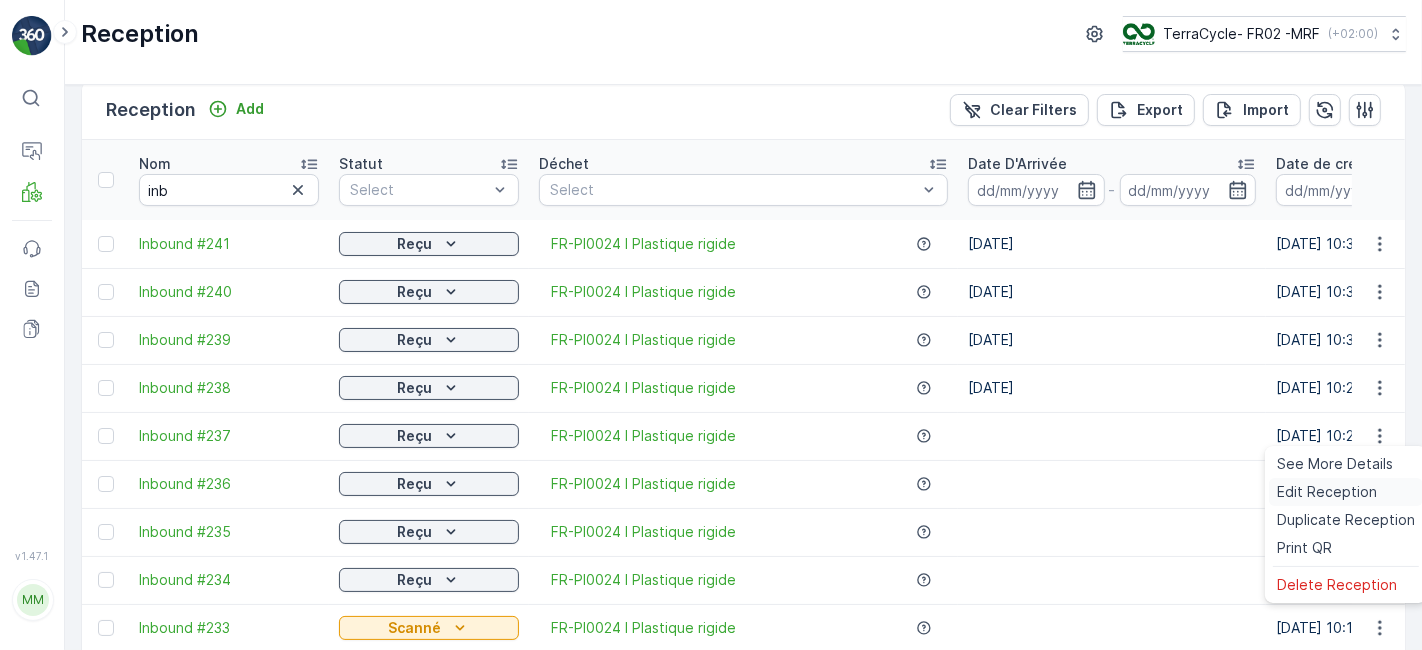 click on "Edit Reception" at bounding box center [1327, 492] 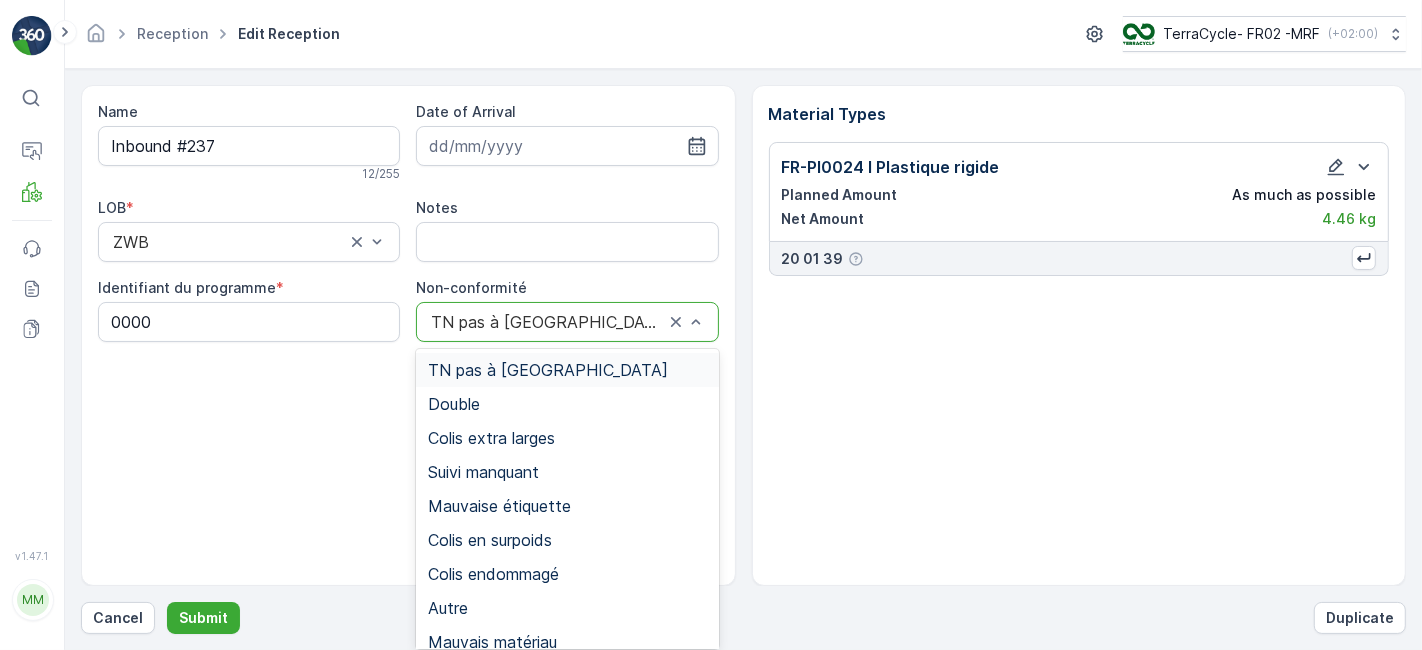 click at bounding box center [547, 322] 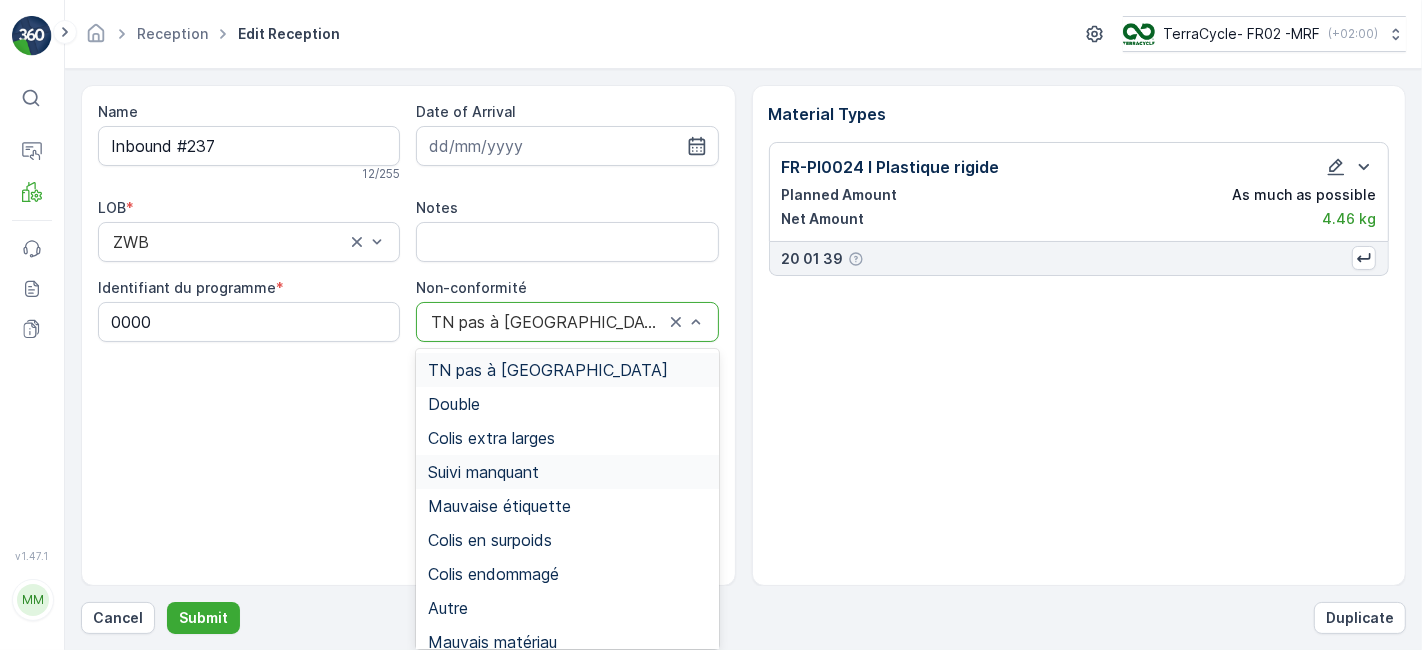 click on "Suivi manquant" at bounding box center (483, 472) 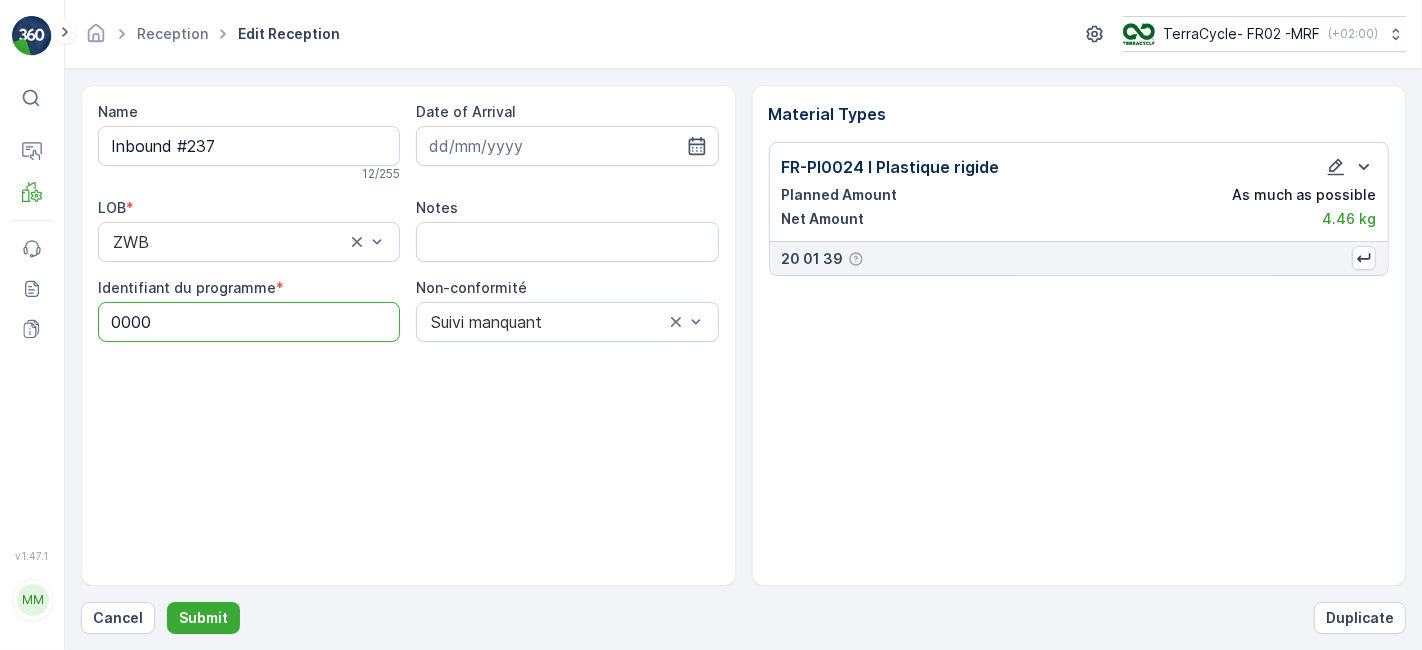 click on "0000" at bounding box center [249, 322] 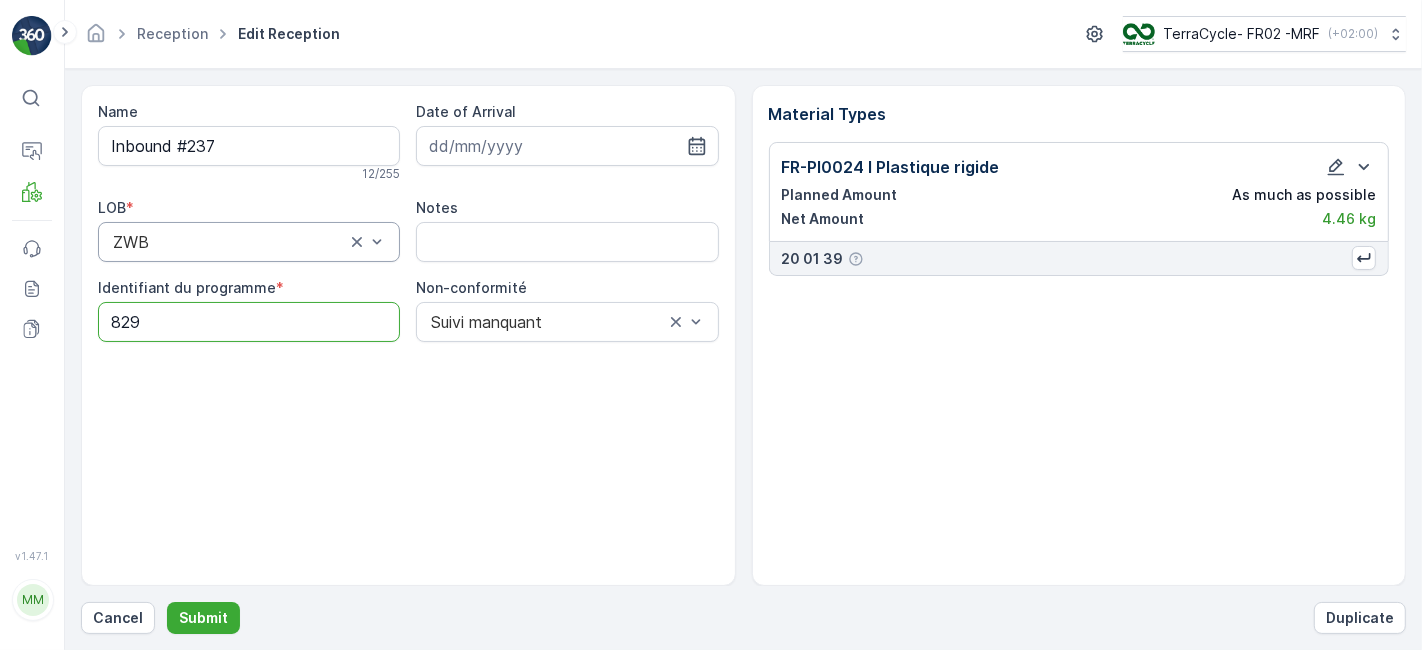 type on "829" 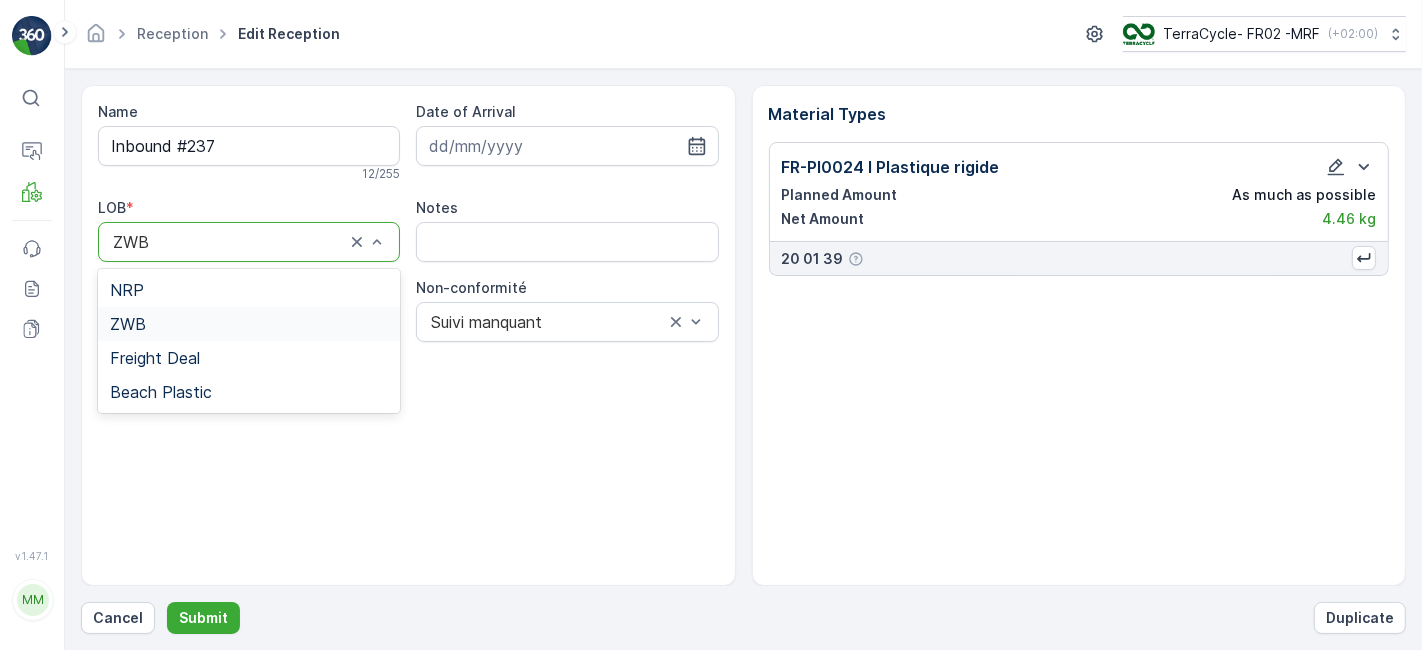 click at bounding box center [229, 242] 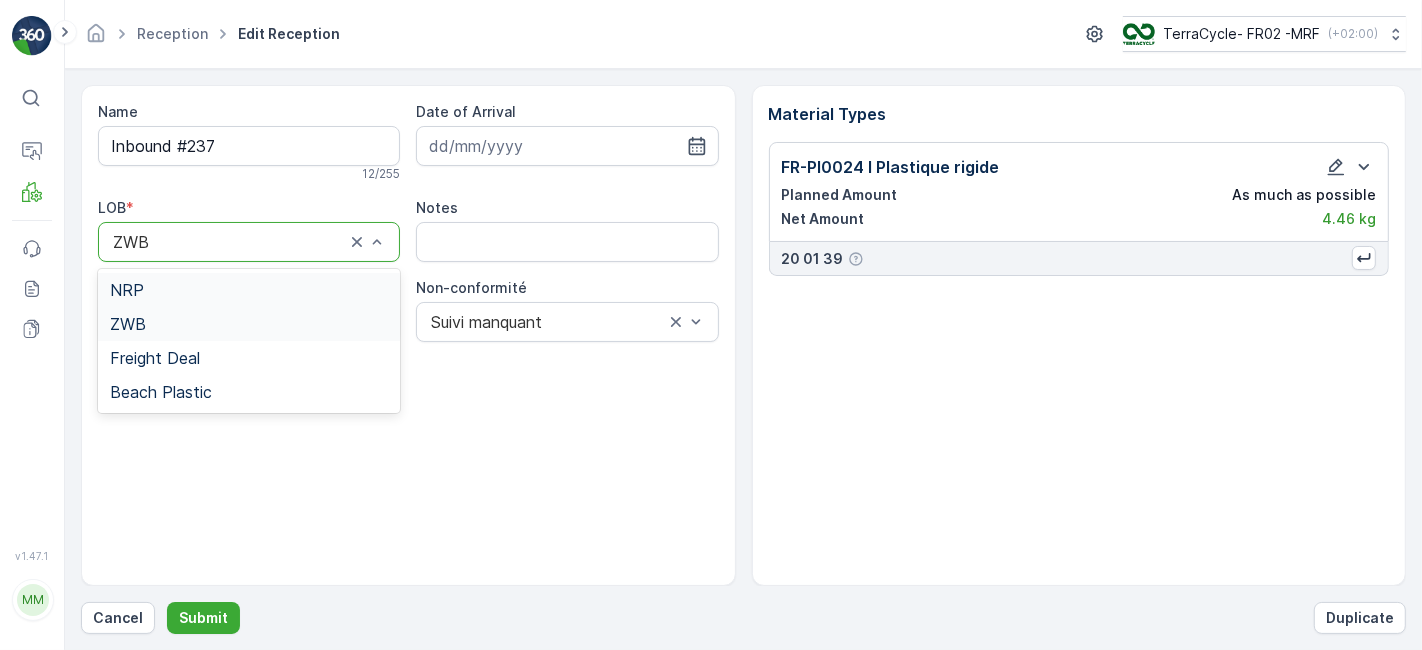 click on "NRP" at bounding box center [249, 290] 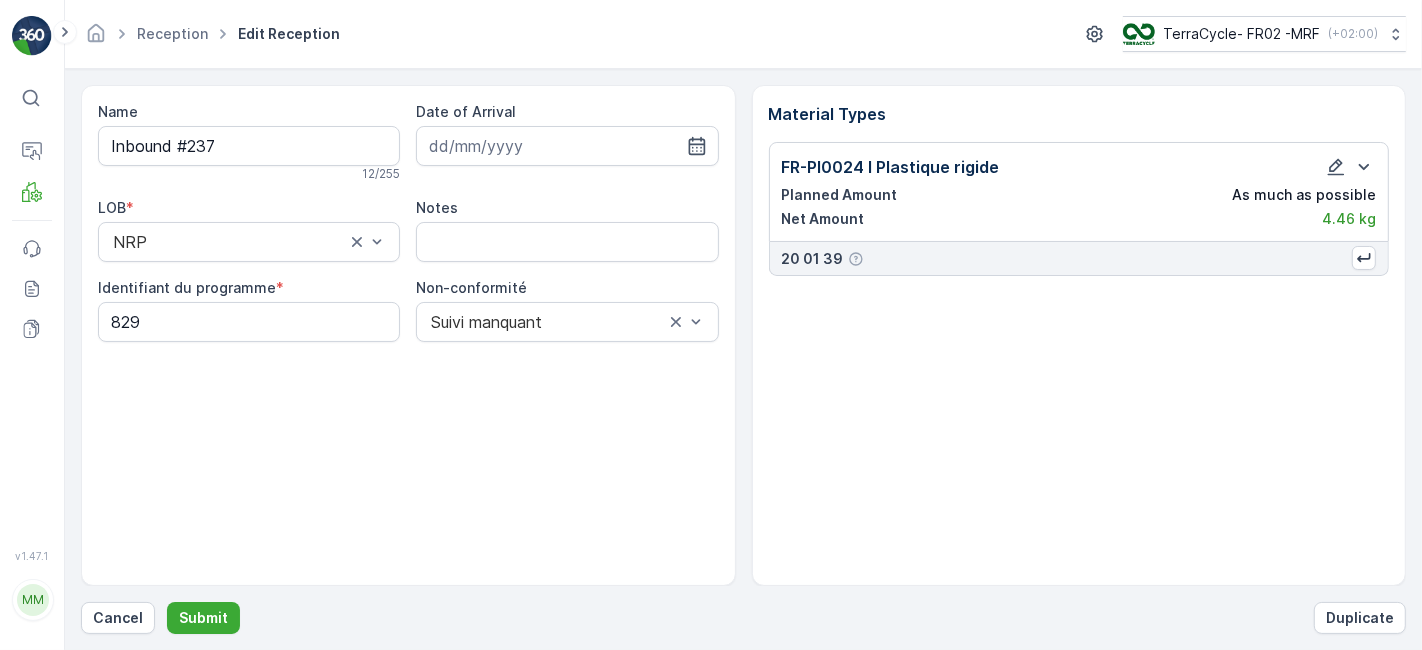 drag, startPoint x: 239, startPoint y: 588, endPoint x: 202, endPoint y: 634, distance: 59.03389 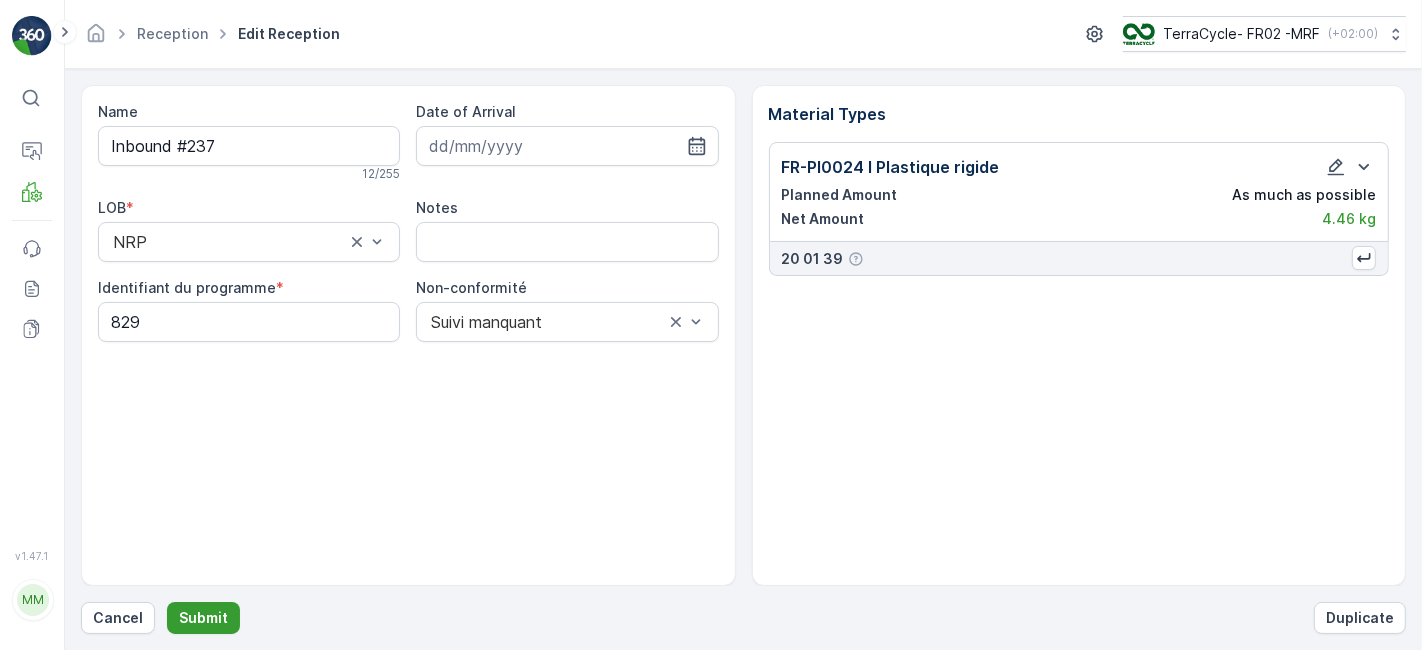 click on "Submit" at bounding box center [203, 618] 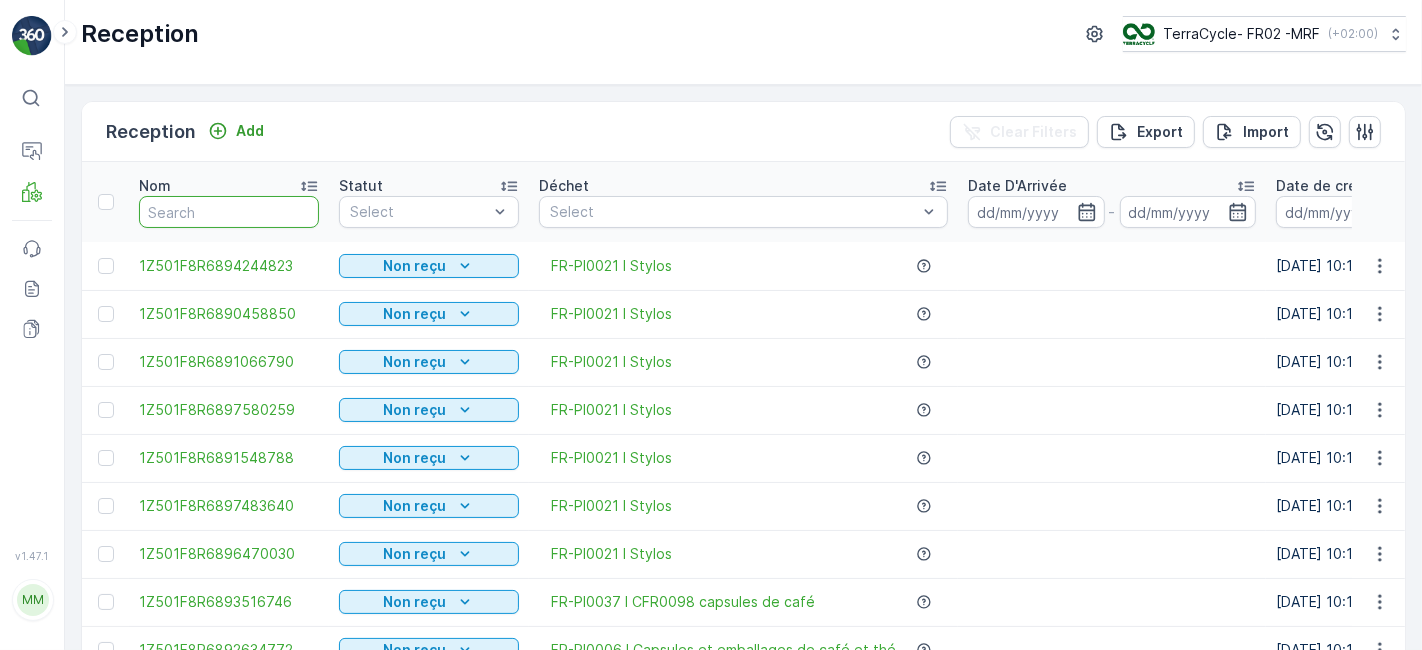 click at bounding box center [229, 212] 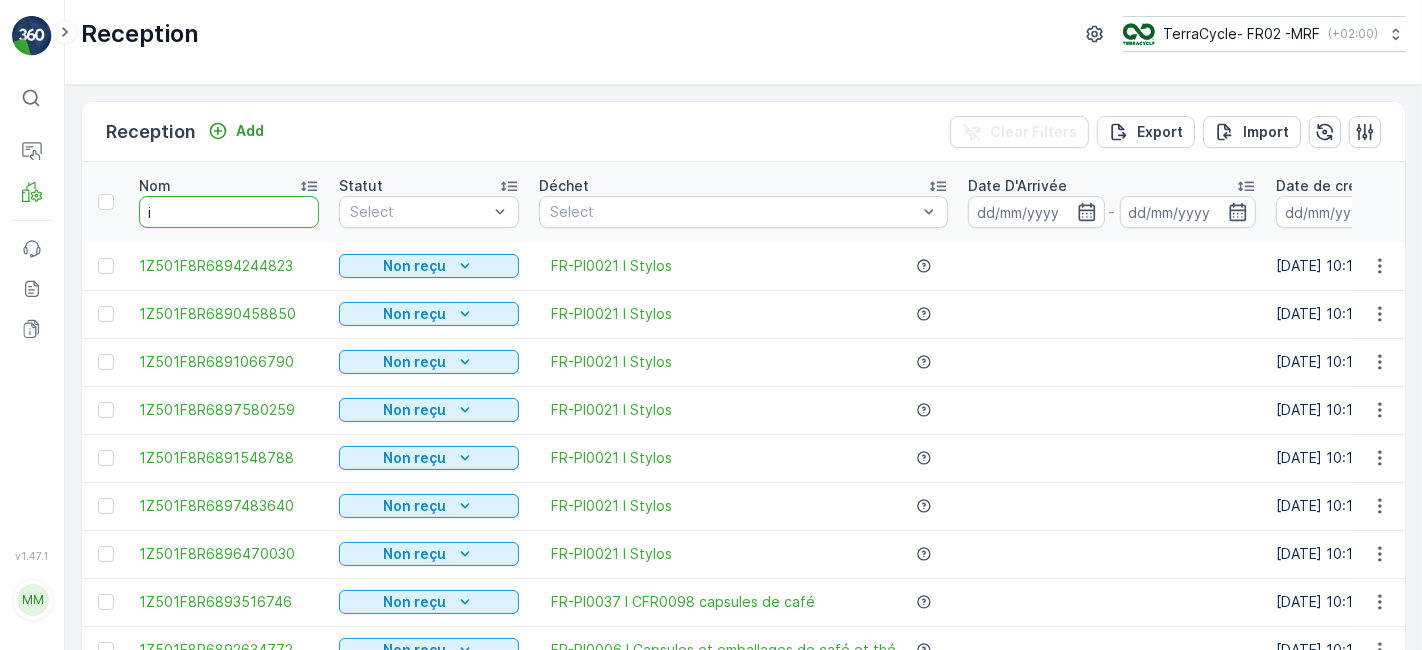 type on "in" 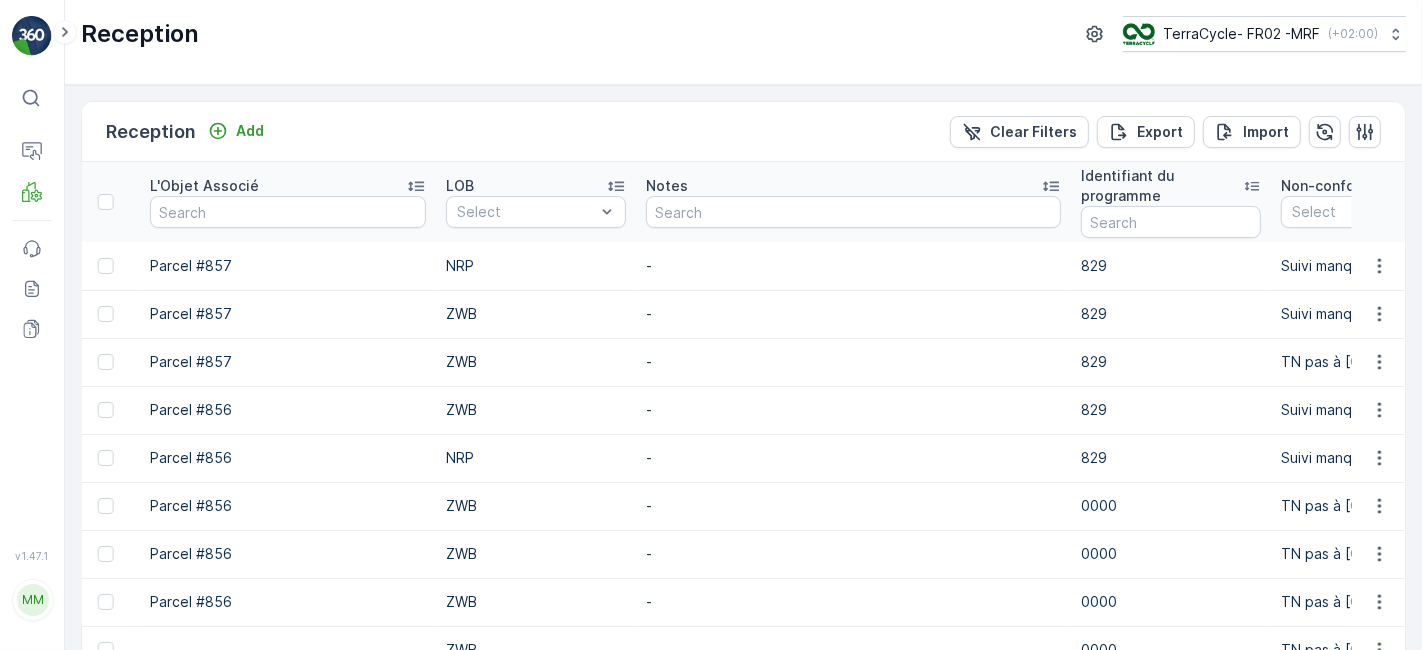 scroll, scrollTop: 0, scrollLeft: 2446, axis: horizontal 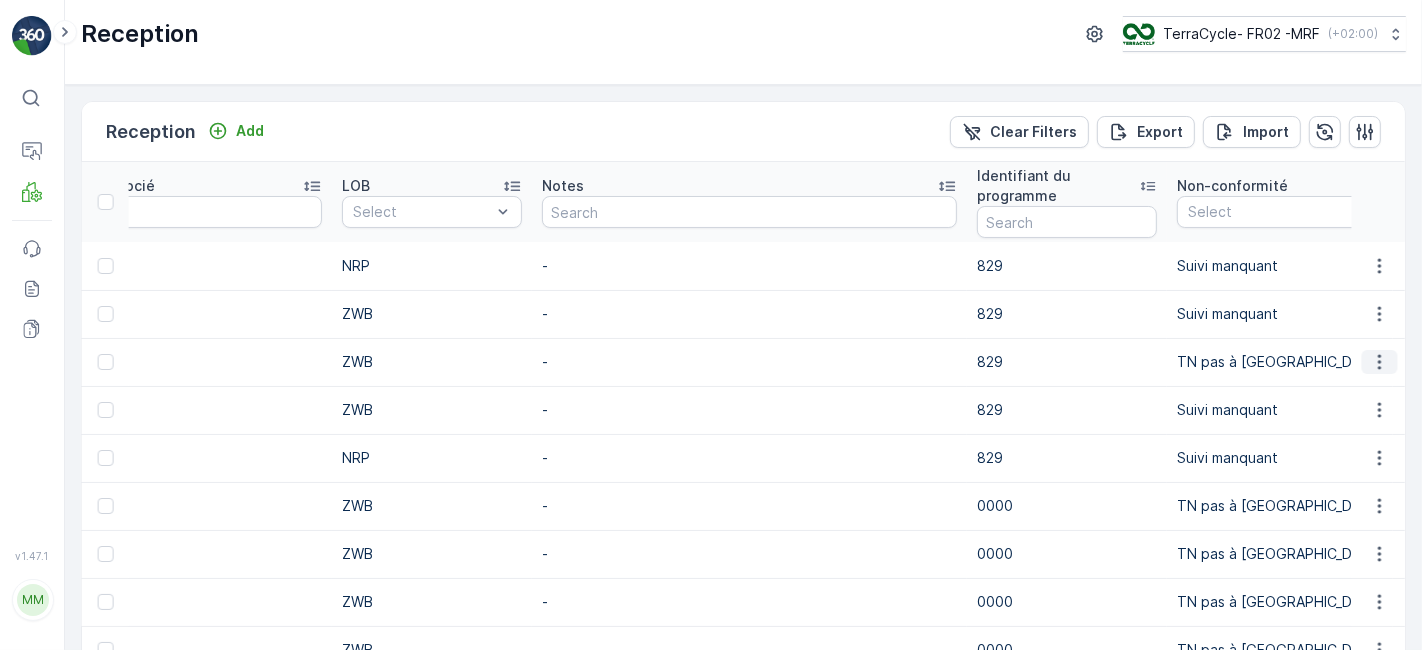click 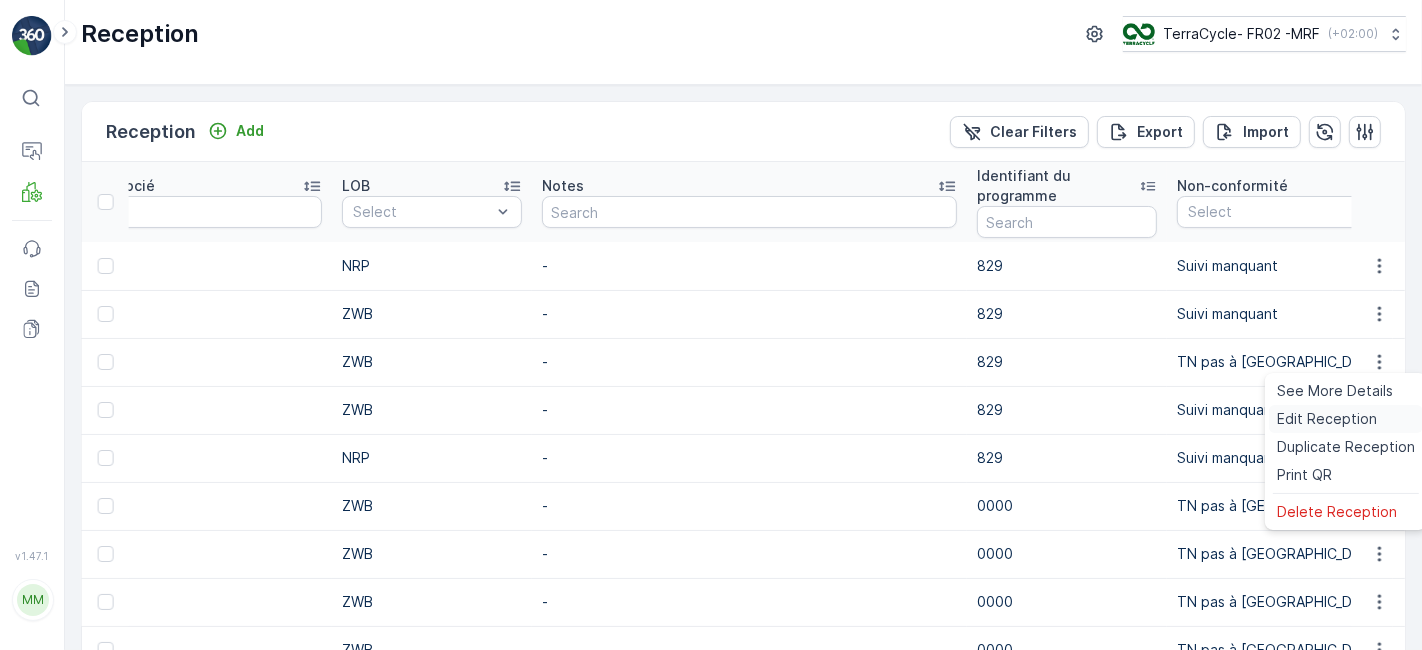 click on "Edit Reception" at bounding box center (1327, 419) 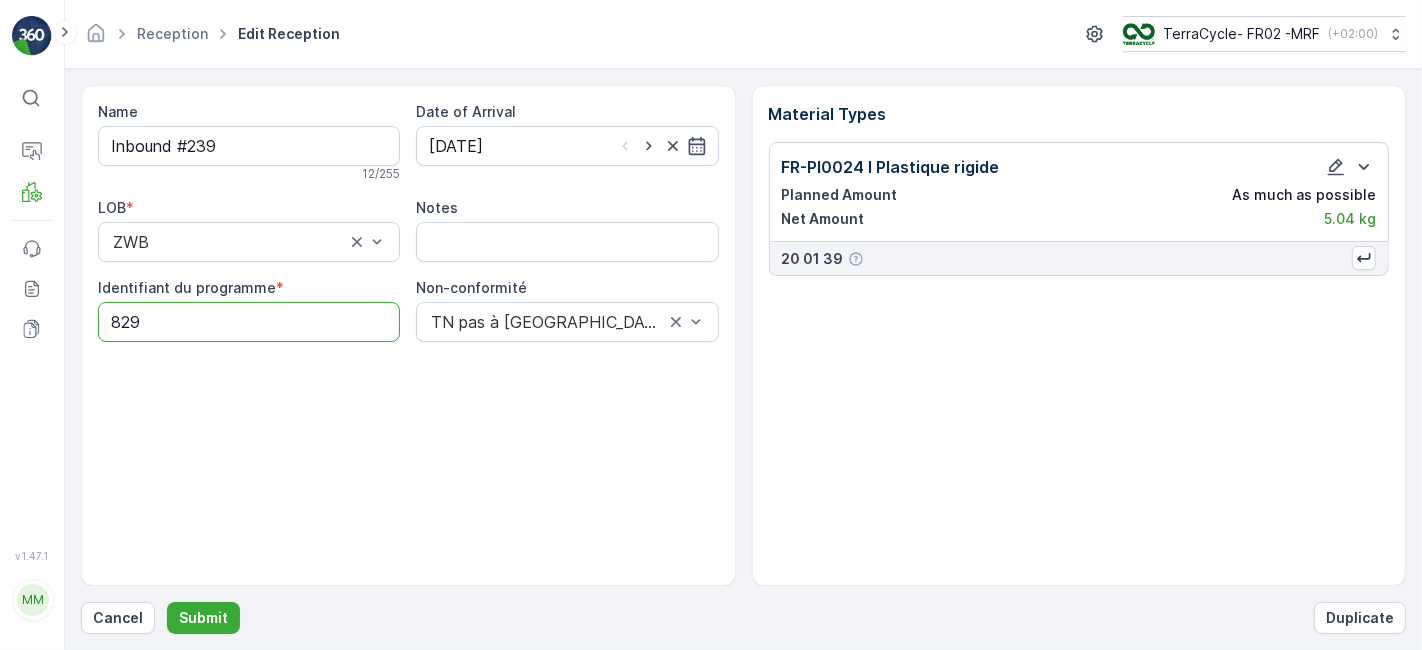 click on "829" at bounding box center [249, 322] 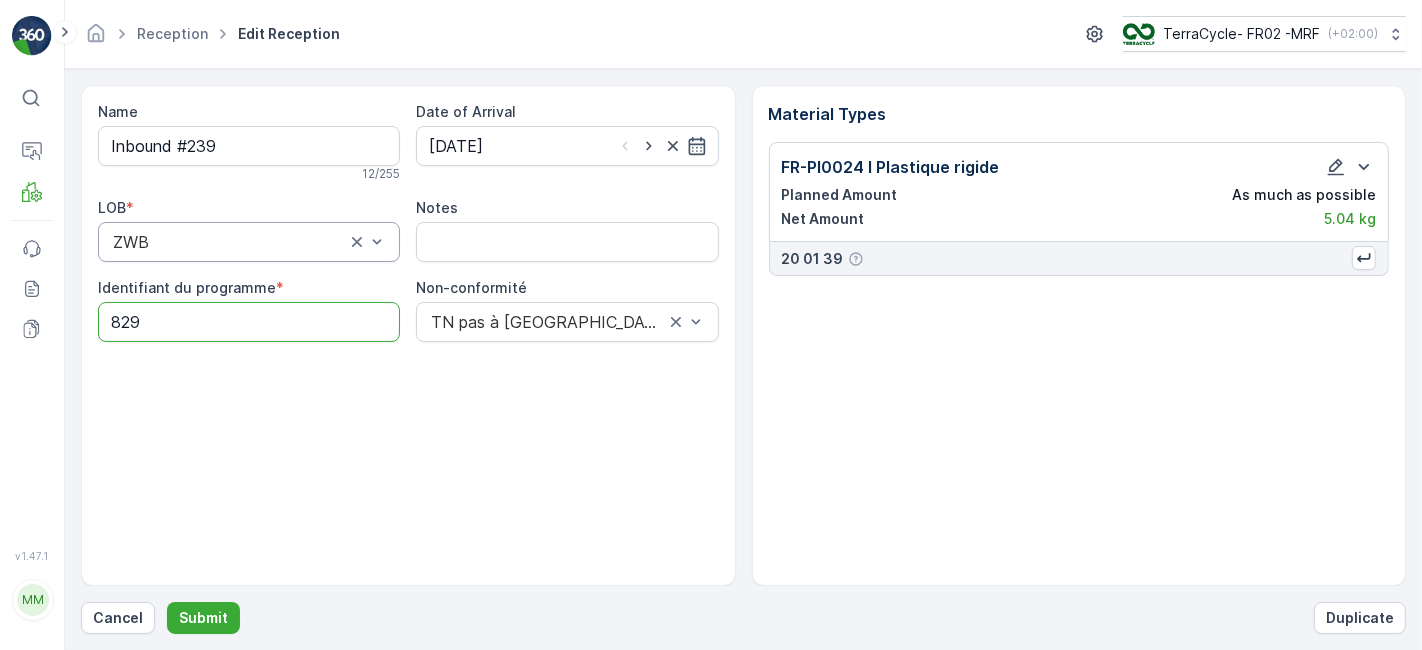 click on "LOB * ZWB" at bounding box center (249, 230) 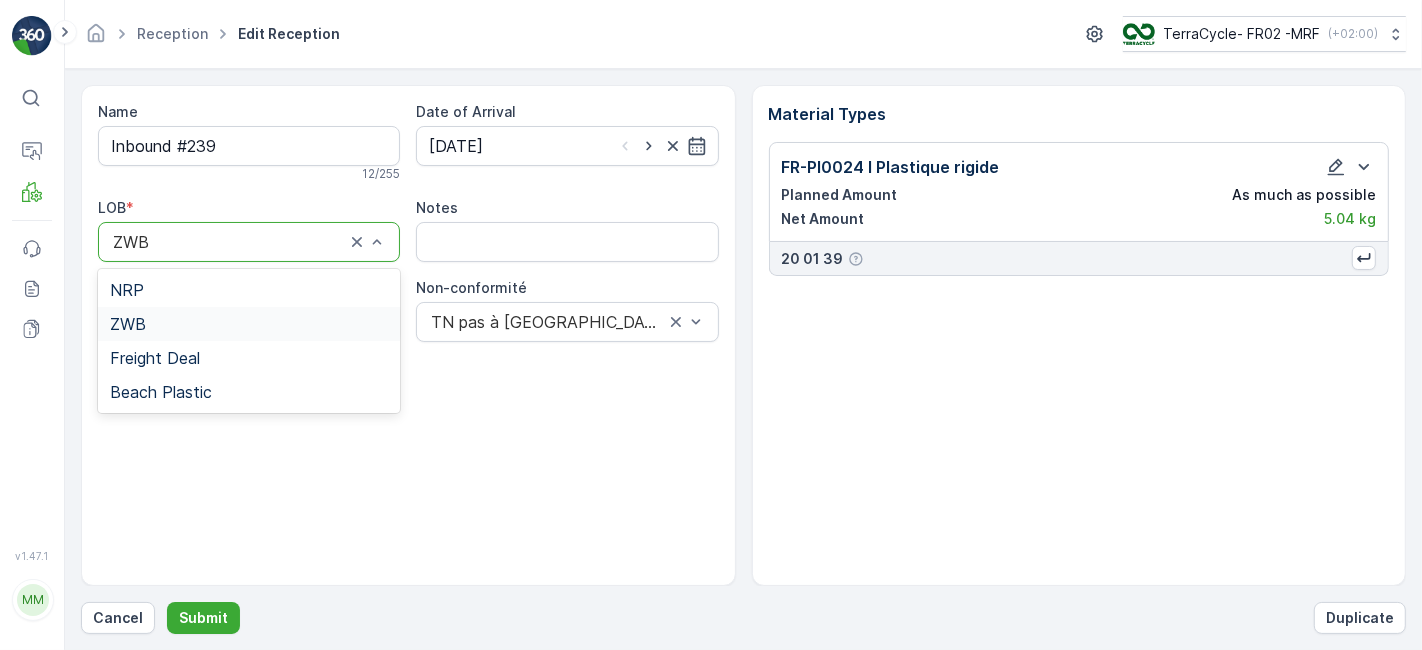 click at bounding box center [229, 242] 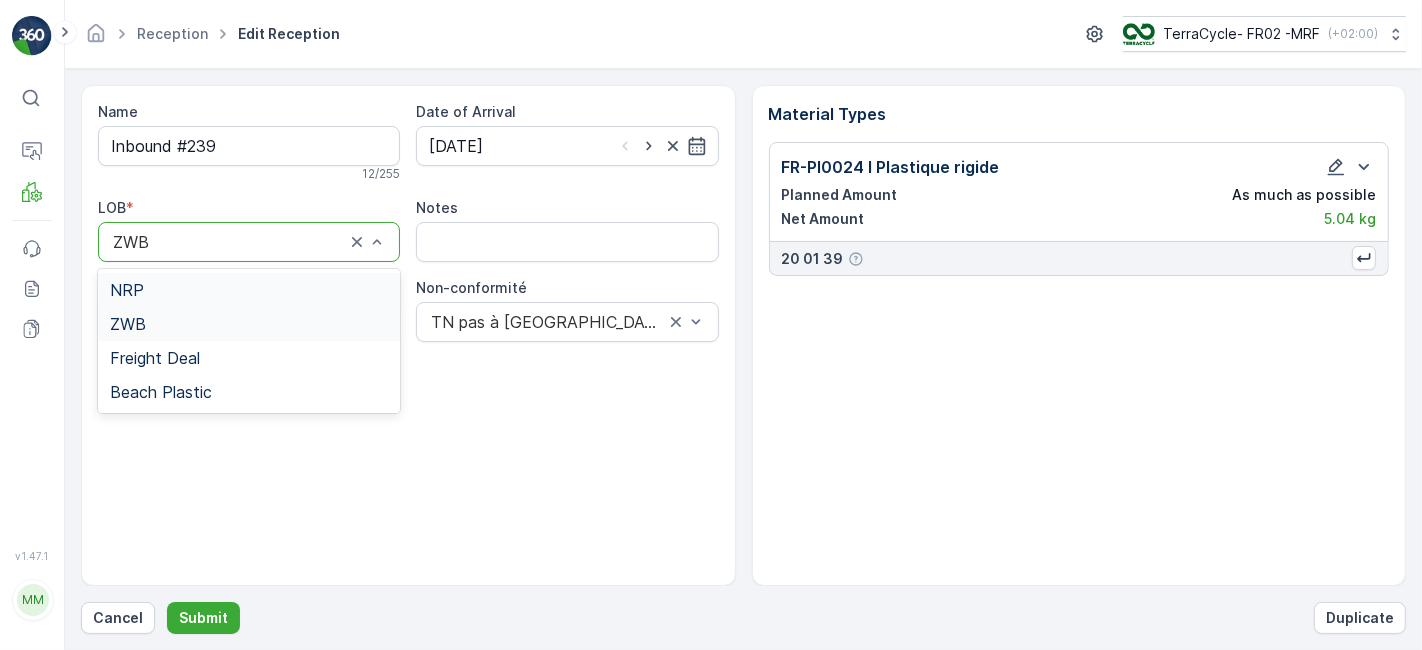 click on "NRP" at bounding box center (249, 290) 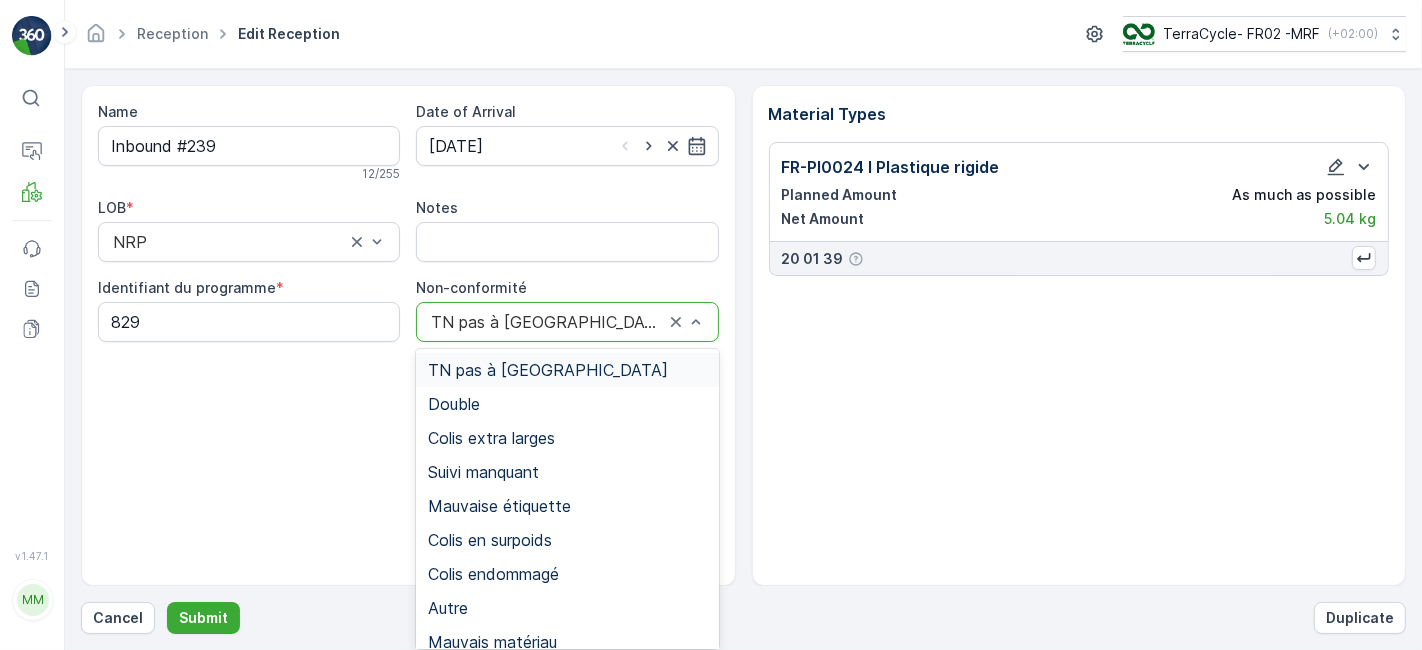 click at bounding box center (547, 322) 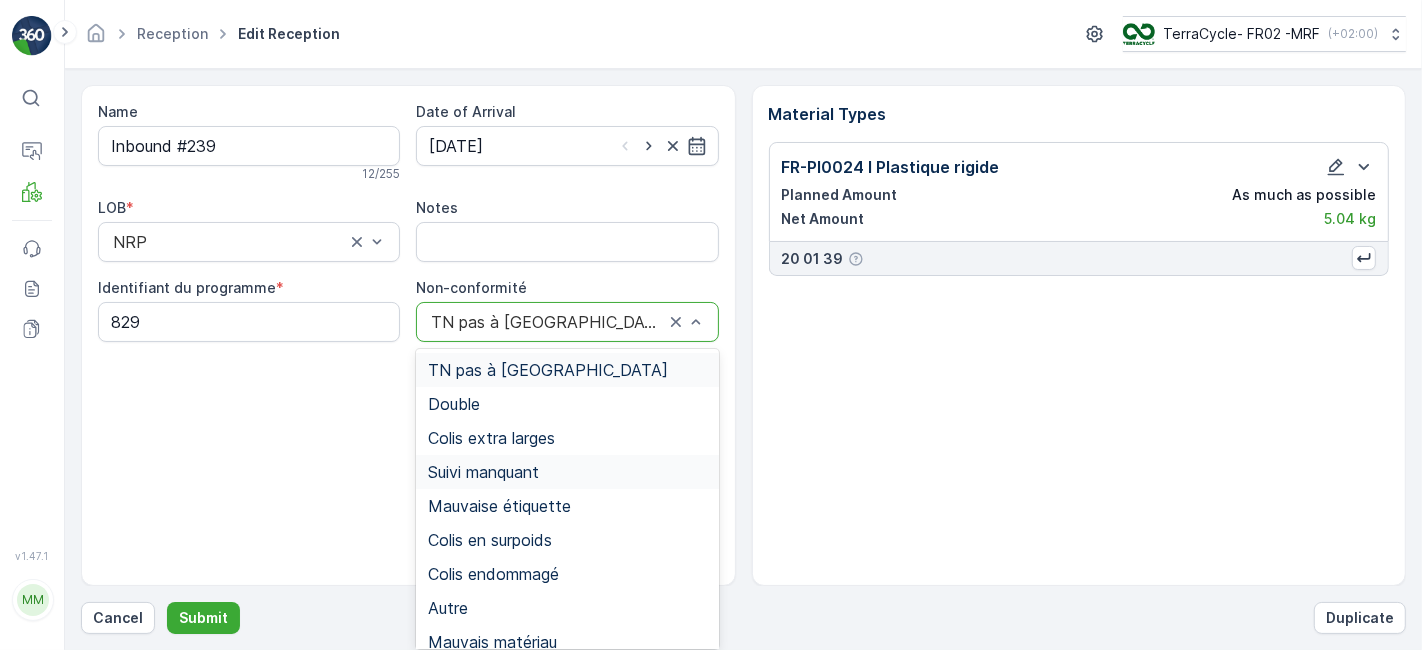 click on "Suivi manquant" at bounding box center (483, 472) 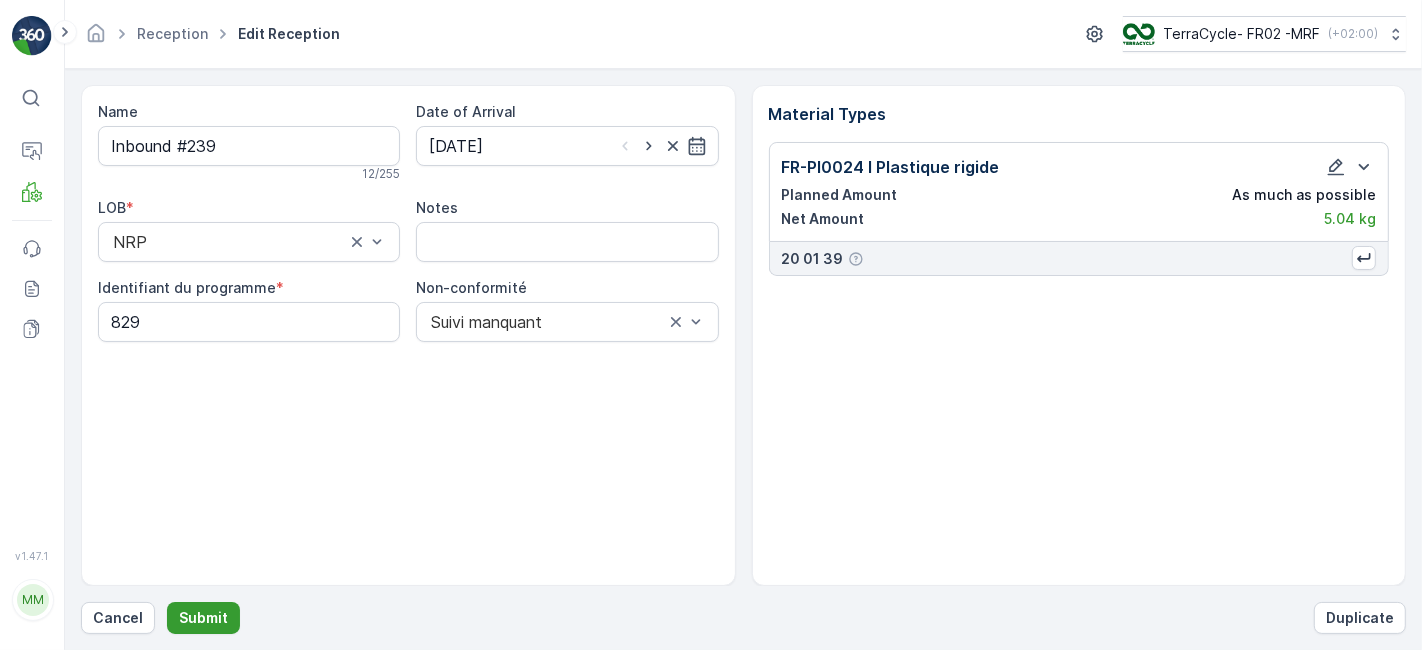 click on "Submit" at bounding box center (203, 618) 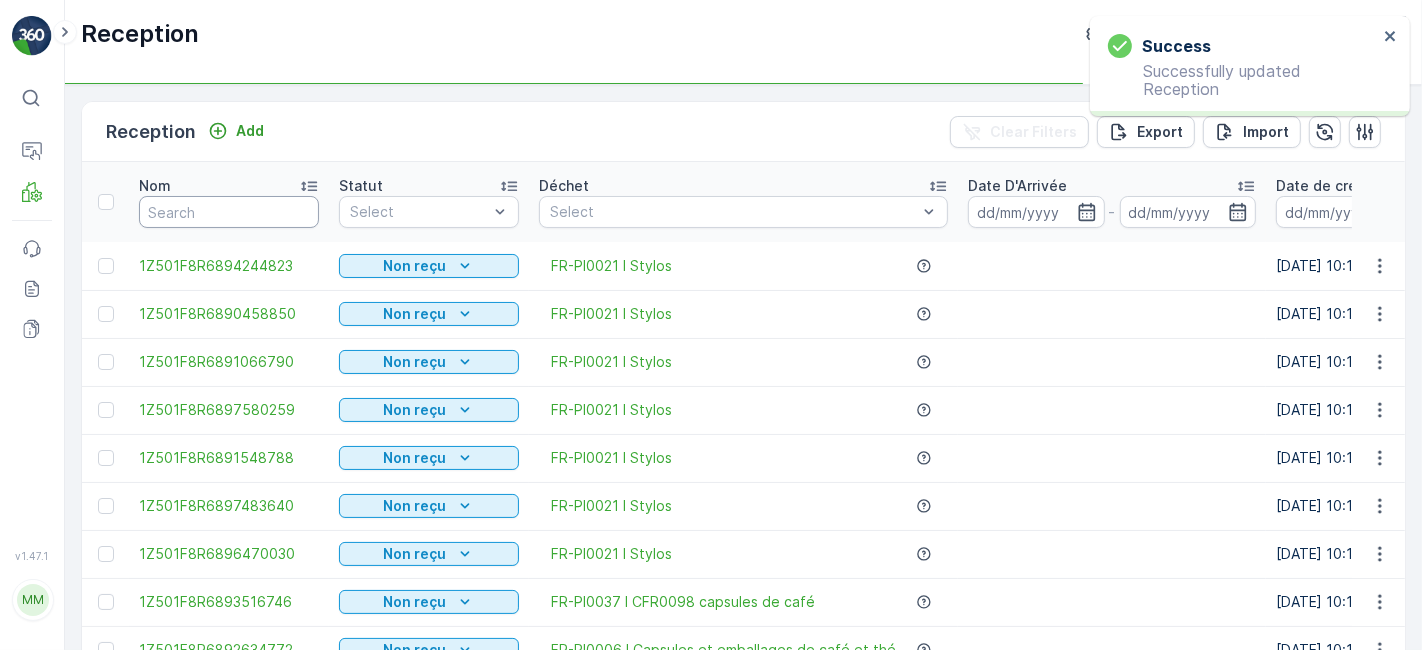 click at bounding box center (229, 212) 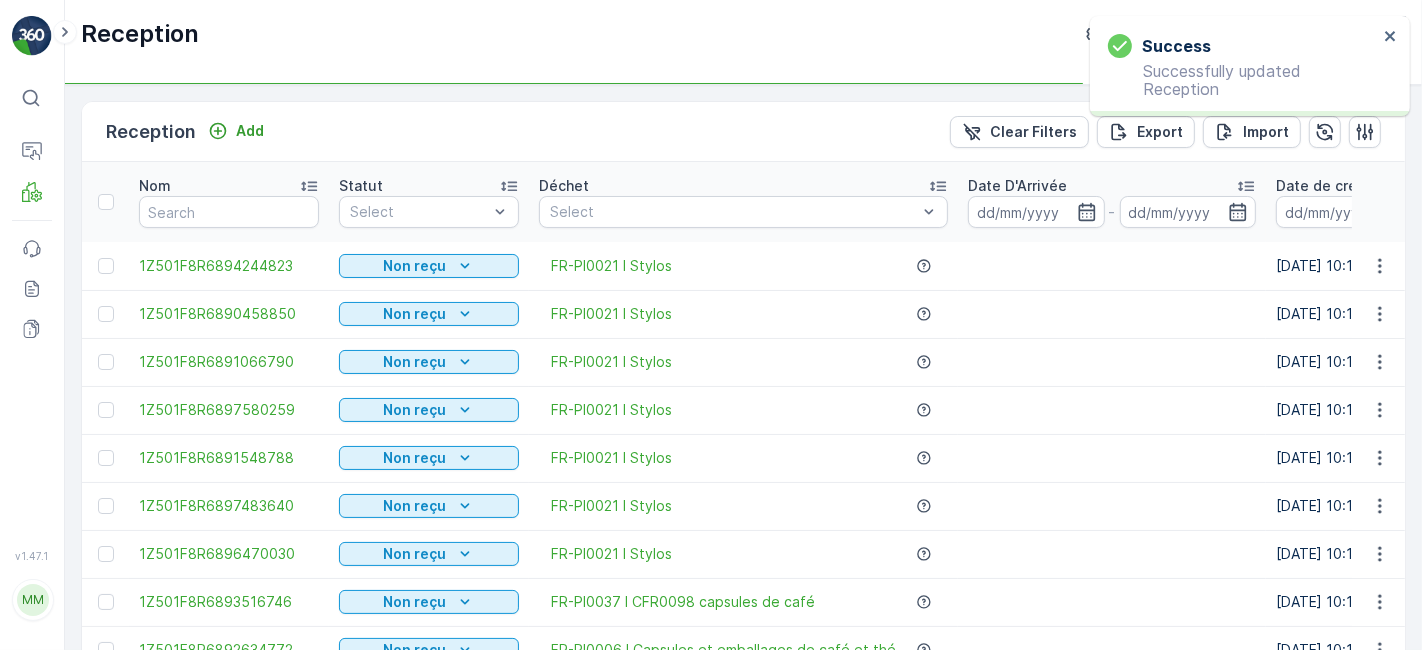 type on "in" 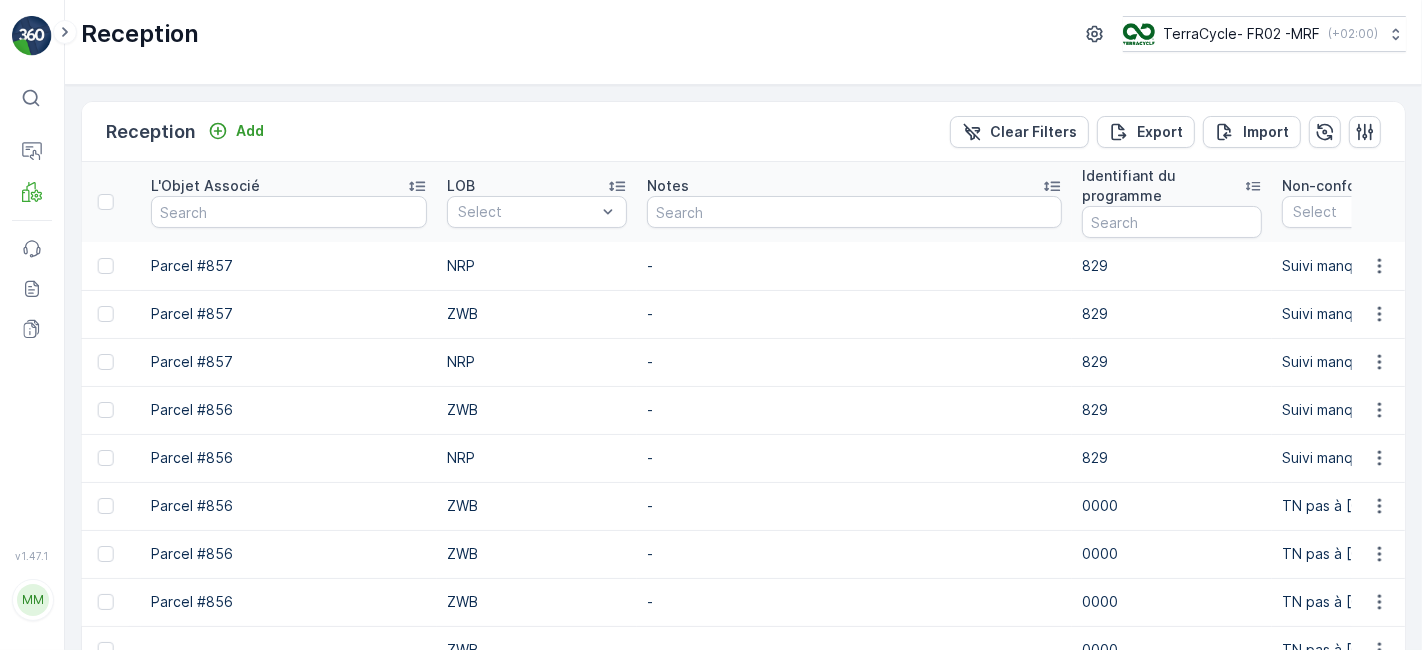 scroll, scrollTop: 0, scrollLeft: 2446, axis: horizontal 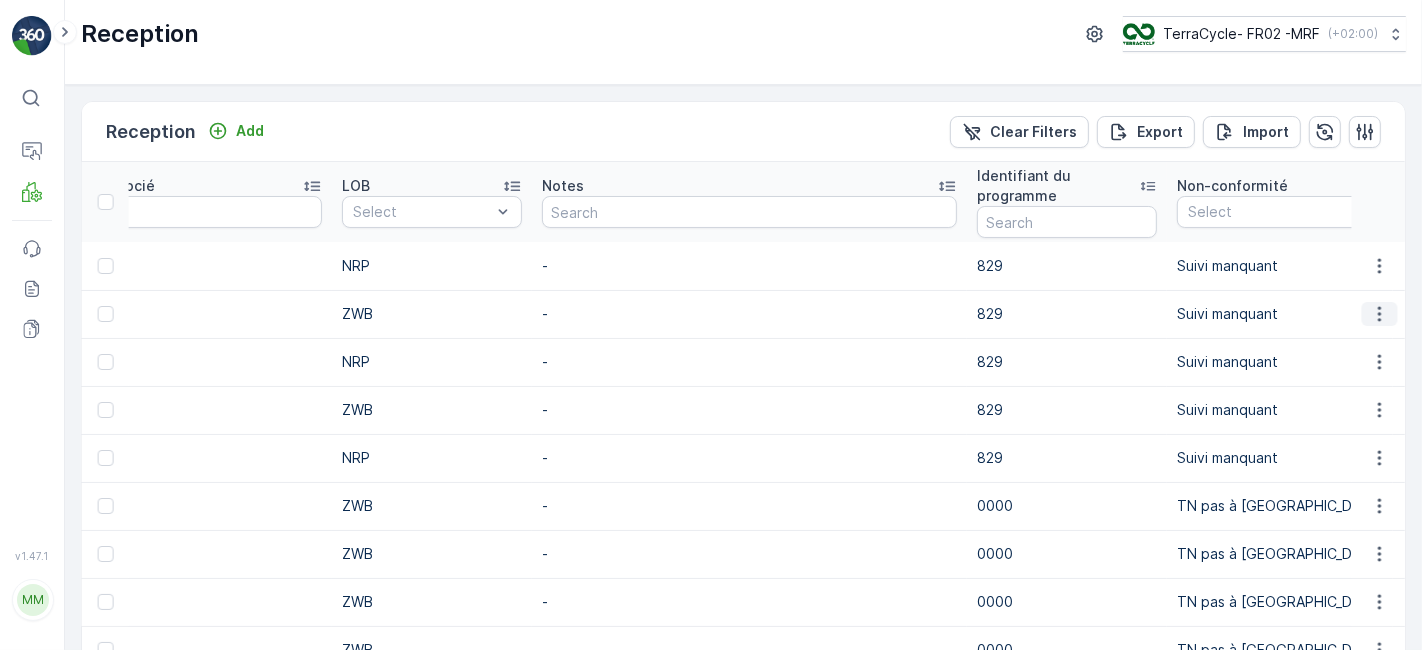 click 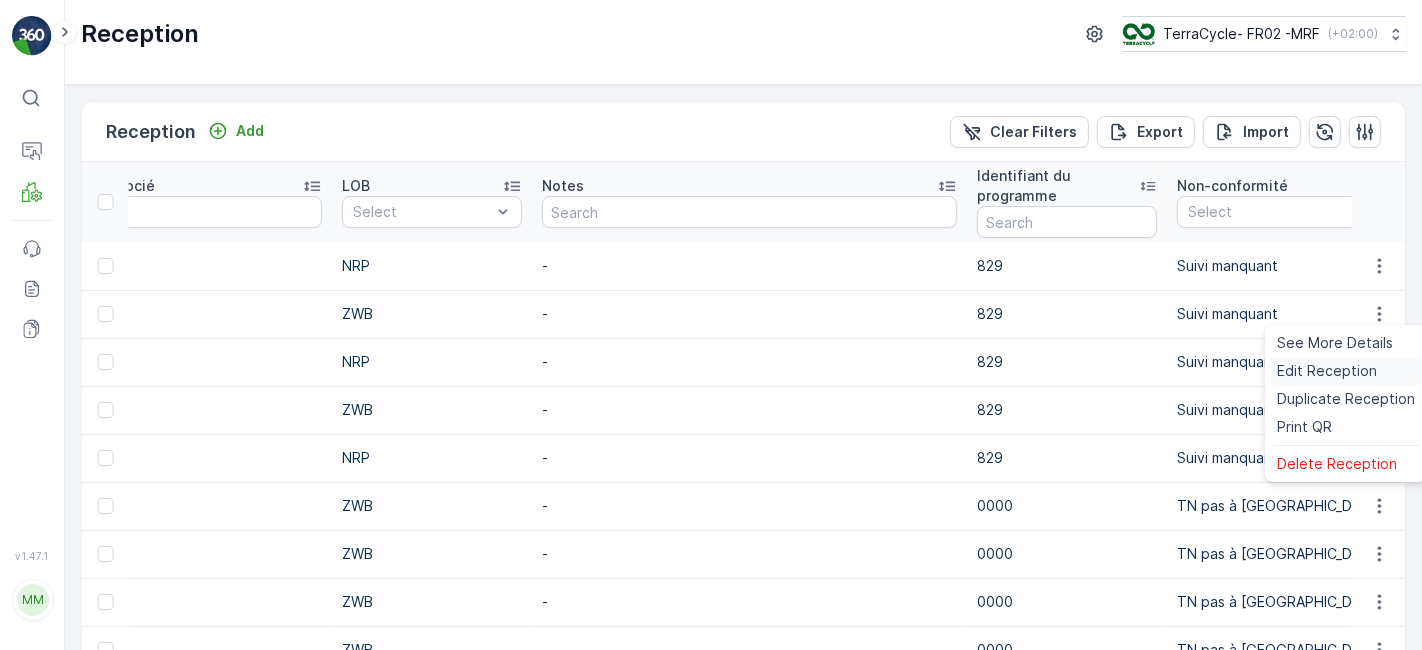 click on "Edit Reception" at bounding box center (1327, 371) 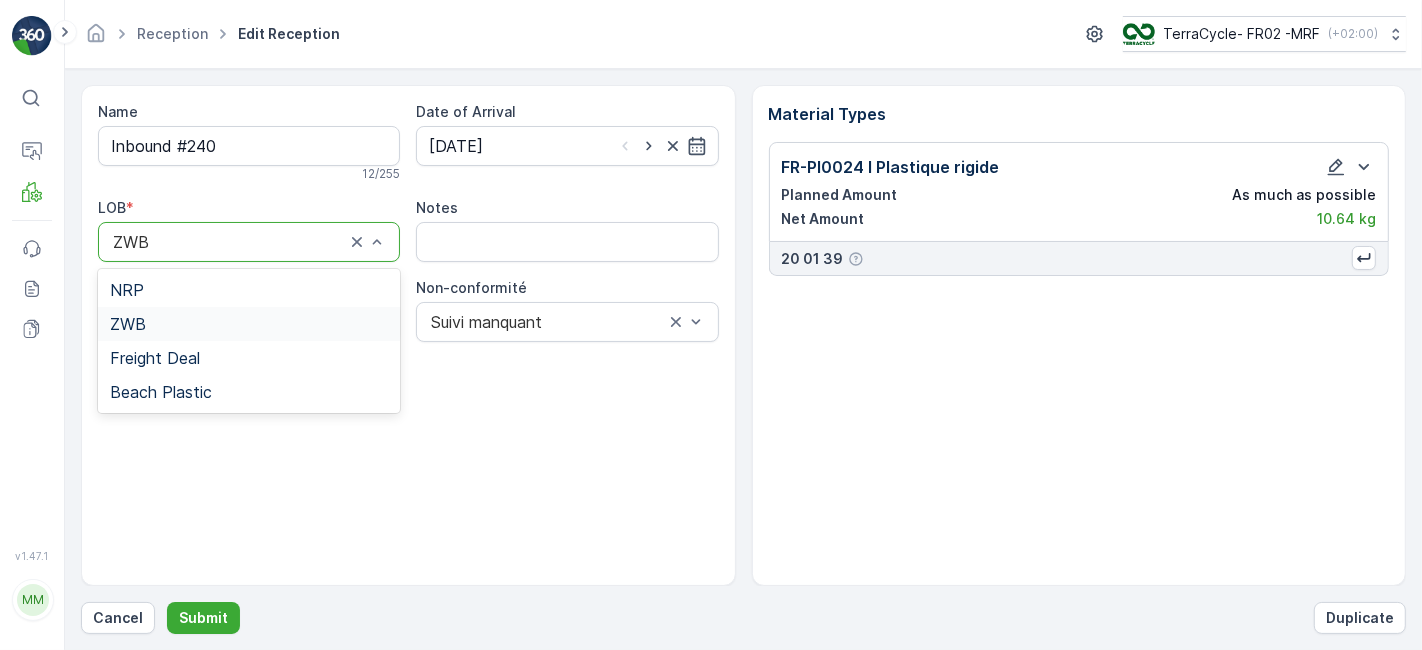 click at bounding box center [229, 242] 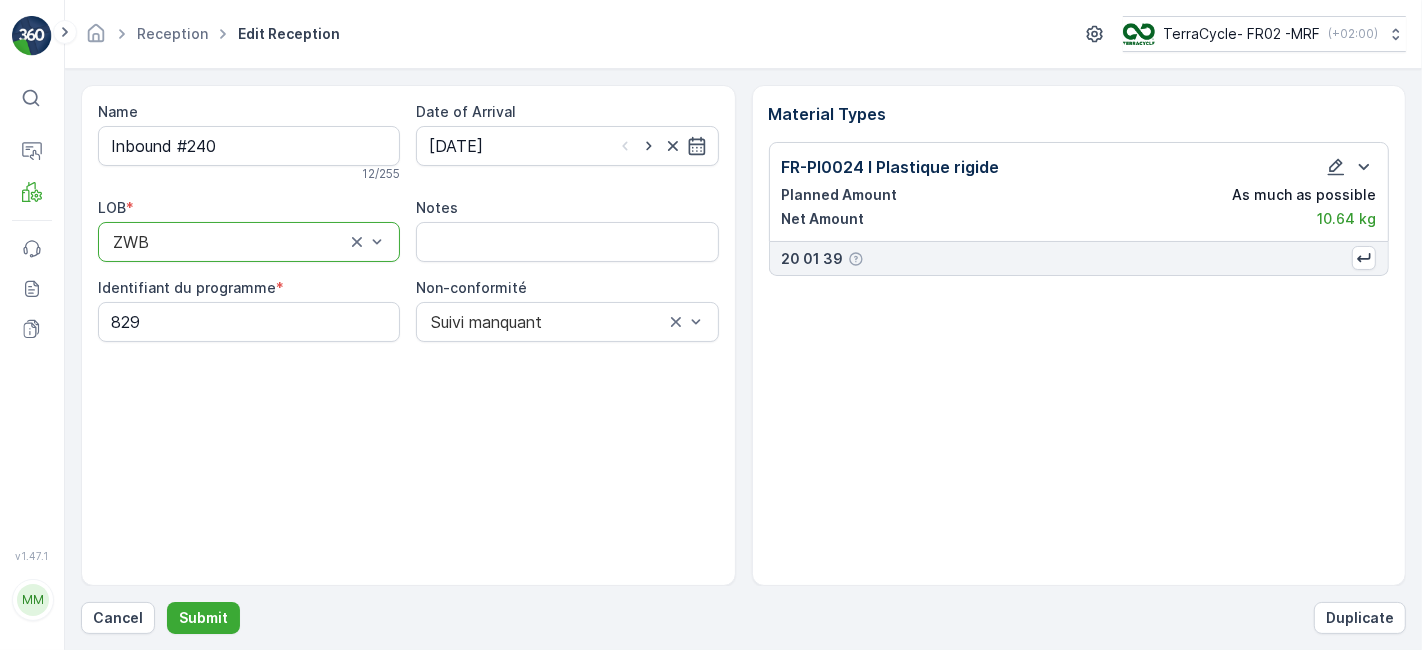 click at bounding box center [229, 242] 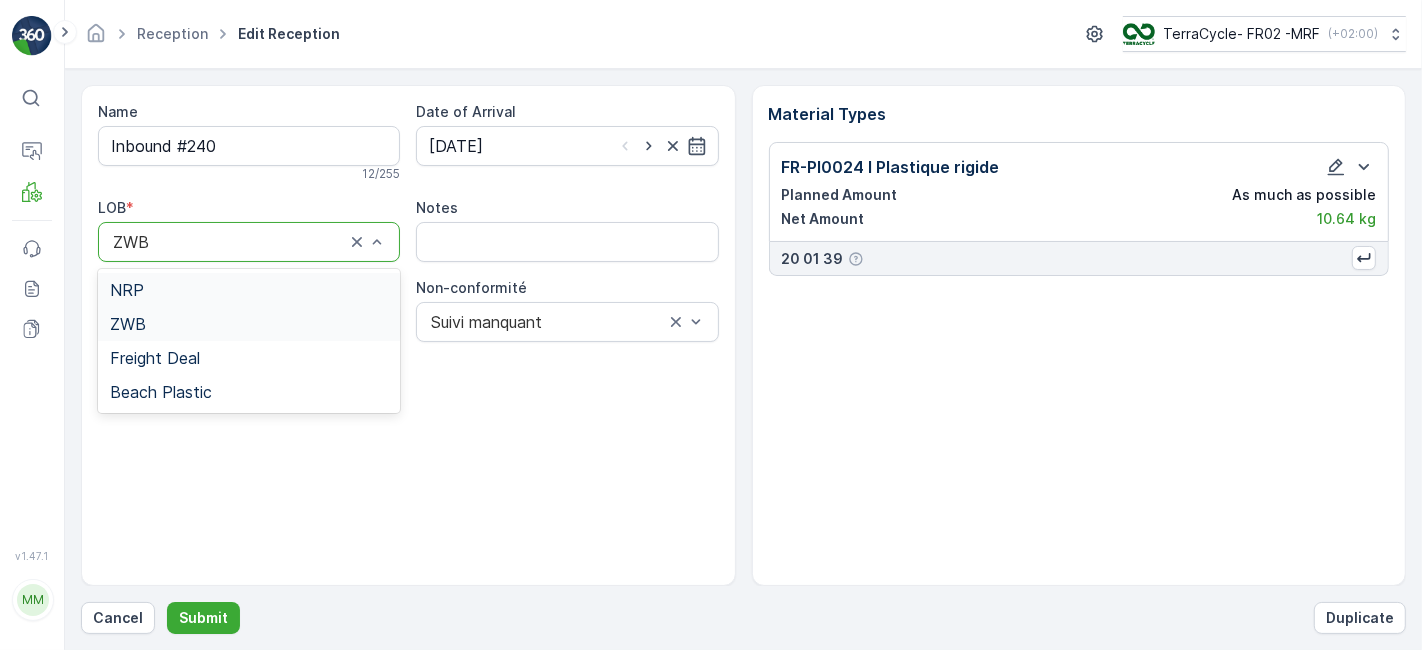 click on "NRP" at bounding box center [249, 290] 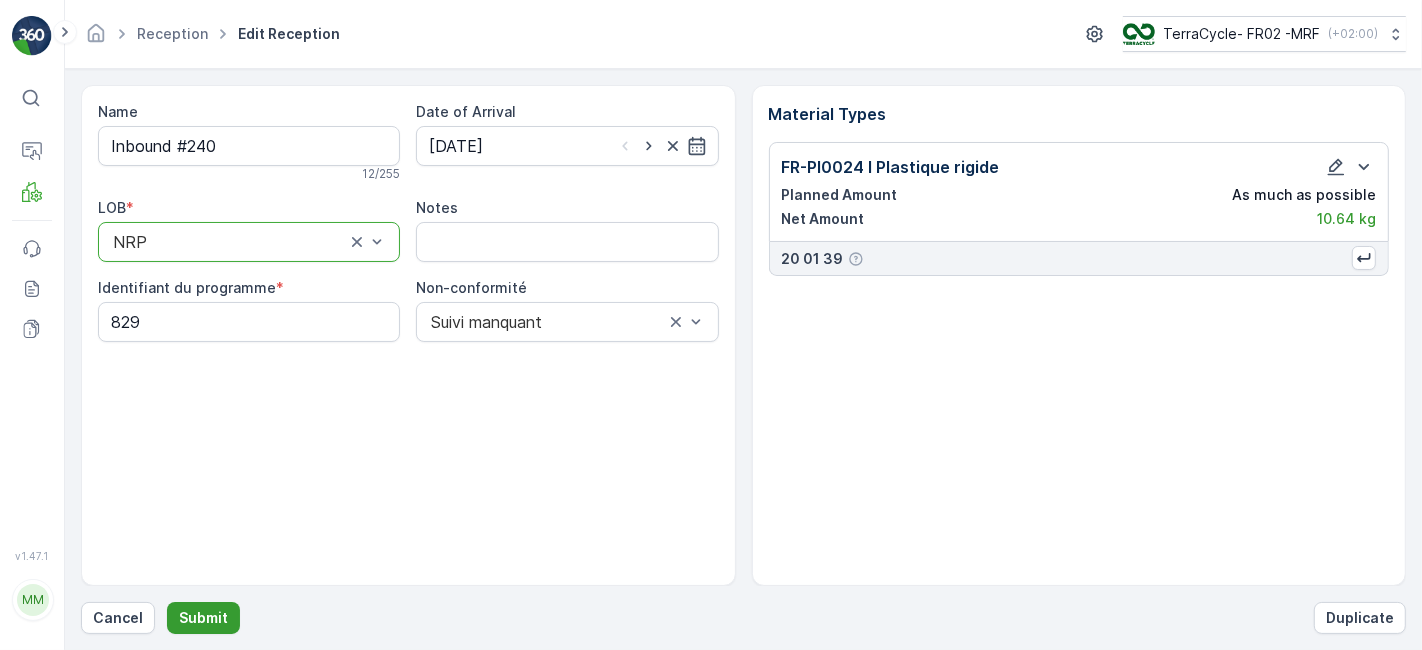 click on "Submit" at bounding box center [203, 618] 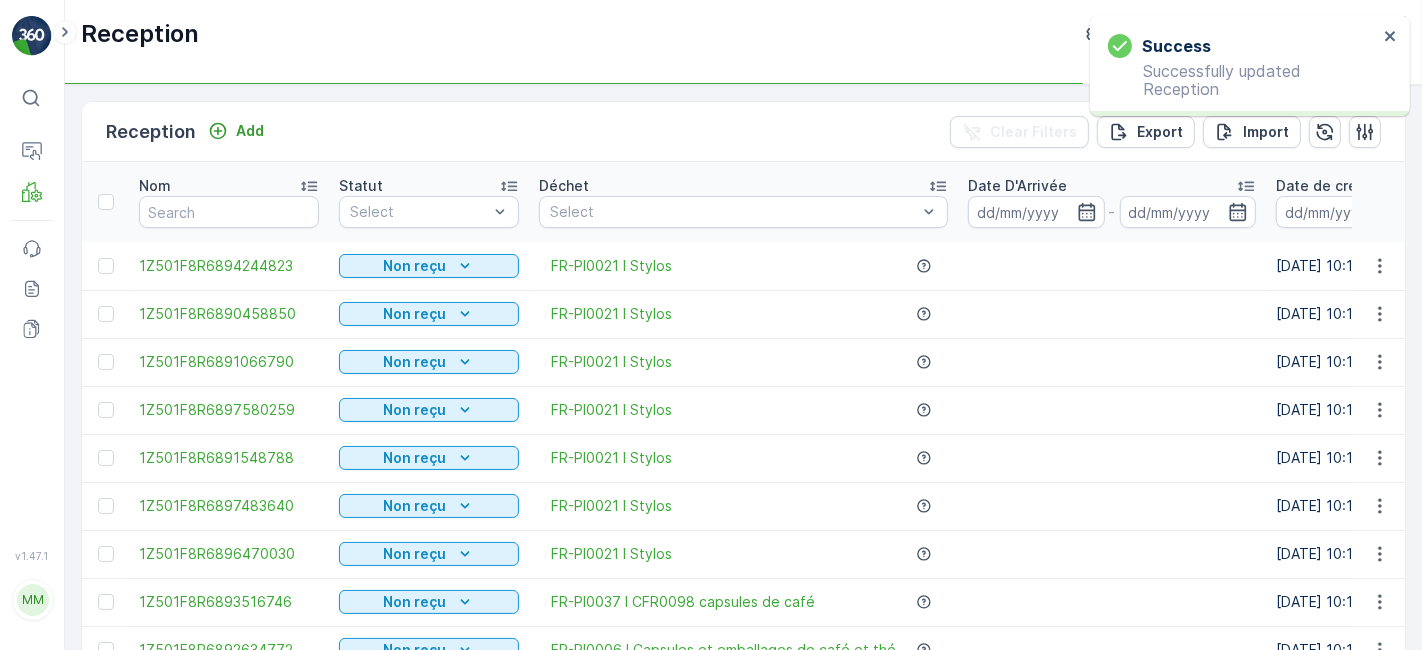 click on "Nom" at bounding box center (229, 202) 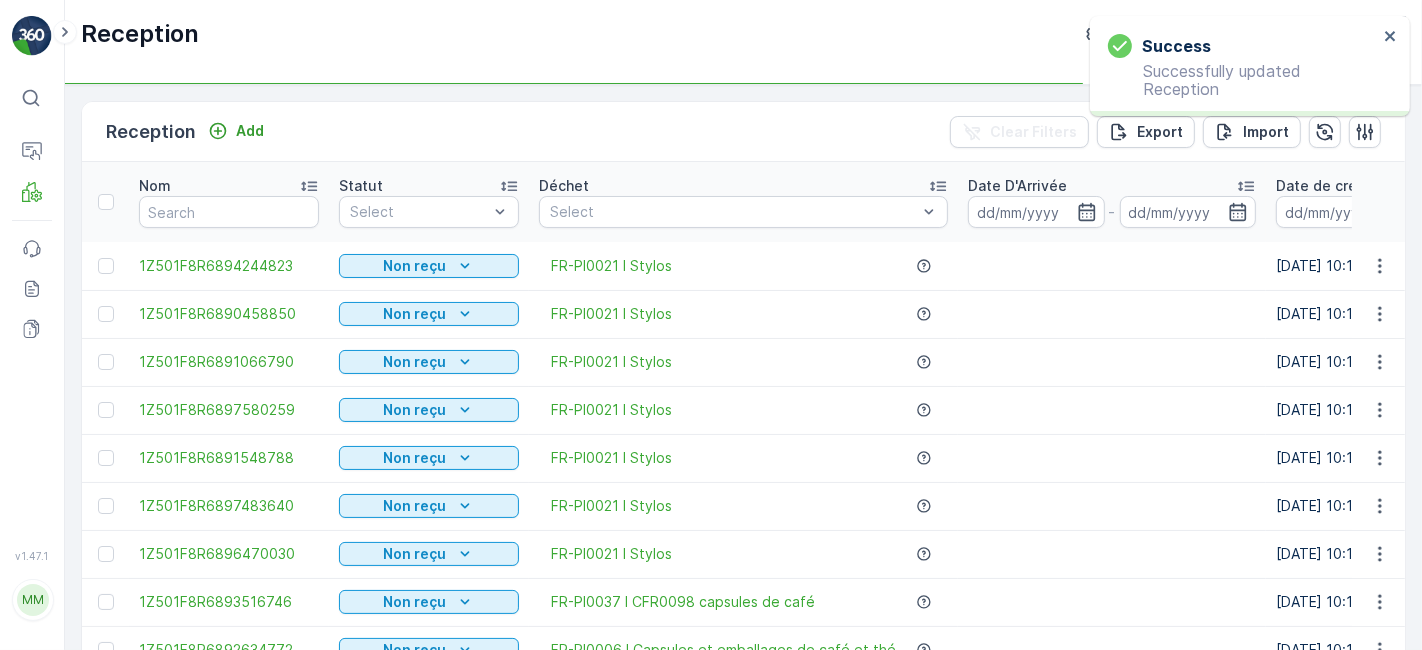 click on "Nom" at bounding box center (229, 202) 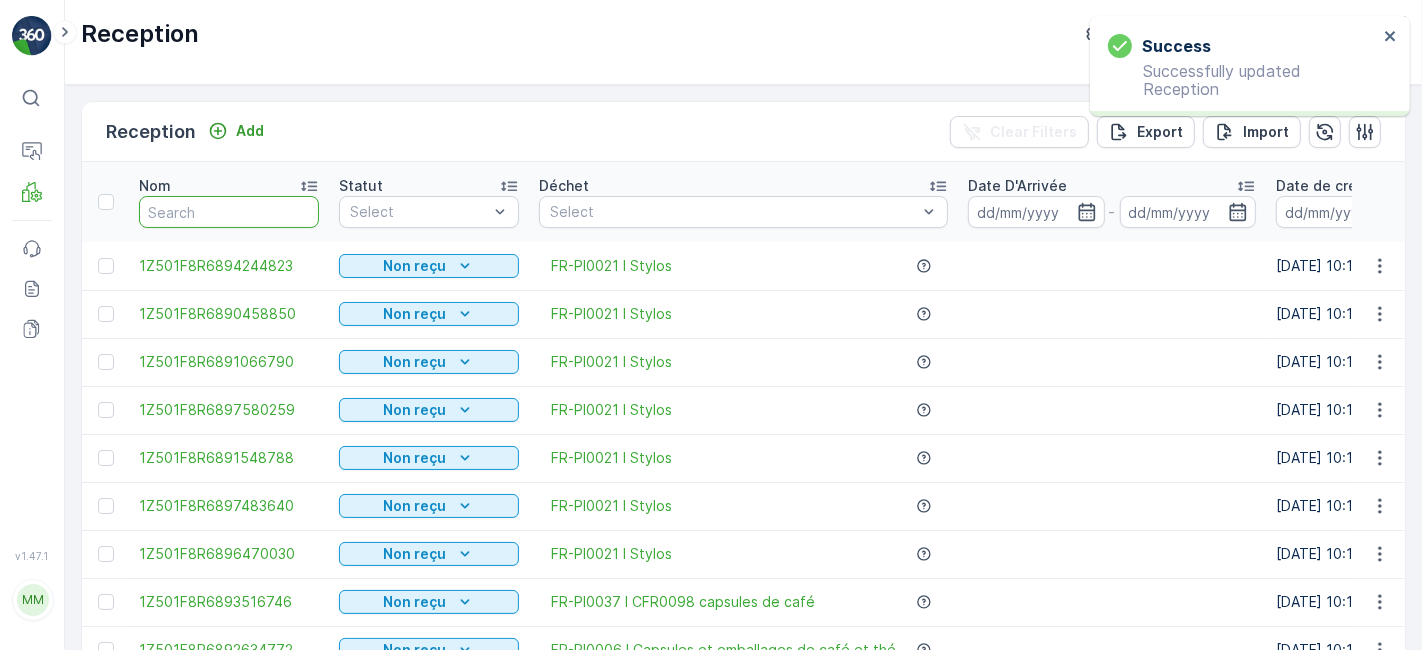 drag, startPoint x: 237, startPoint y: 229, endPoint x: 233, endPoint y: 218, distance: 11.7046995 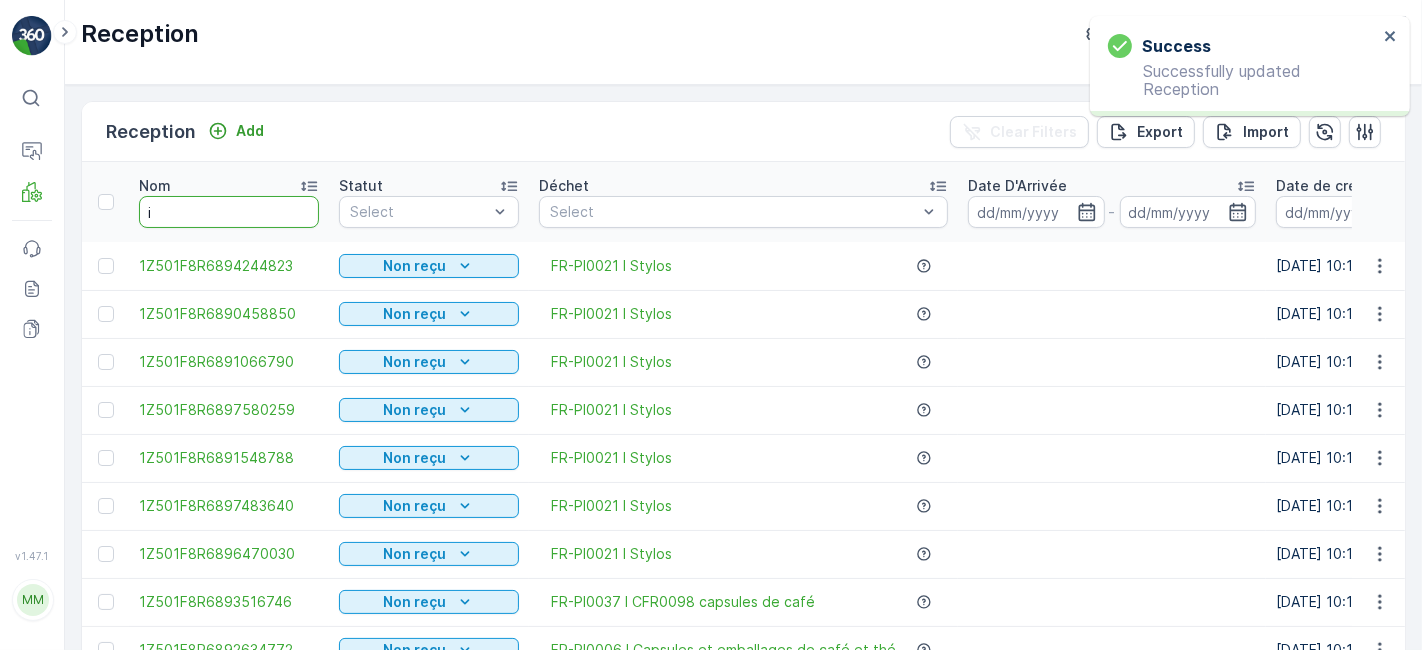 type on "in" 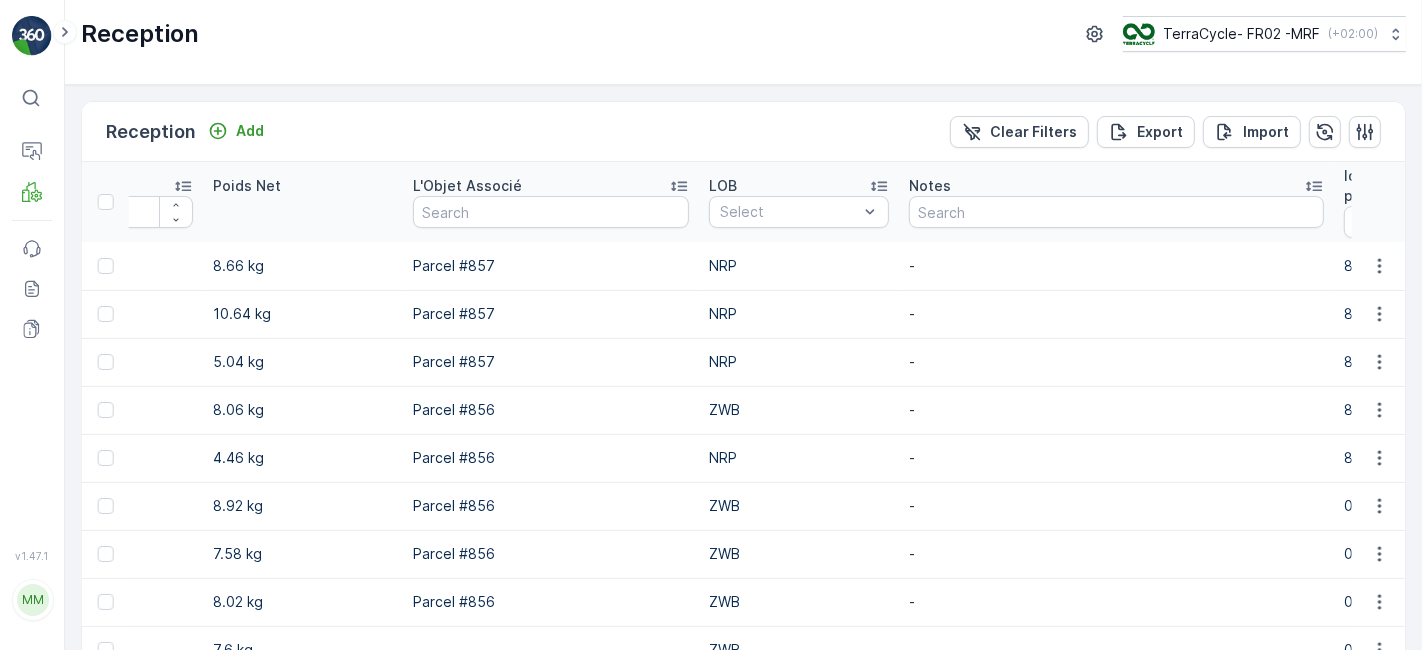 scroll, scrollTop: 0, scrollLeft: 2093, axis: horizontal 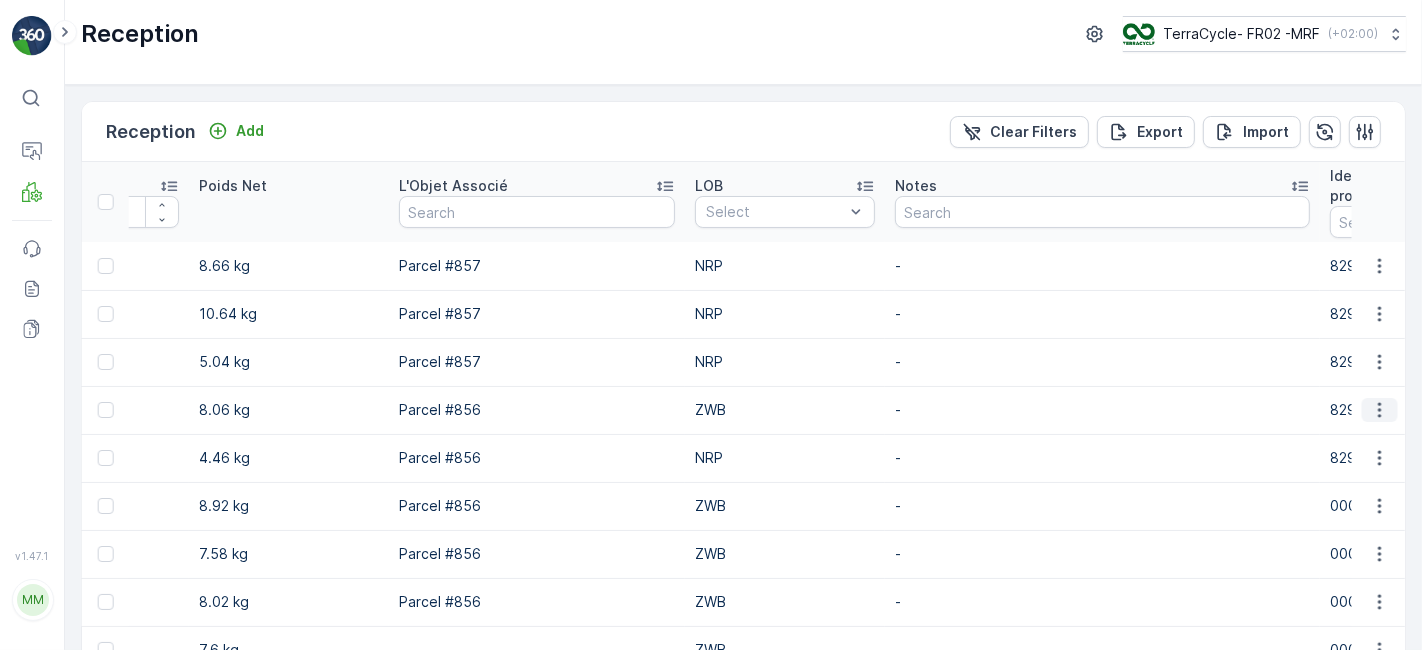 click at bounding box center (1380, 410) 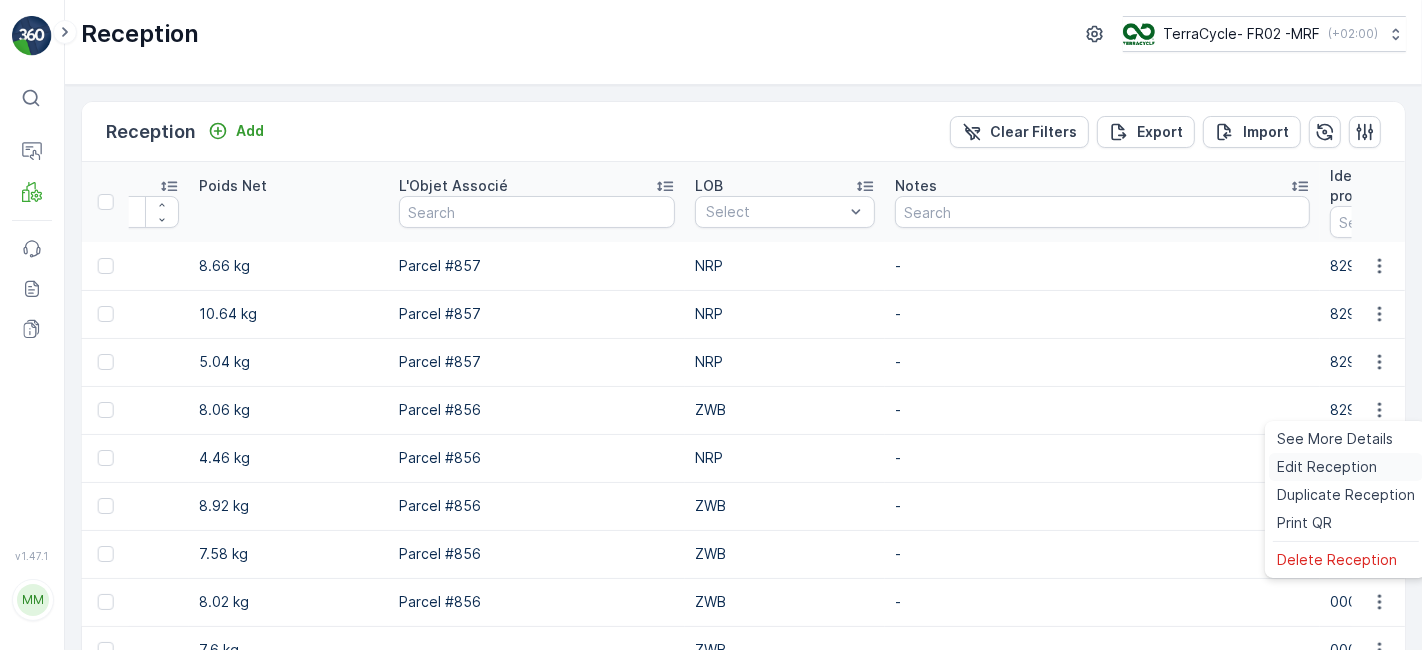 click on "Edit Reception" at bounding box center [1327, 467] 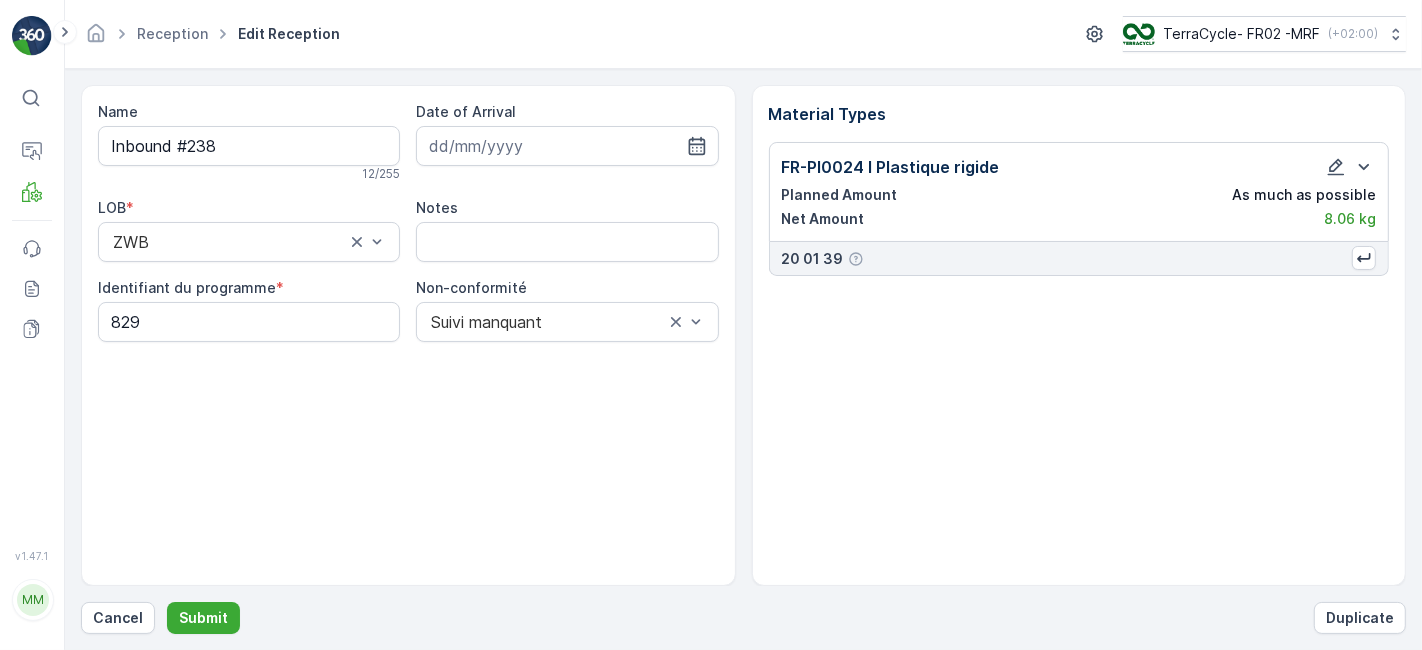 type on "[DATE]" 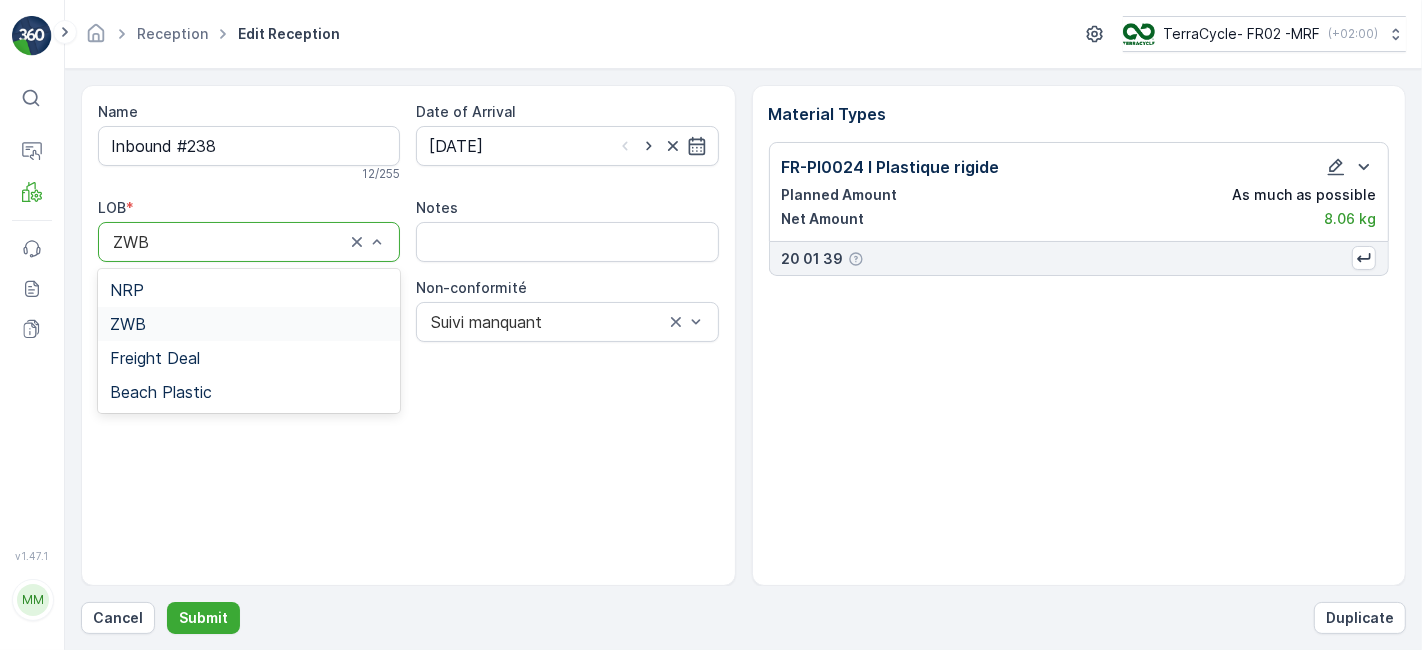 click on "ZWB" at bounding box center (249, 242) 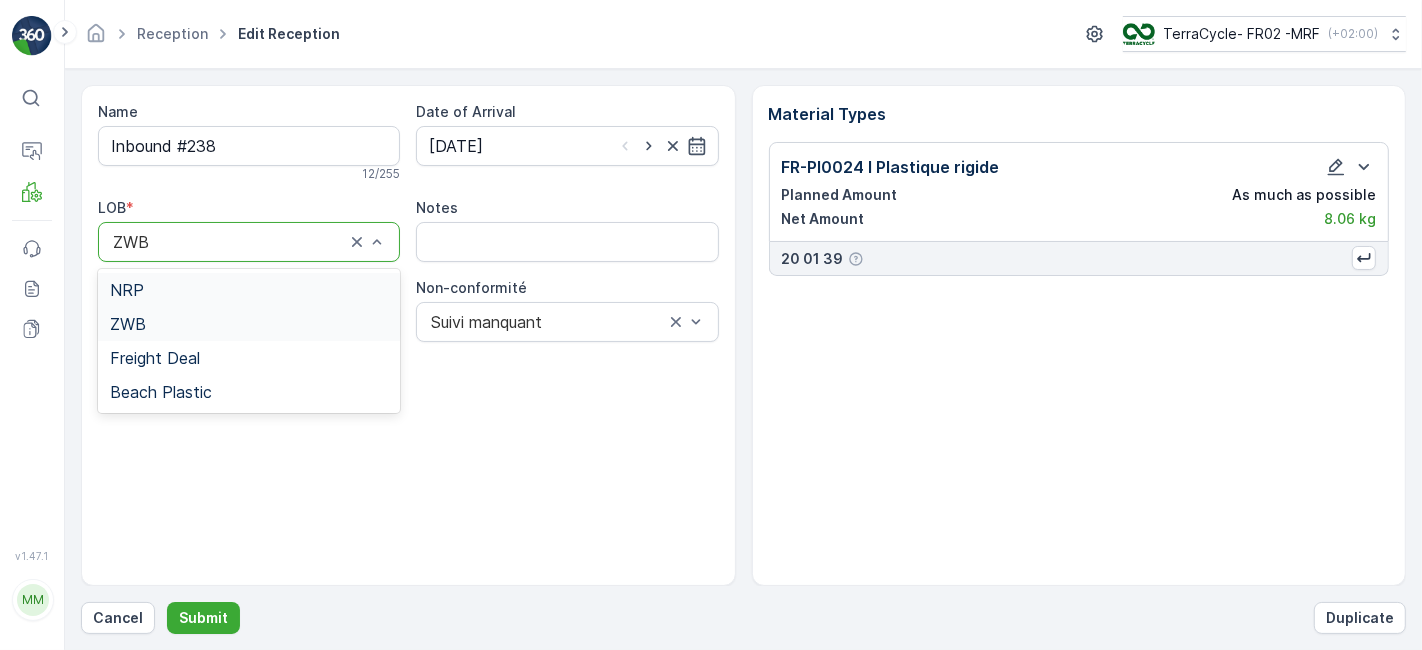 click on "NRP" at bounding box center [249, 290] 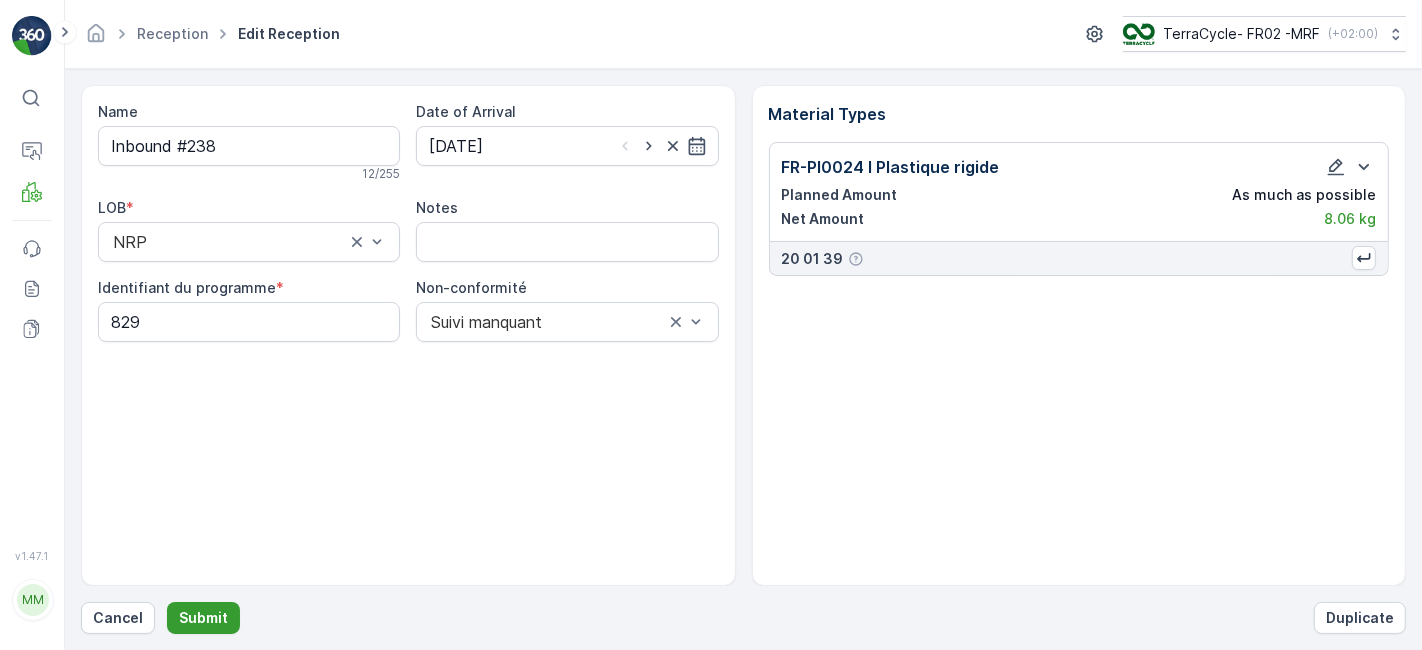 click on "Submit" at bounding box center (203, 618) 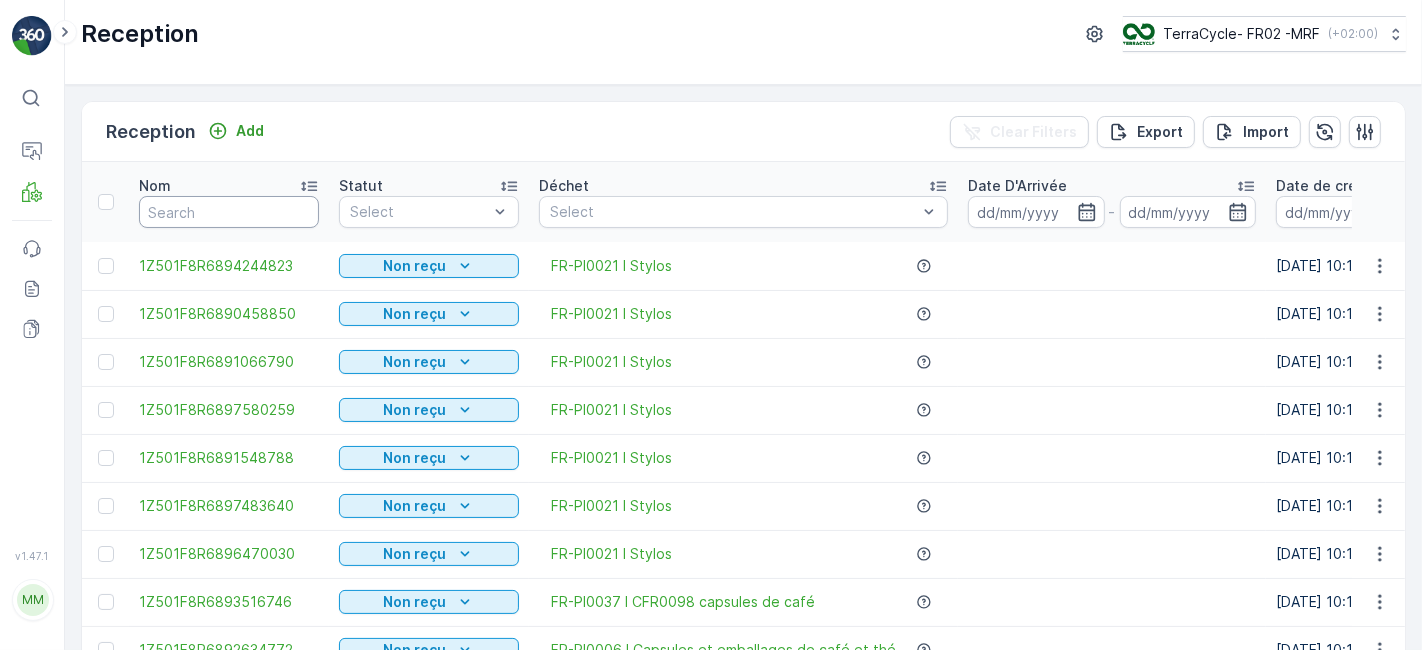 click on "Nom" at bounding box center (229, 186) 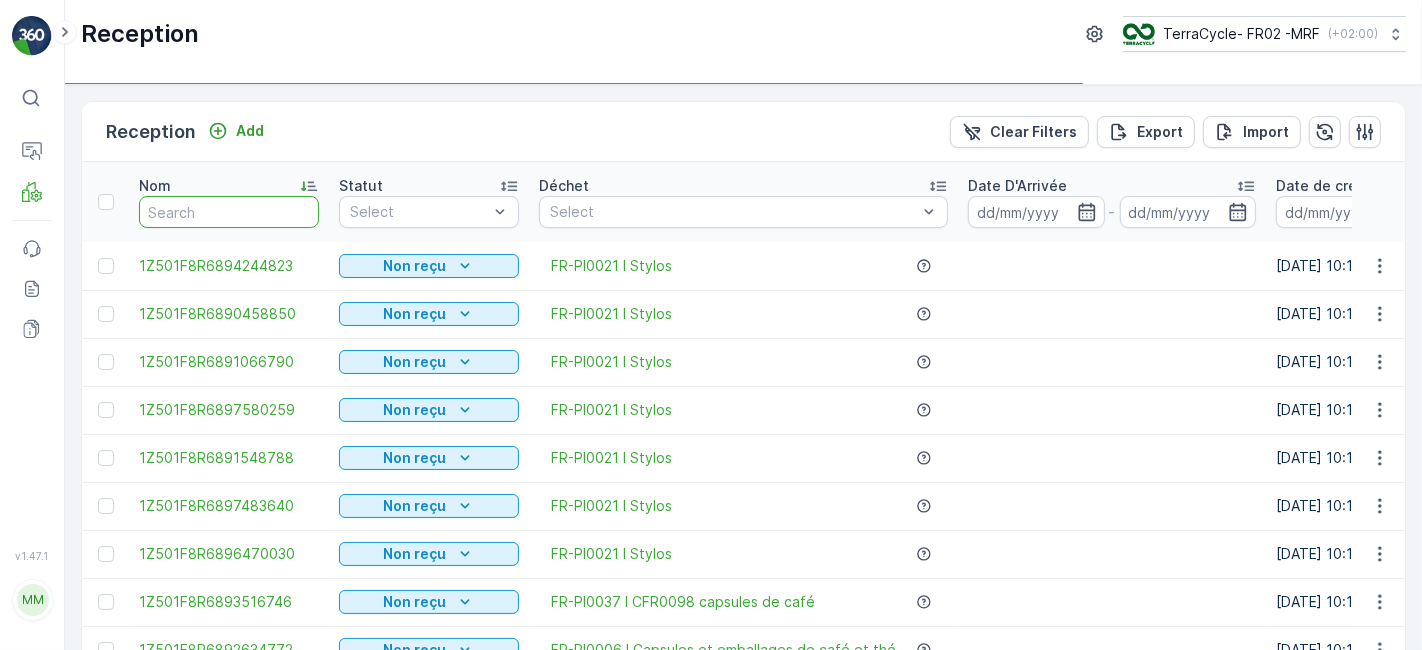 click at bounding box center [229, 212] 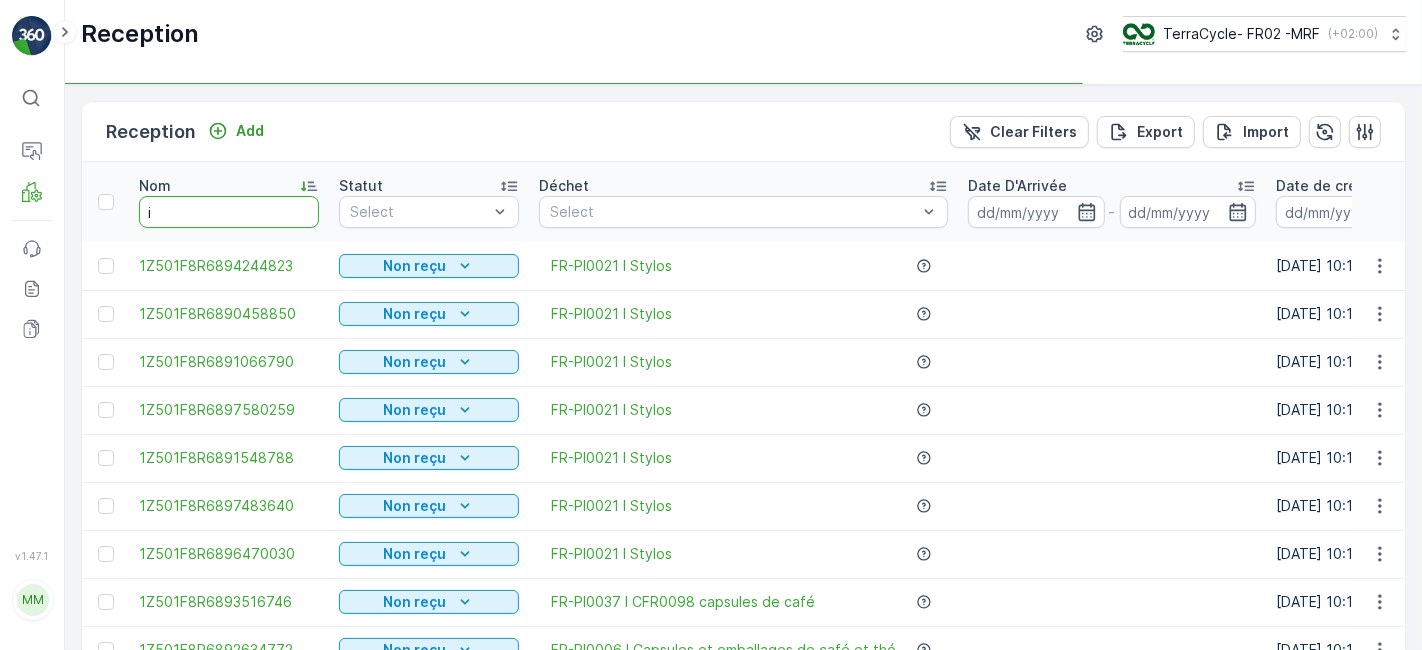 type on "in" 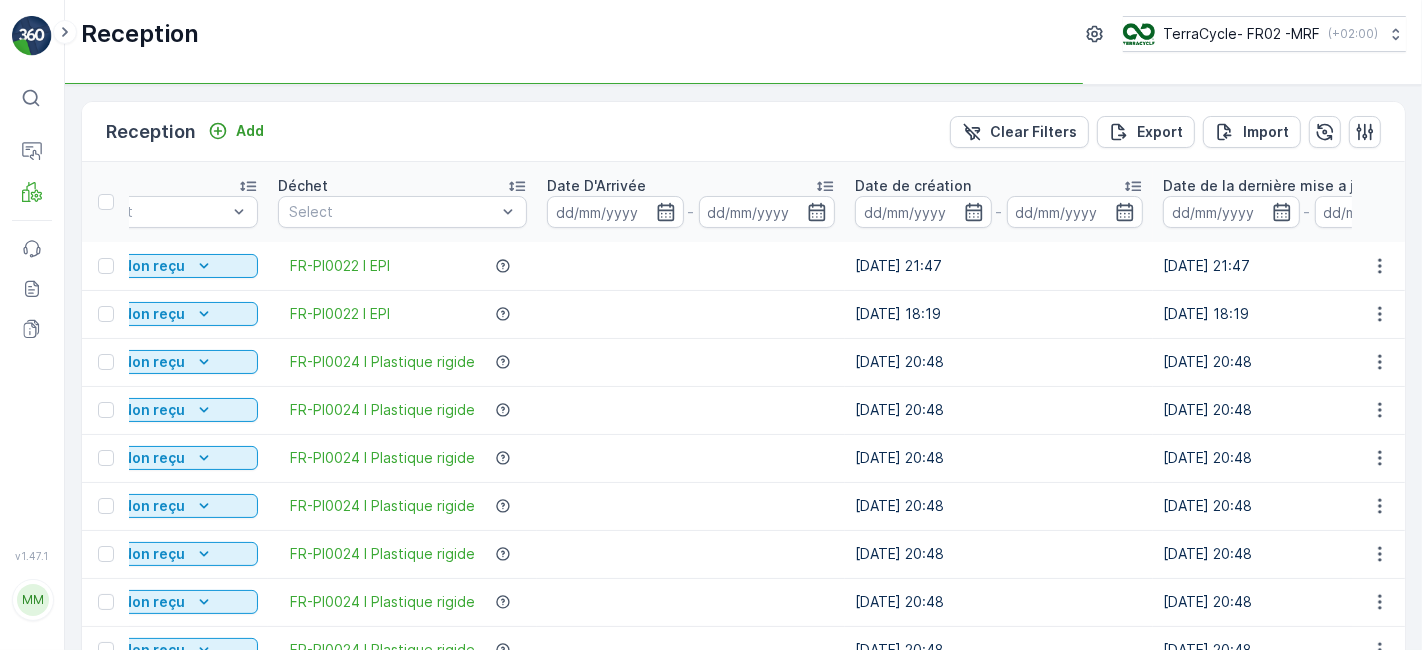 type on "in" 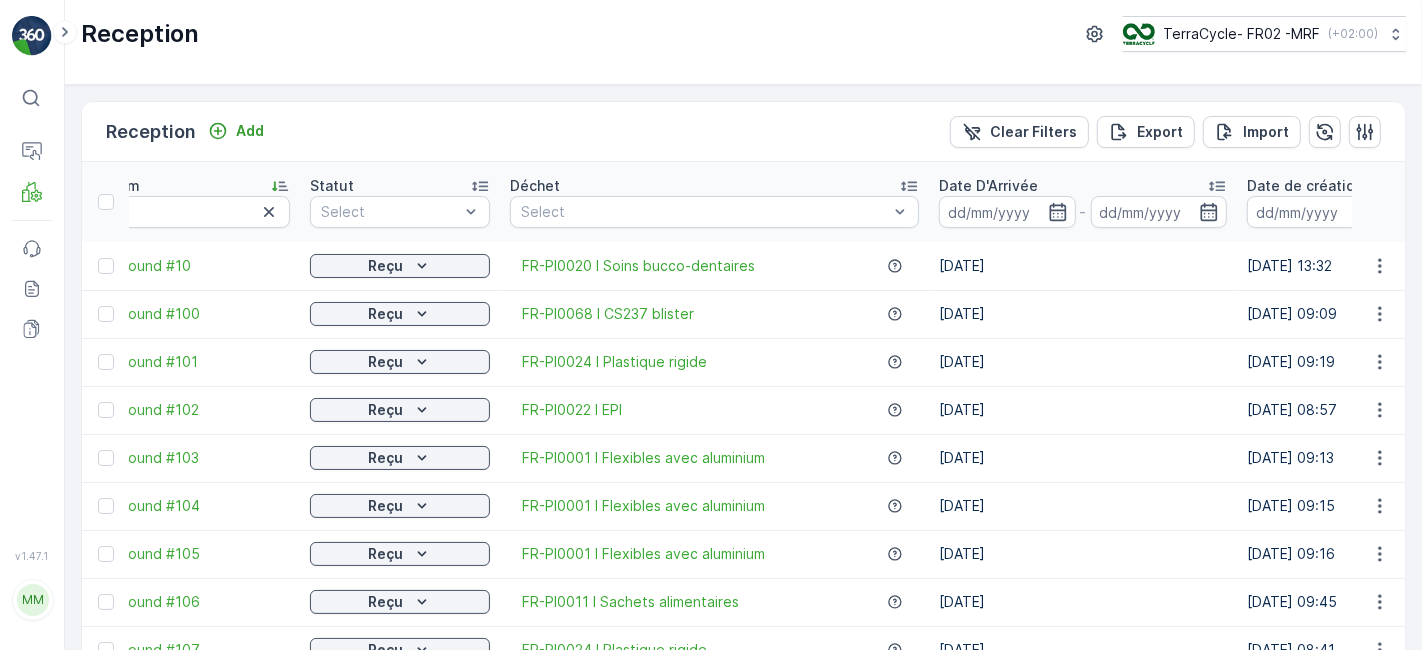 scroll, scrollTop: 0, scrollLeft: 0, axis: both 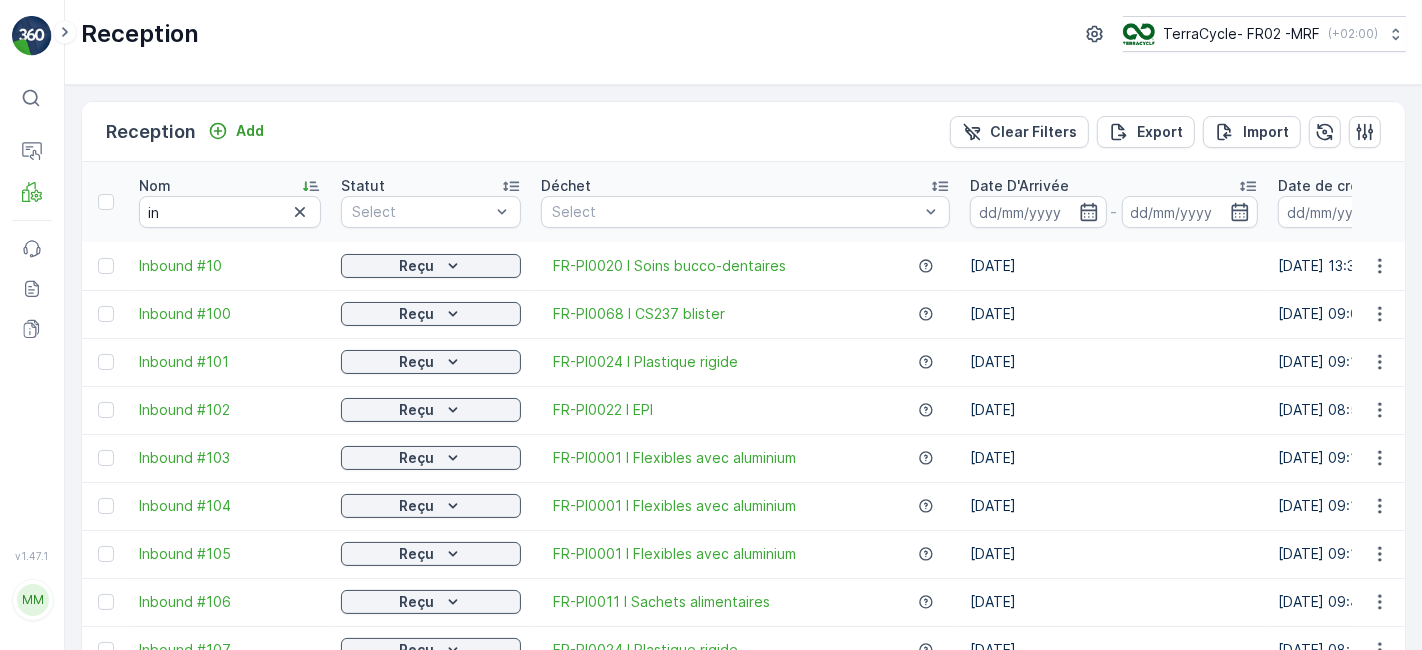 click on "Date de création" at bounding box center [1336, 186] 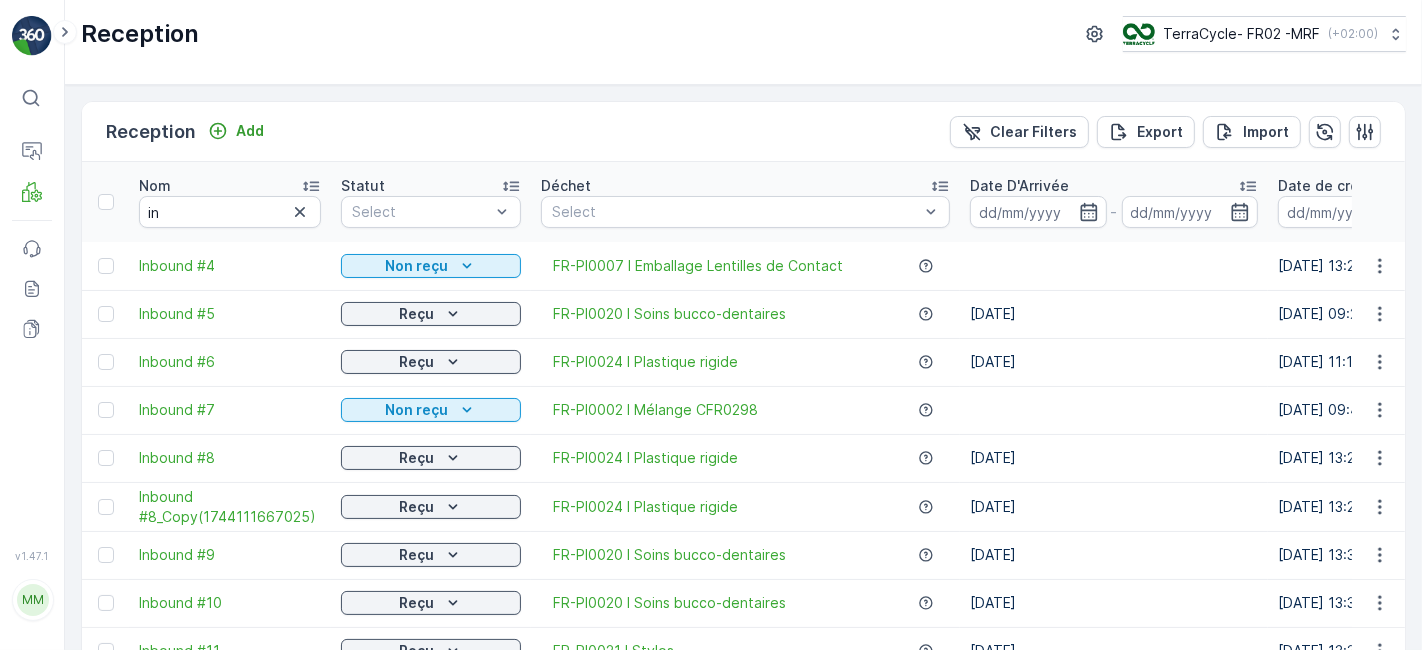 click on "Date de création" at bounding box center (1336, 186) 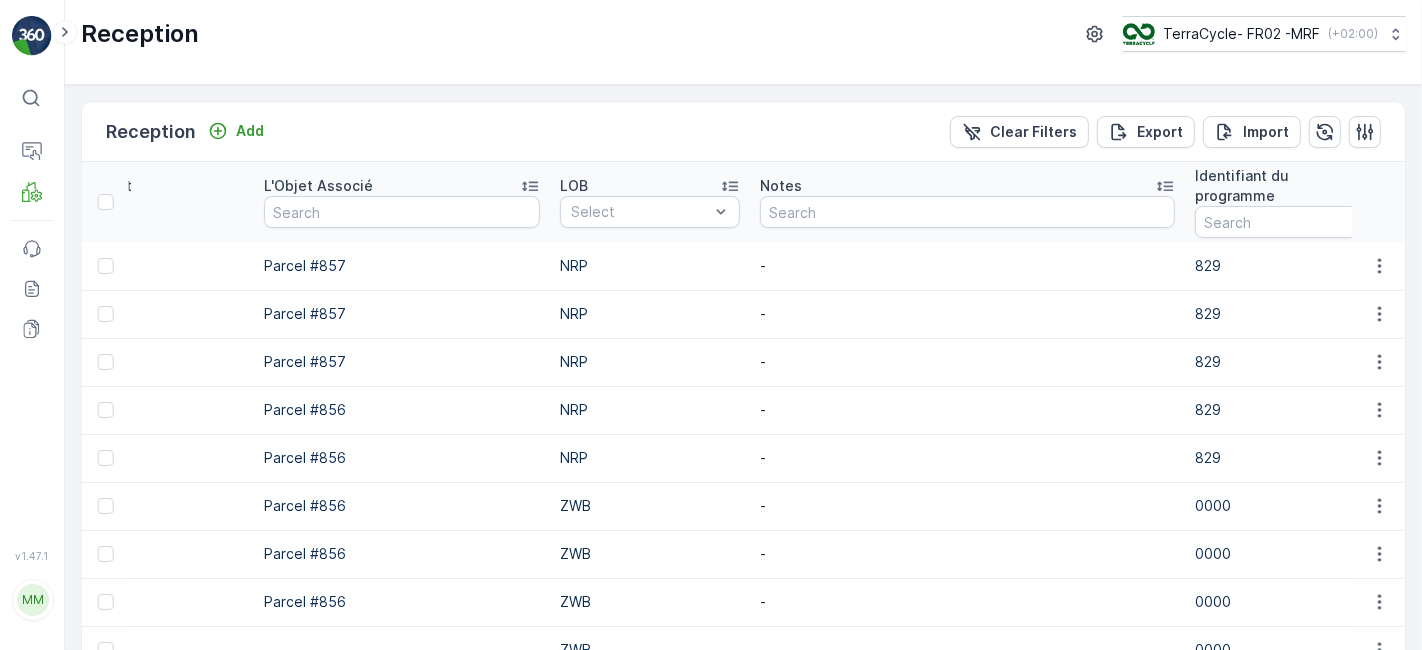 scroll, scrollTop: 0, scrollLeft: 2241, axis: horizontal 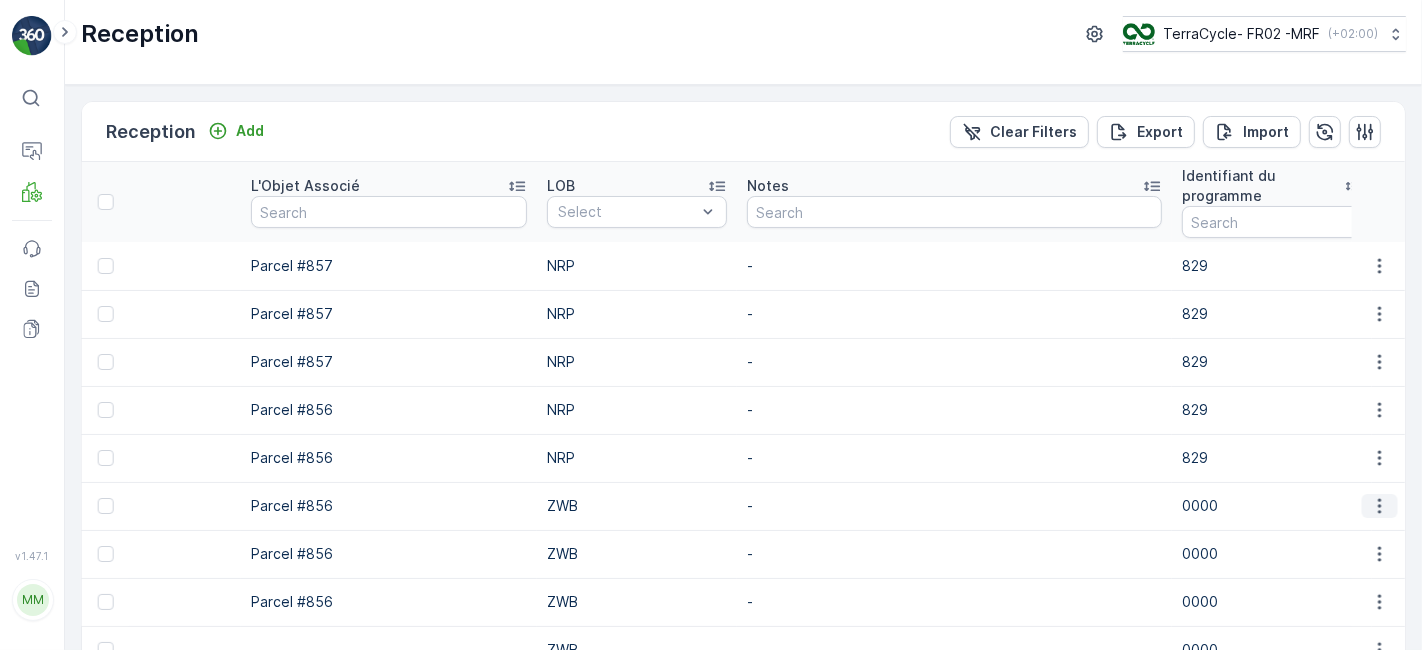 click 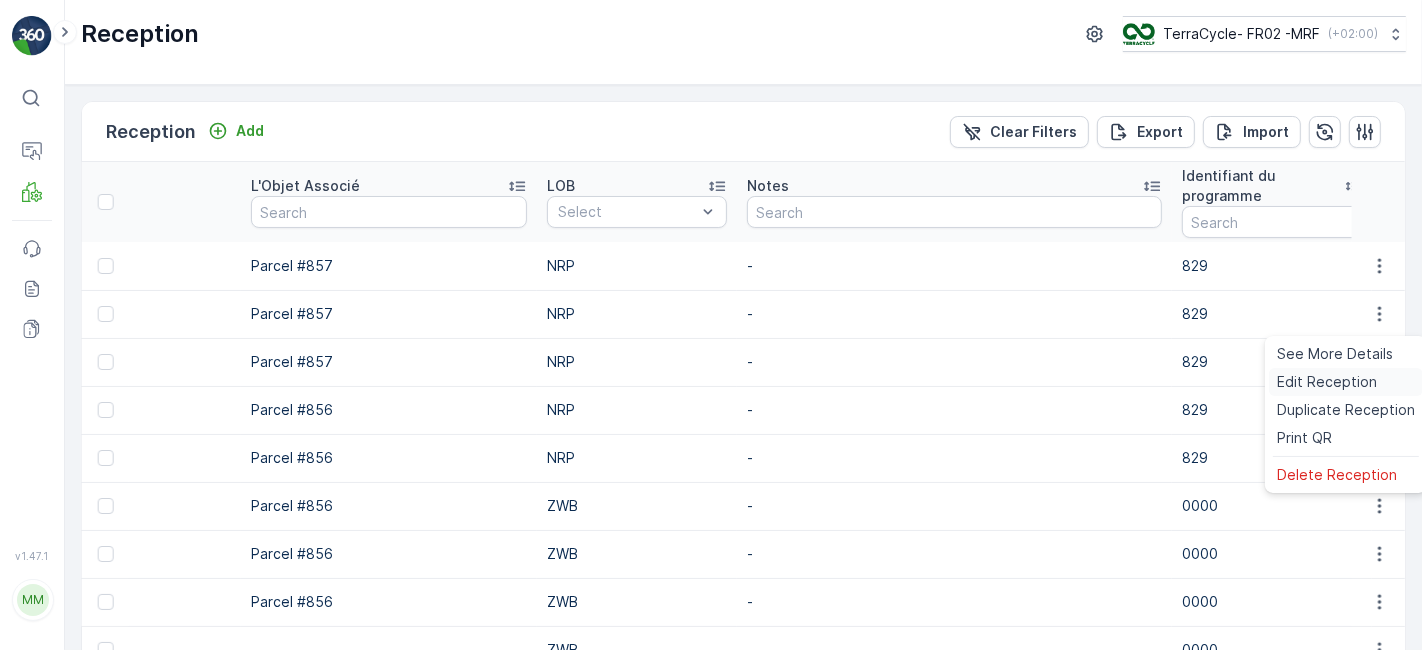 click on "Edit Reception" at bounding box center (1327, 382) 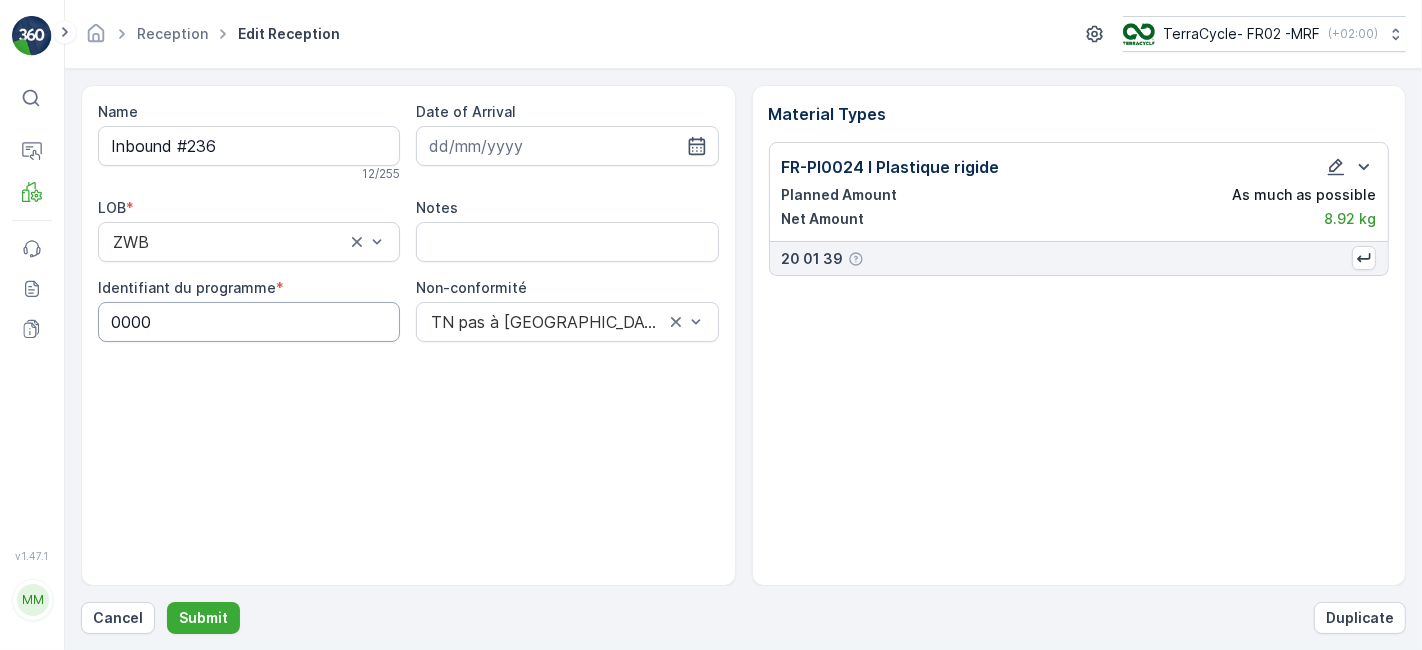 click on "0000" at bounding box center (249, 322) 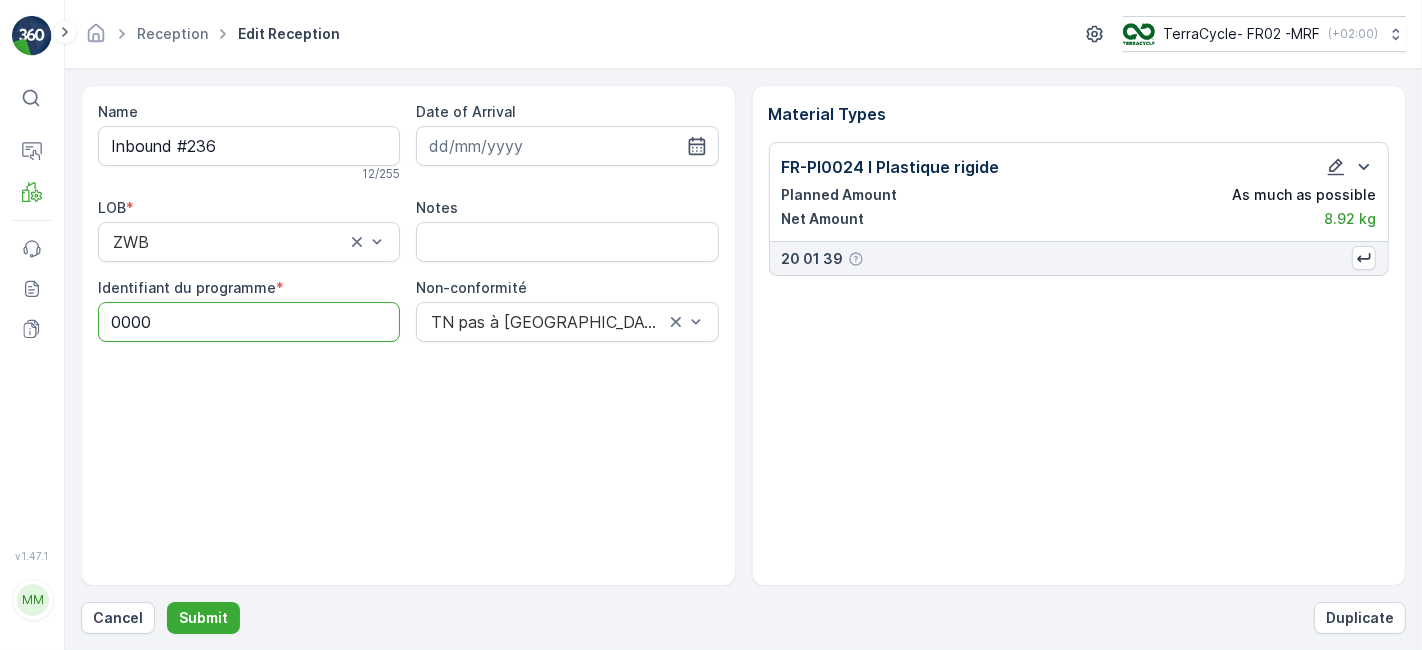 click on "0000" at bounding box center [249, 322] 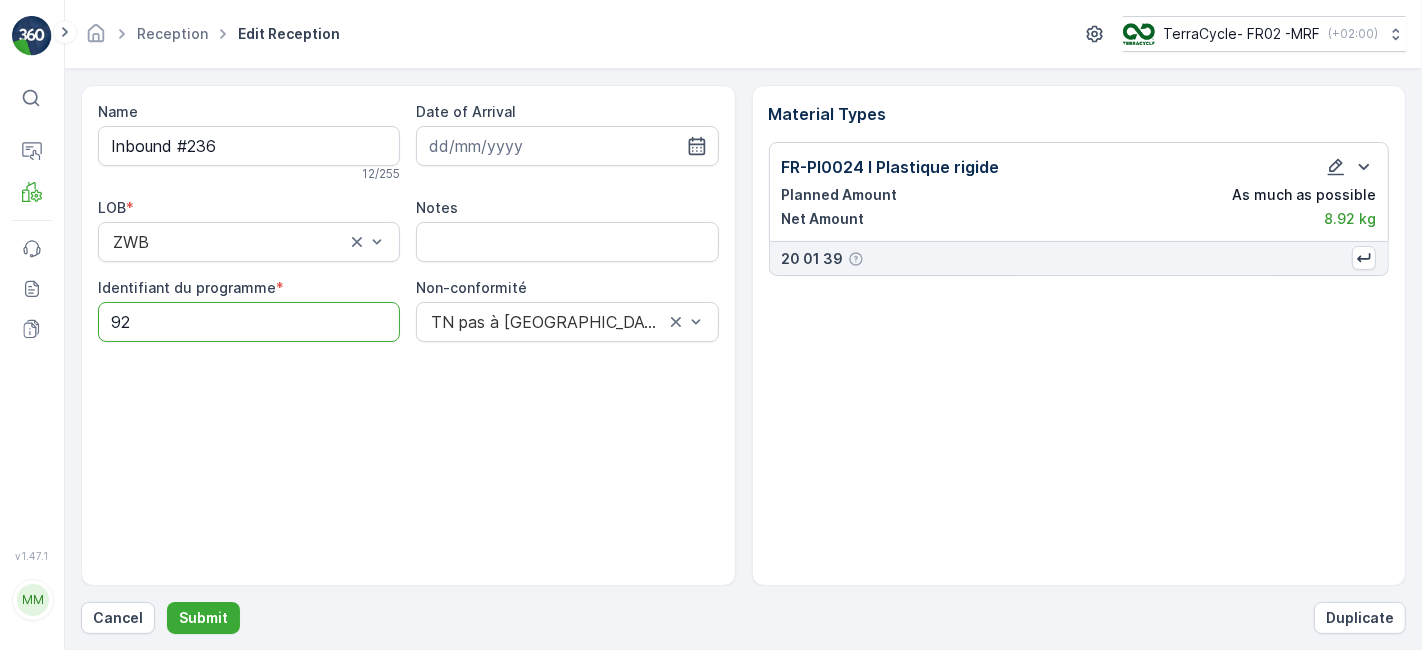 type on "9" 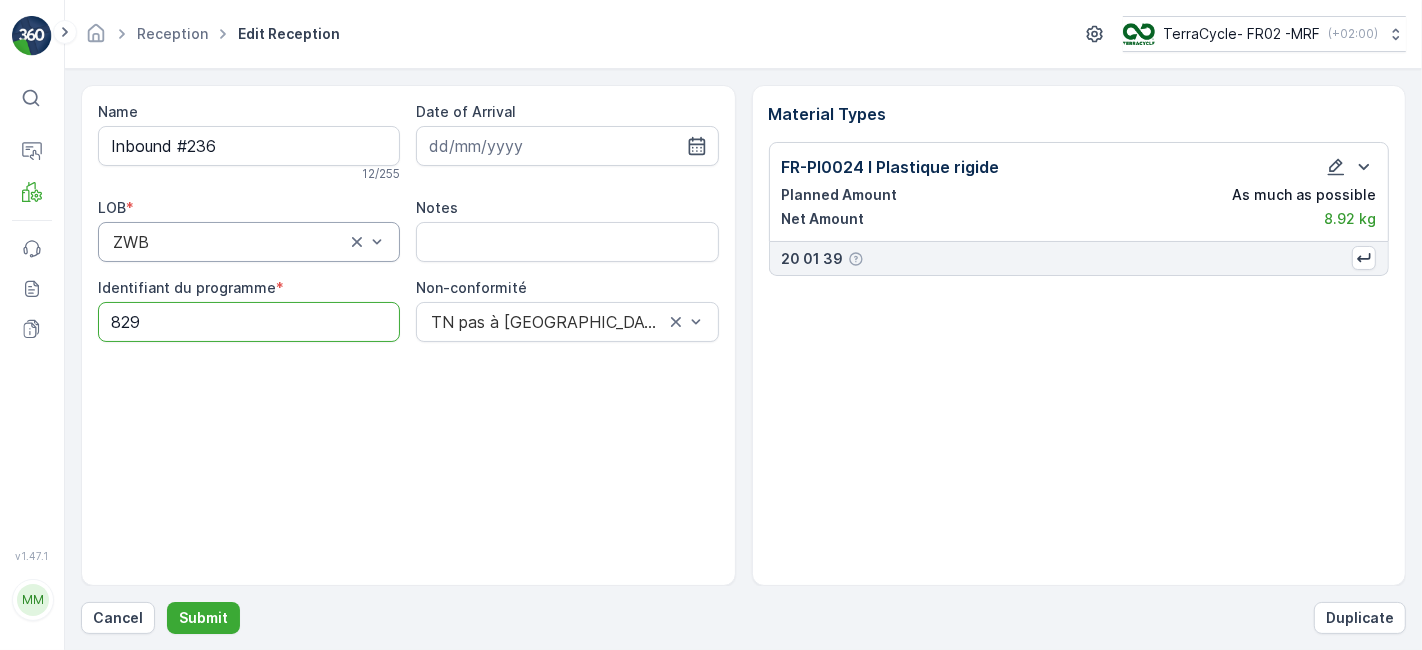 type on "829" 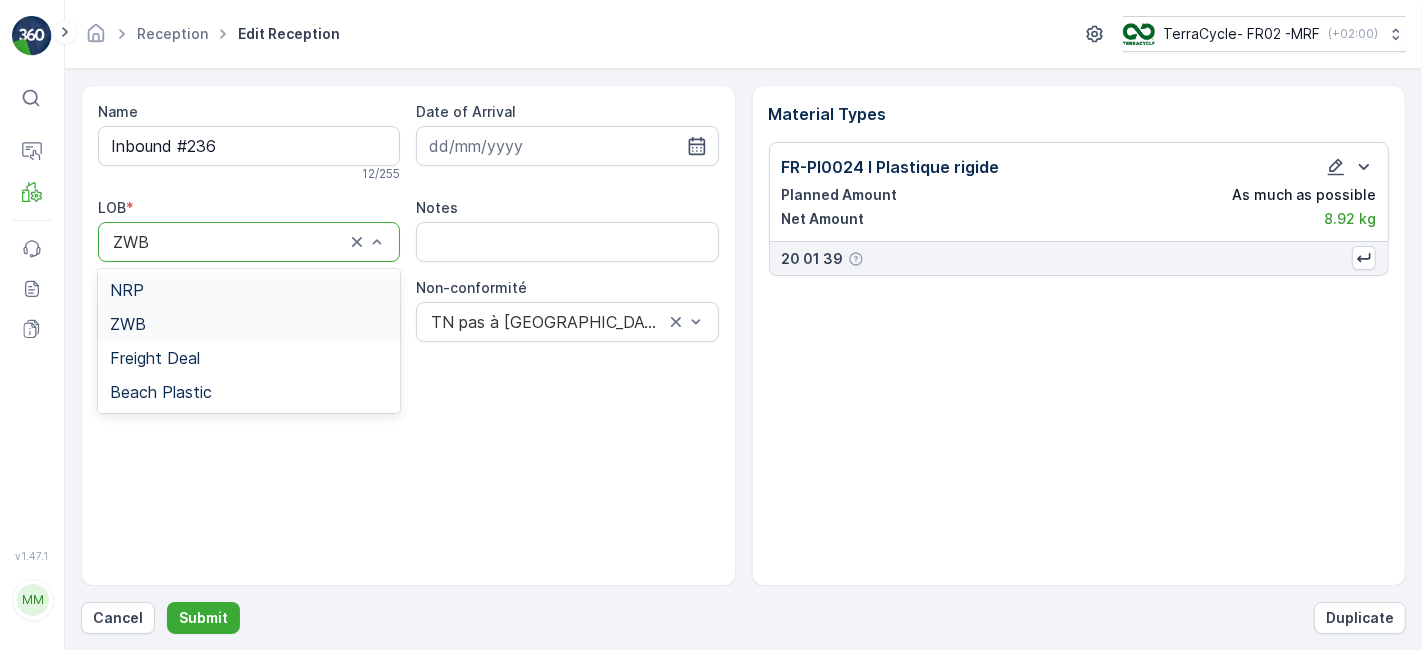 click on "NRP ZWB Freight Deal Beach Plastic" at bounding box center (249, 341) 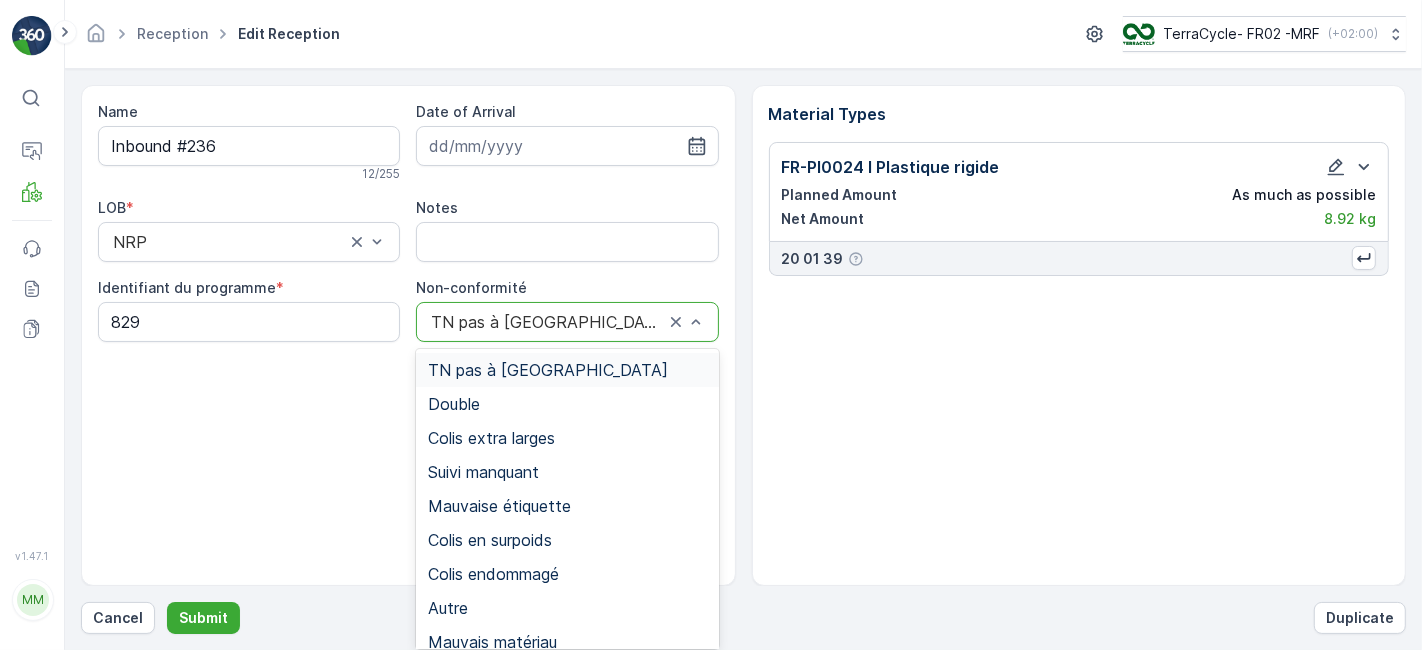 click at bounding box center (547, 322) 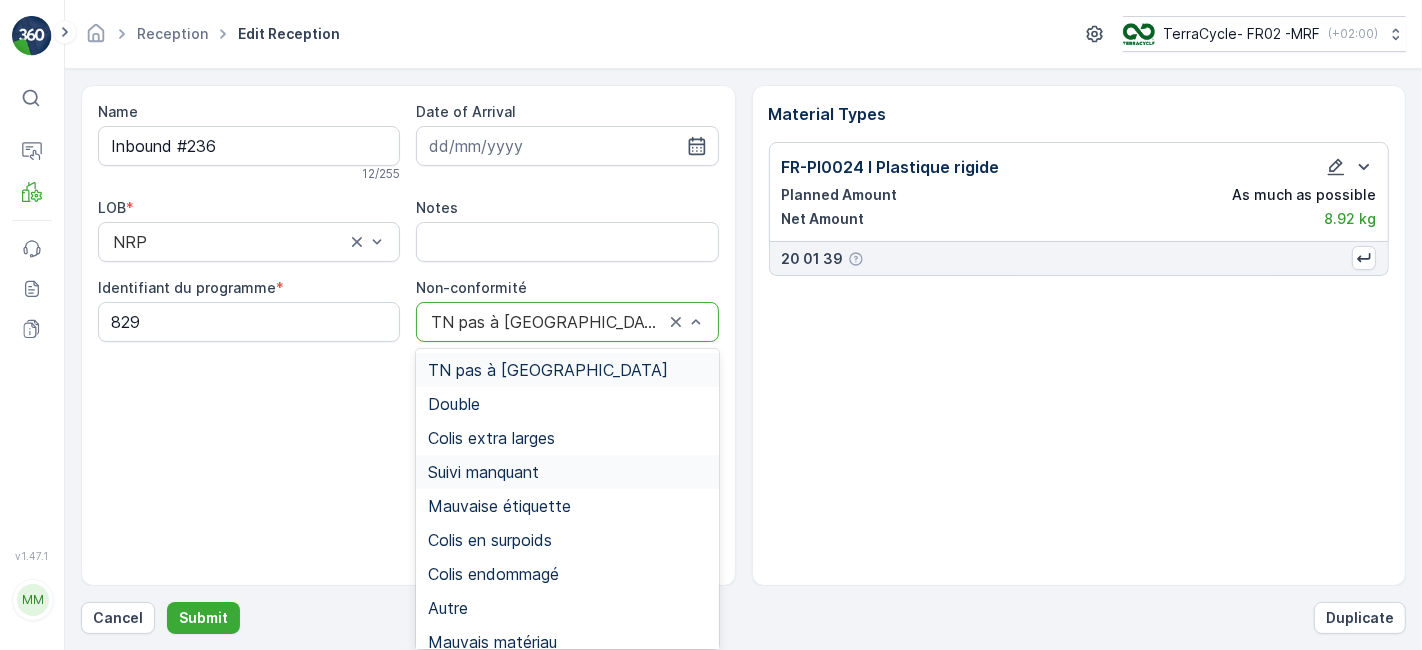 click on "Suivi manquant" at bounding box center [483, 472] 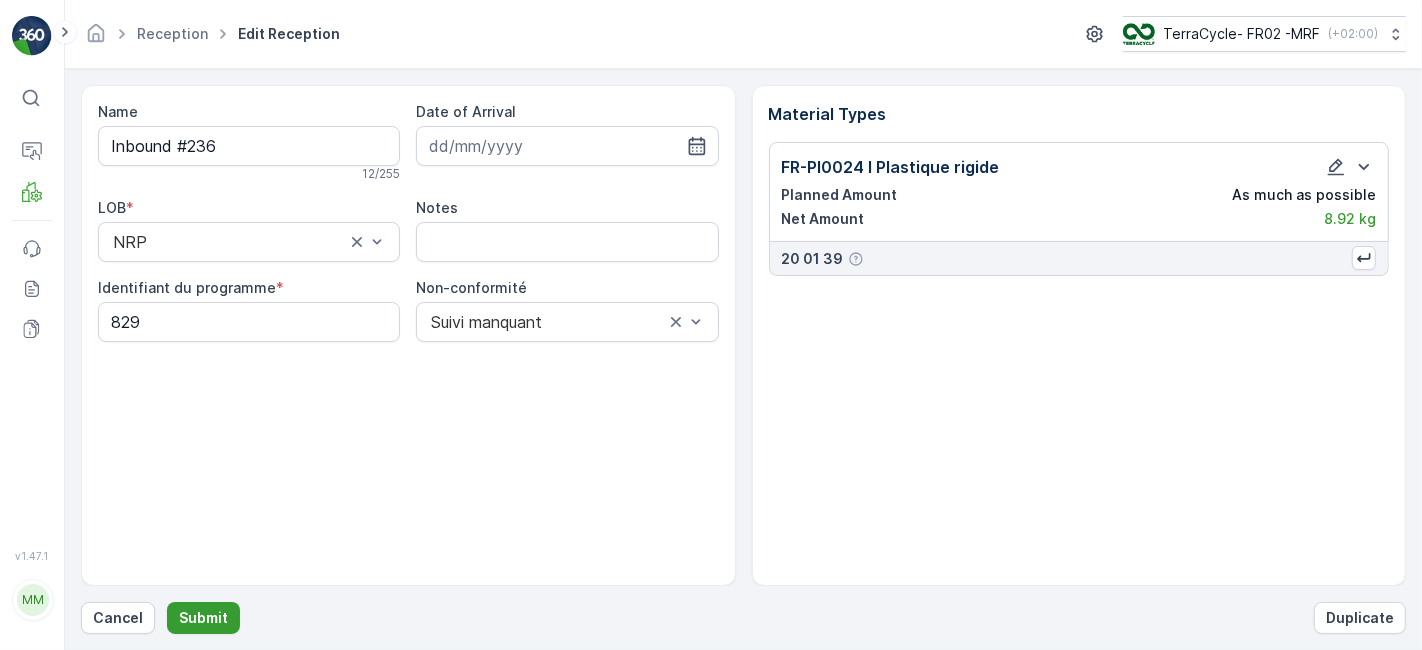 click on "Submit" at bounding box center (203, 618) 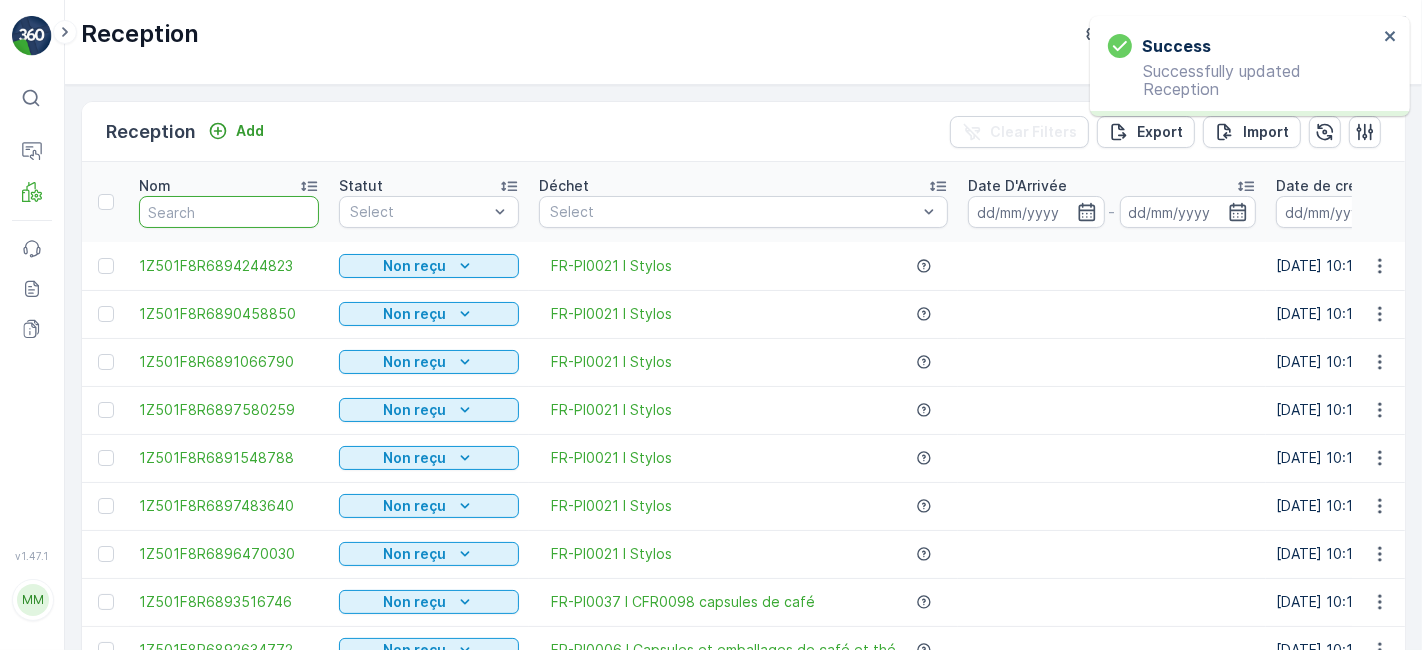click at bounding box center (229, 212) 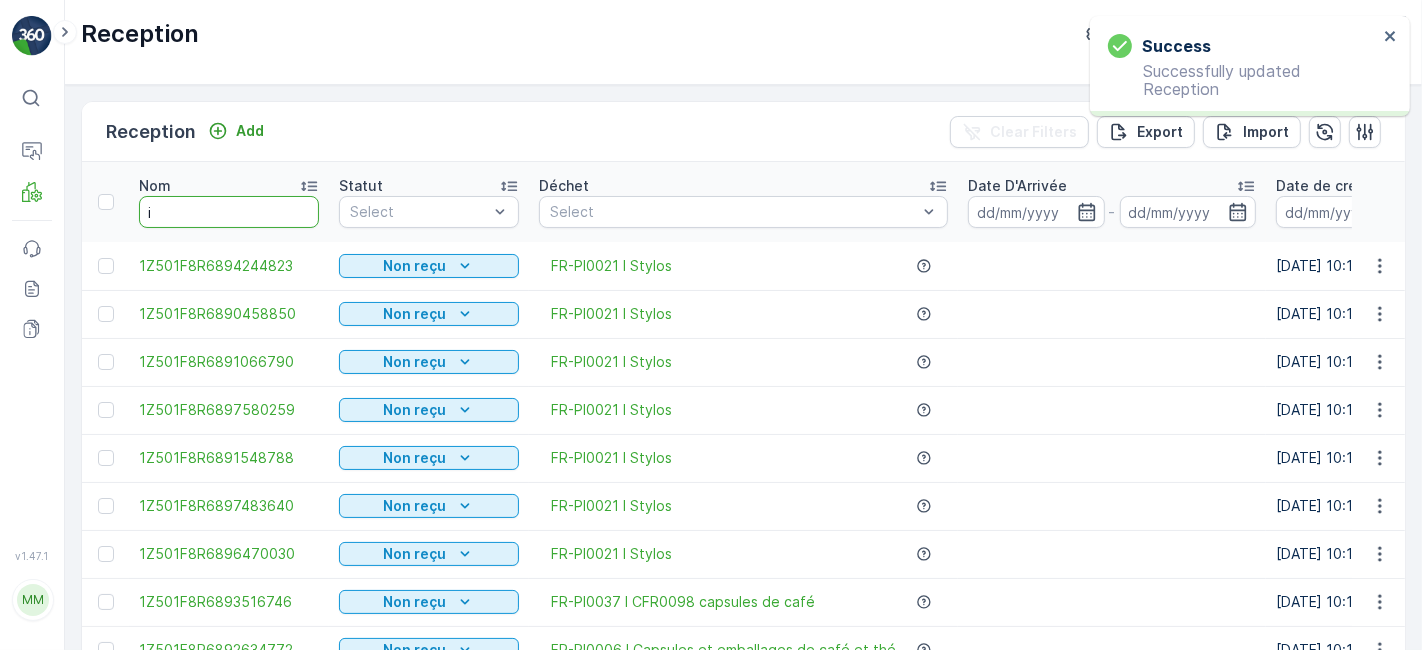 type on "in" 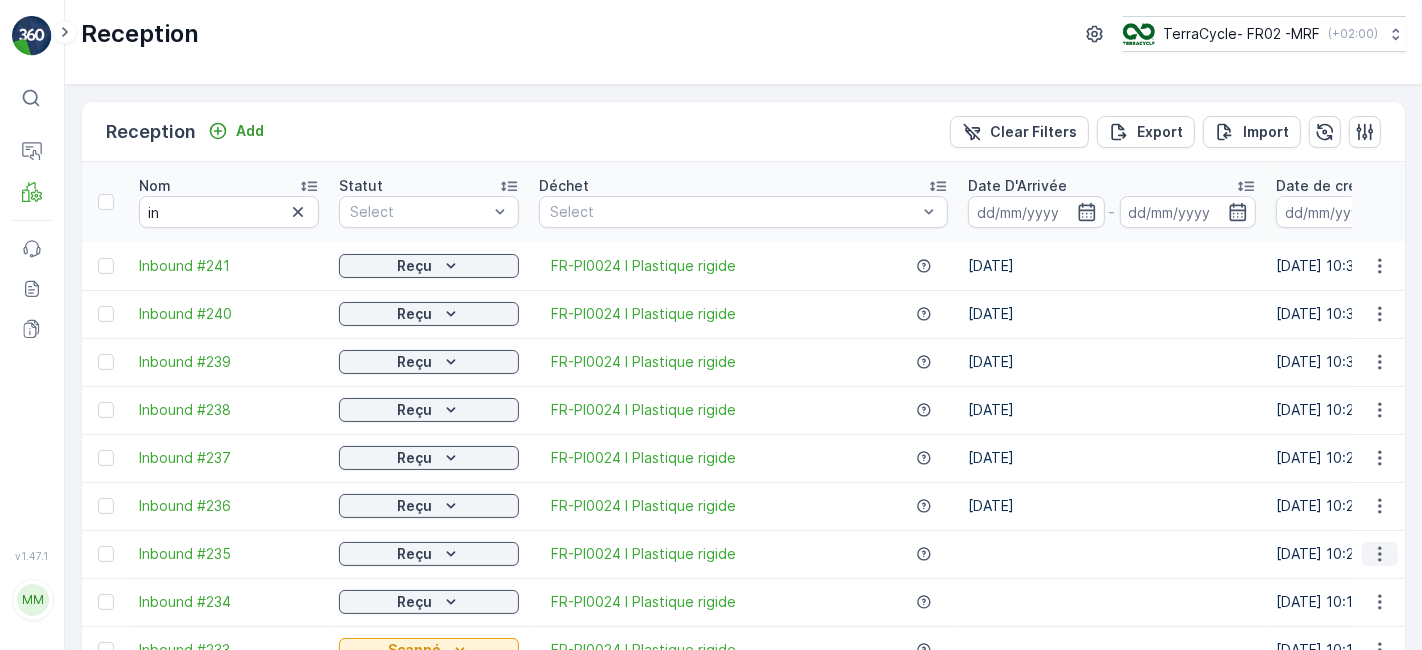 click 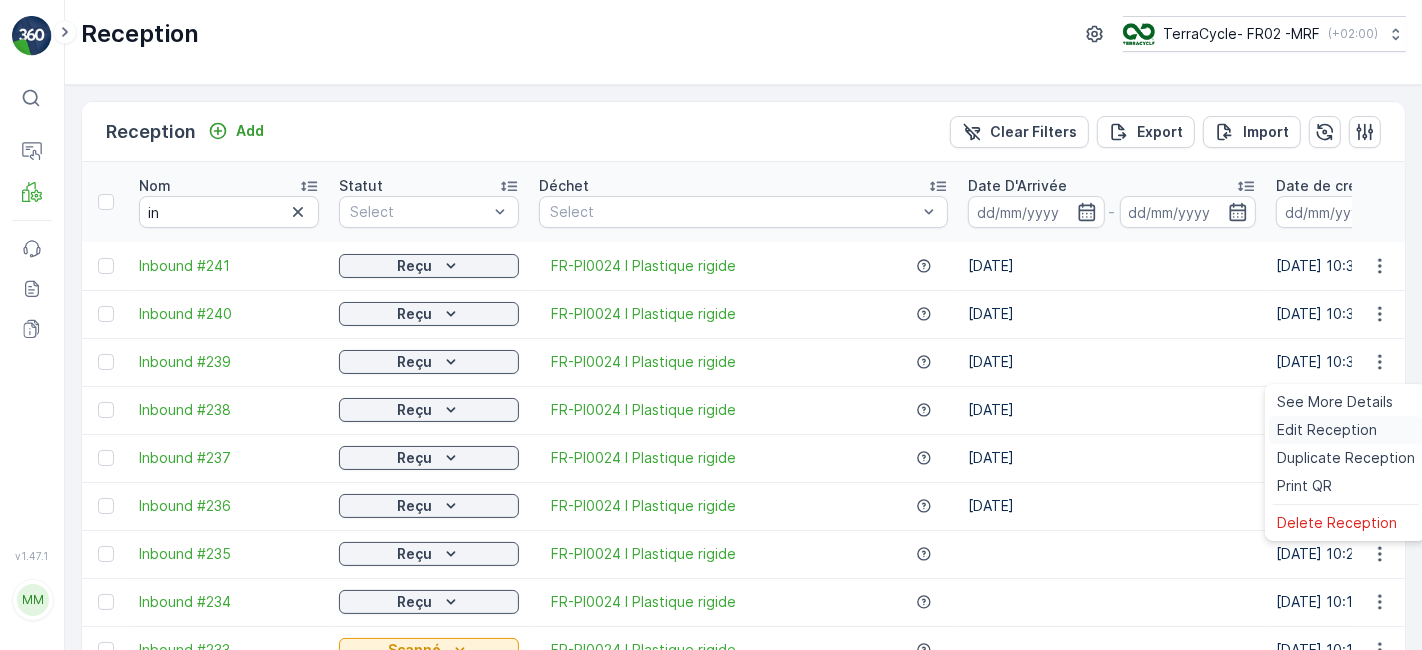 click on "Edit Reception" at bounding box center [1327, 430] 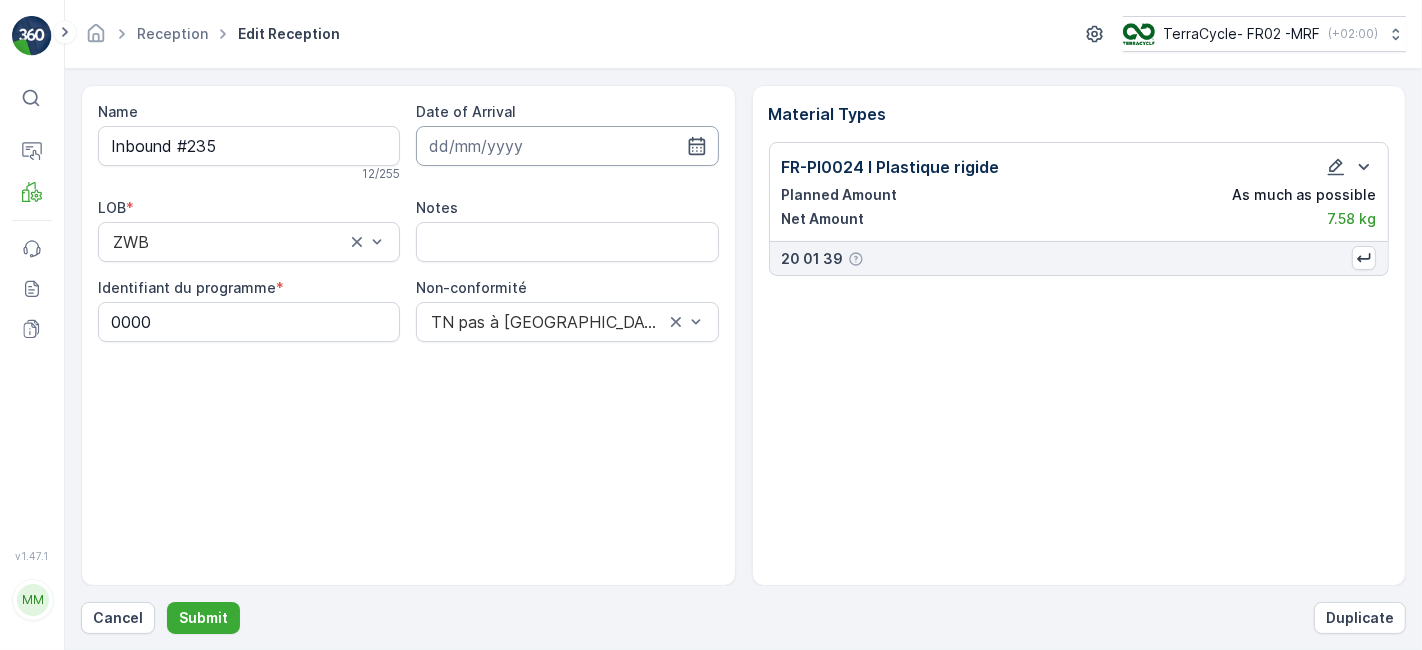 click at bounding box center (567, 146) 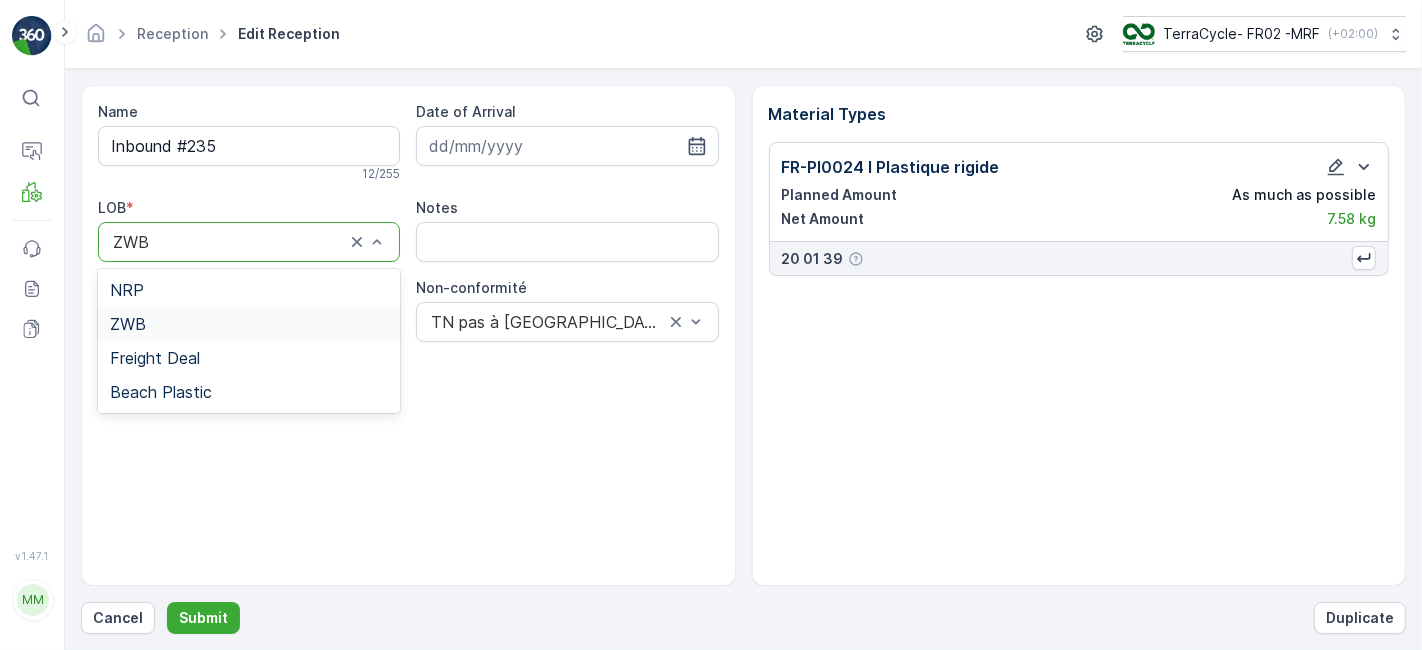 click on "ZWB" at bounding box center (249, 242) 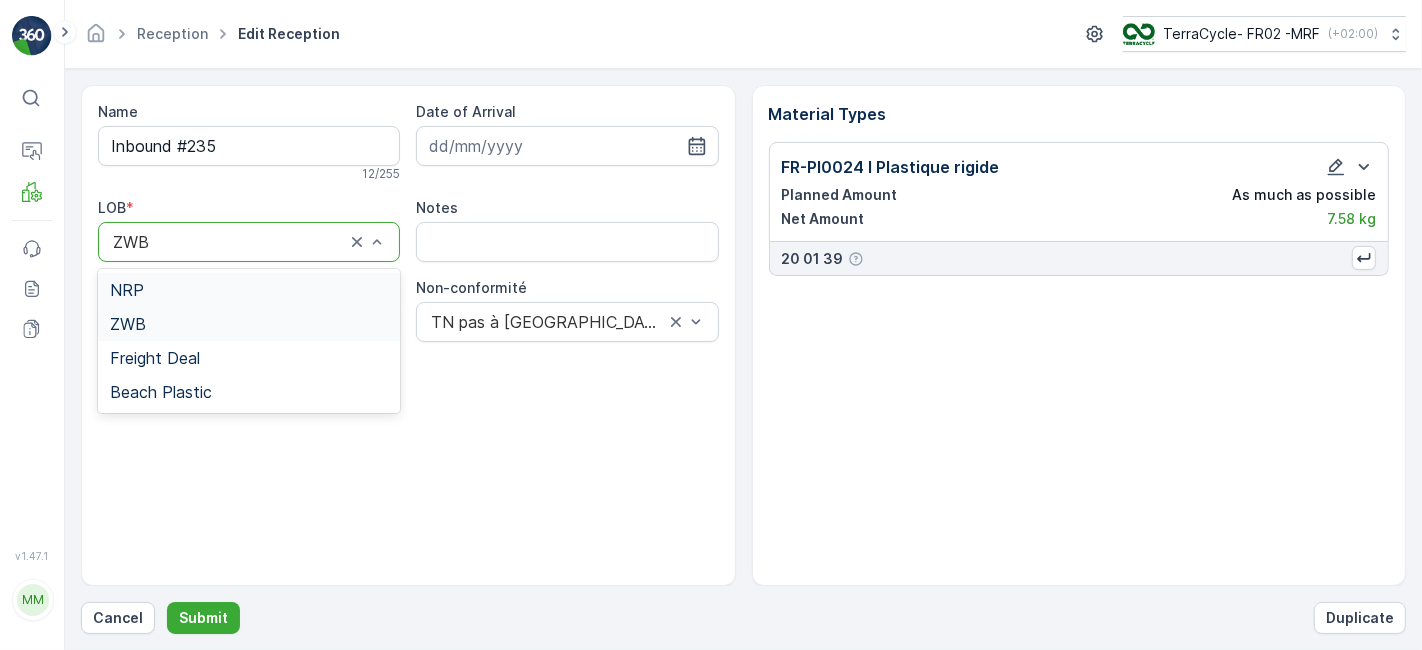 click on "NRP" at bounding box center [127, 290] 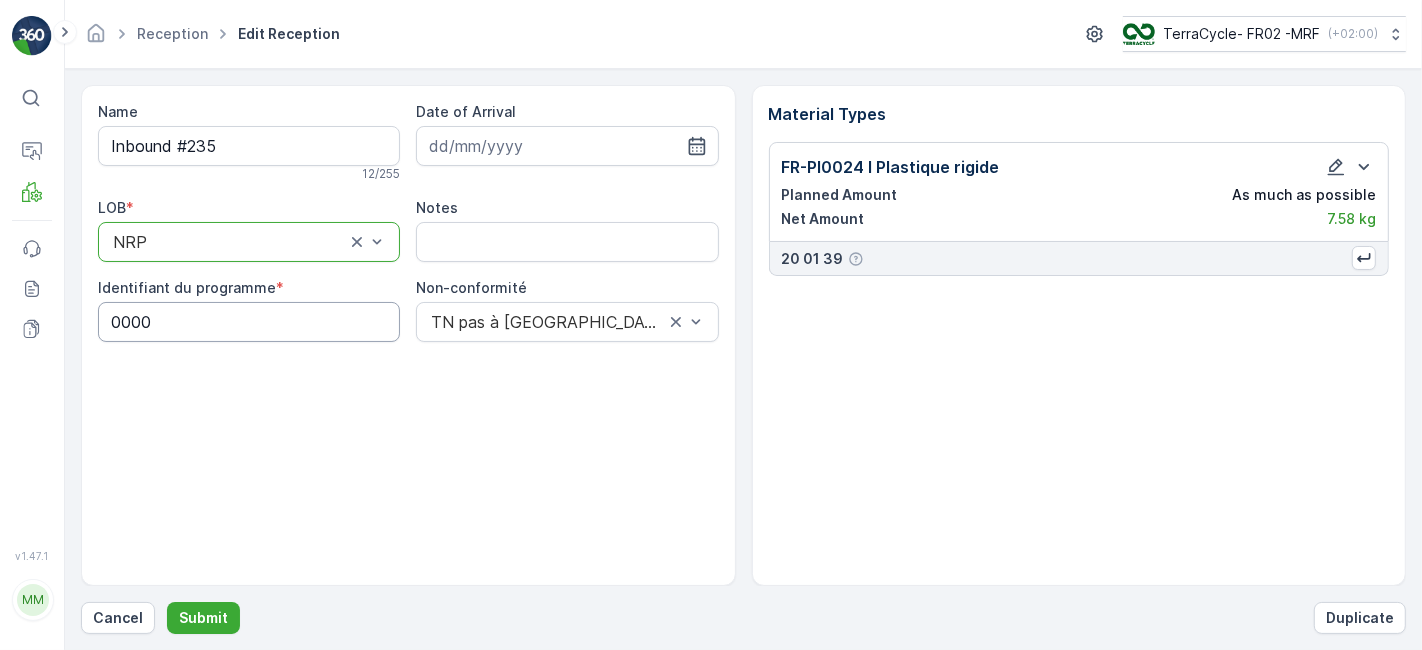 click on "0000" at bounding box center [249, 322] 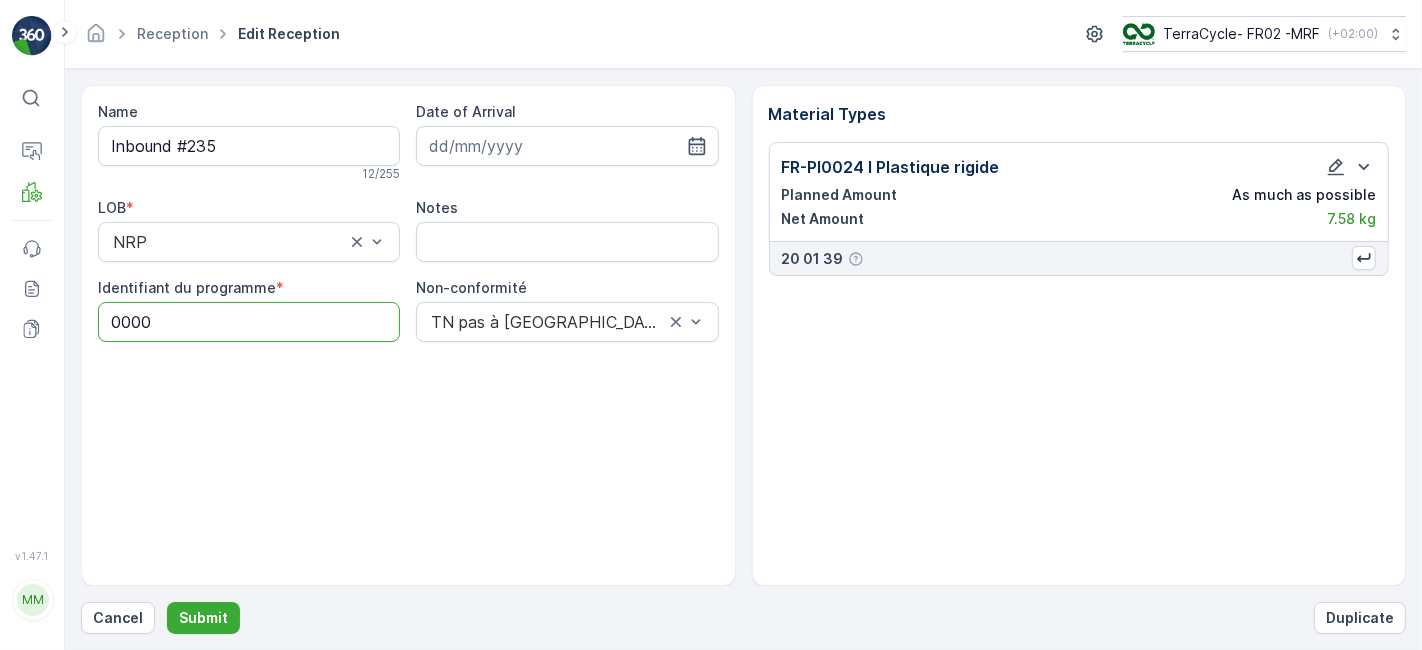 click on "0000" at bounding box center [249, 322] 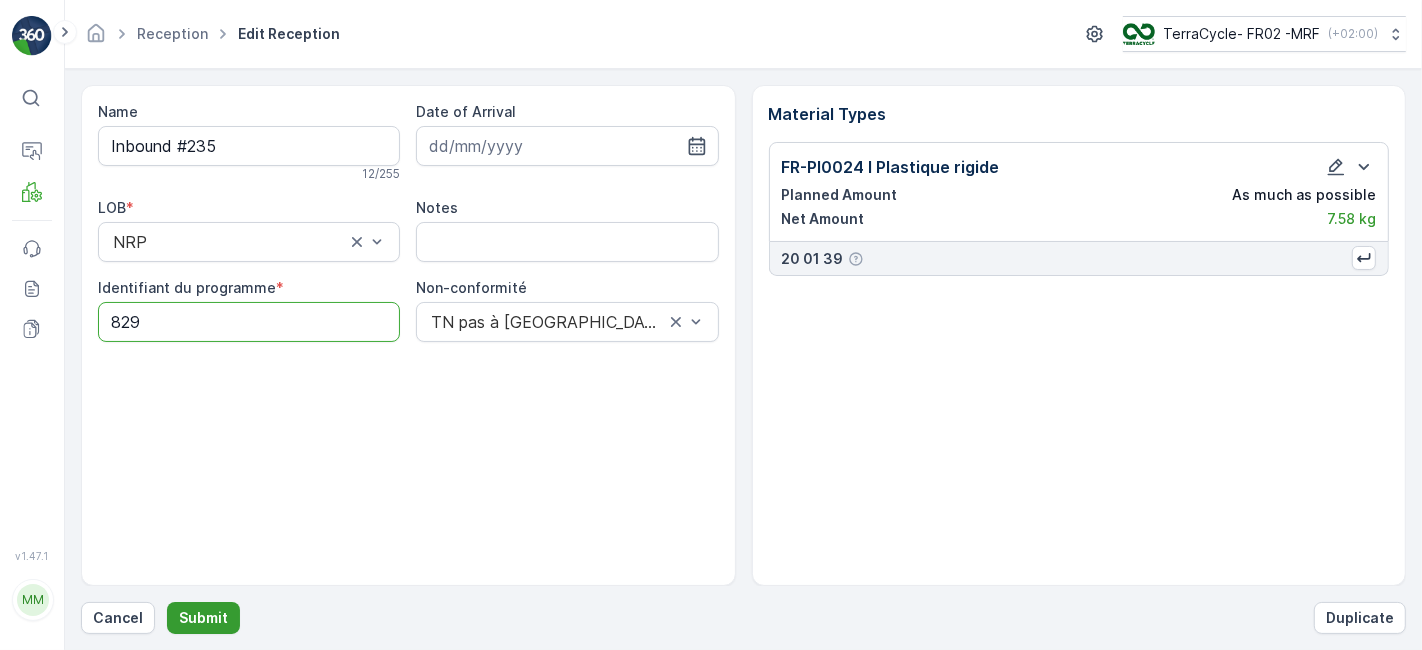 type on "829" 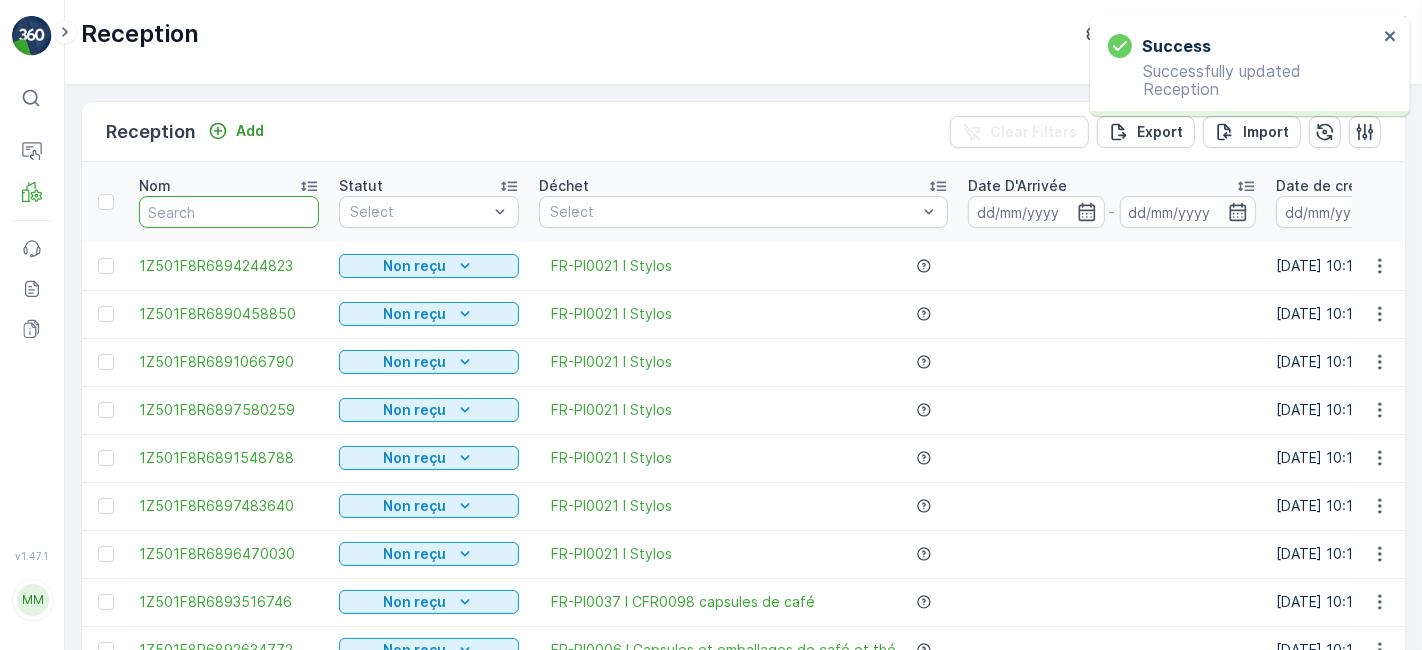 click at bounding box center [229, 212] 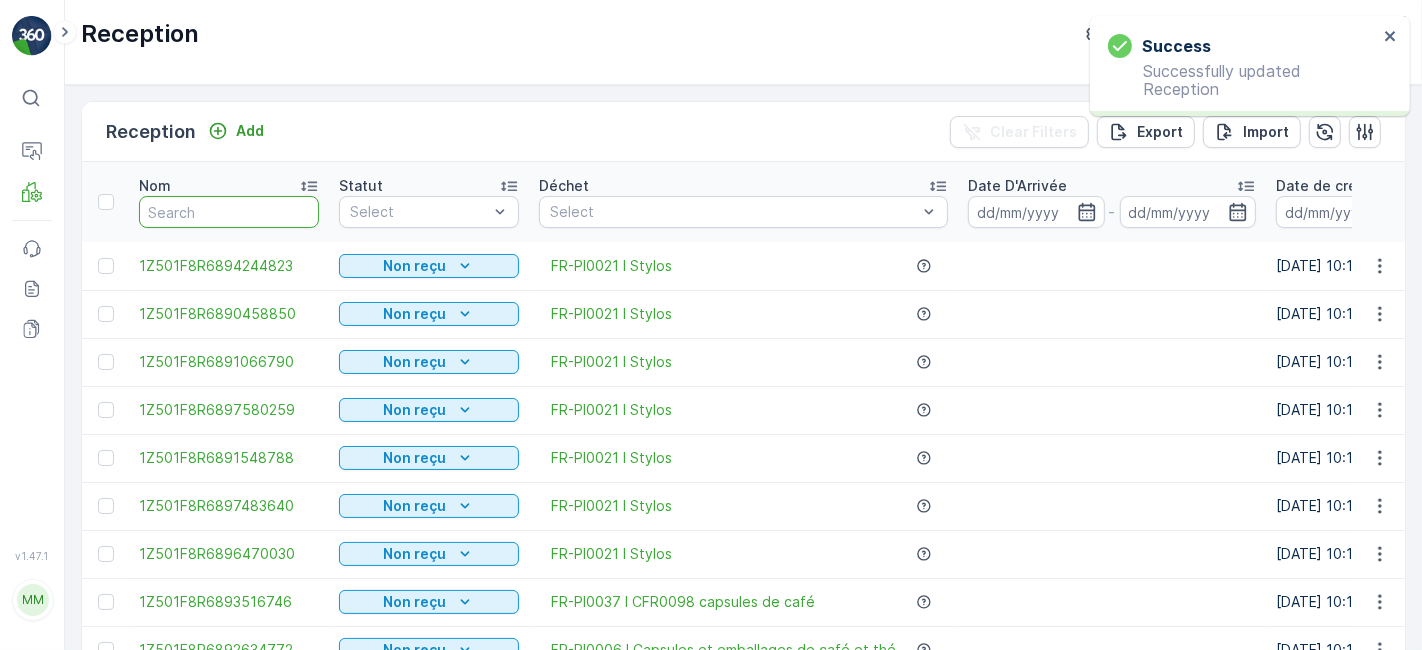 click at bounding box center [229, 212] 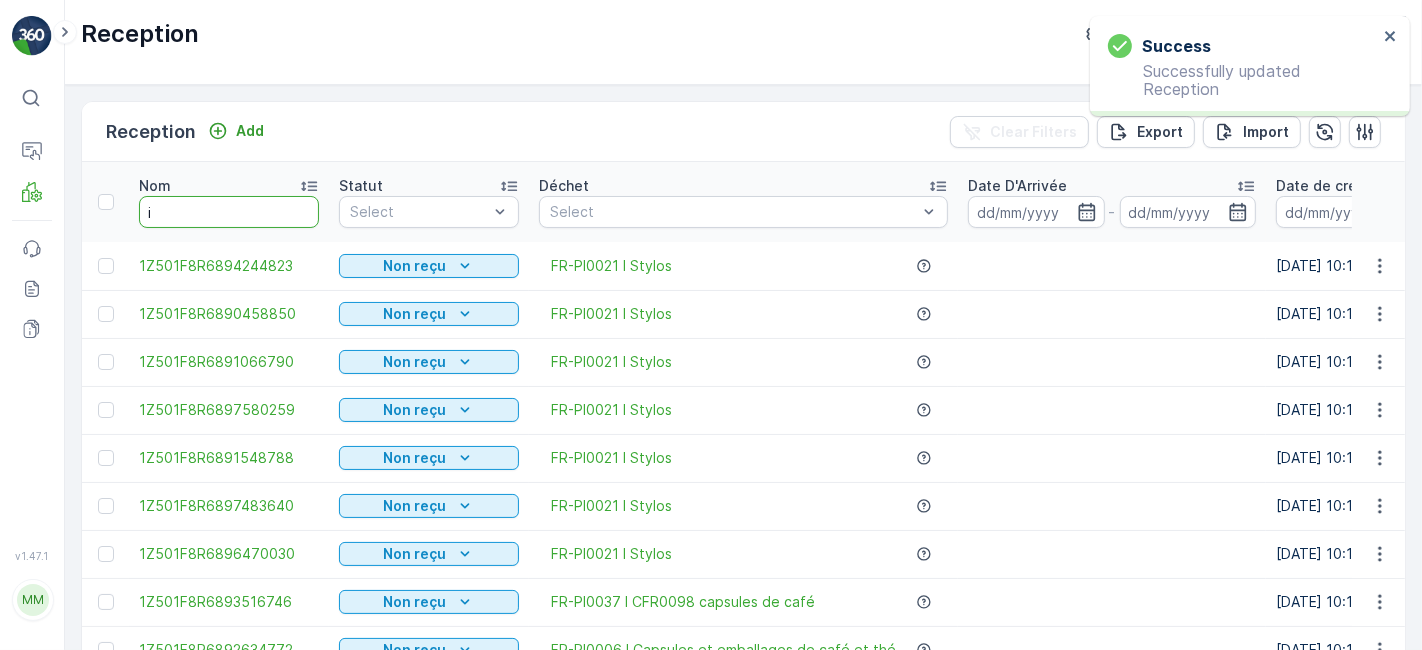 type on "in" 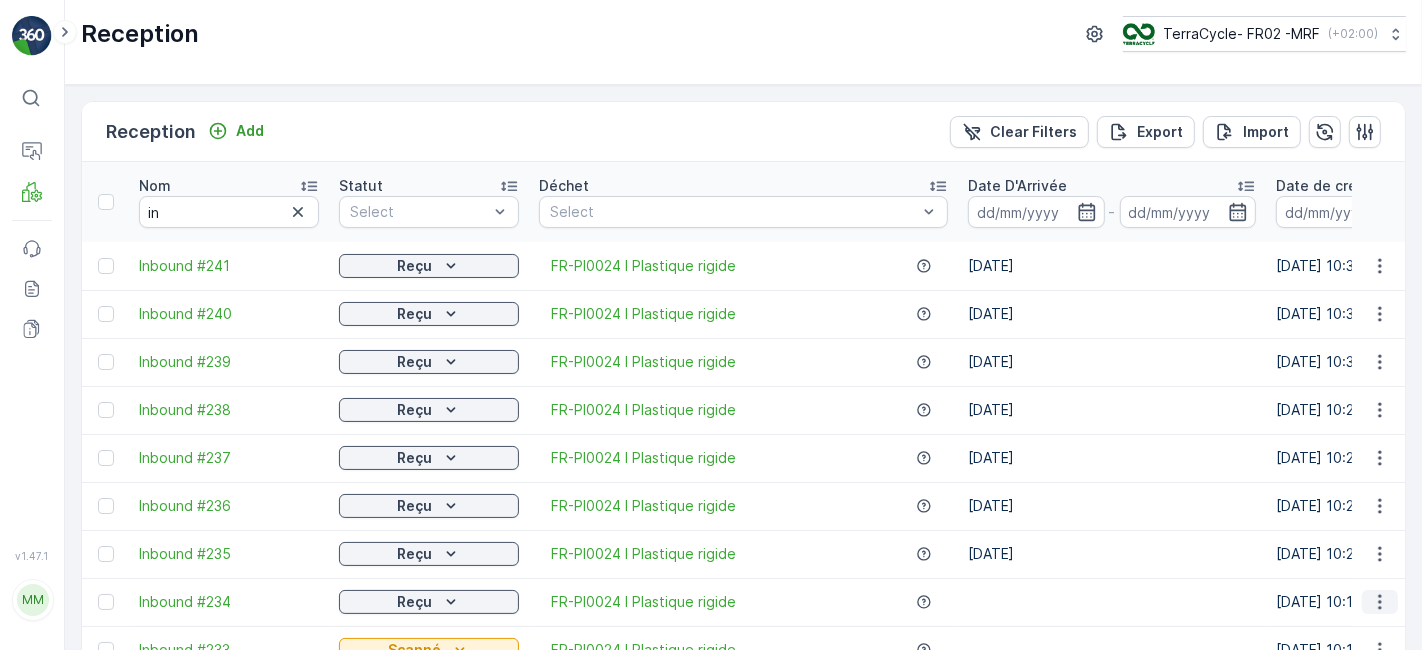 click at bounding box center (1380, 602) 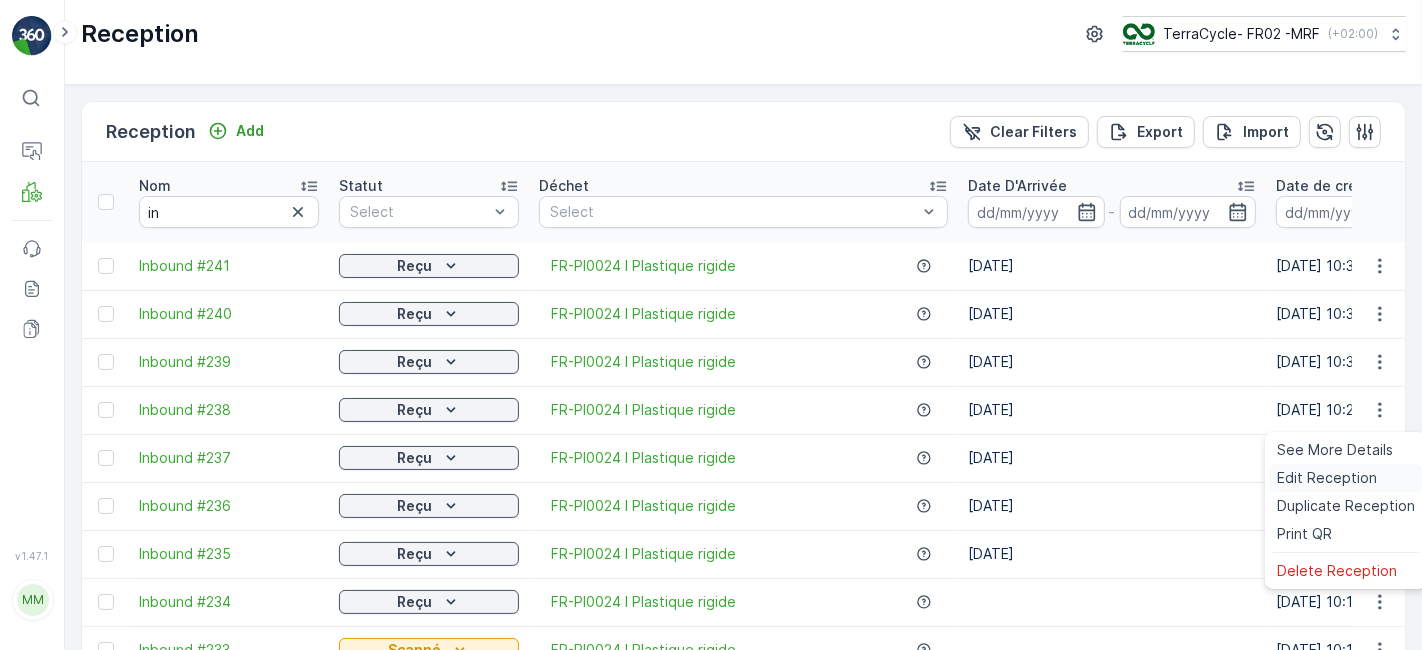 click on "Edit Reception" at bounding box center (1327, 478) 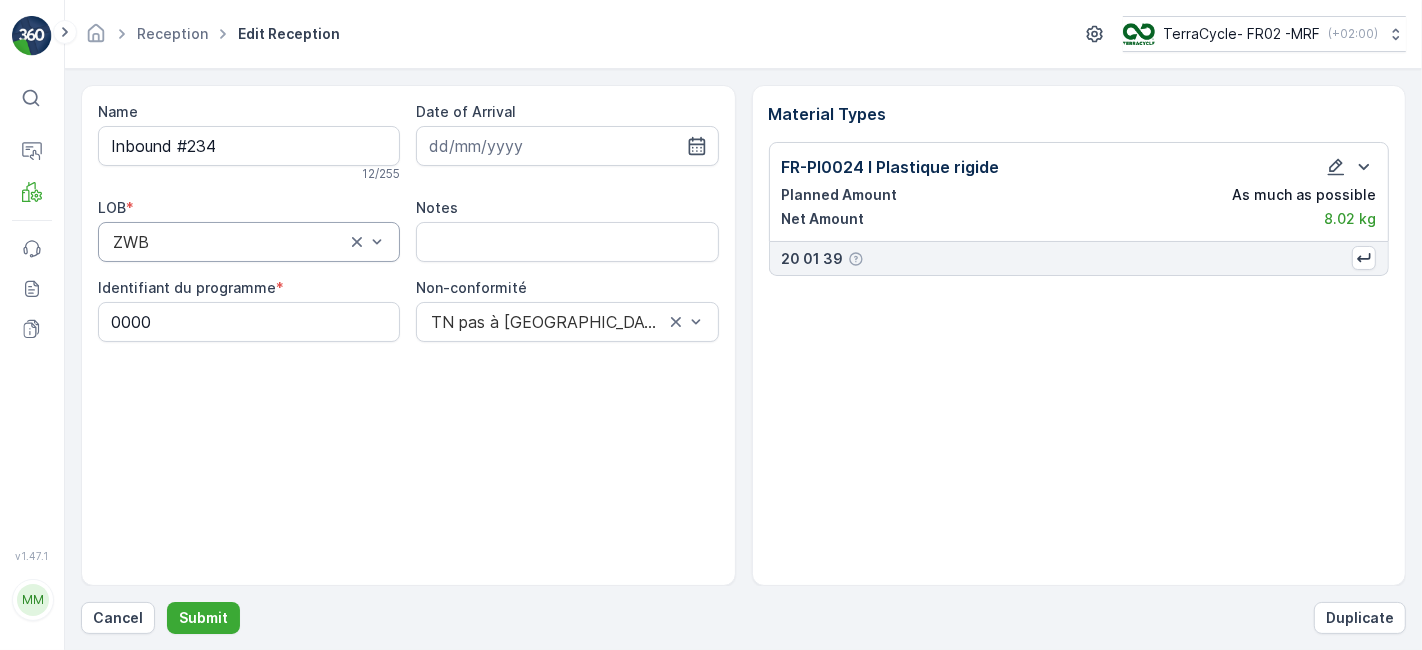 click on "ZWB" at bounding box center (249, 242) 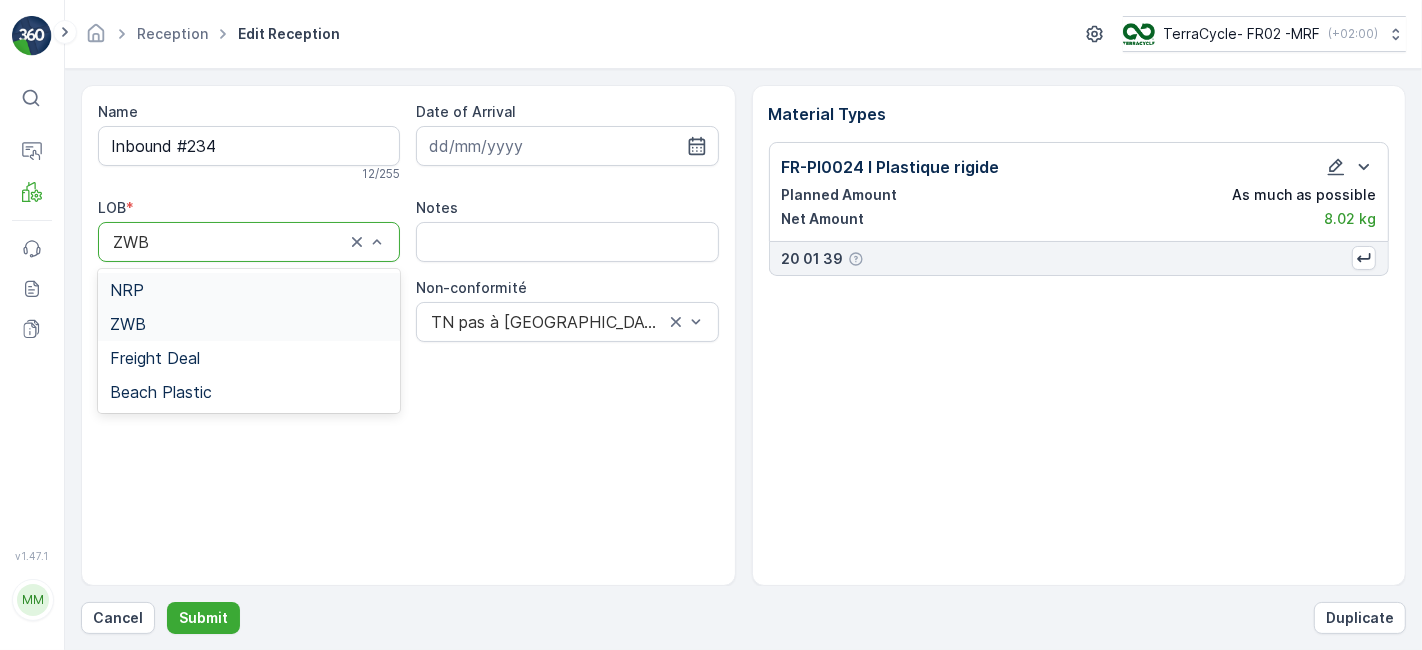 click on "NRP" at bounding box center [249, 290] 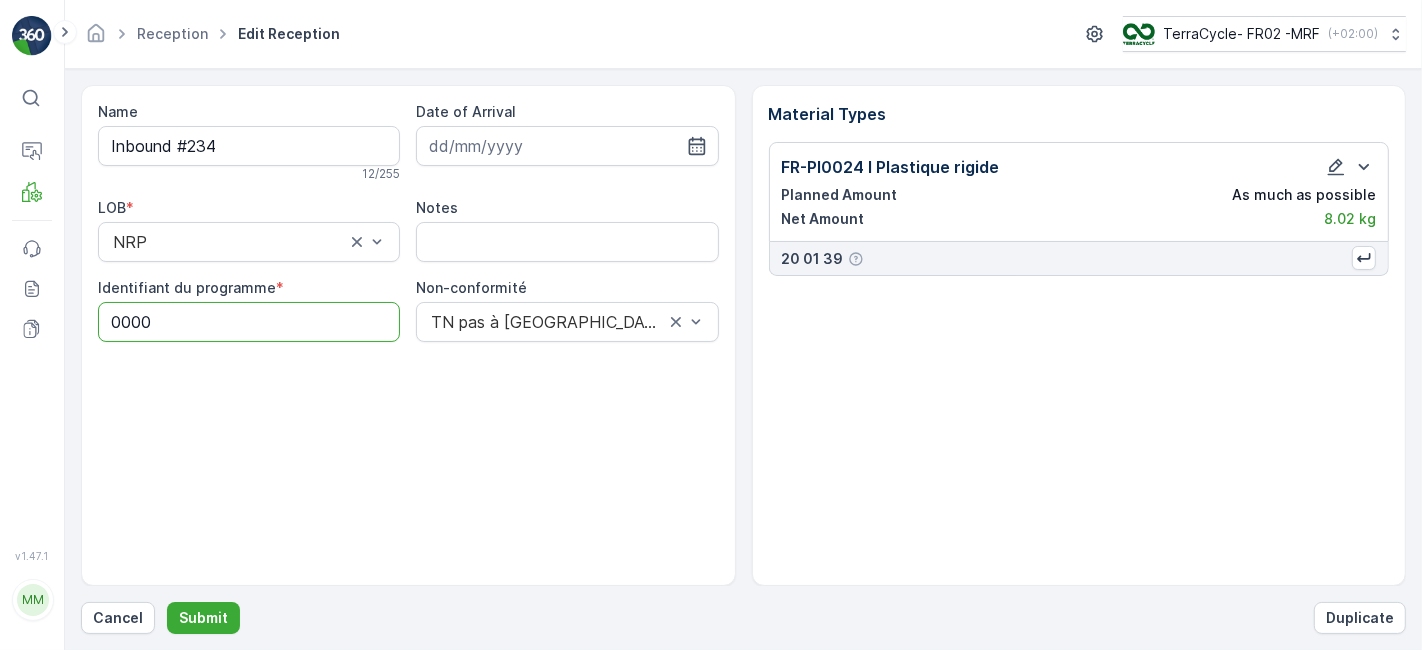 click on "0000" at bounding box center (249, 322) 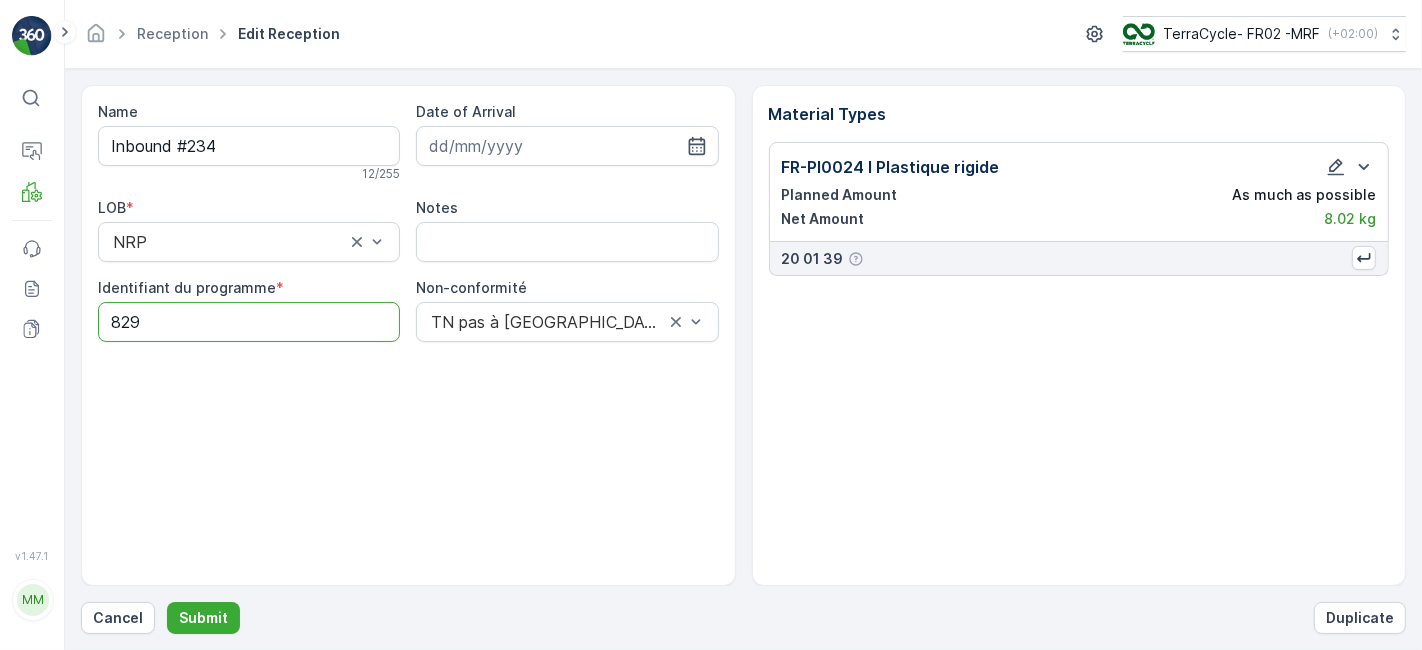 type on "829" 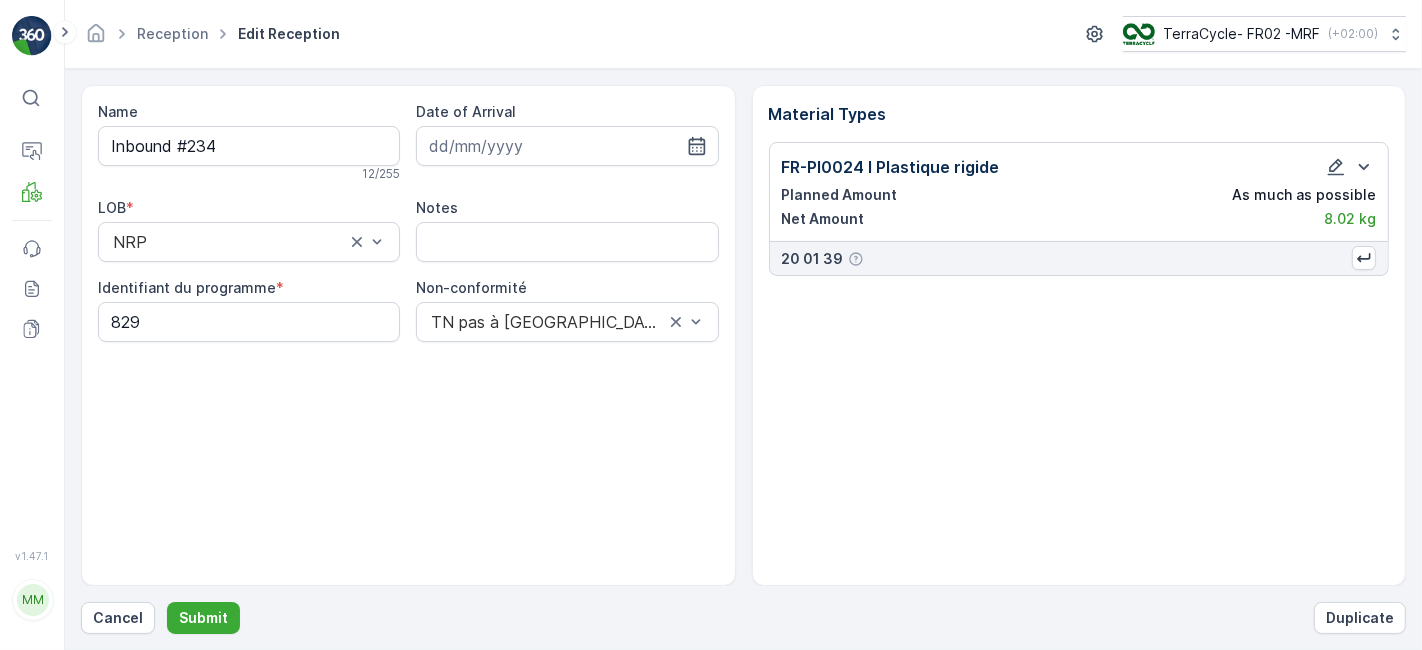 click on "Name Inbound #234 12  /  255 Date of Arrival LOB * NRP Notes Identifiant du programme * 829 Non-conformité TN pas à Evreka" at bounding box center (408, 335) 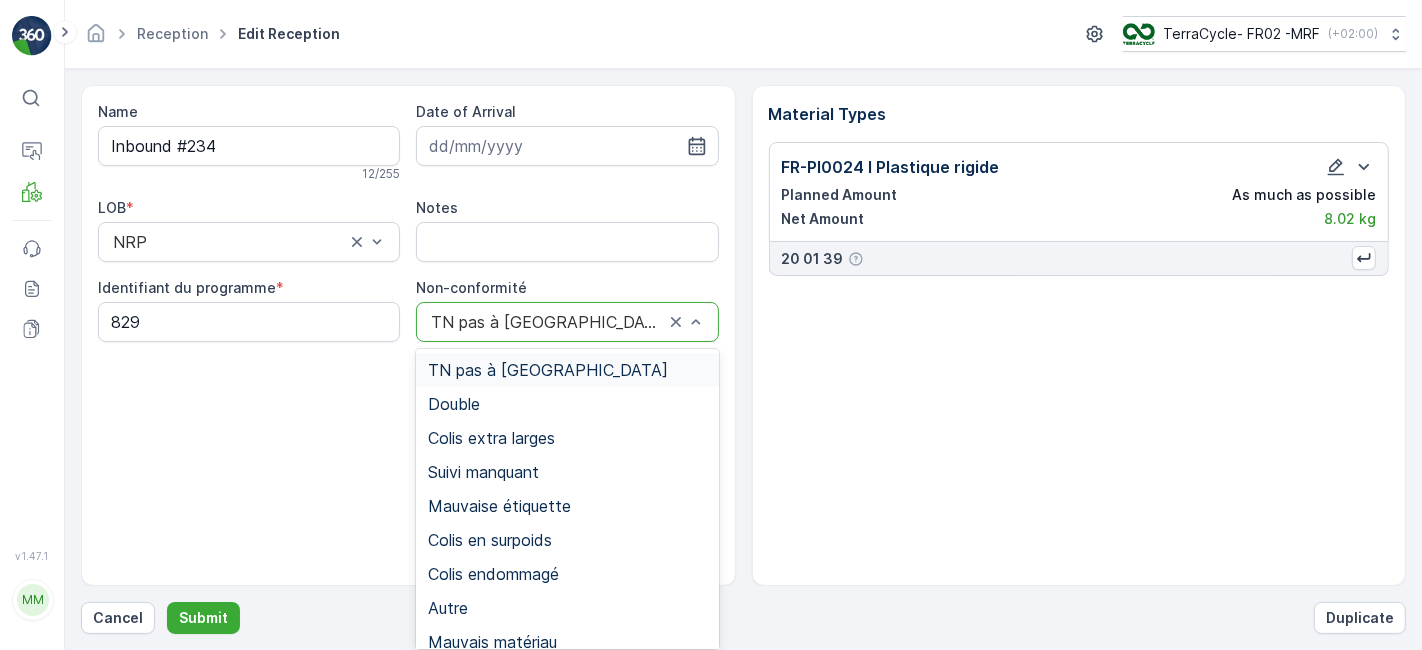 click on "TN pas à [GEOGRAPHIC_DATA]" at bounding box center [567, 322] 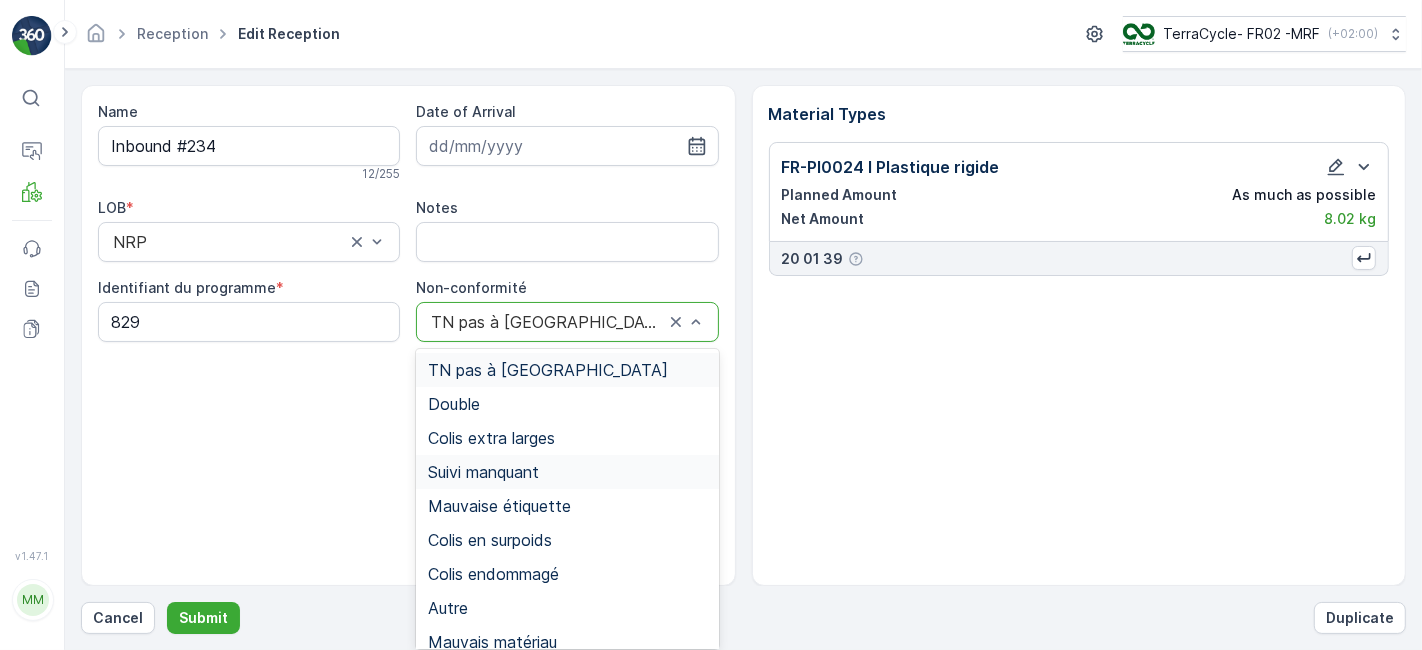 click on "Suivi manquant" at bounding box center (483, 472) 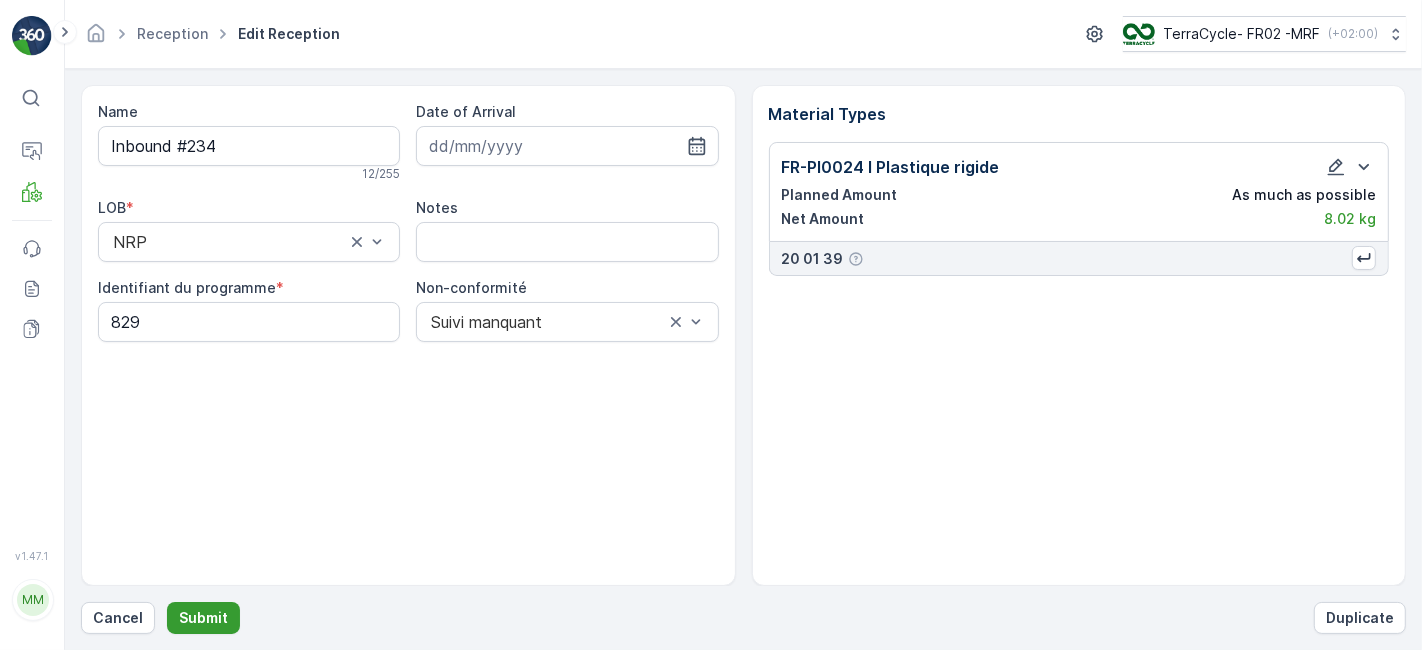 click on "Submit" at bounding box center [203, 618] 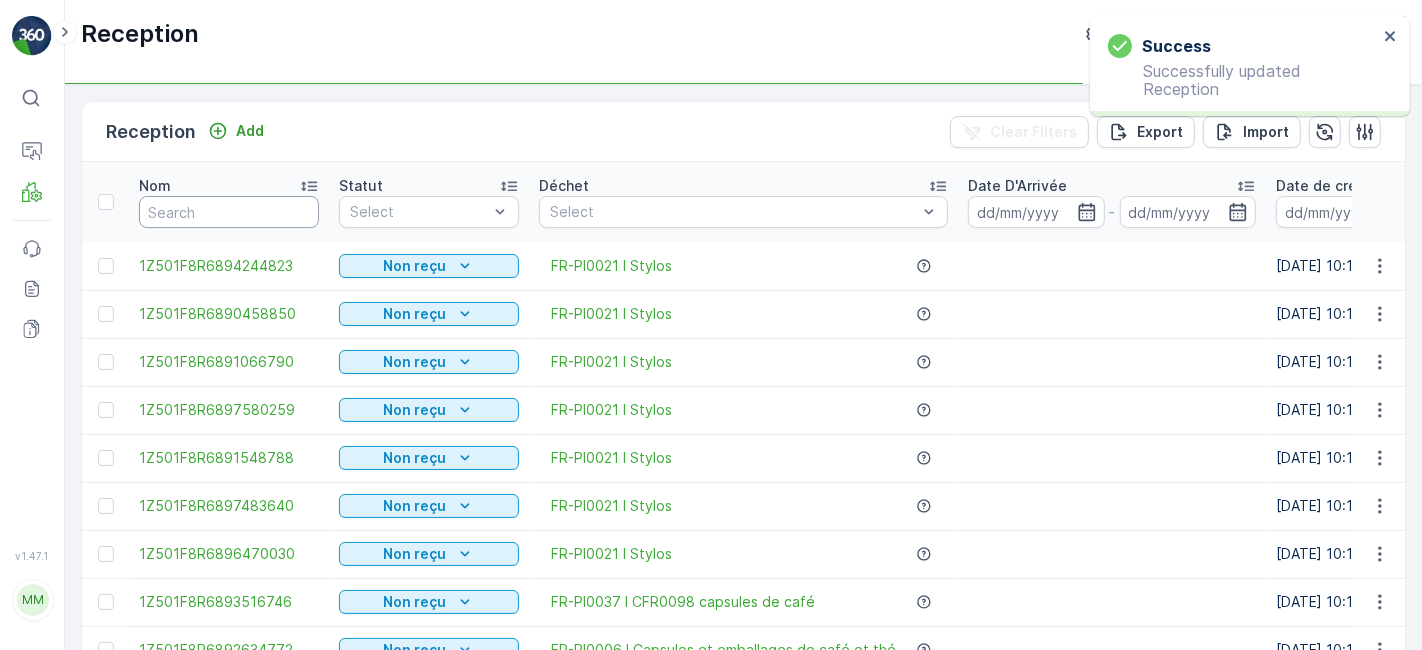 click at bounding box center [229, 212] 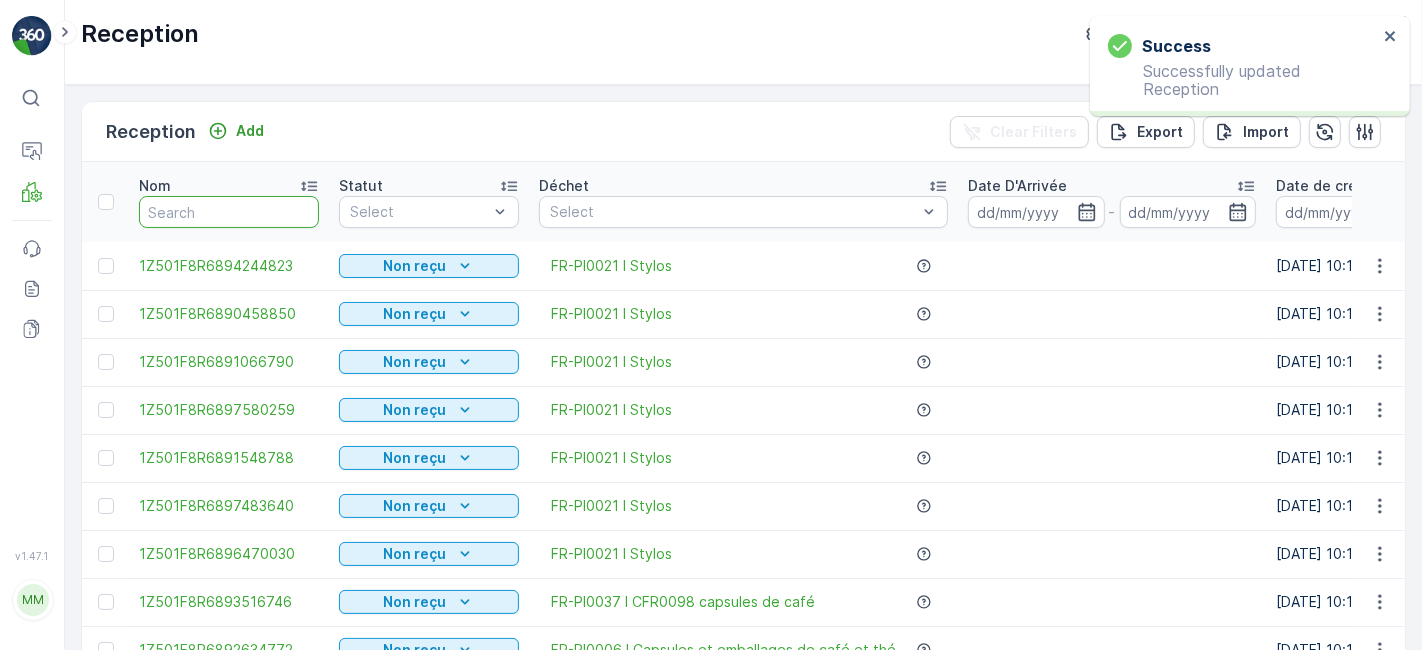 click at bounding box center [229, 212] 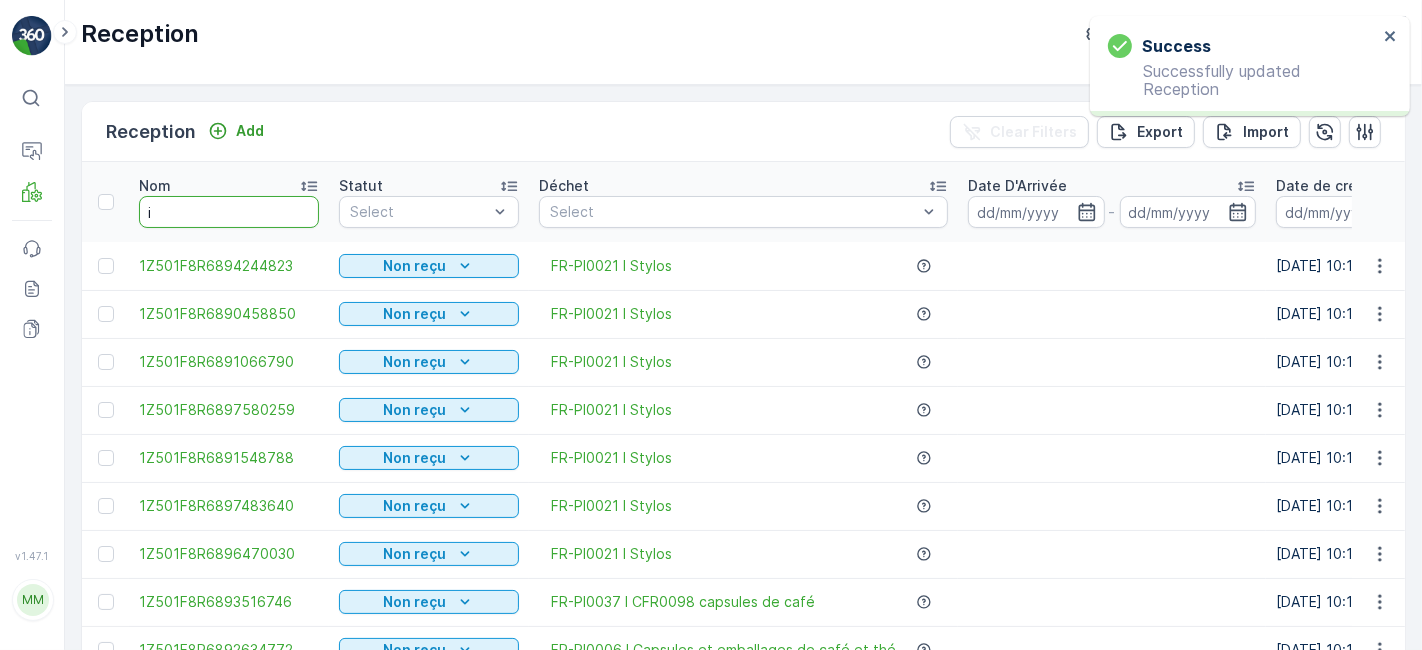 type on "in" 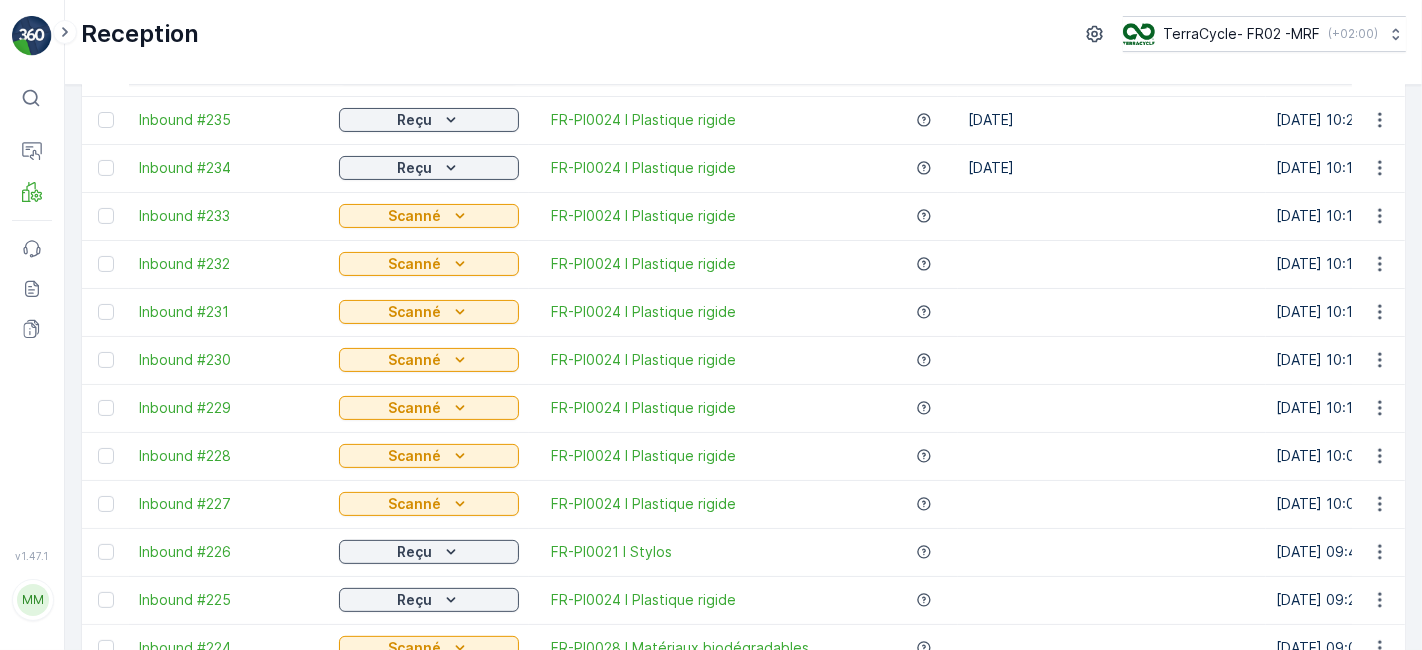 scroll, scrollTop: 435, scrollLeft: 0, axis: vertical 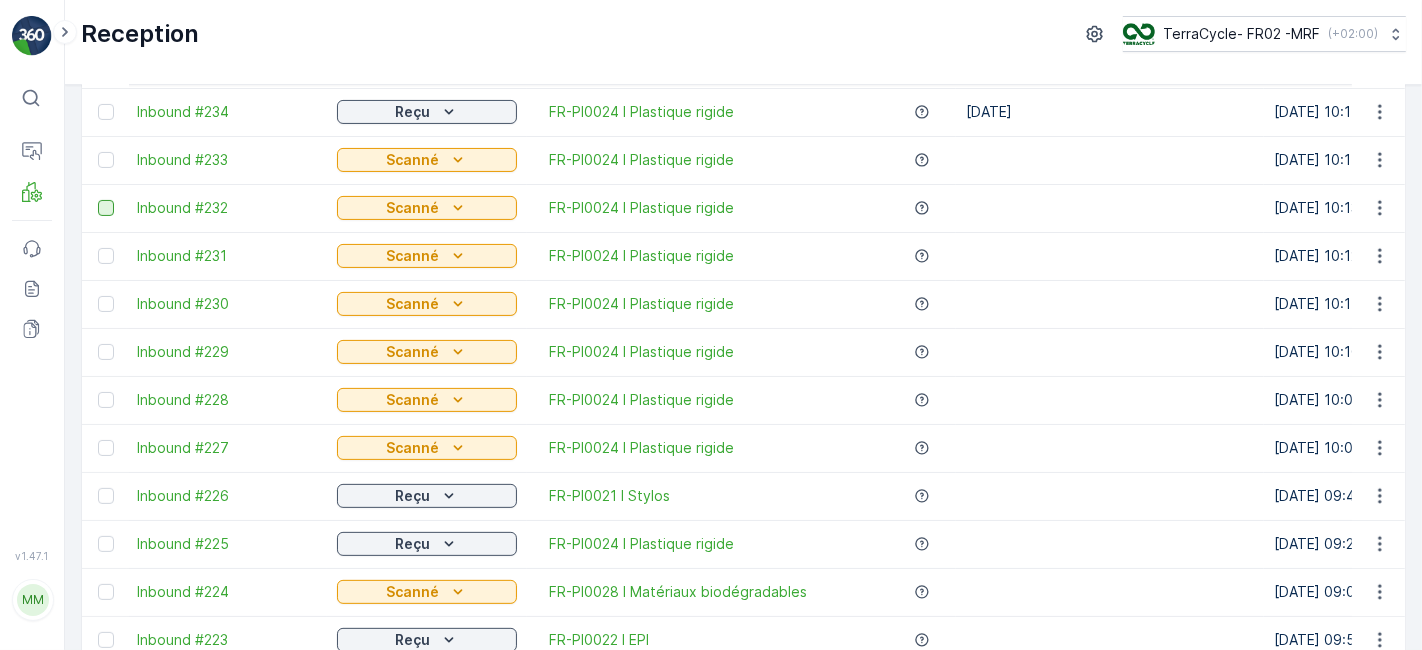 click at bounding box center [106, 208] 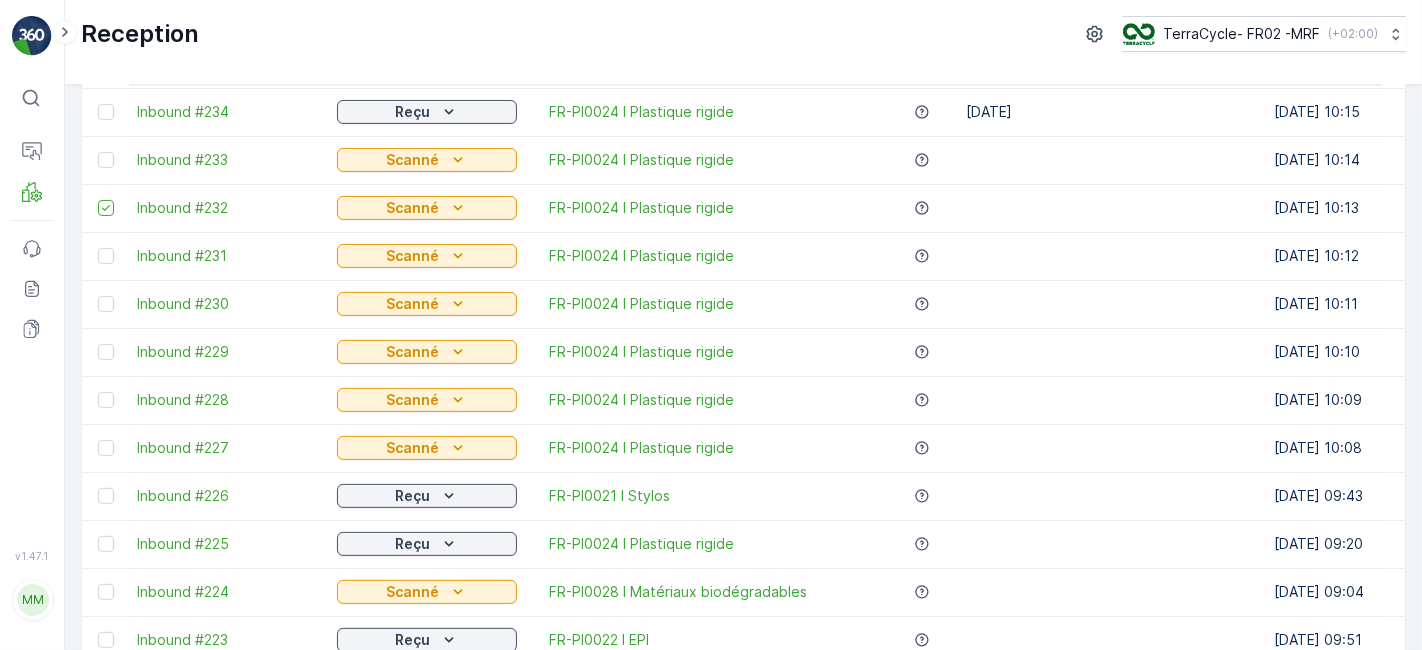 drag, startPoint x: 112, startPoint y: 251, endPoint x: 292, endPoint y: 222, distance: 182.32115 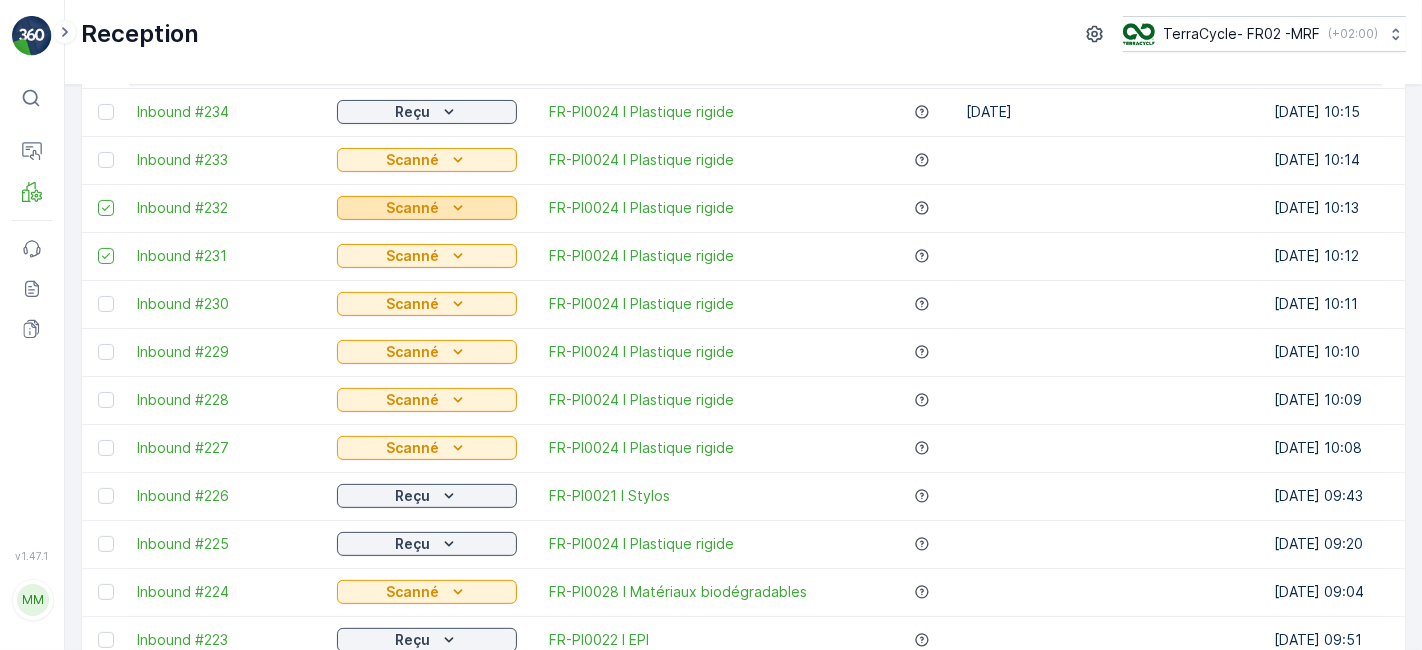 click on "Scanné" at bounding box center [413, 208] 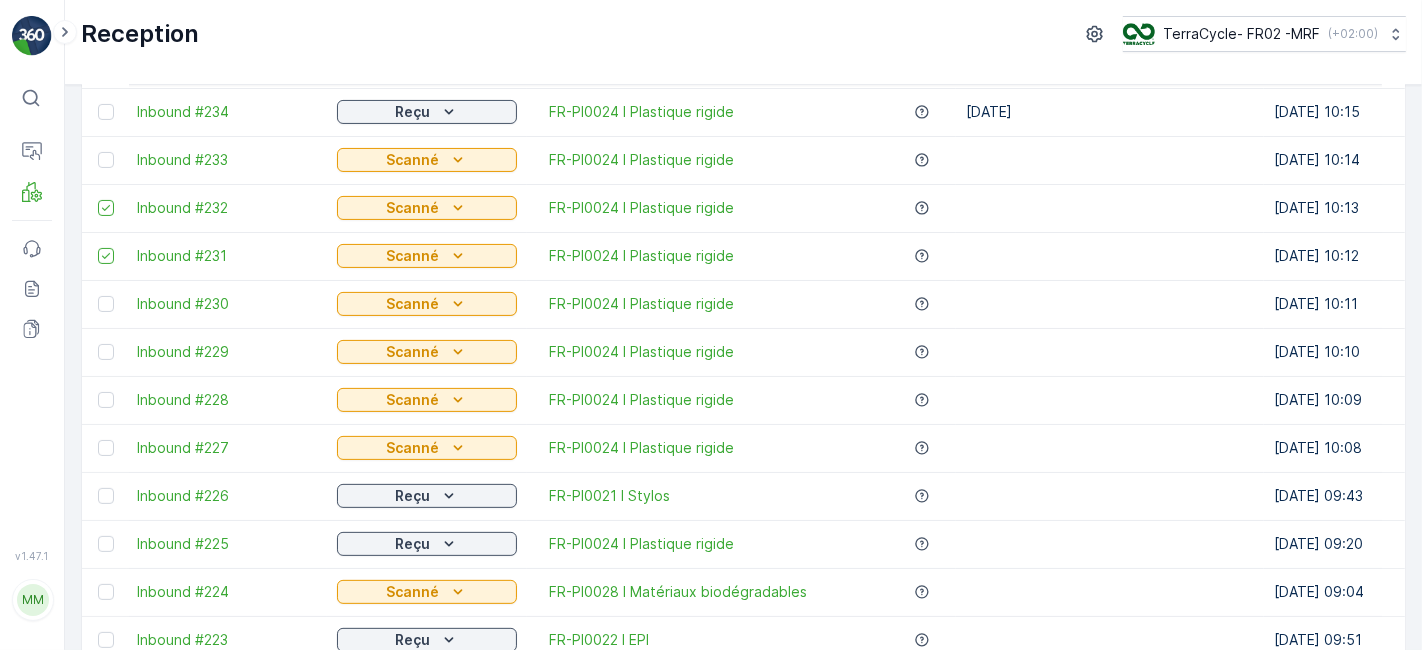 drag, startPoint x: 425, startPoint y: 332, endPoint x: 400, endPoint y: 319, distance: 28.178005 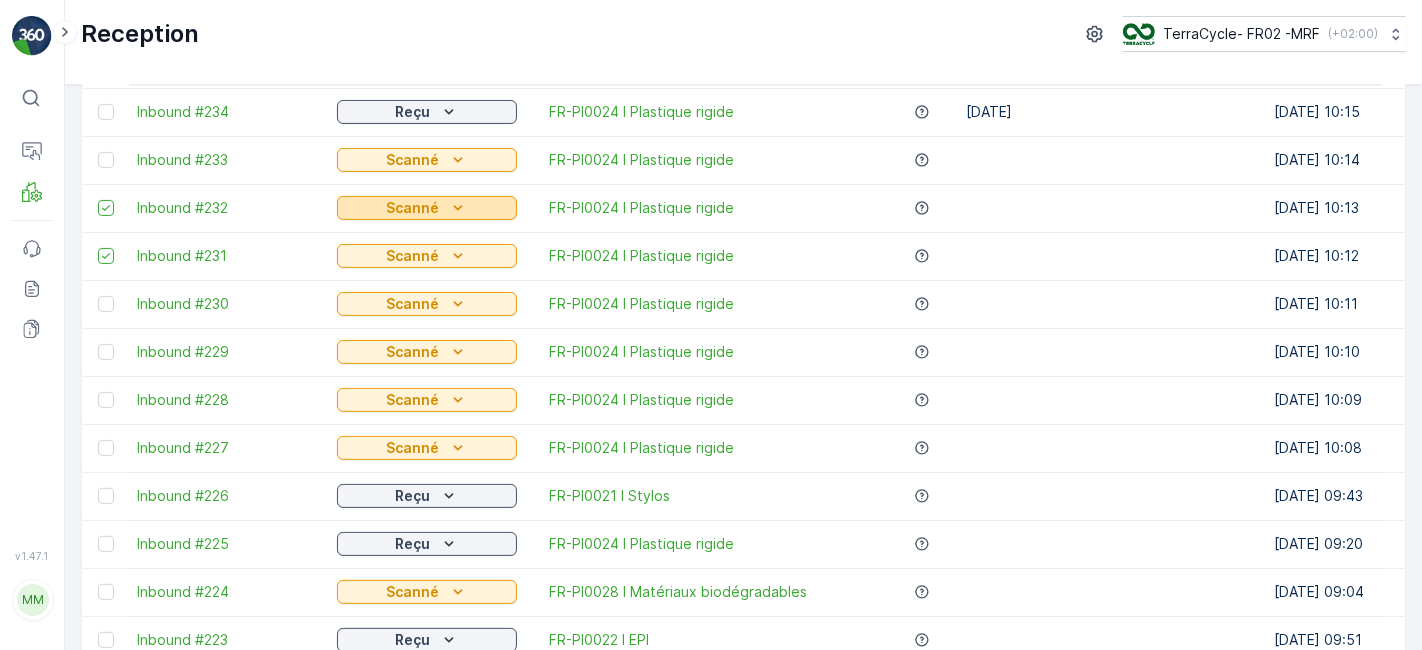 click on "Scanné" at bounding box center (427, 208) 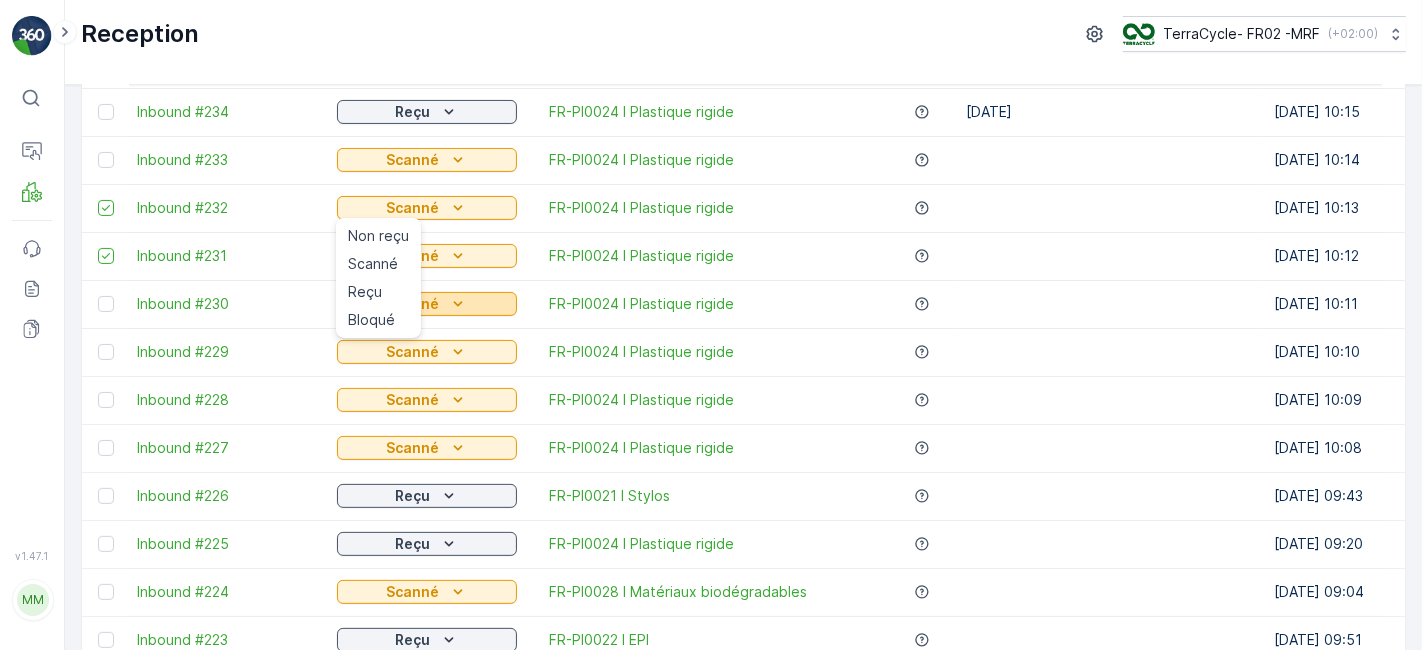 click on "Reçu" at bounding box center [378, 292] 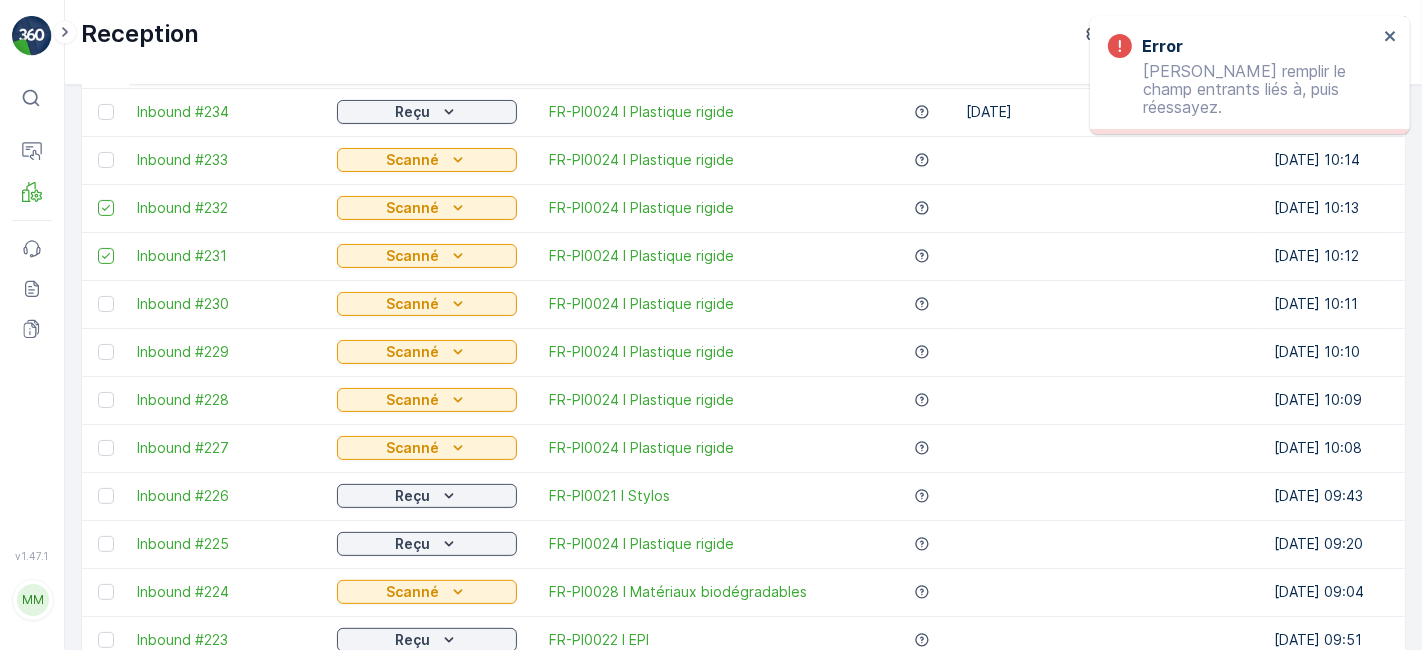 click 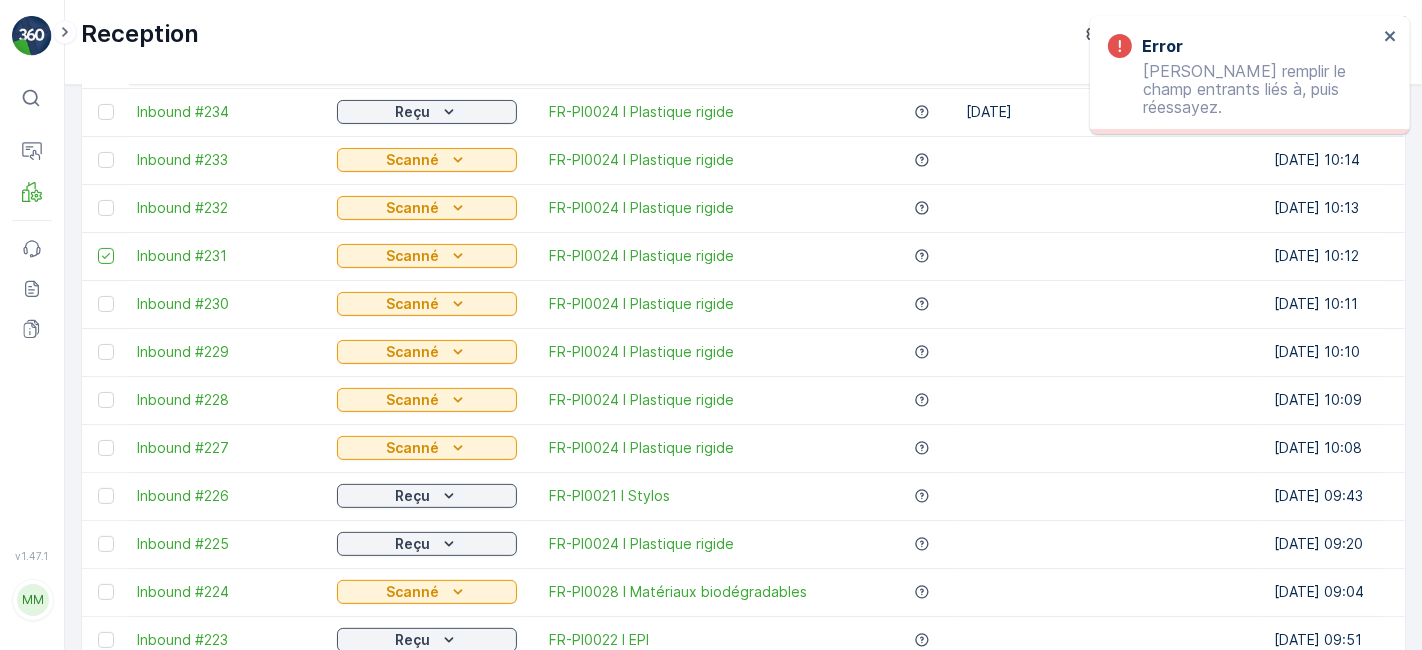 click at bounding box center (105, 256) 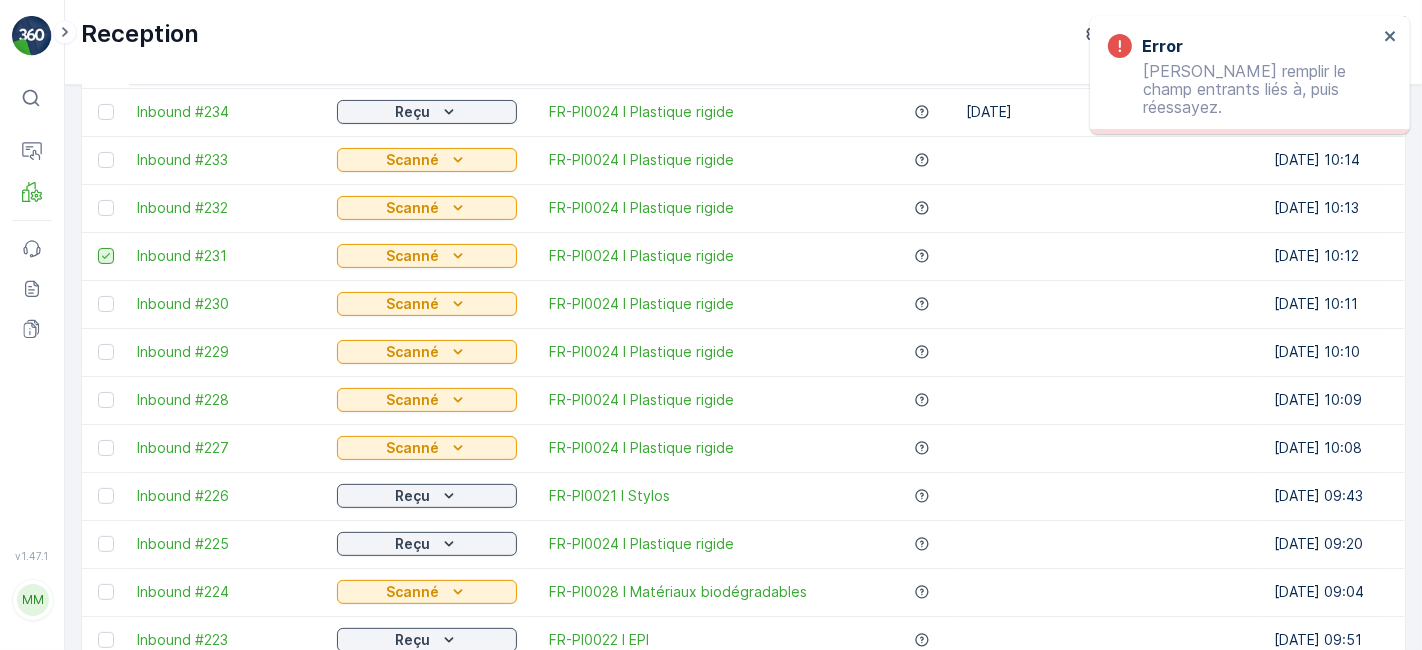 click 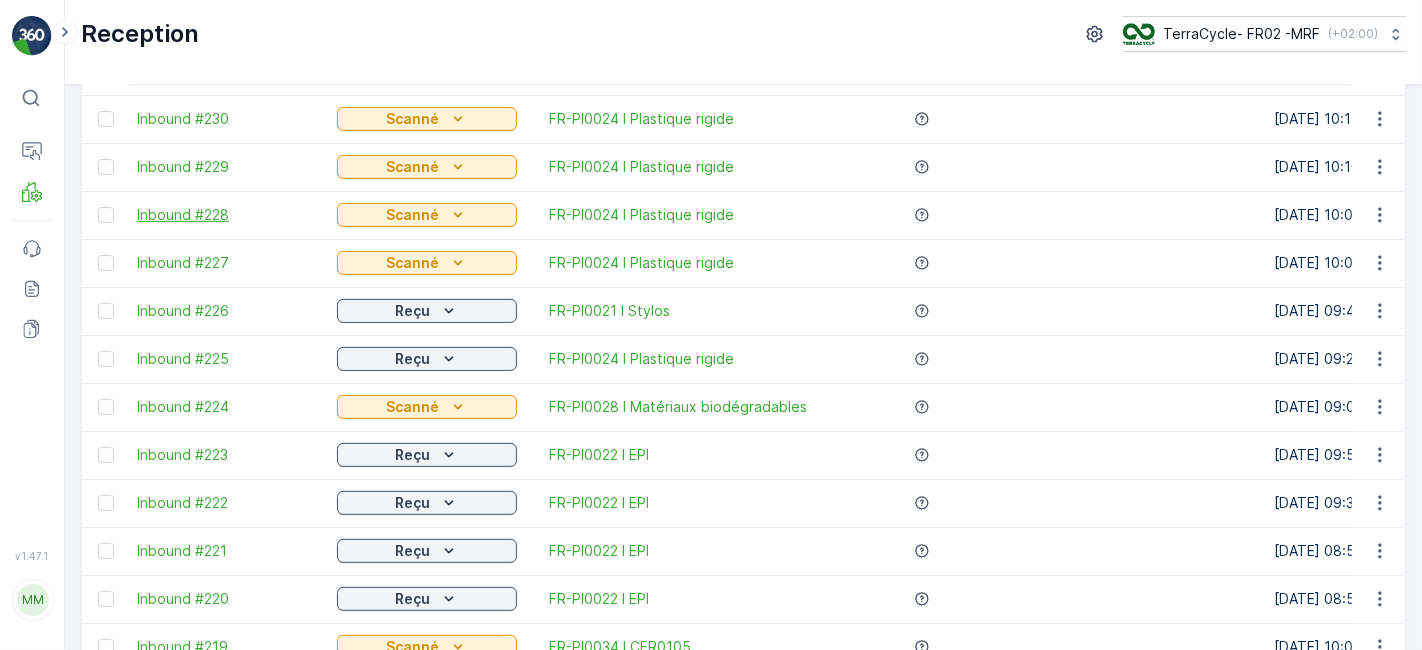 scroll, scrollTop: 684, scrollLeft: 0, axis: vertical 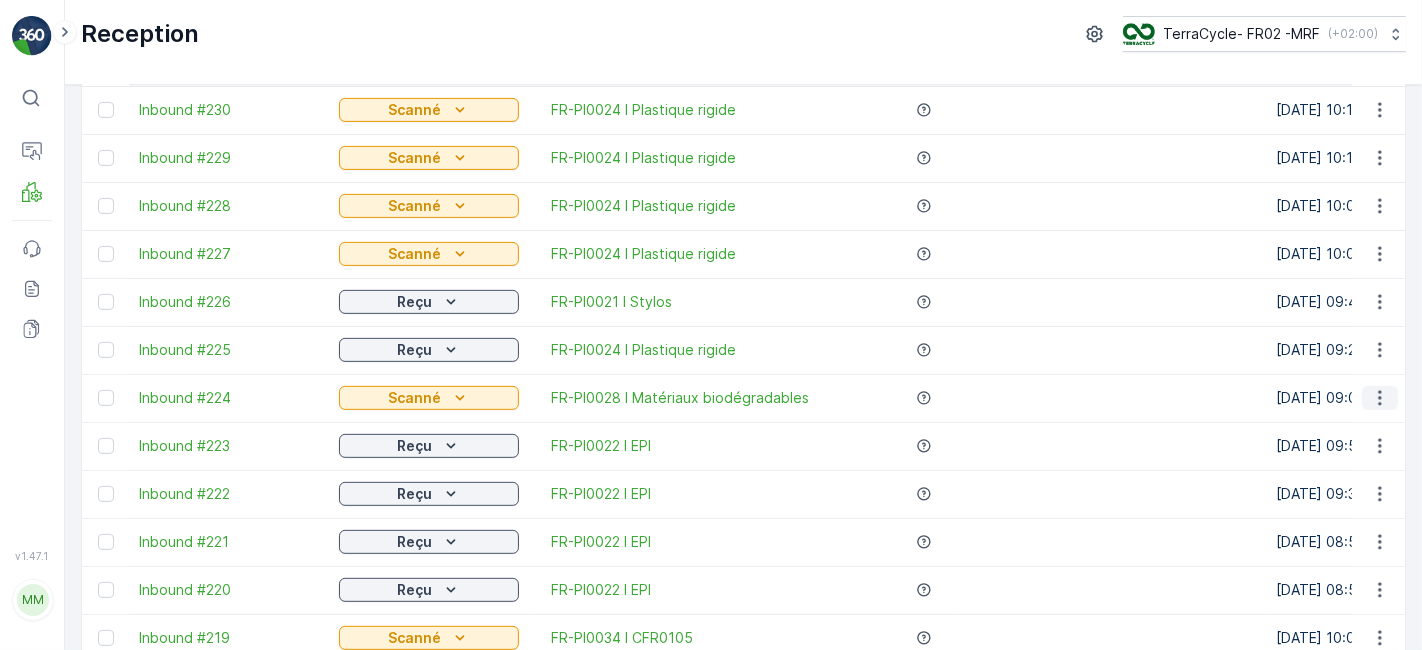 click 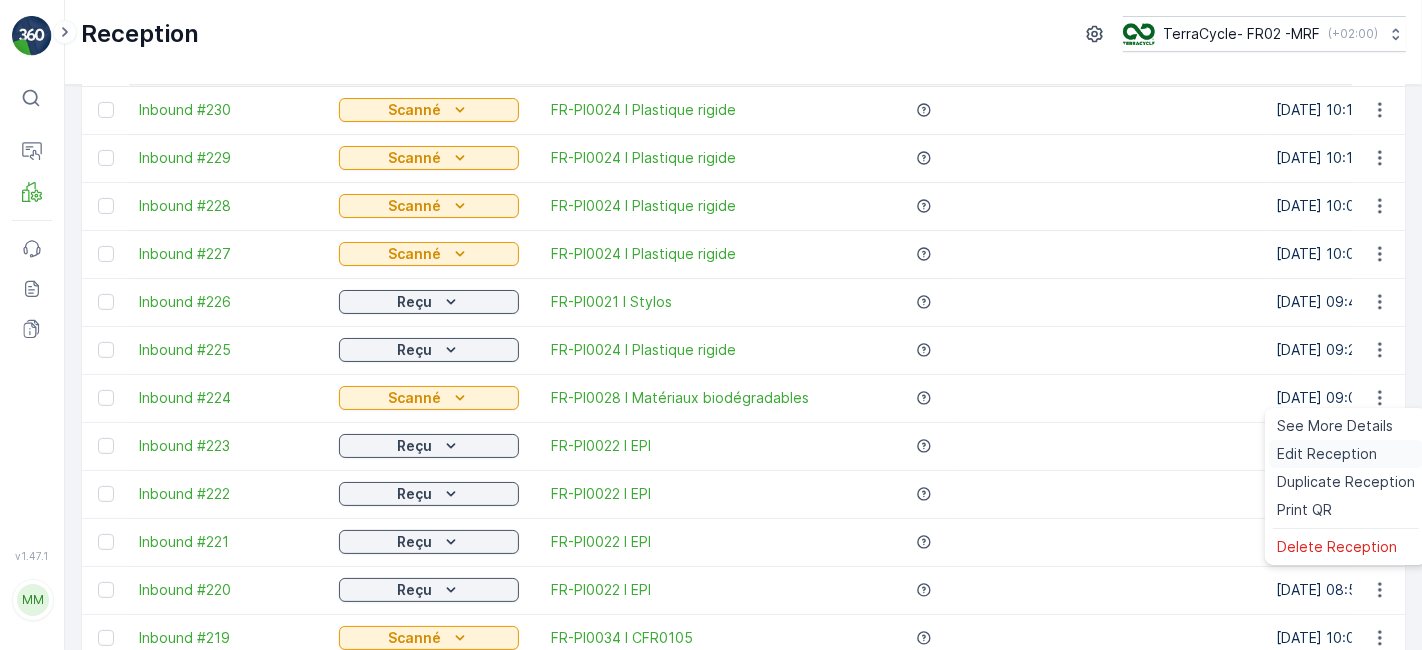 click on "Edit Reception" at bounding box center (1346, 454) 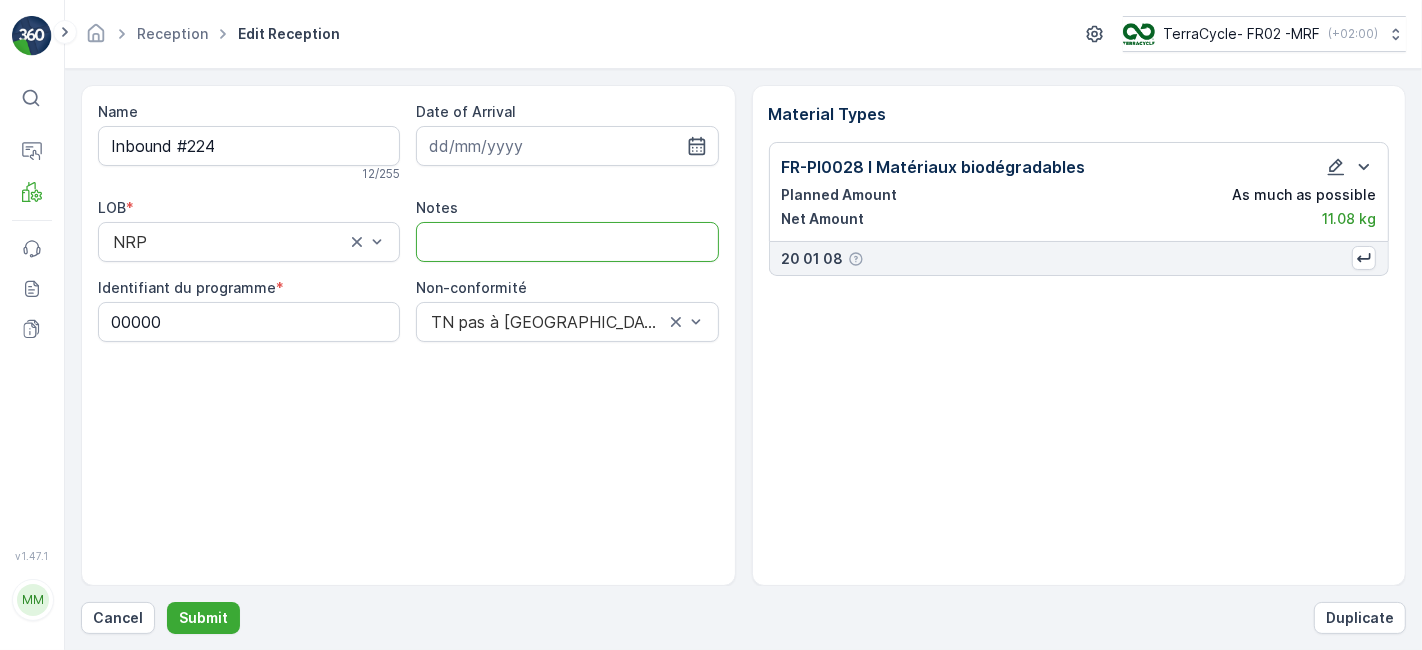 click on "Notes" at bounding box center [567, 242] 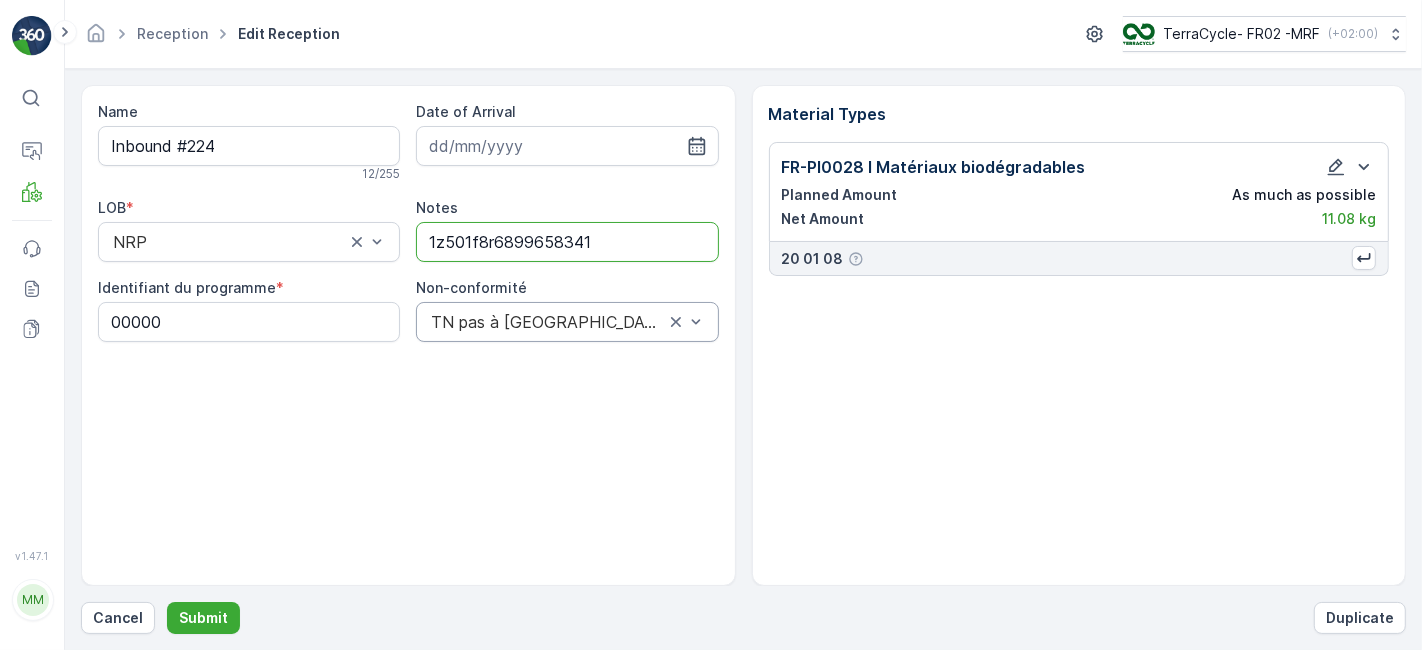 type on "1z501f8r6899658341" 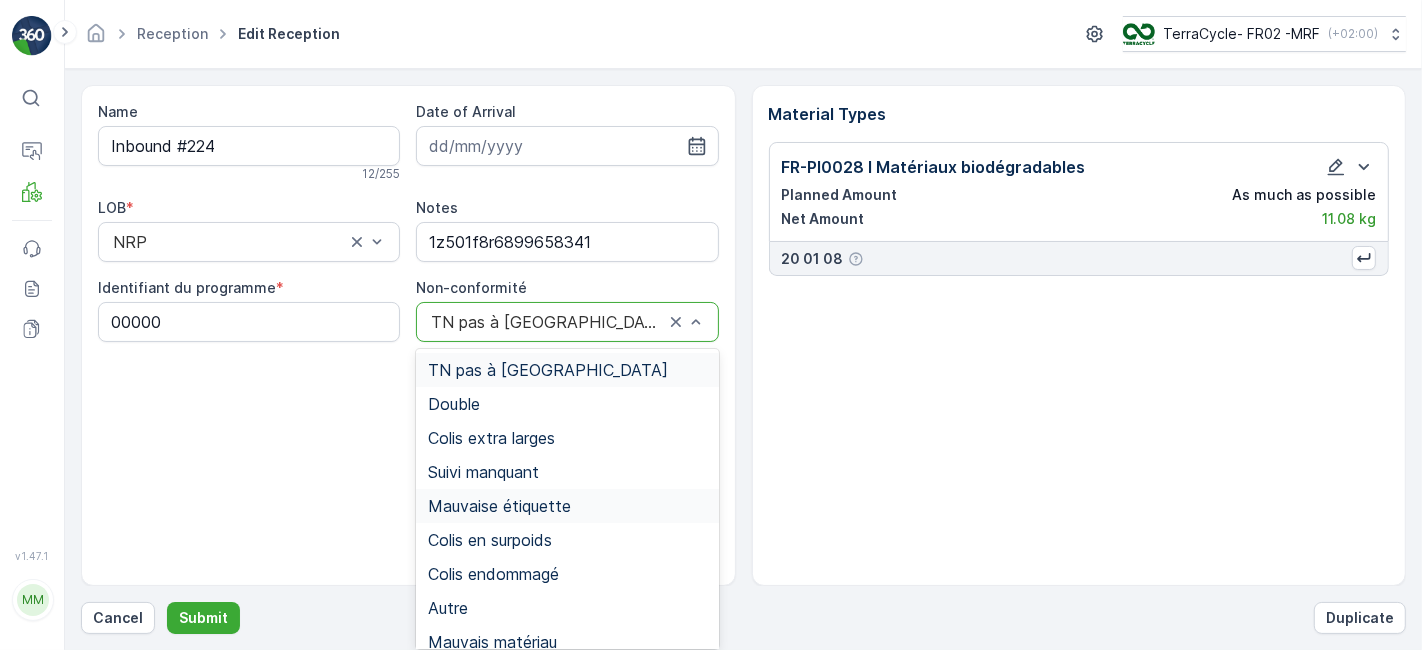 scroll, scrollTop: 0, scrollLeft: 0, axis: both 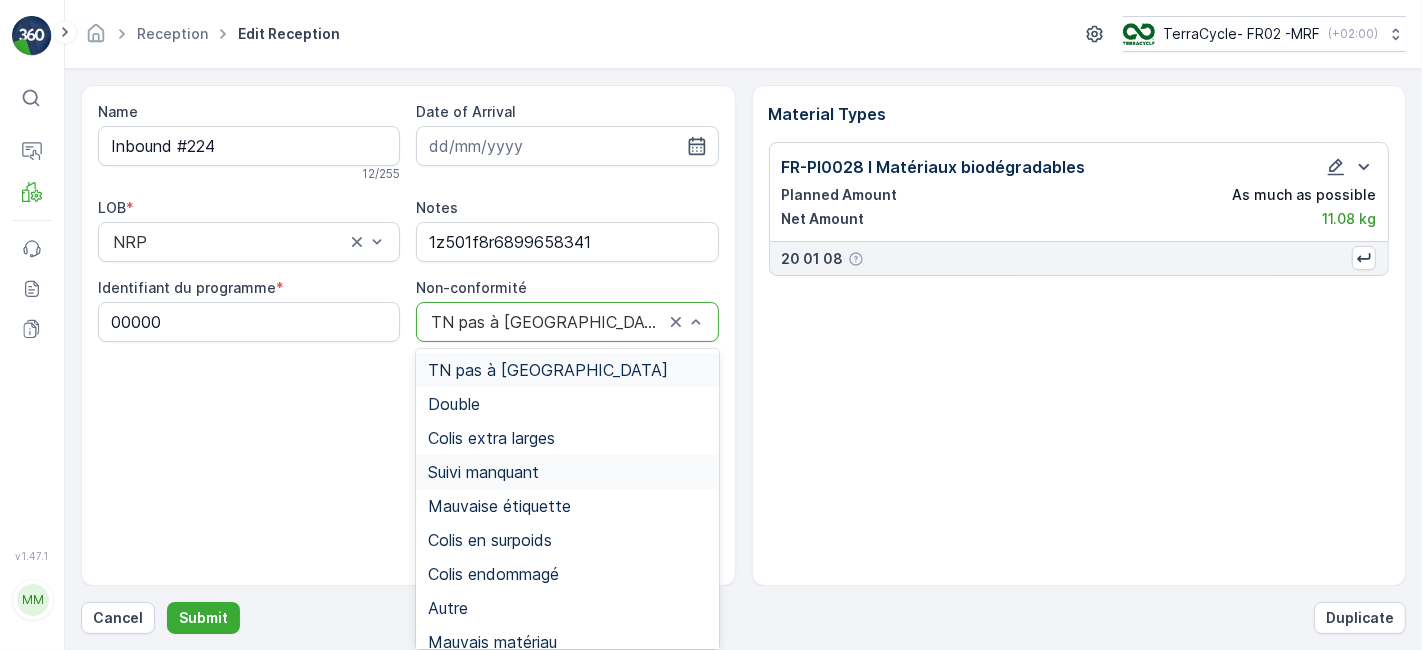 click on "Suivi manquant" at bounding box center [483, 472] 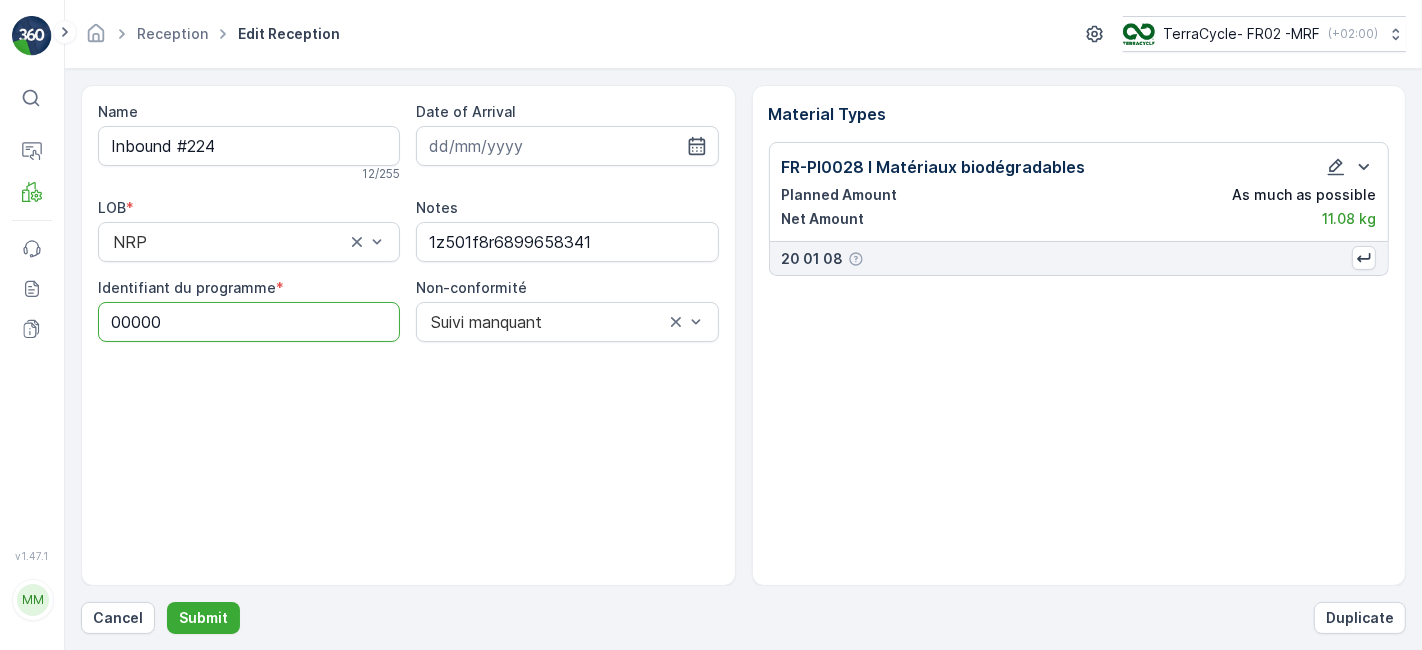 click on "00000" at bounding box center [249, 322] 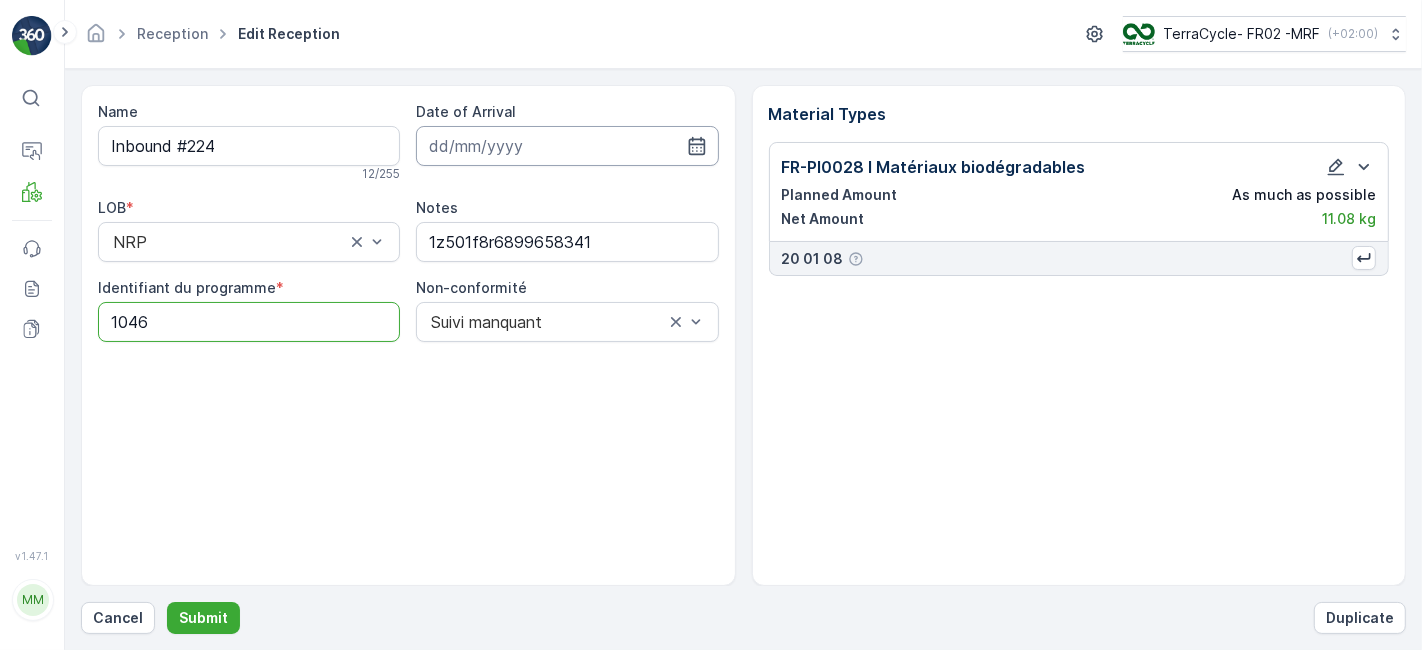 type on "1046" 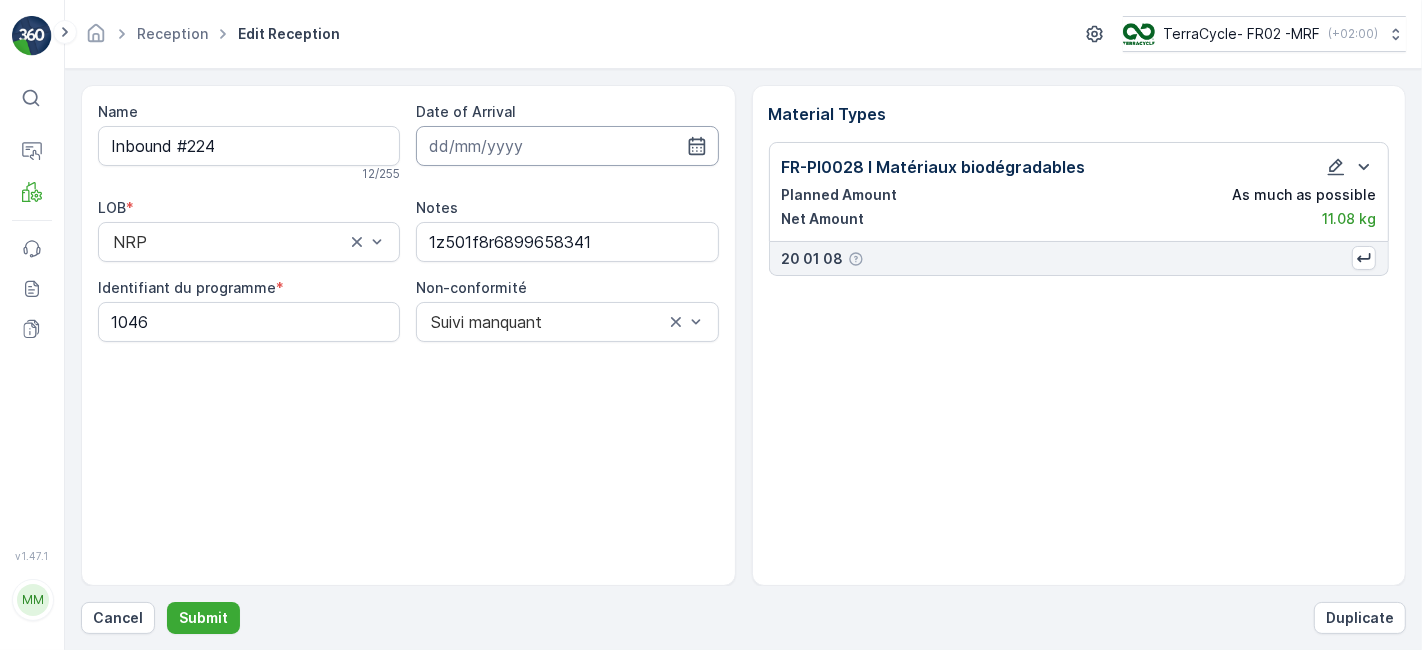 click at bounding box center (567, 146) 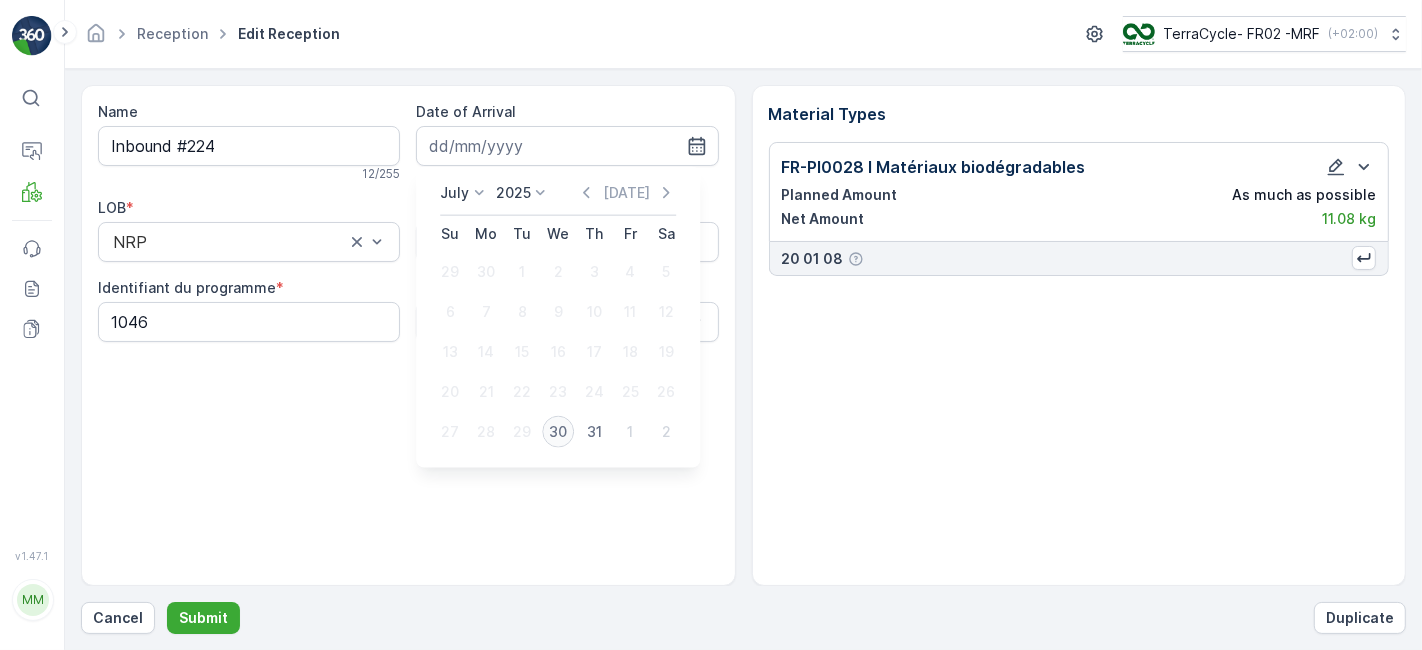 click on "30" at bounding box center (558, 432) 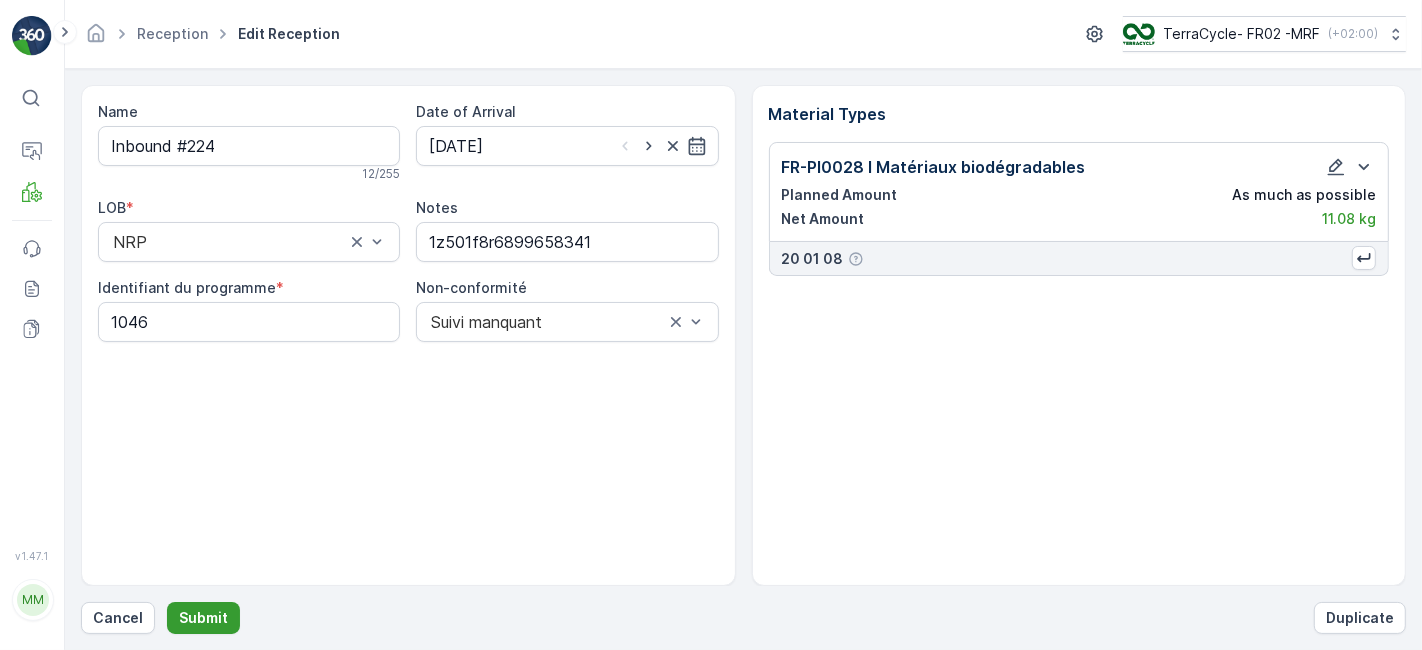click on "Submit" at bounding box center (203, 618) 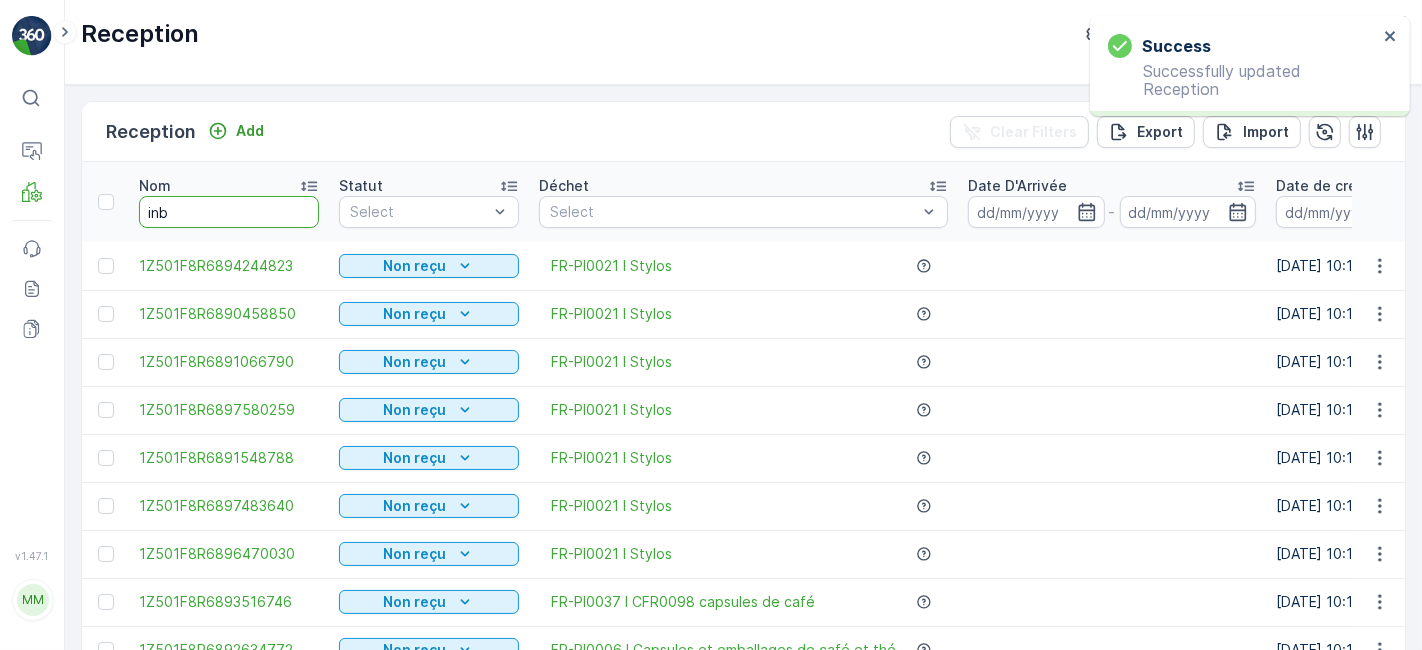 type on "inbo" 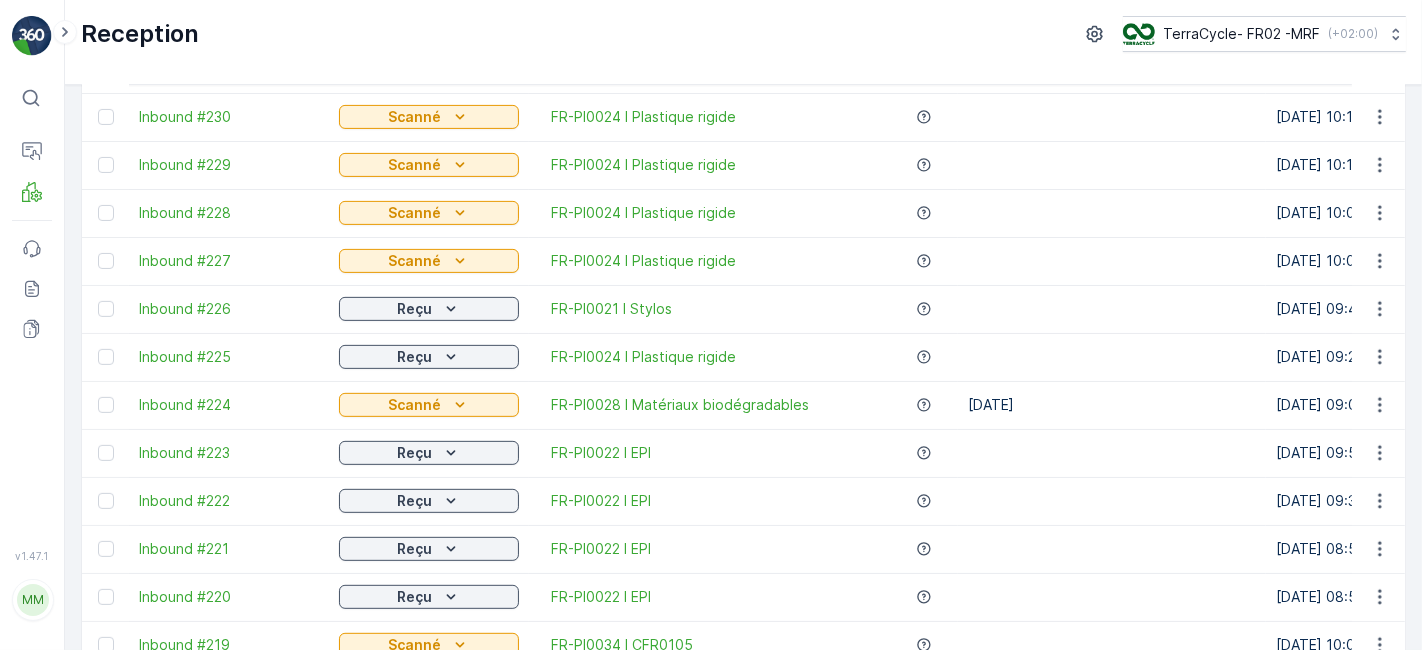 scroll, scrollTop: 723, scrollLeft: 0, axis: vertical 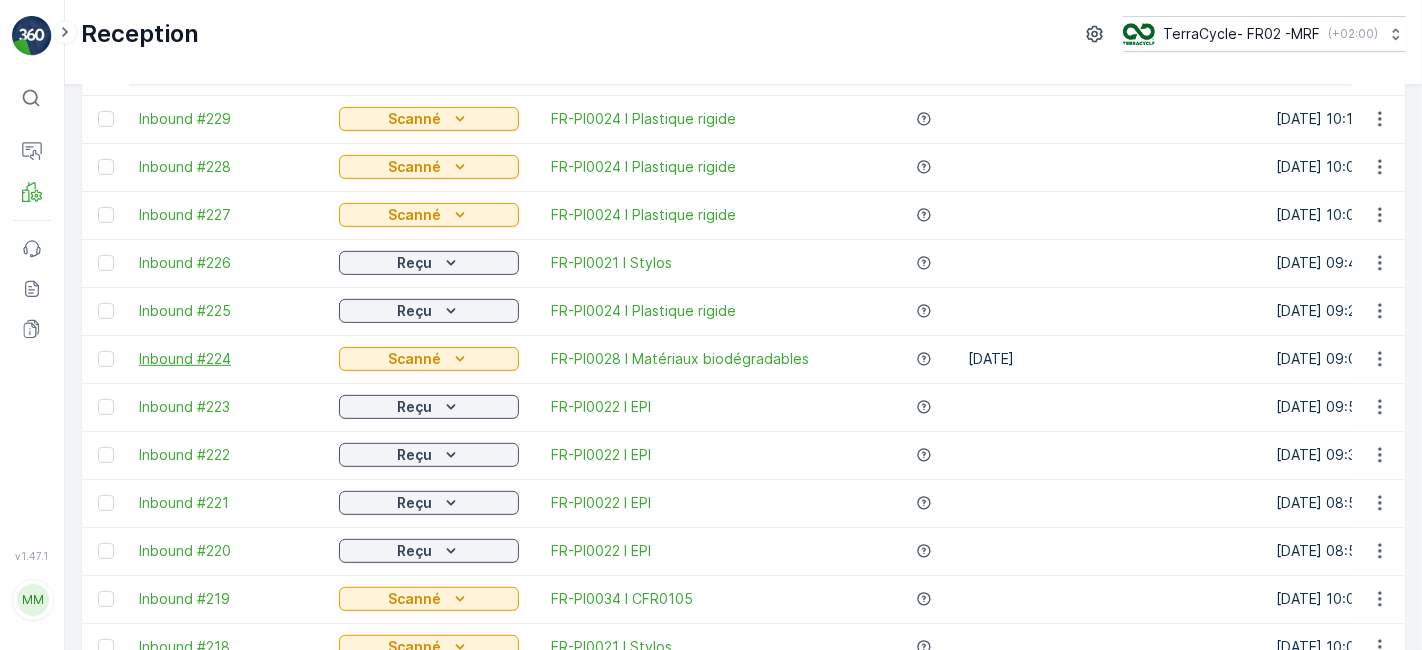 click on "Inbound #224" at bounding box center [229, 359] 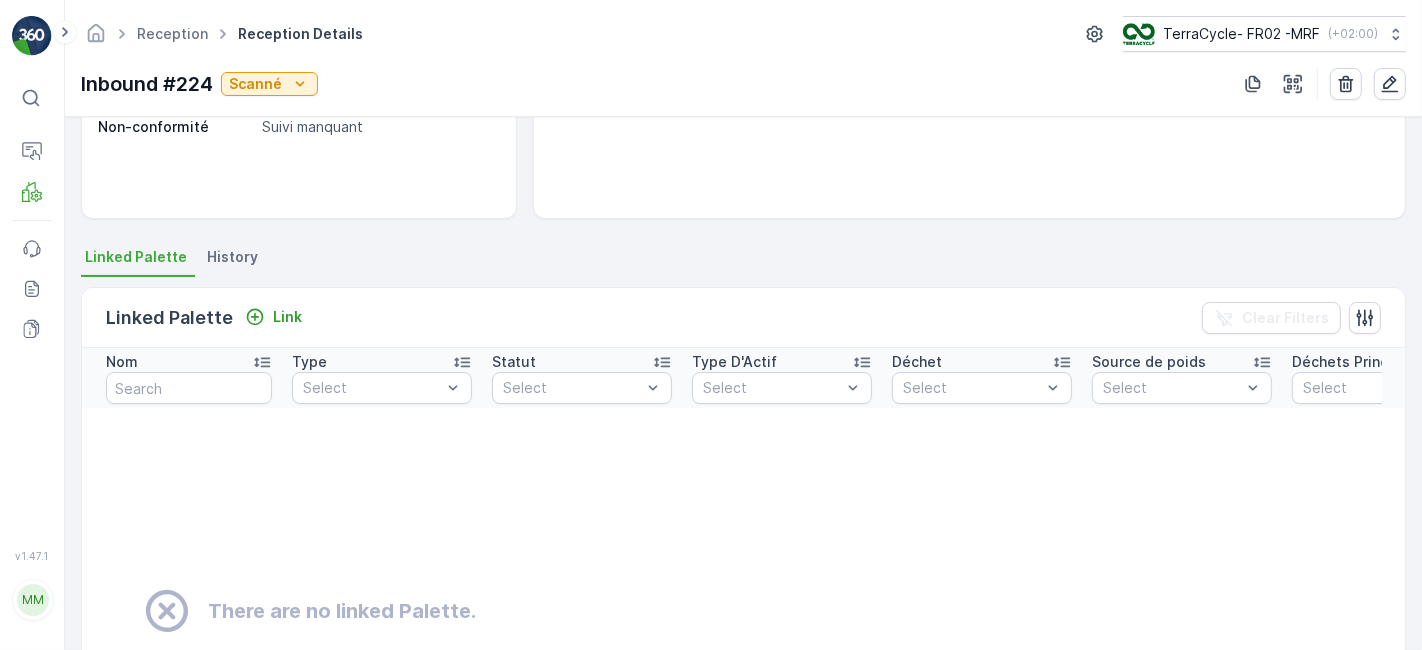 scroll, scrollTop: 337, scrollLeft: 0, axis: vertical 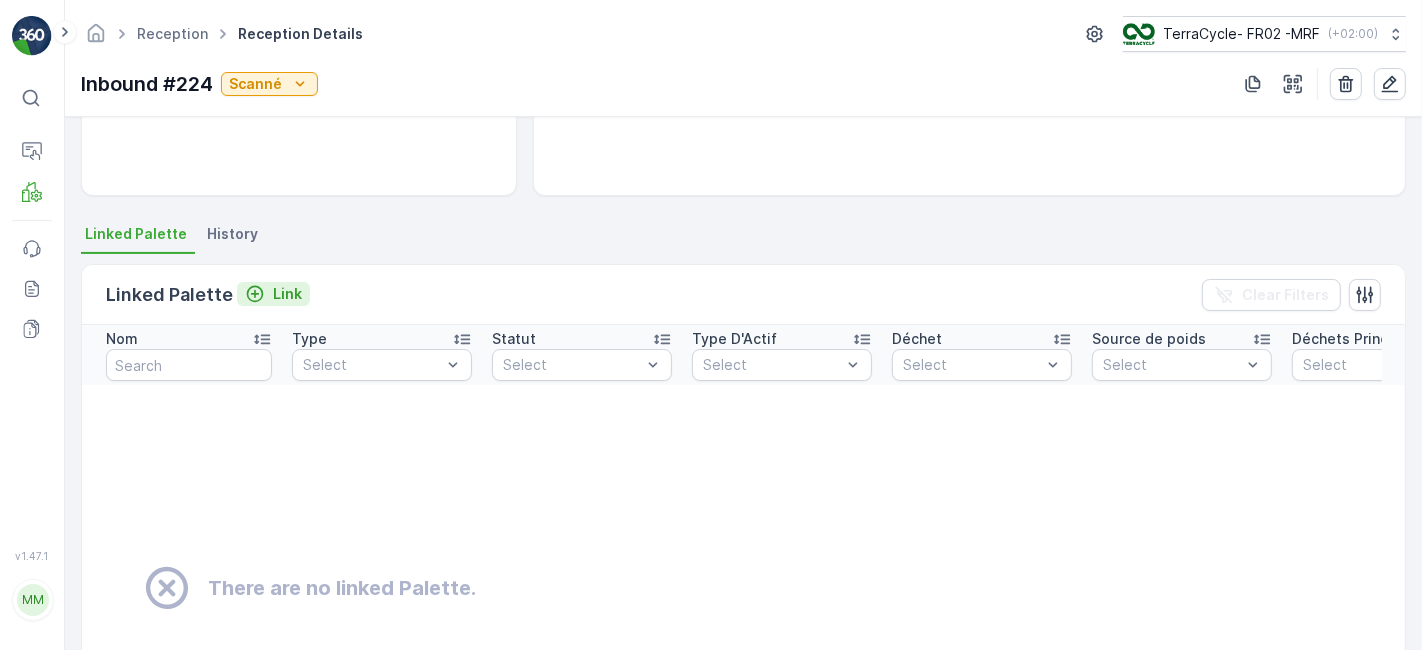 click on "Link" at bounding box center [287, 294] 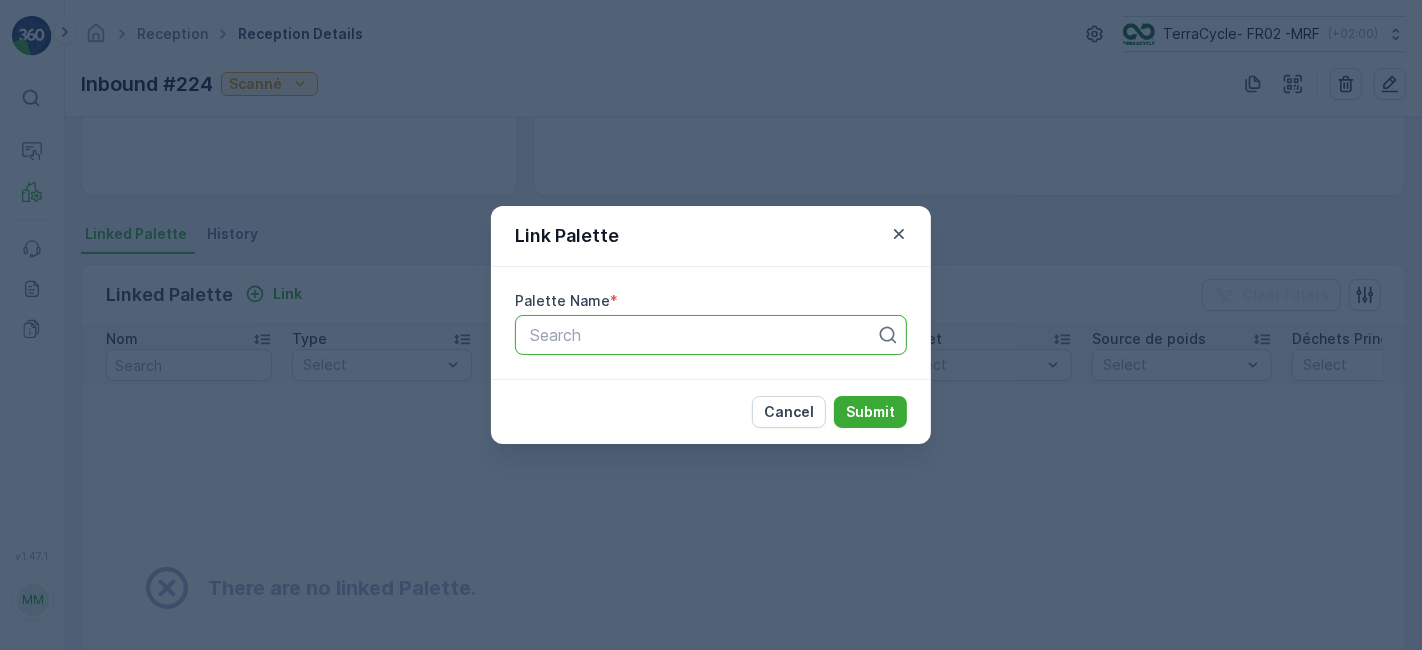 click at bounding box center (703, 335) 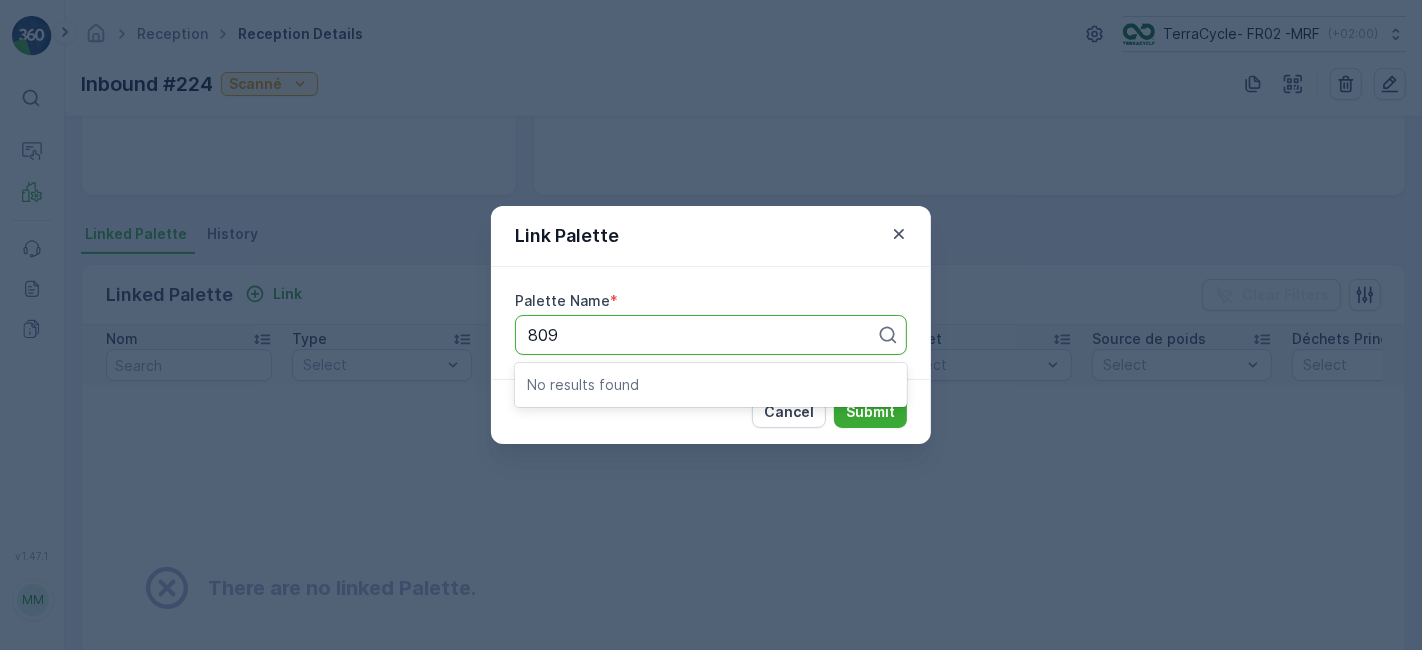 type on "809" 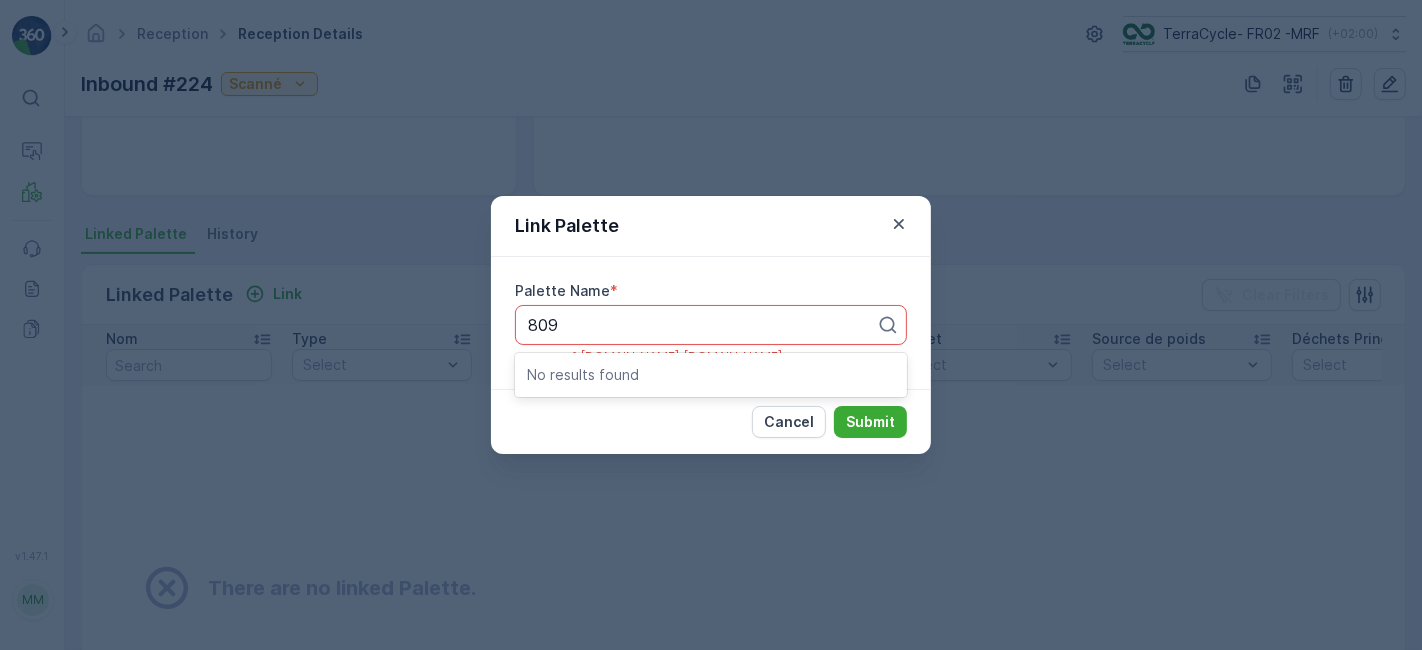 click on "Submit" at bounding box center (870, 422) 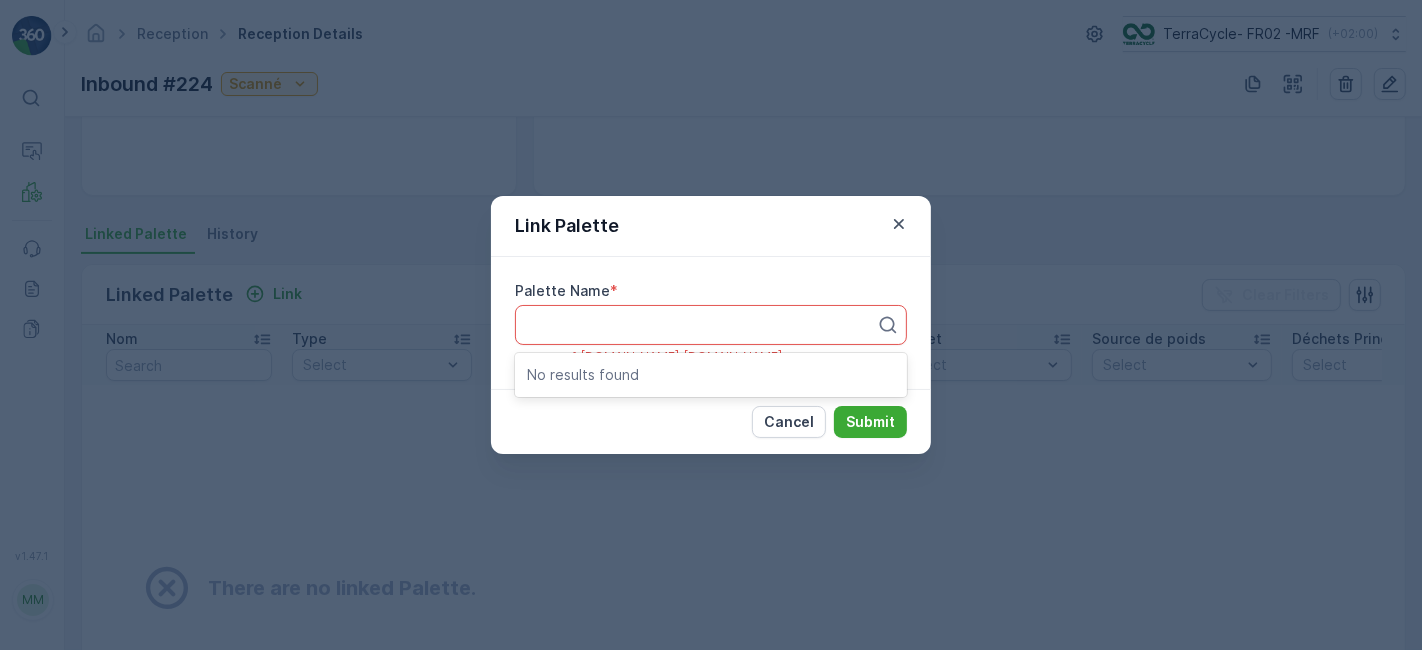 click on "Cancel Submit" at bounding box center (711, 421) 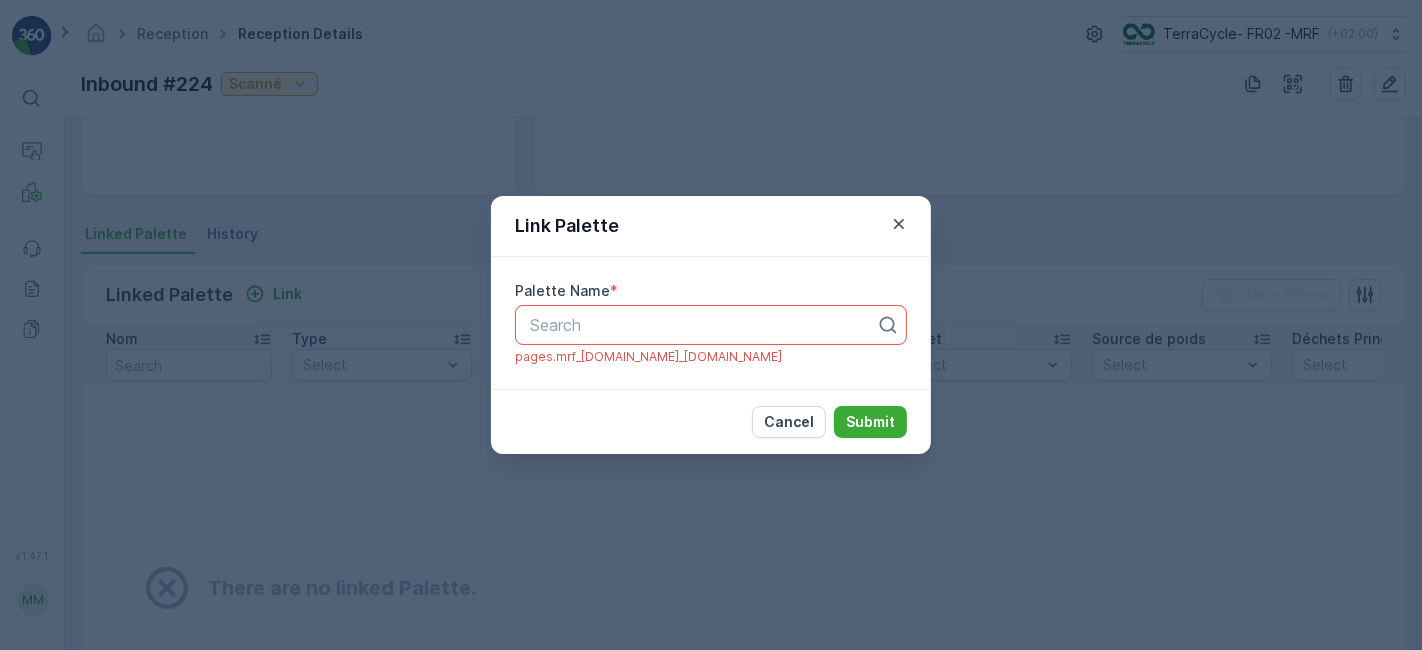 click at bounding box center (703, 325) 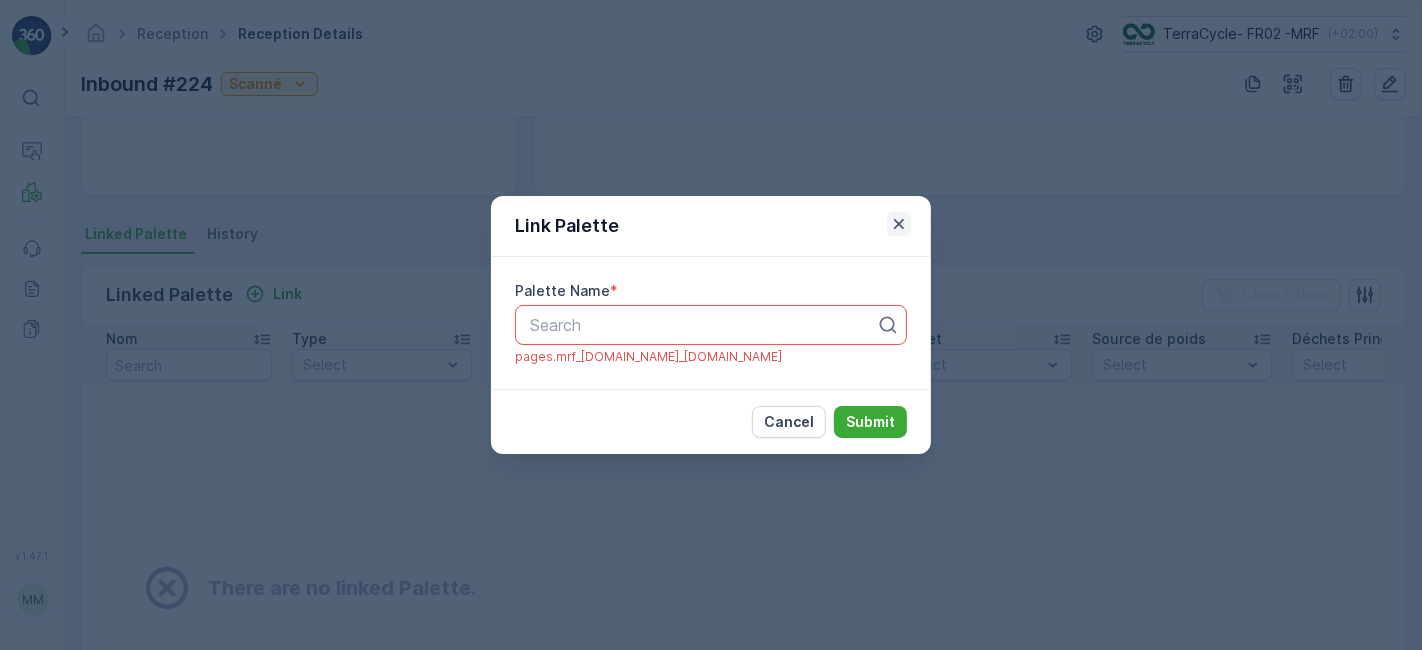 click 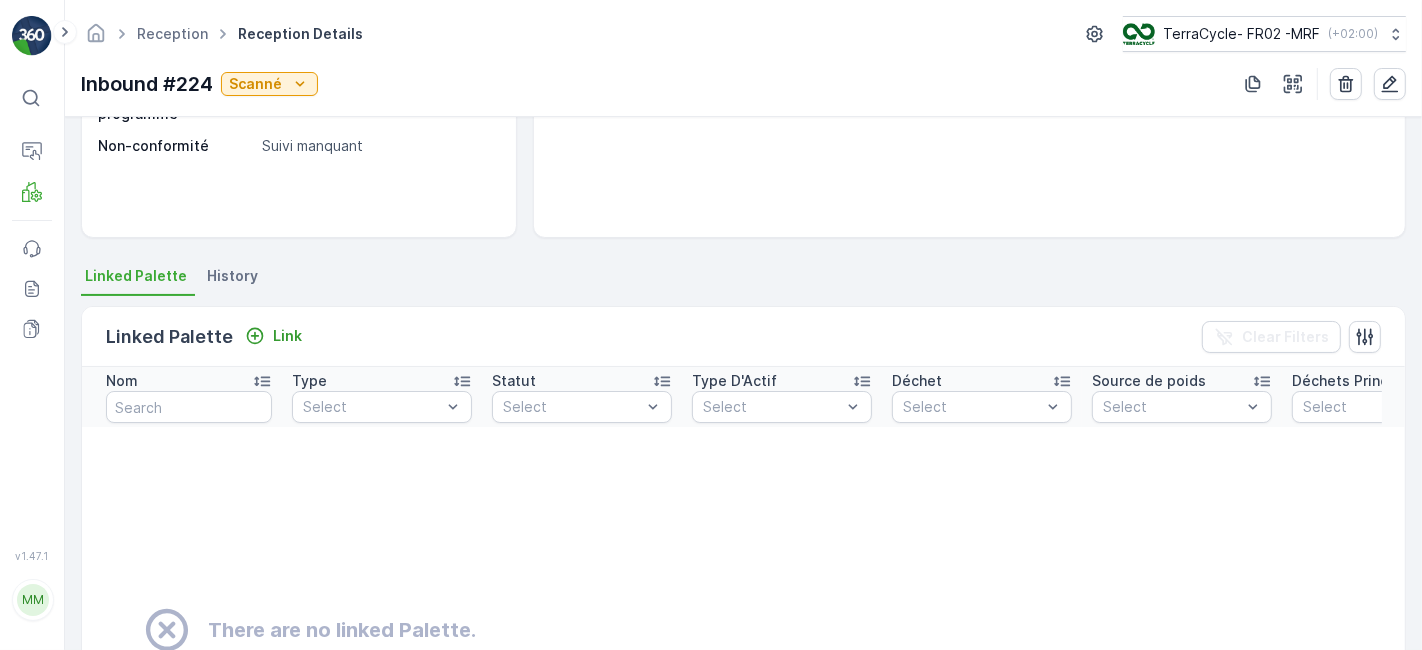 scroll, scrollTop: 311, scrollLeft: 0, axis: vertical 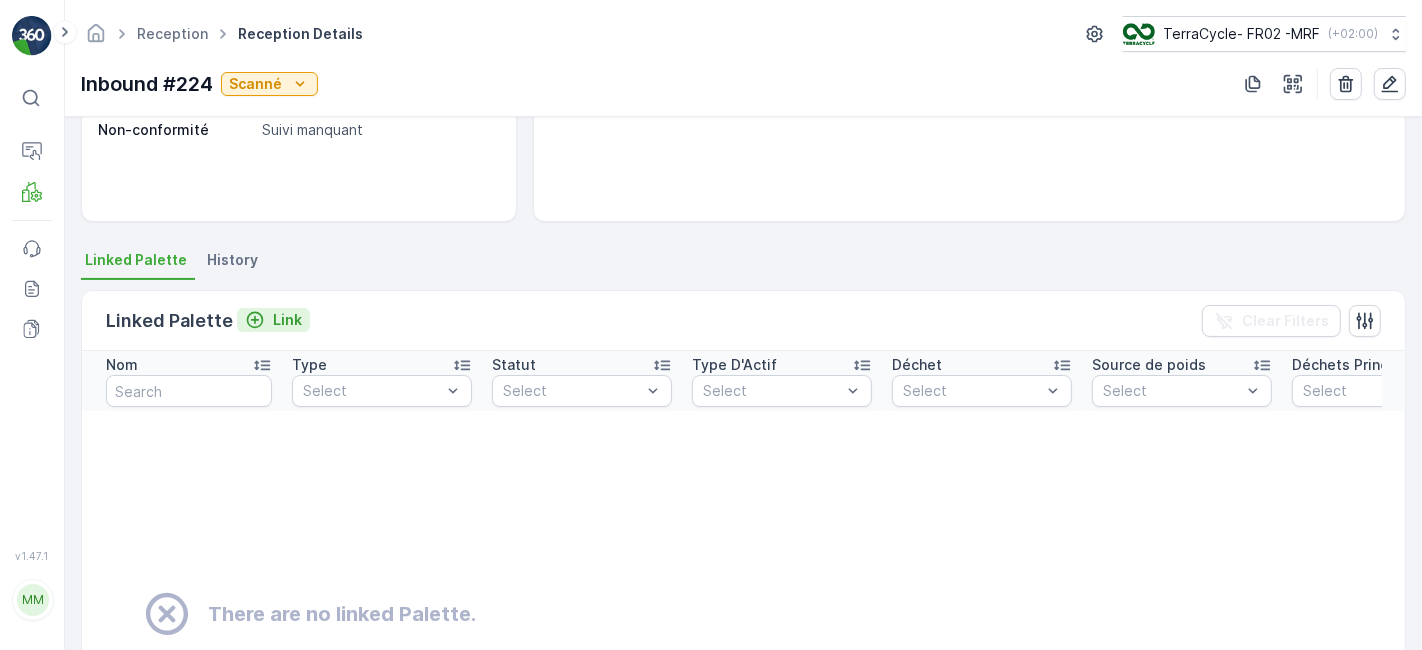 click on "Link" at bounding box center (287, 320) 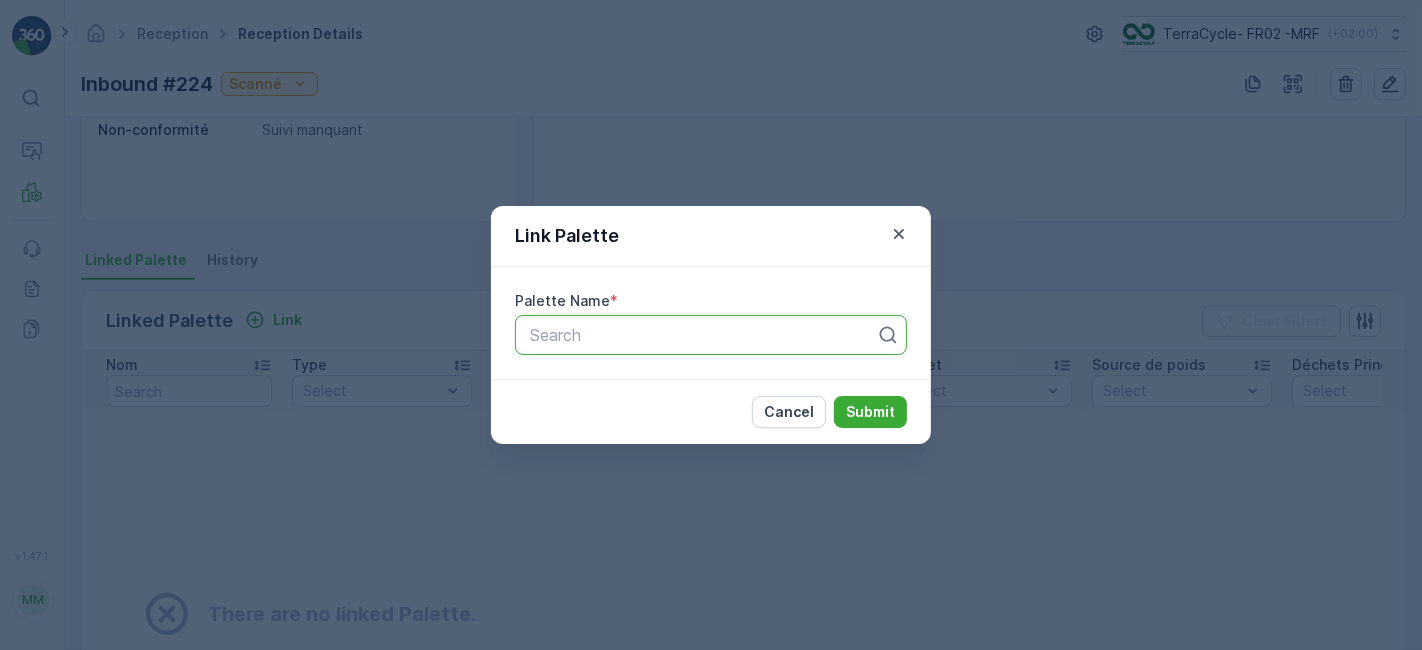 click at bounding box center (703, 335) 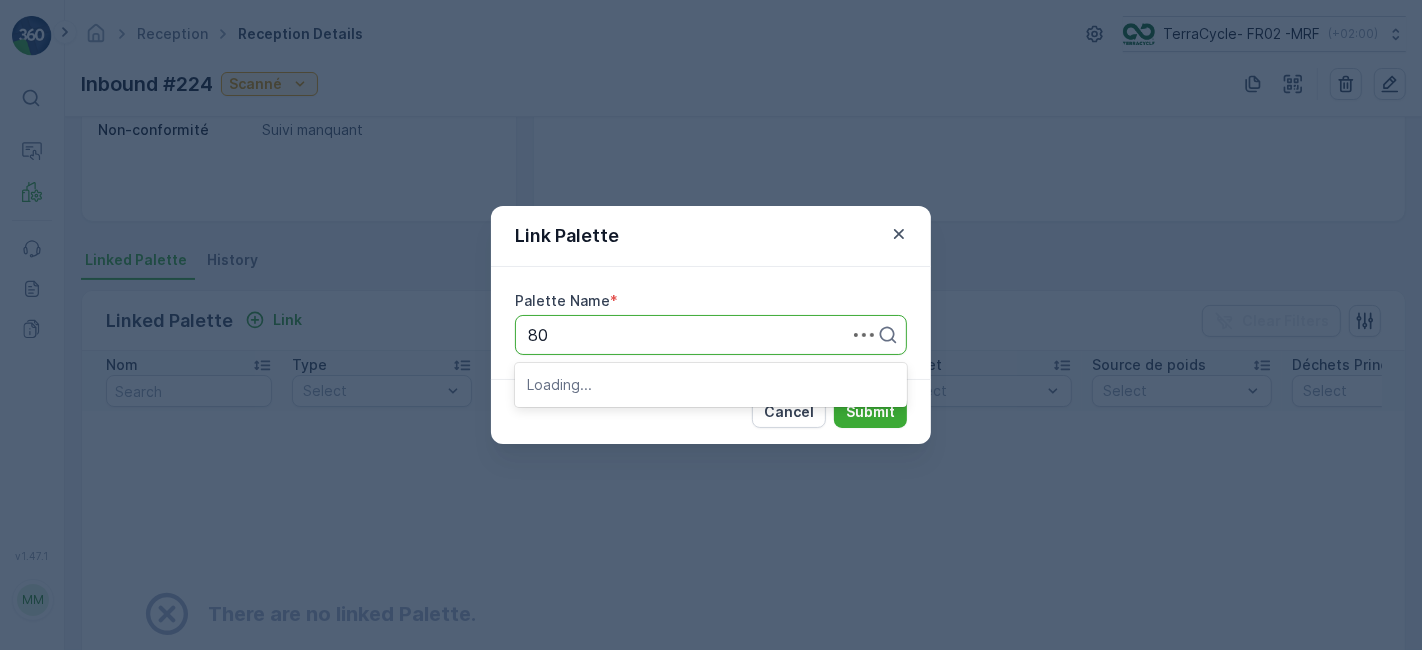 type on "802" 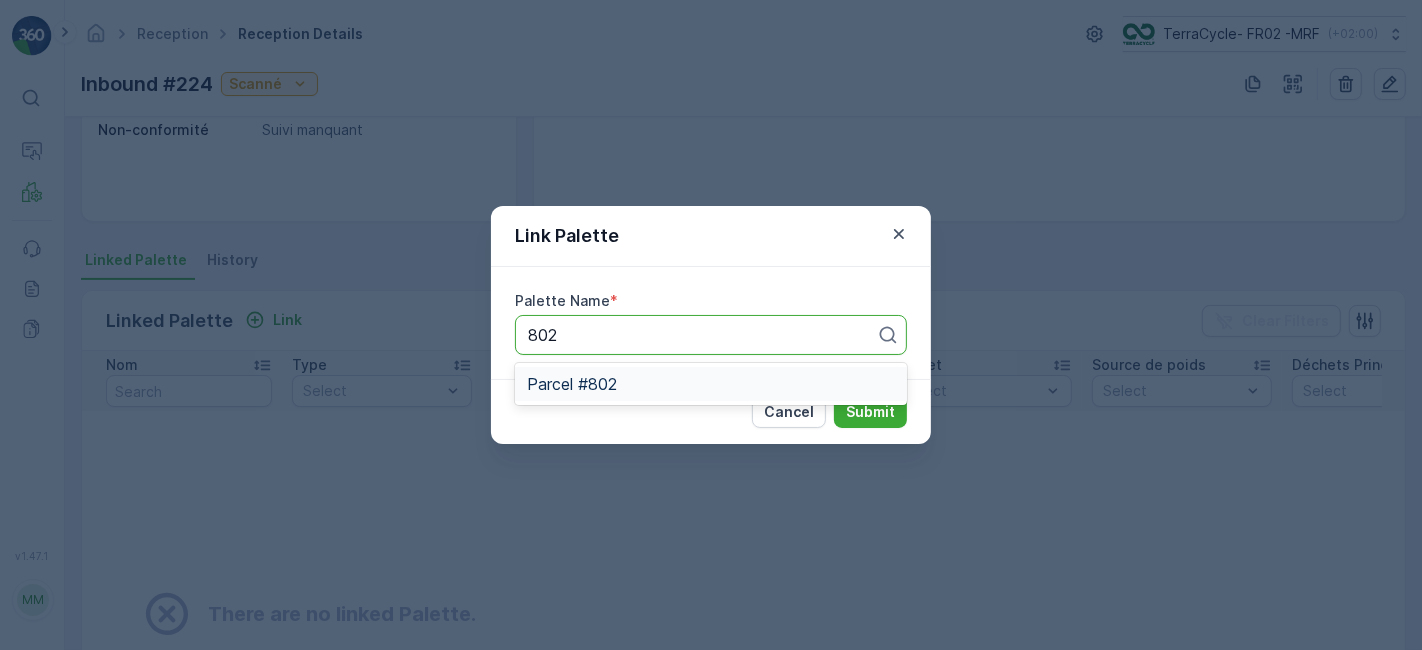 click on "Parcel #802" at bounding box center (711, 384) 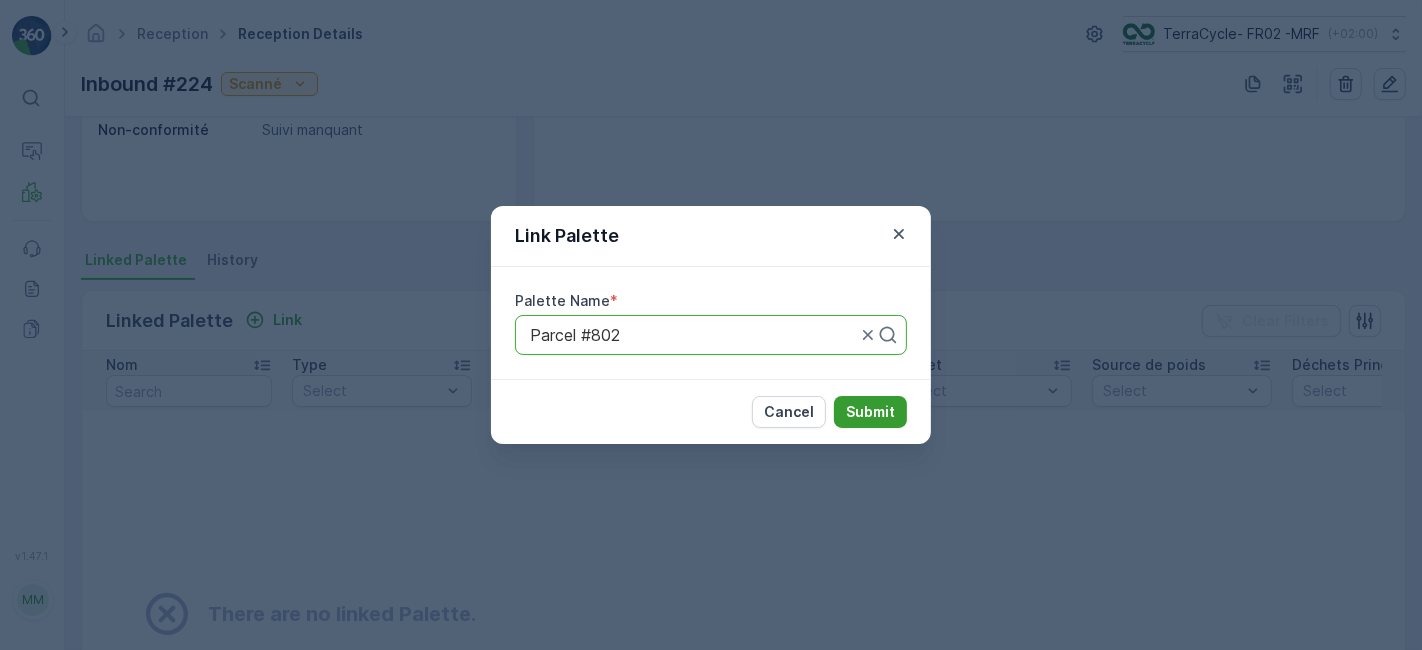 click on "Submit" at bounding box center [870, 412] 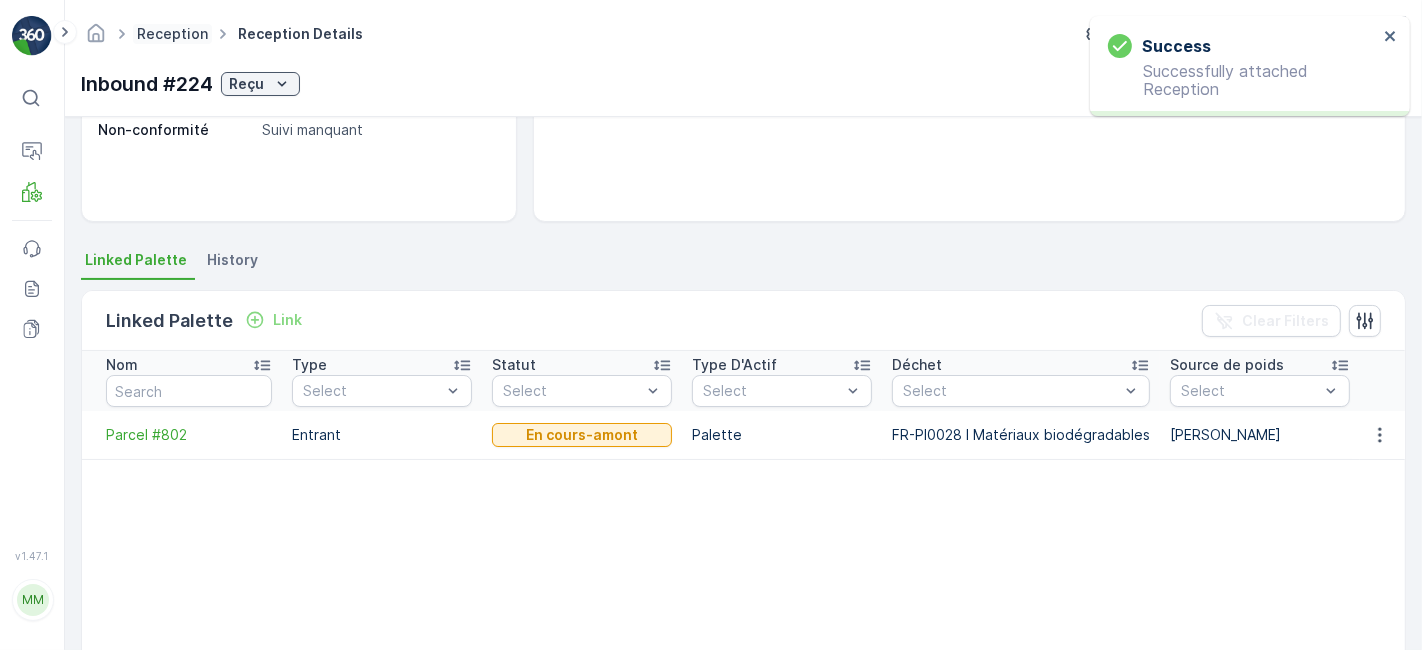 click on "Reception" at bounding box center (172, 33) 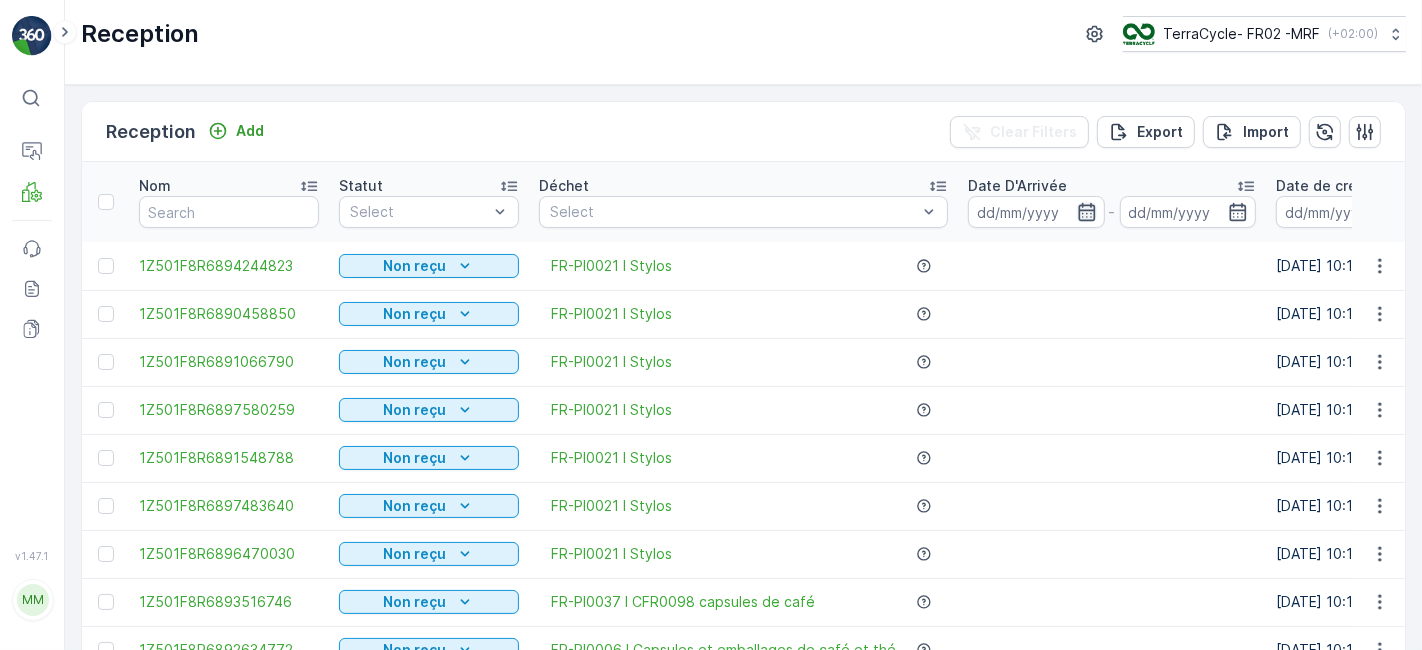 click 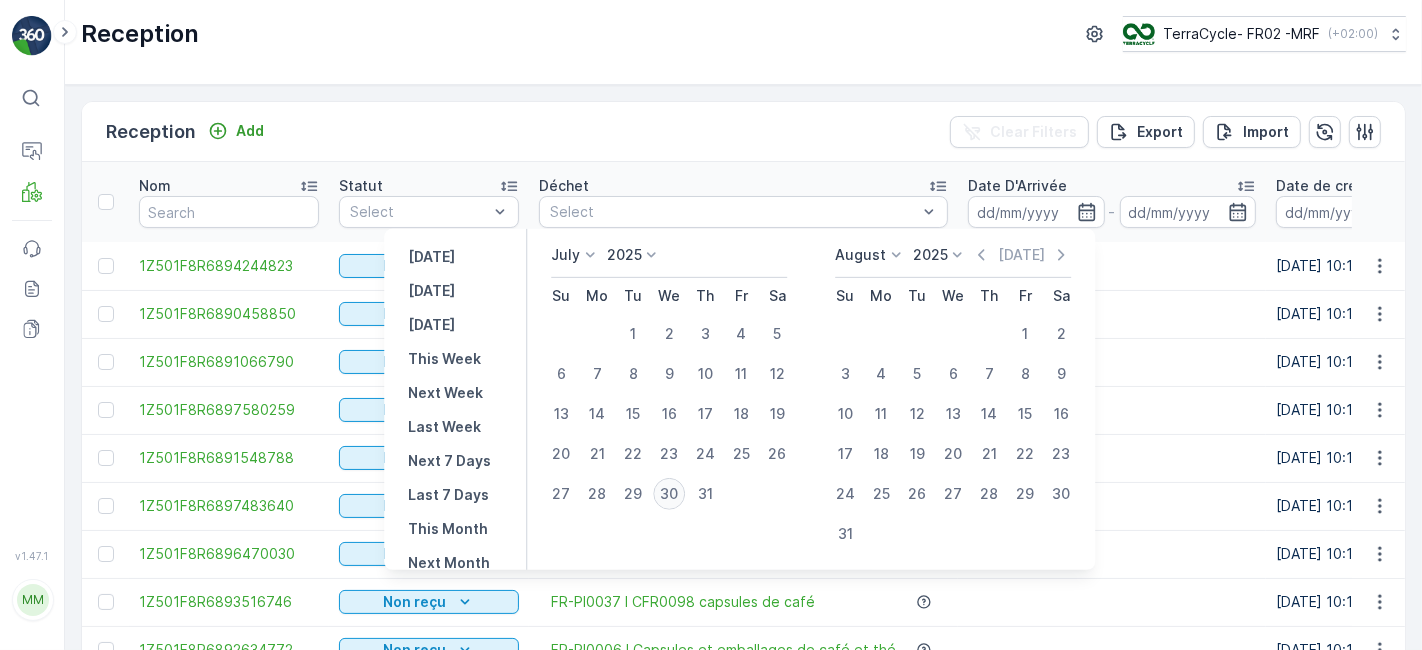 click on "30" at bounding box center (669, 494) 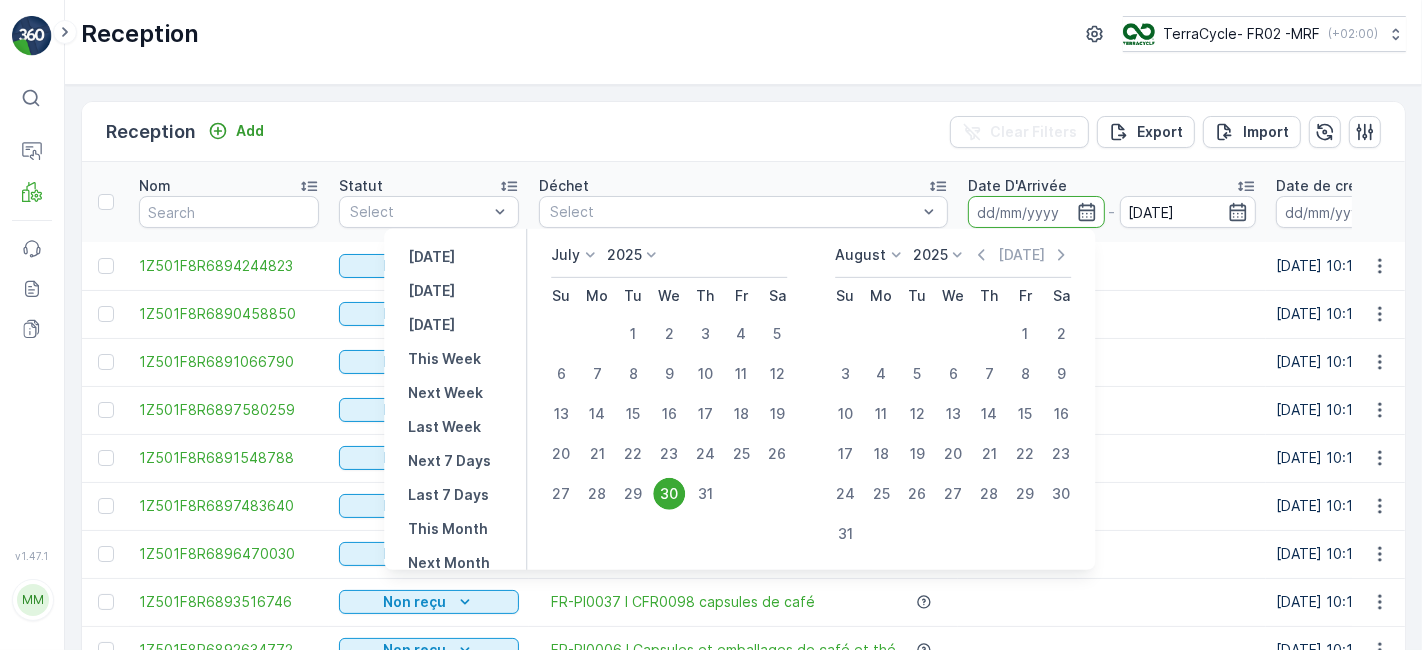 click on "30" at bounding box center [669, 494] 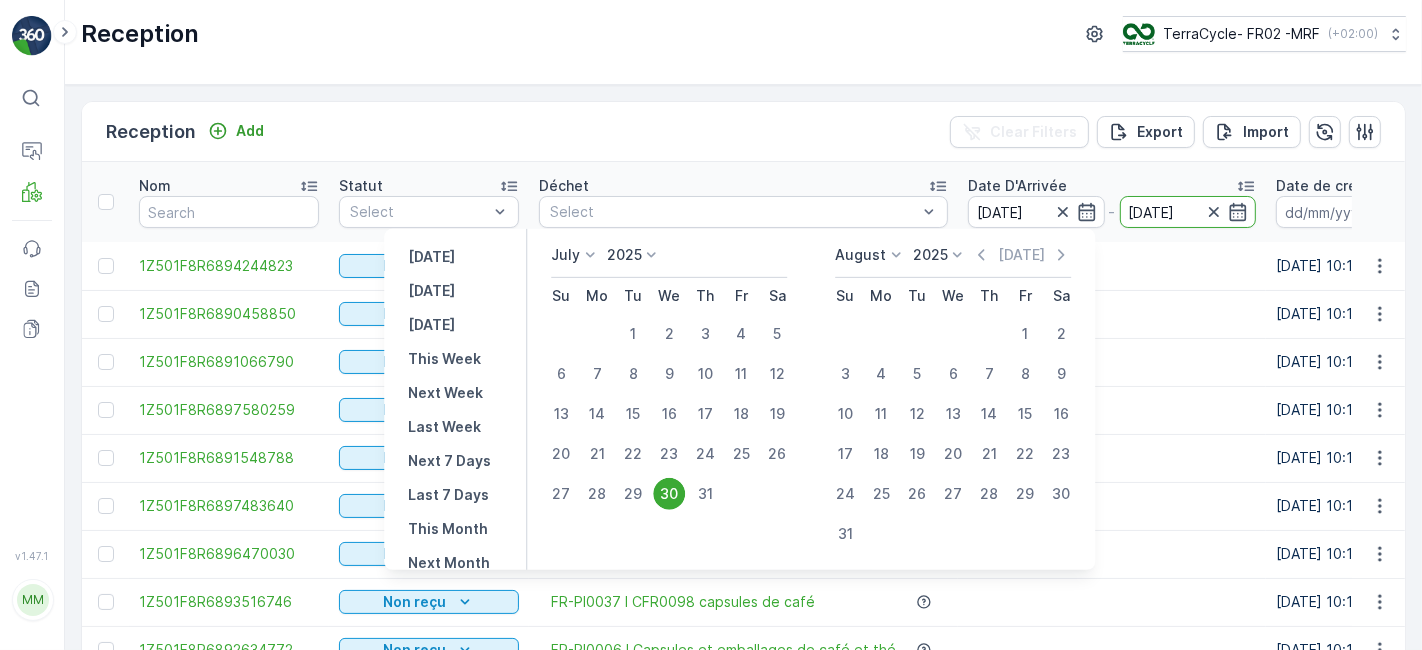 click on "30" at bounding box center [669, 494] 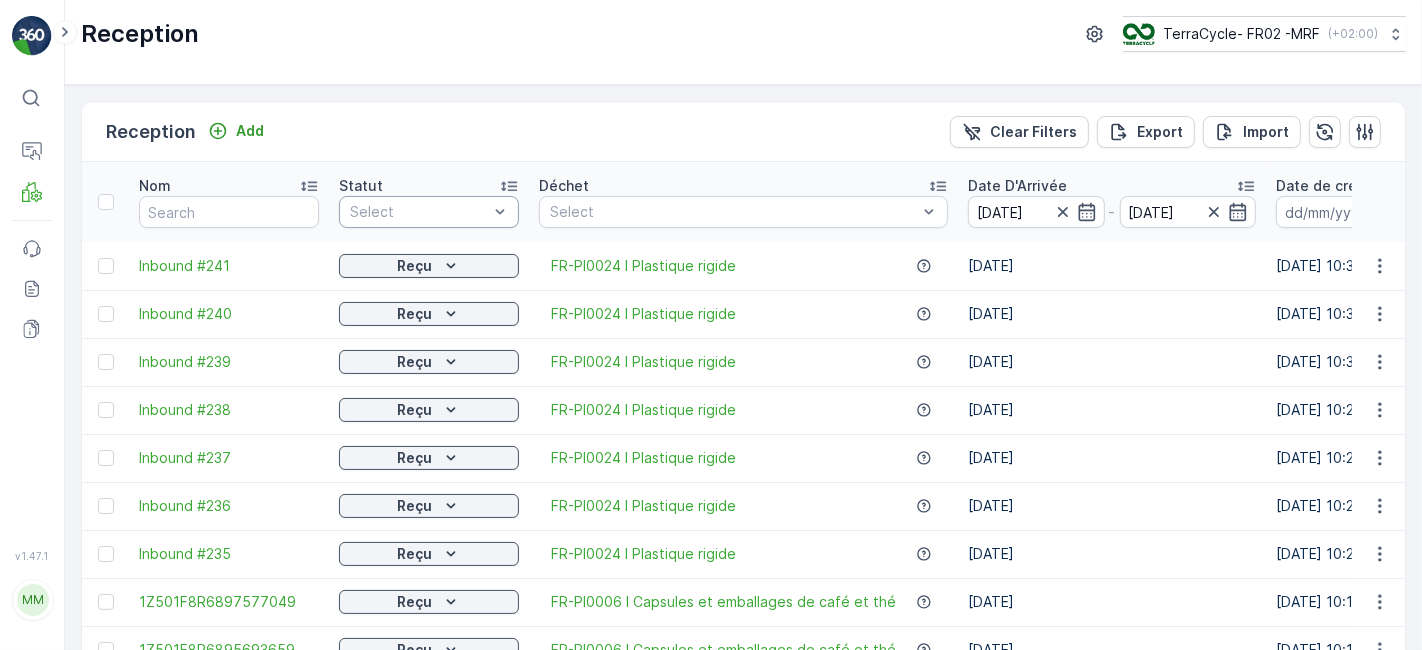 click at bounding box center (419, 212) 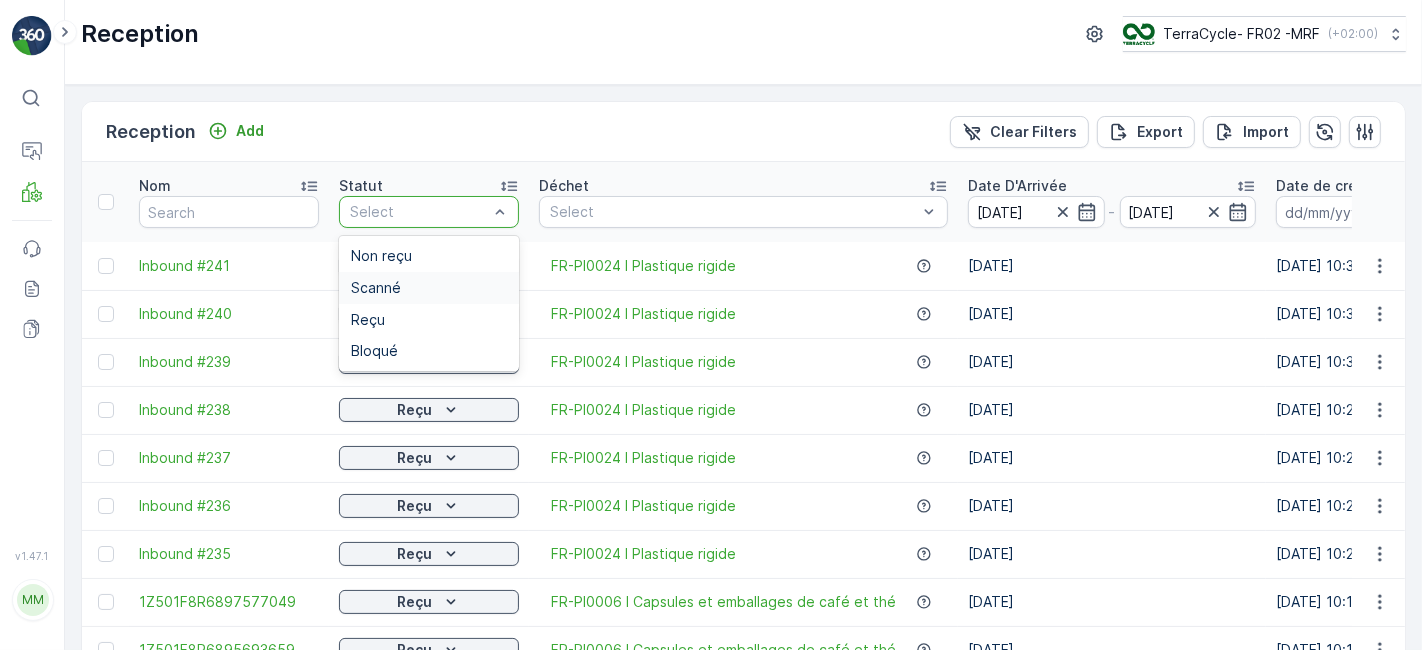 click on "Scanné" at bounding box center [376, 288] 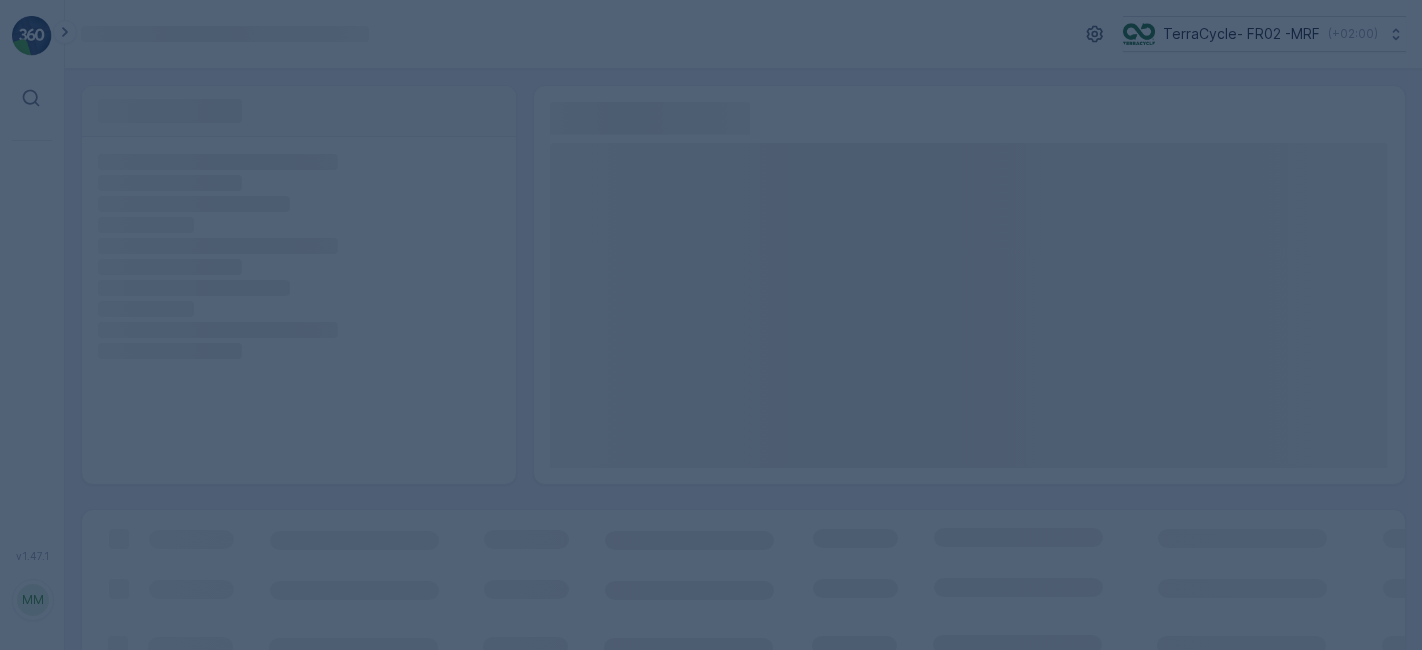 scroll, scrollTop: 0, scrollLeft: 0, axis: both 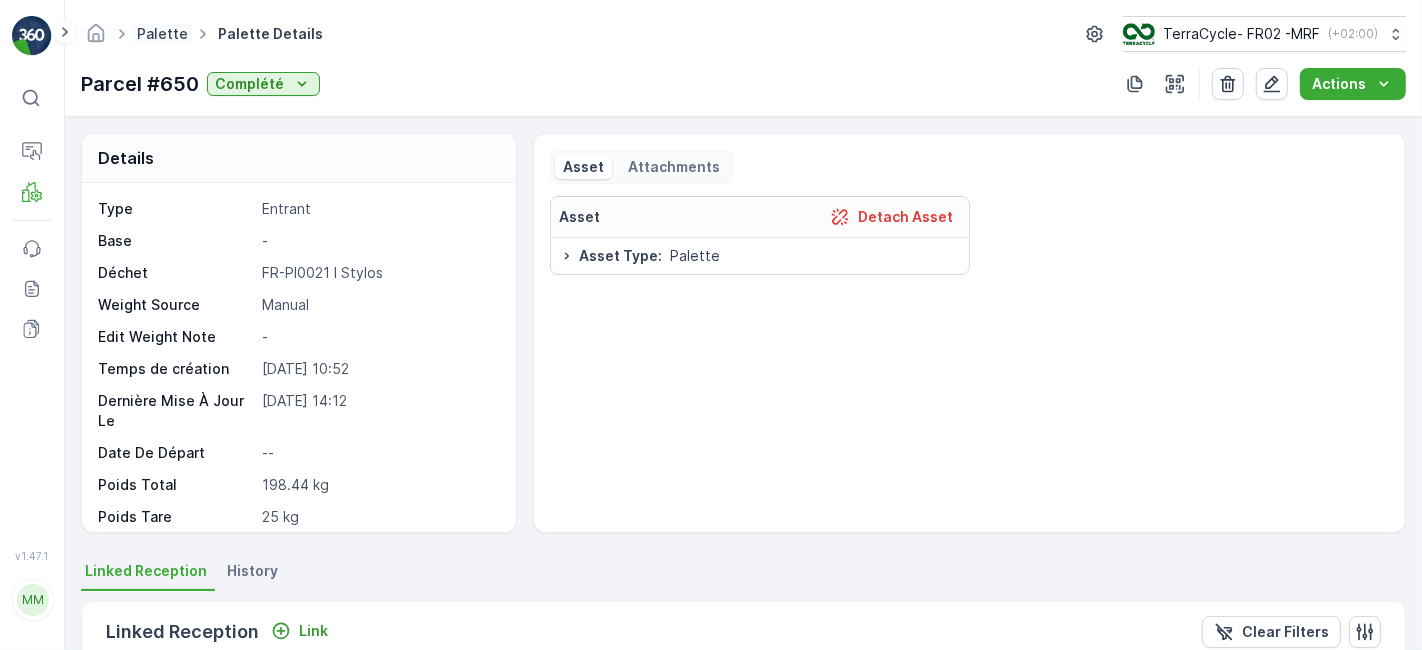 click on "Palette" at bounding box center (162, 33) 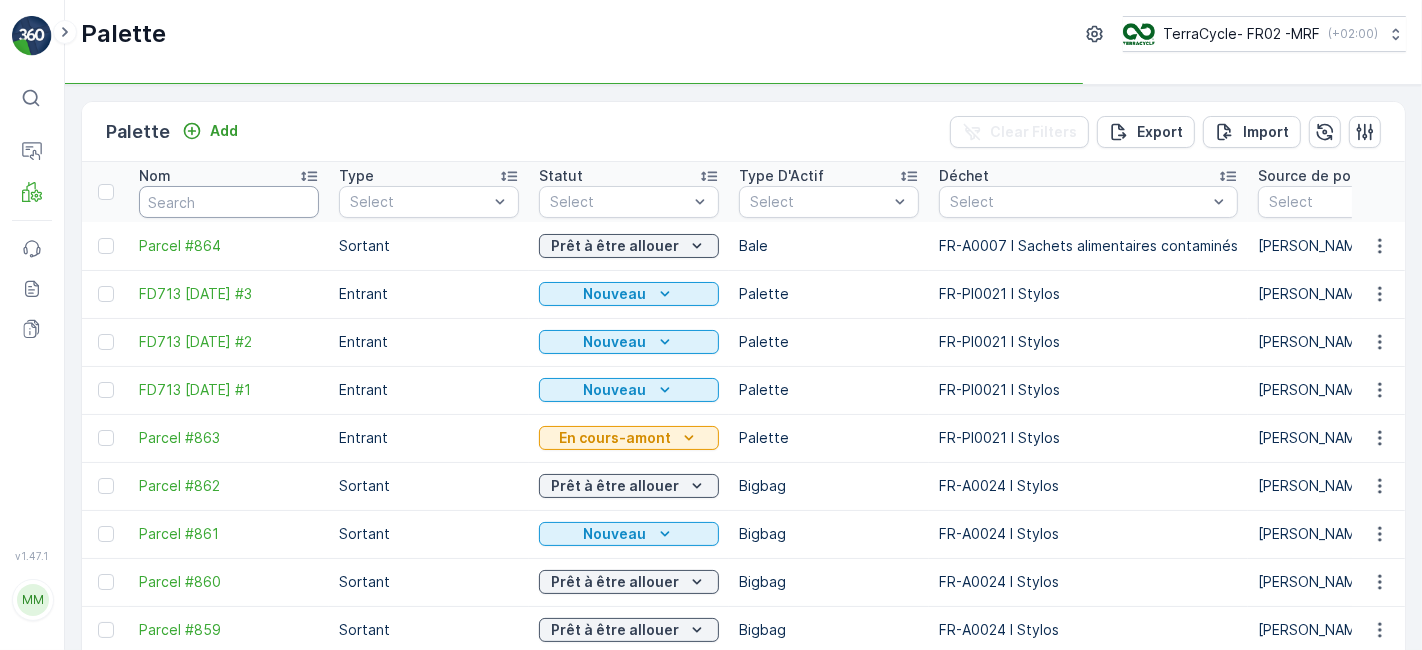 click at bounding box center (229, 202) 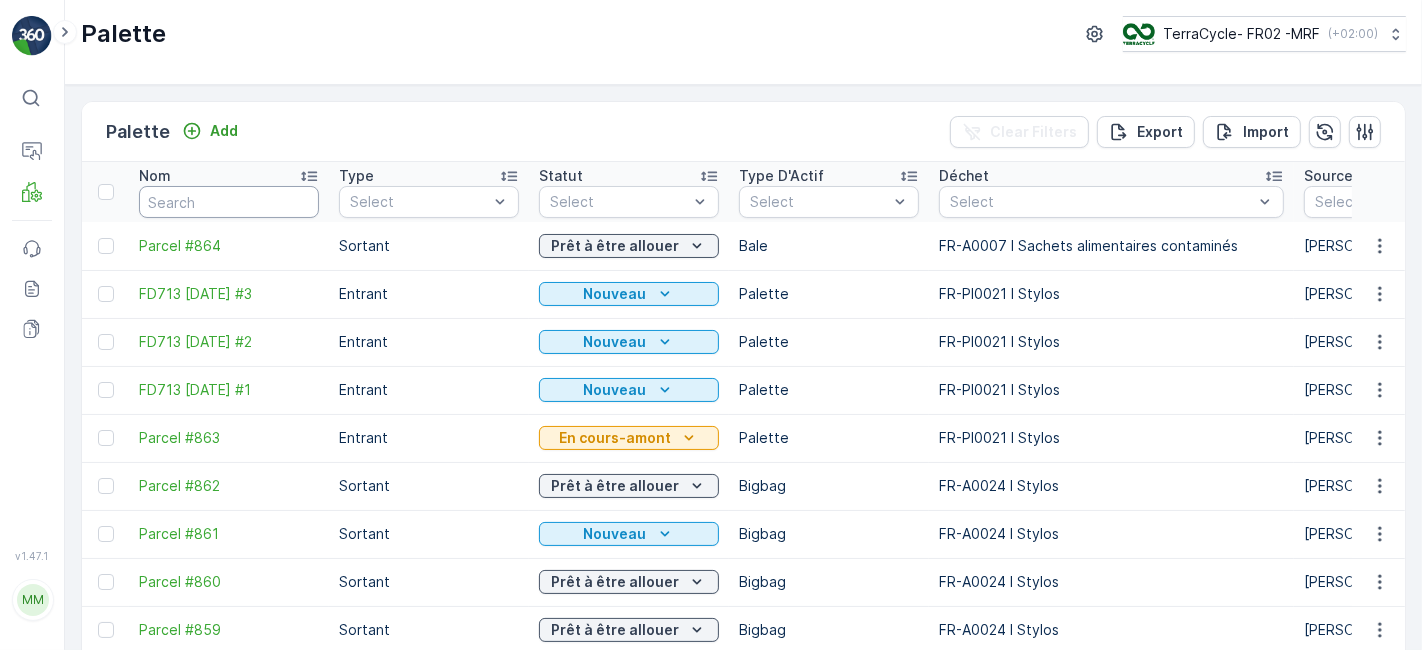 click at bounding box center [229, 202] 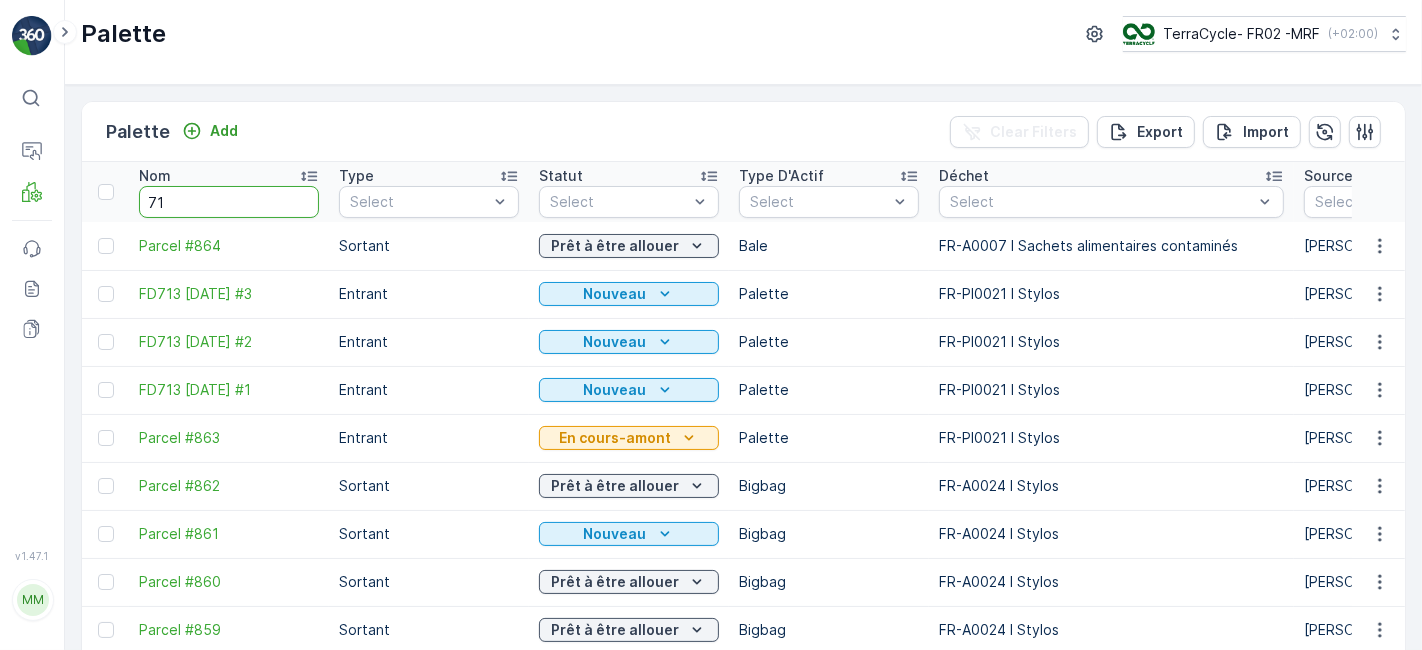 type on "710" 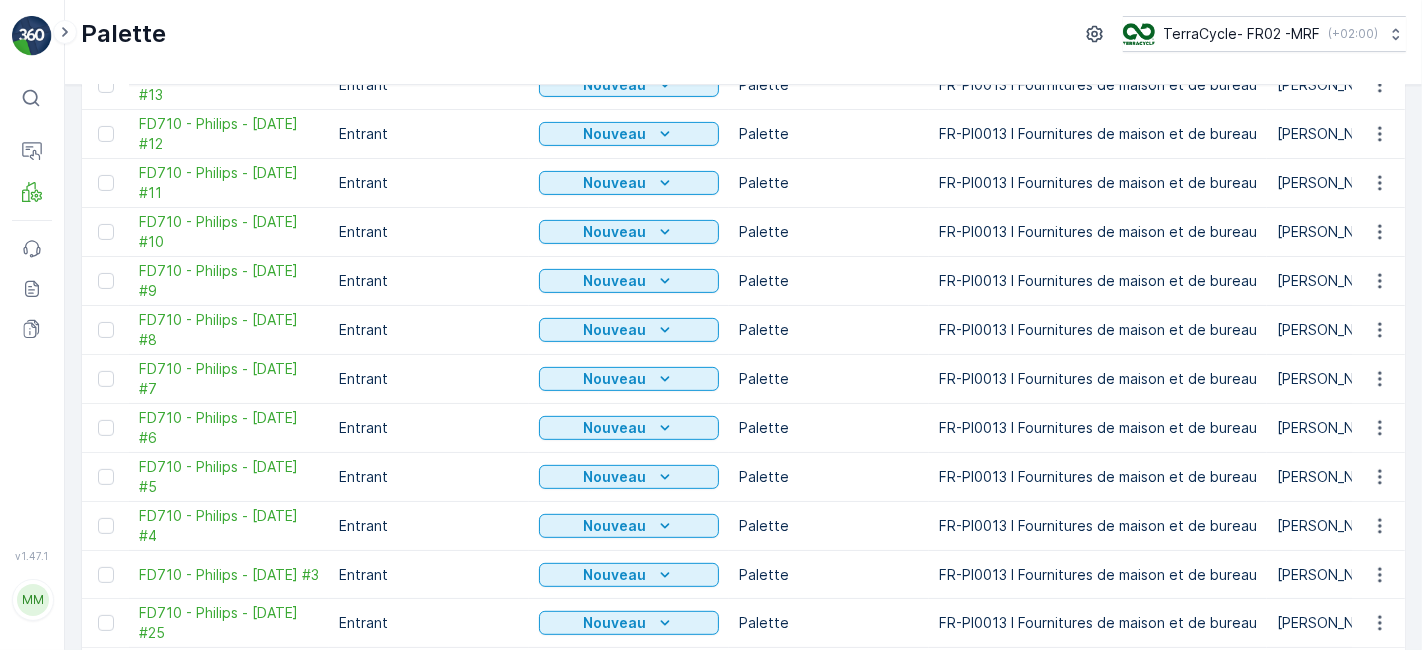 scroll, scrollTop: 822, scrollLeft: 0, axis: vertical 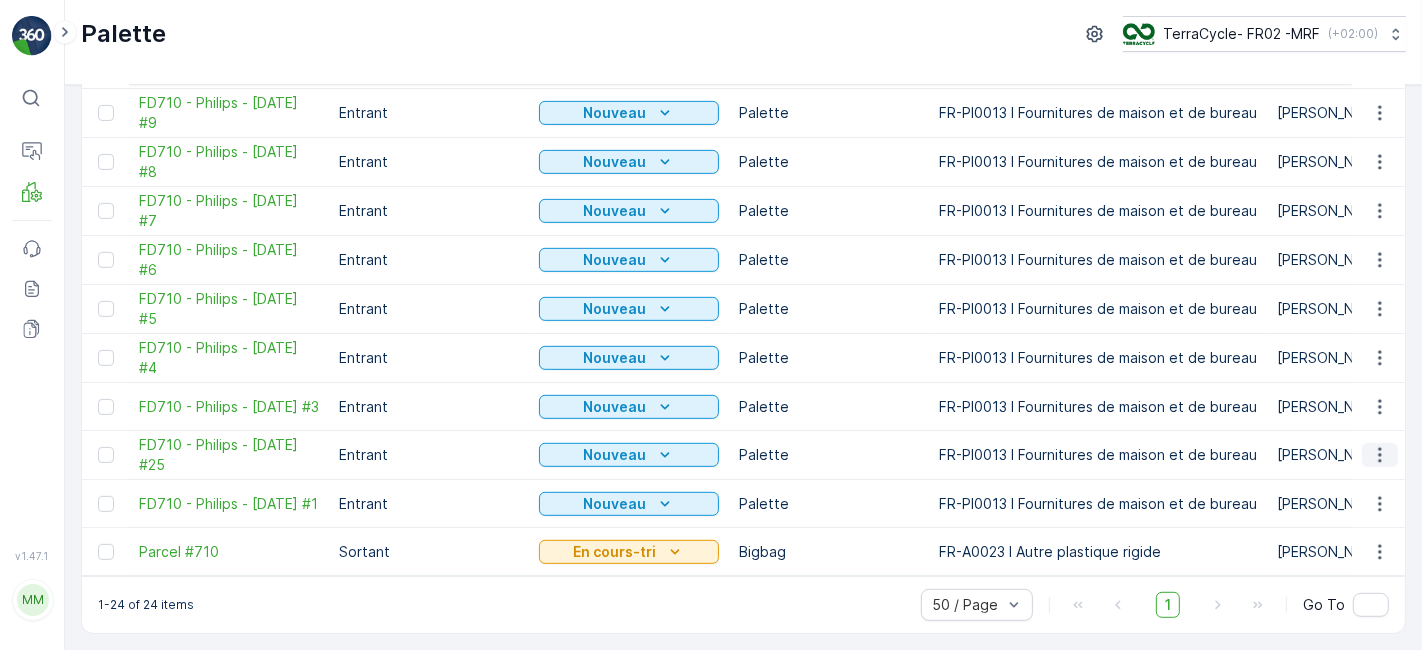 click 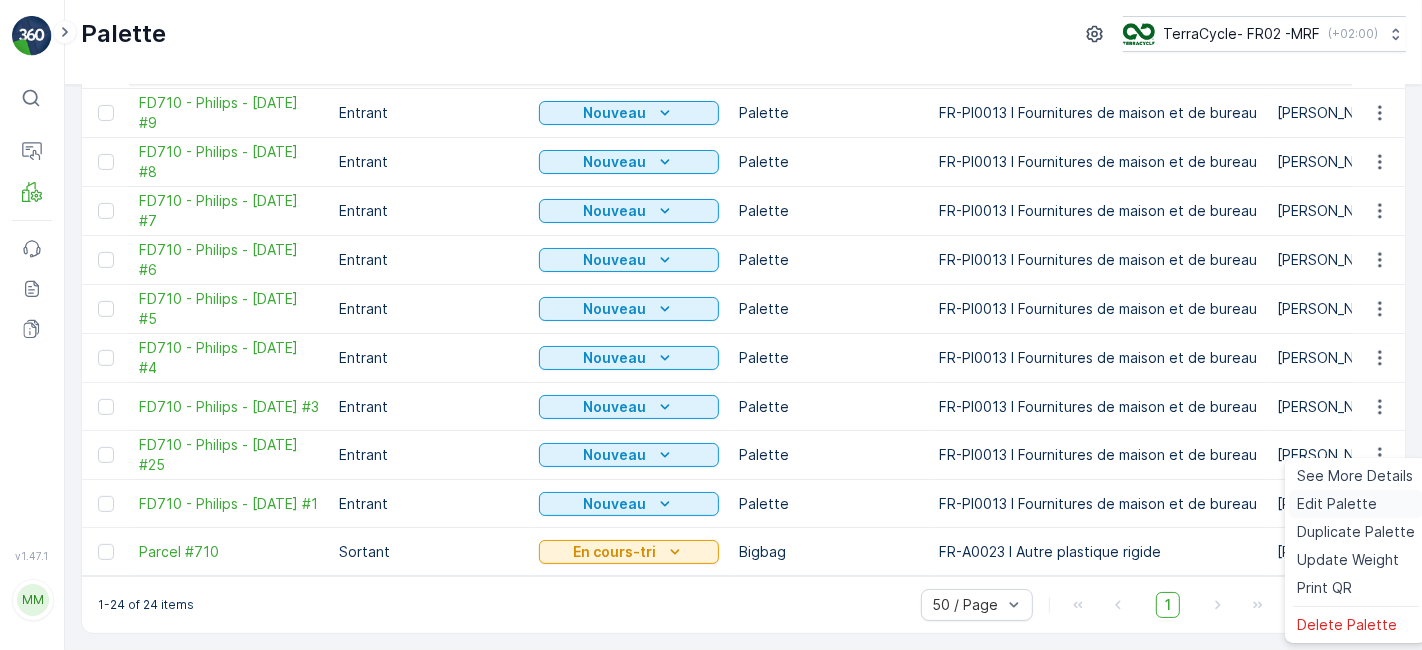 click on "Edit Palette" at bounding box center (1337, 504) 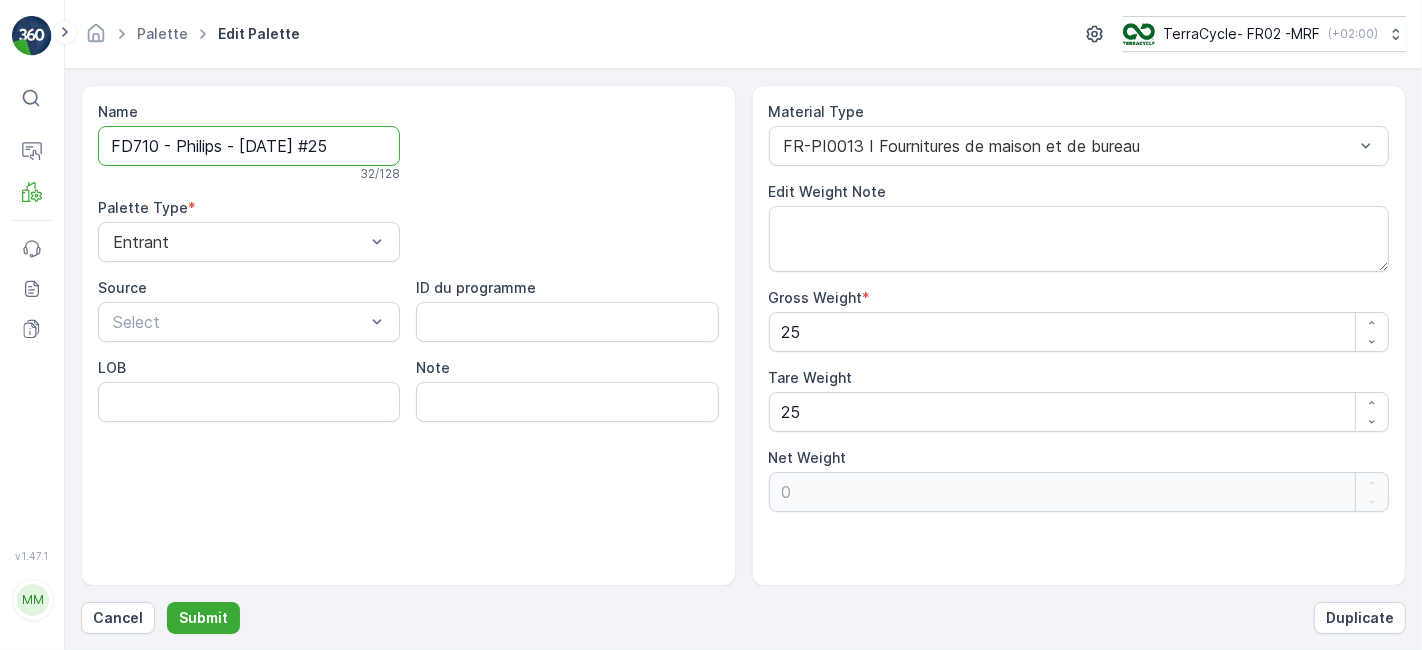 click on "FD710 - Philips - 25.07.2025 #25" at bounding box center [249, 146] 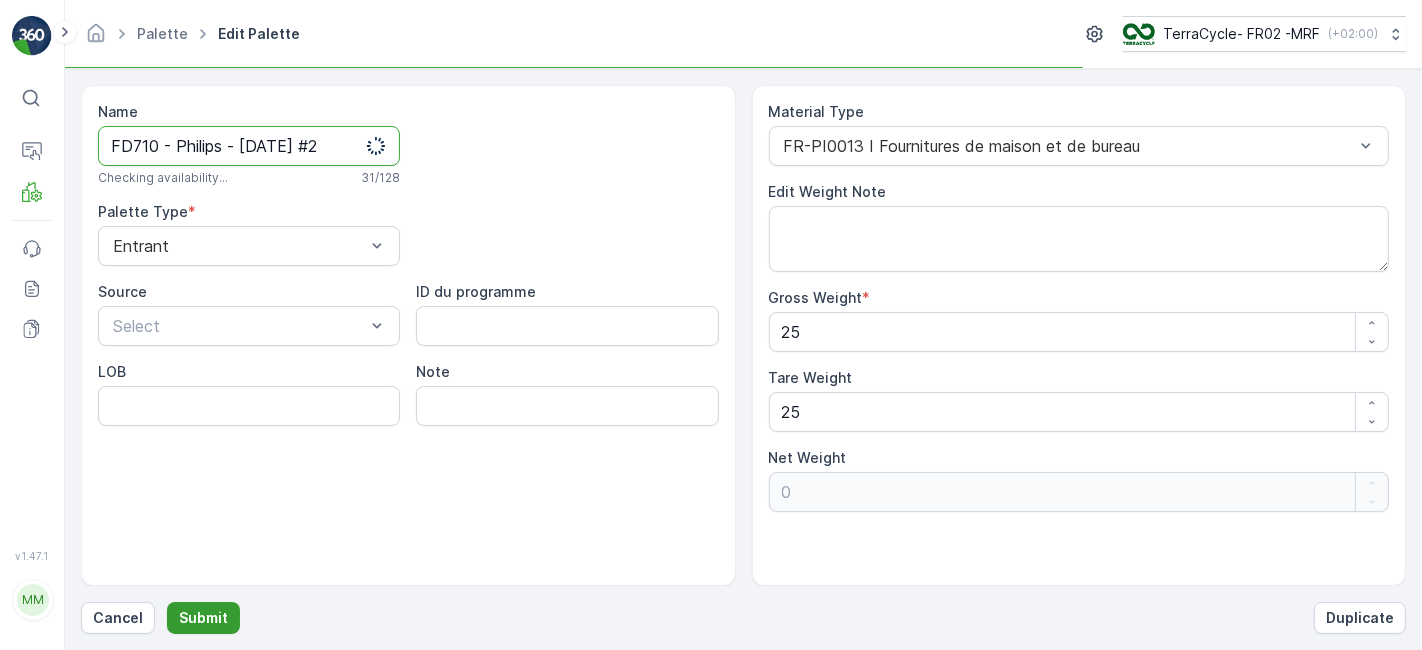 type on "FD710 - Philips - 25.07.2025 #2" 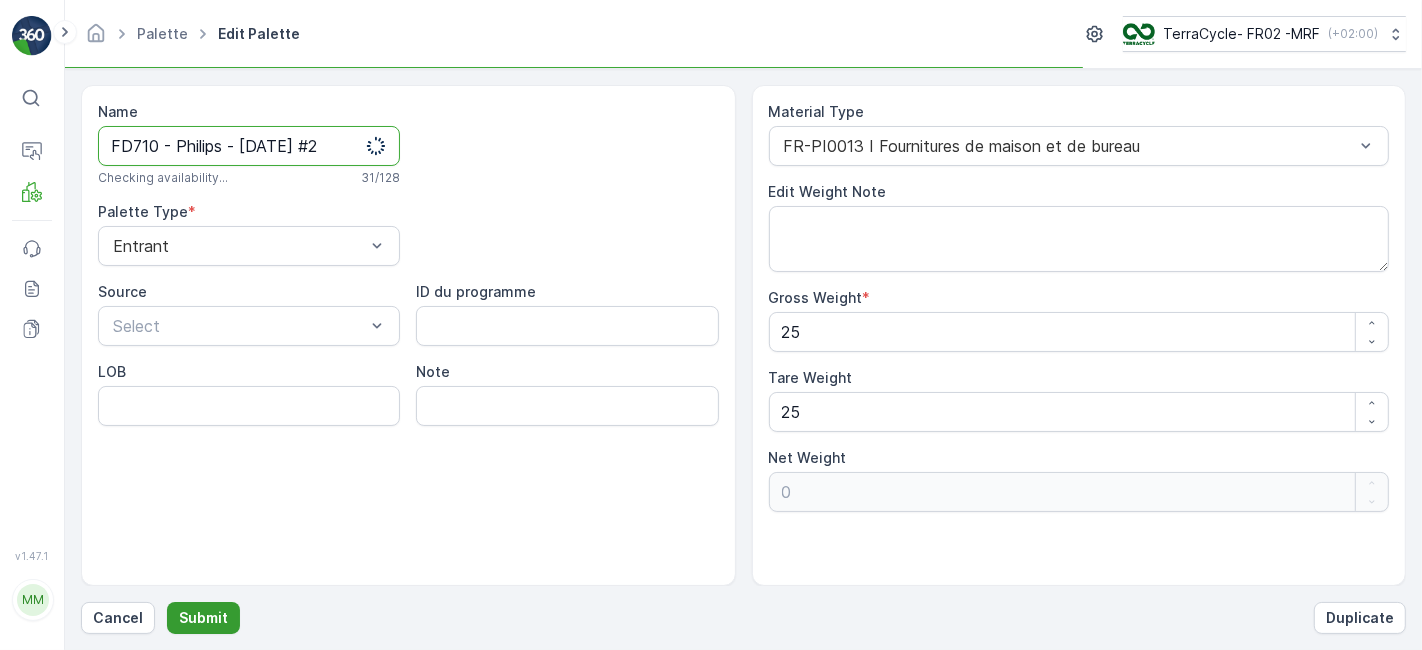 click on "Submit" at bounding box center [203, 618] 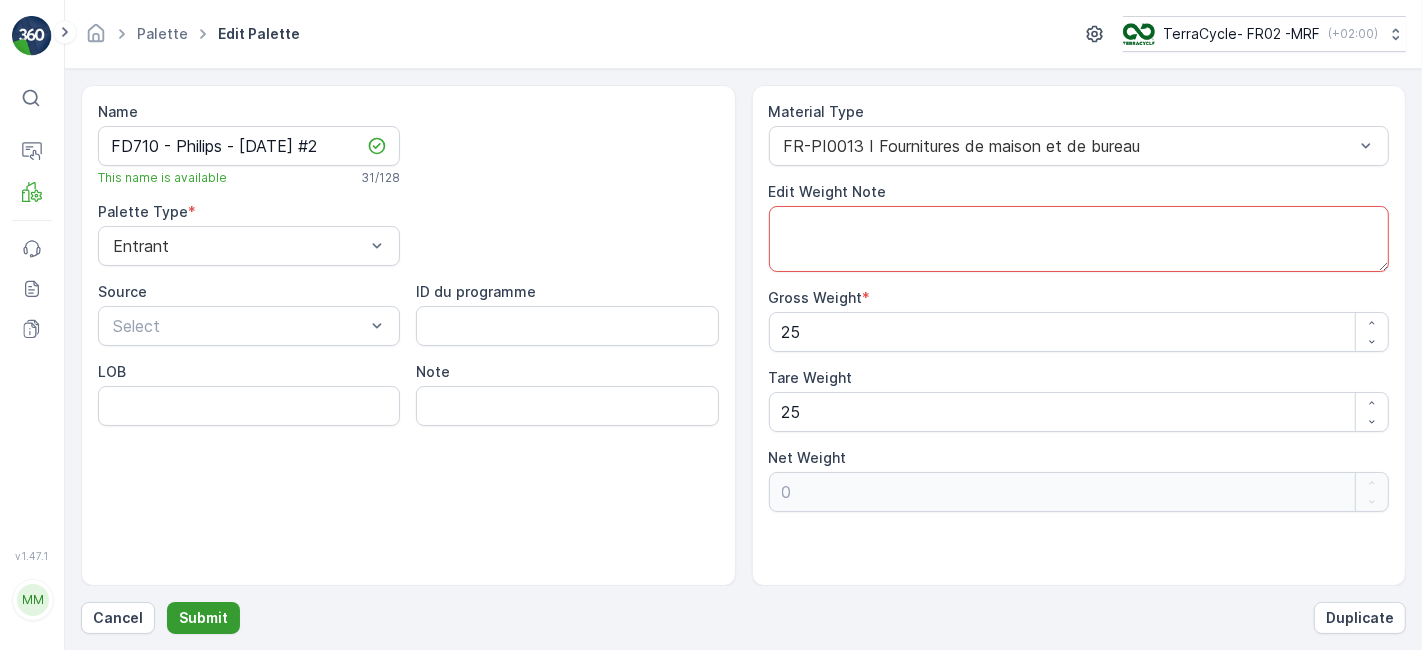 click on "Submit" at bounding box center [203, 618] 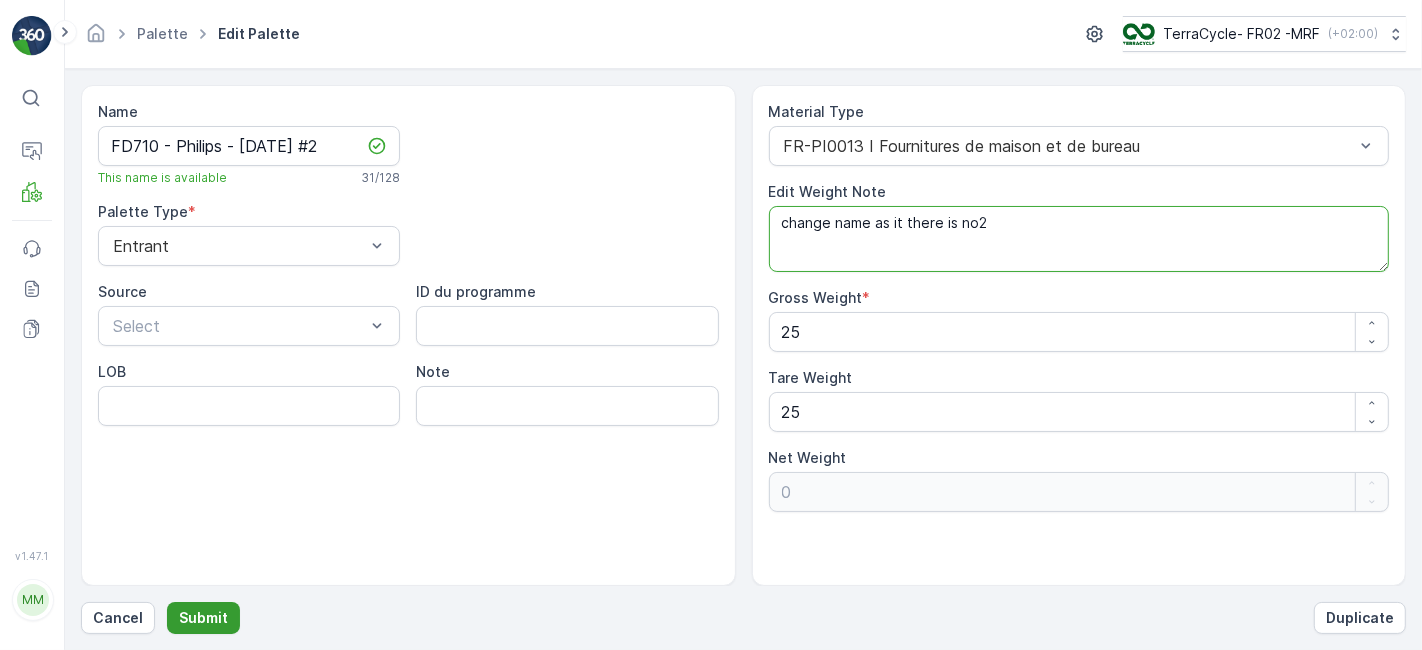 type on "change name as it there is no2" 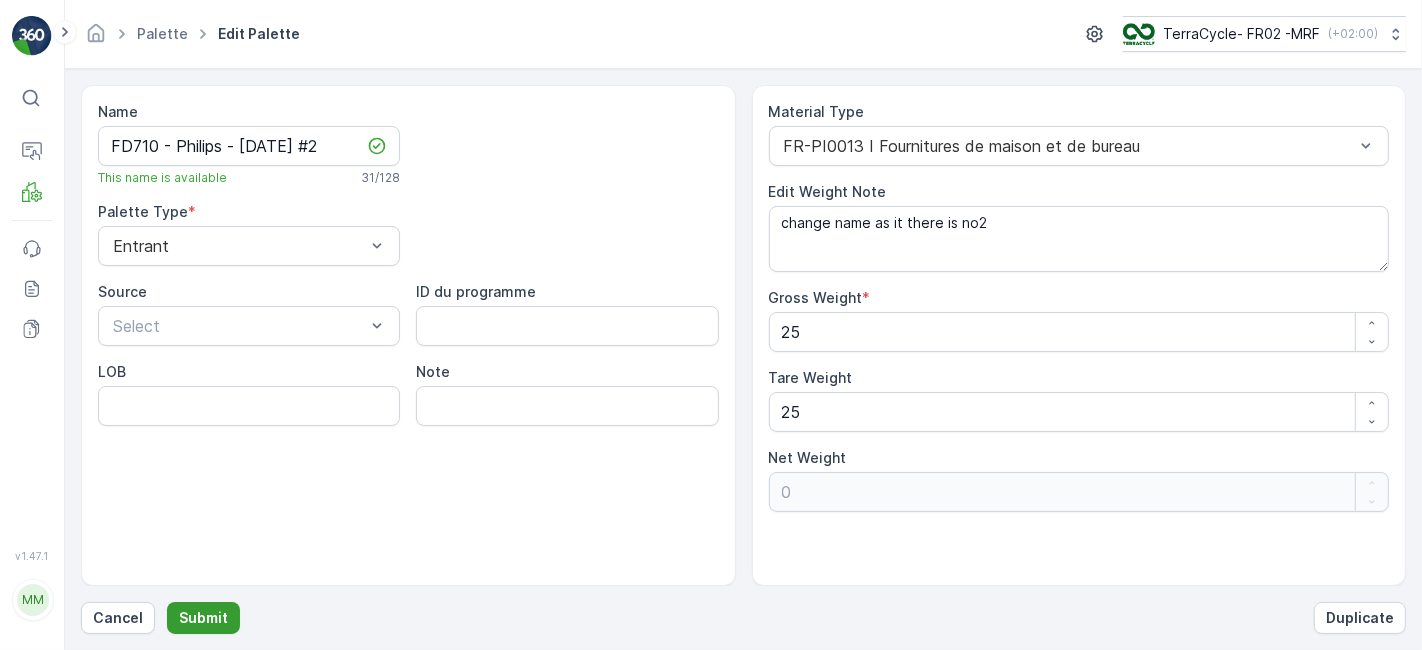 click on "Submit" at bounding box center (203, 618) 